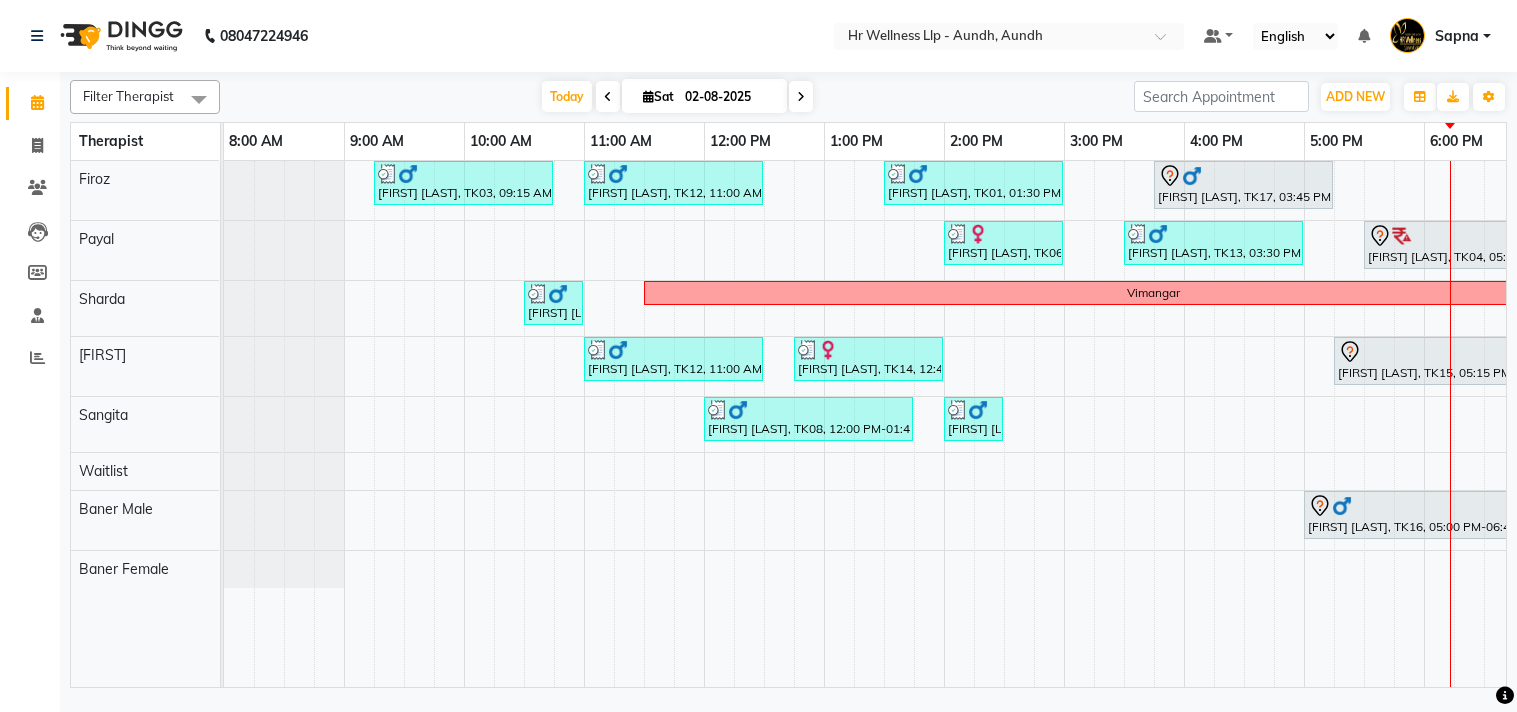 scroll, scrollTop: 0, scrollLeft: 0, axis: both 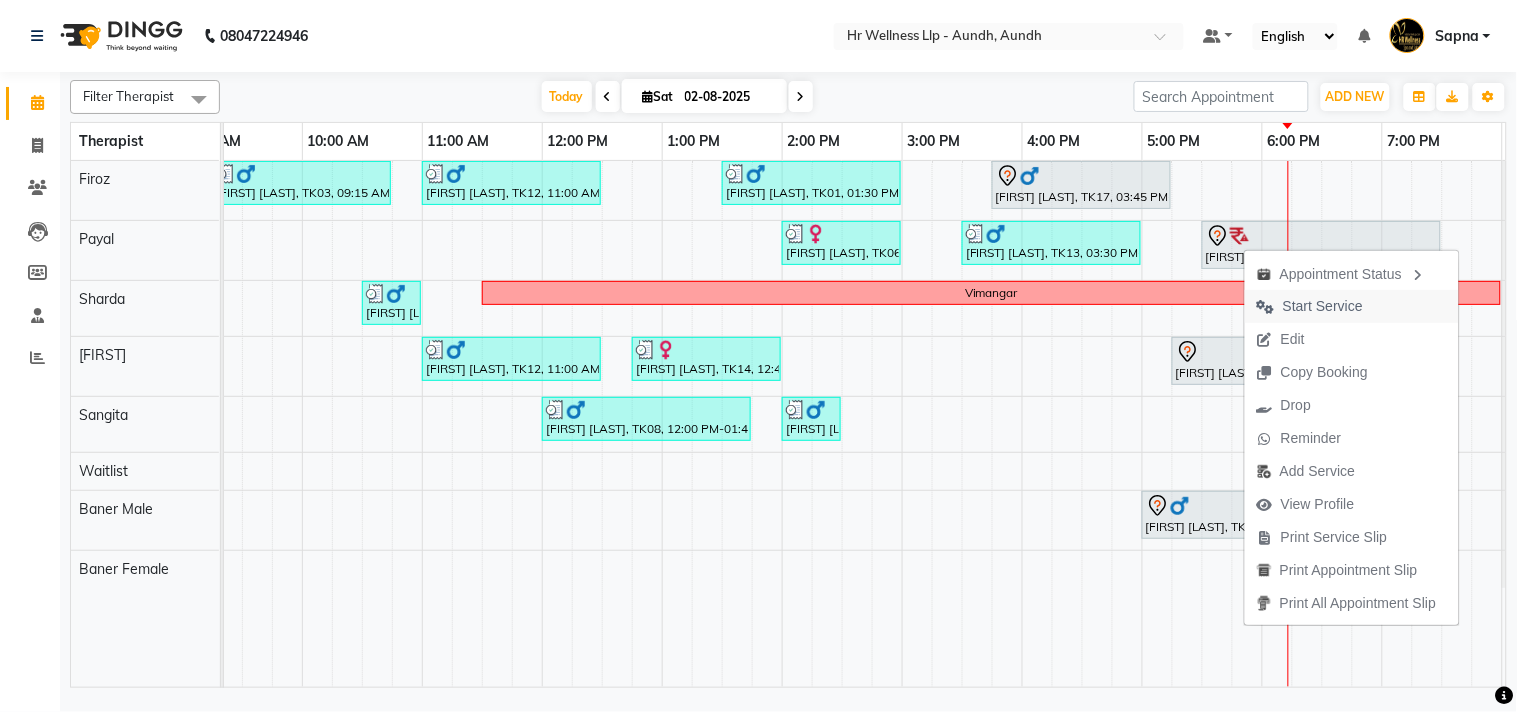 click on "Start Service" at bounding box center [1323, 306] 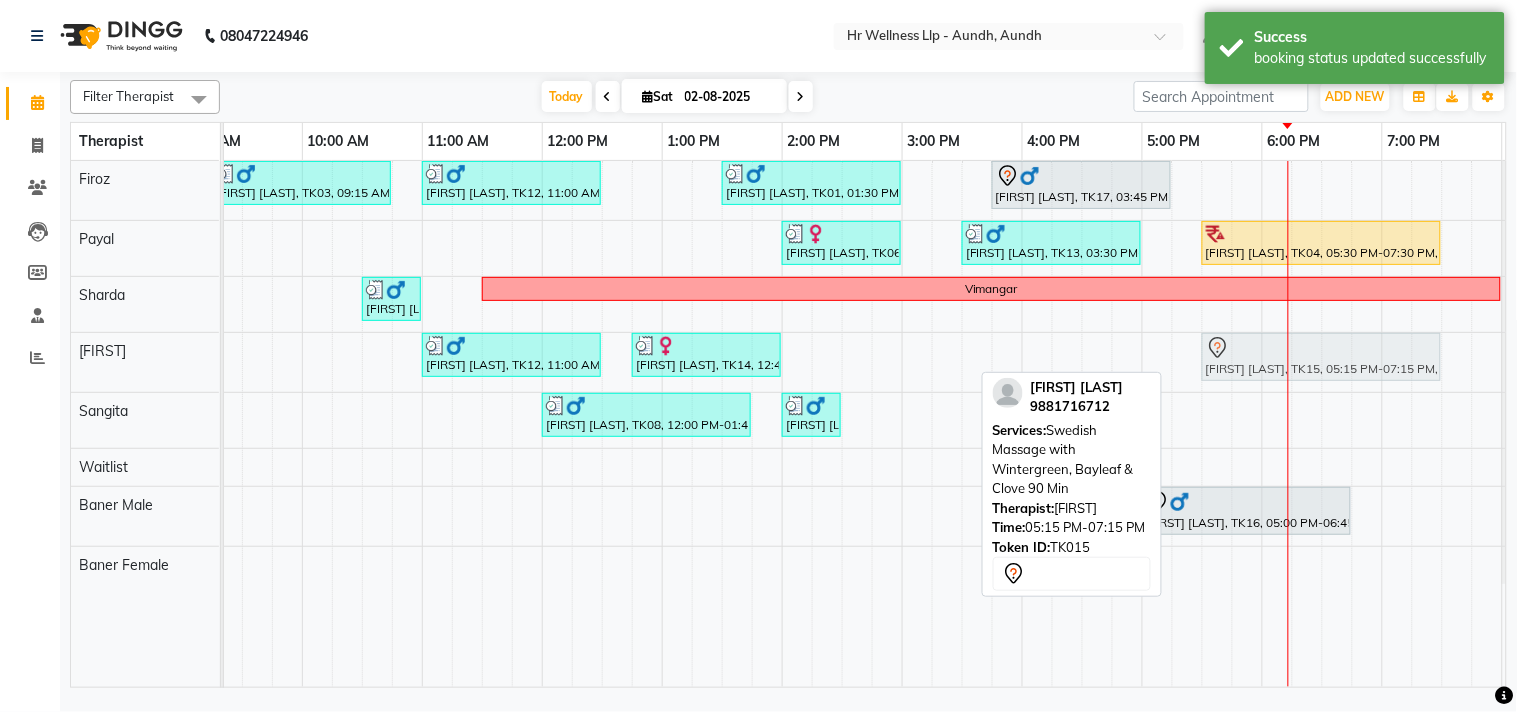 drag, startPoint x: 1241, startPoint y: 354, endPoint x: 1264, endPoint y: 352, distance: 23.086792 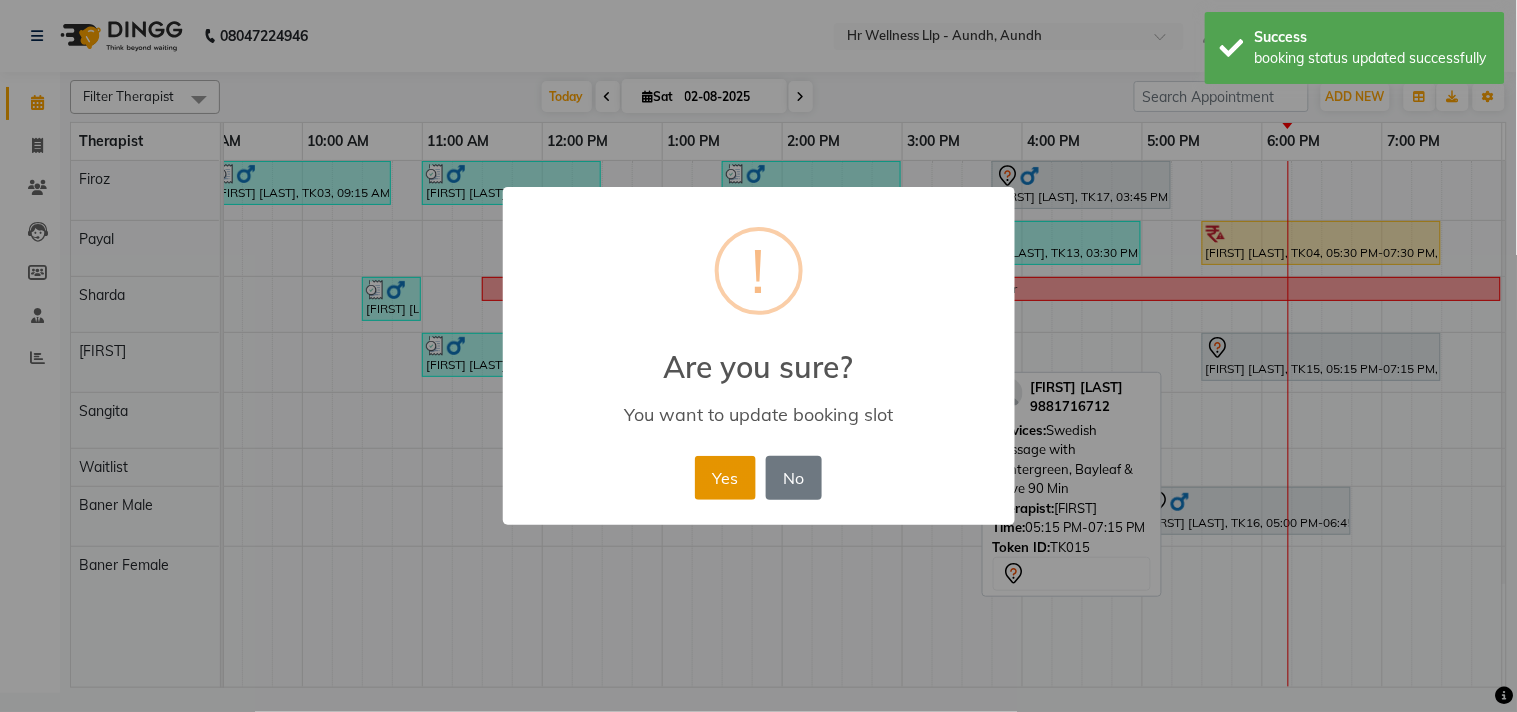 click on "Yes" at bounding box center [725, 478] 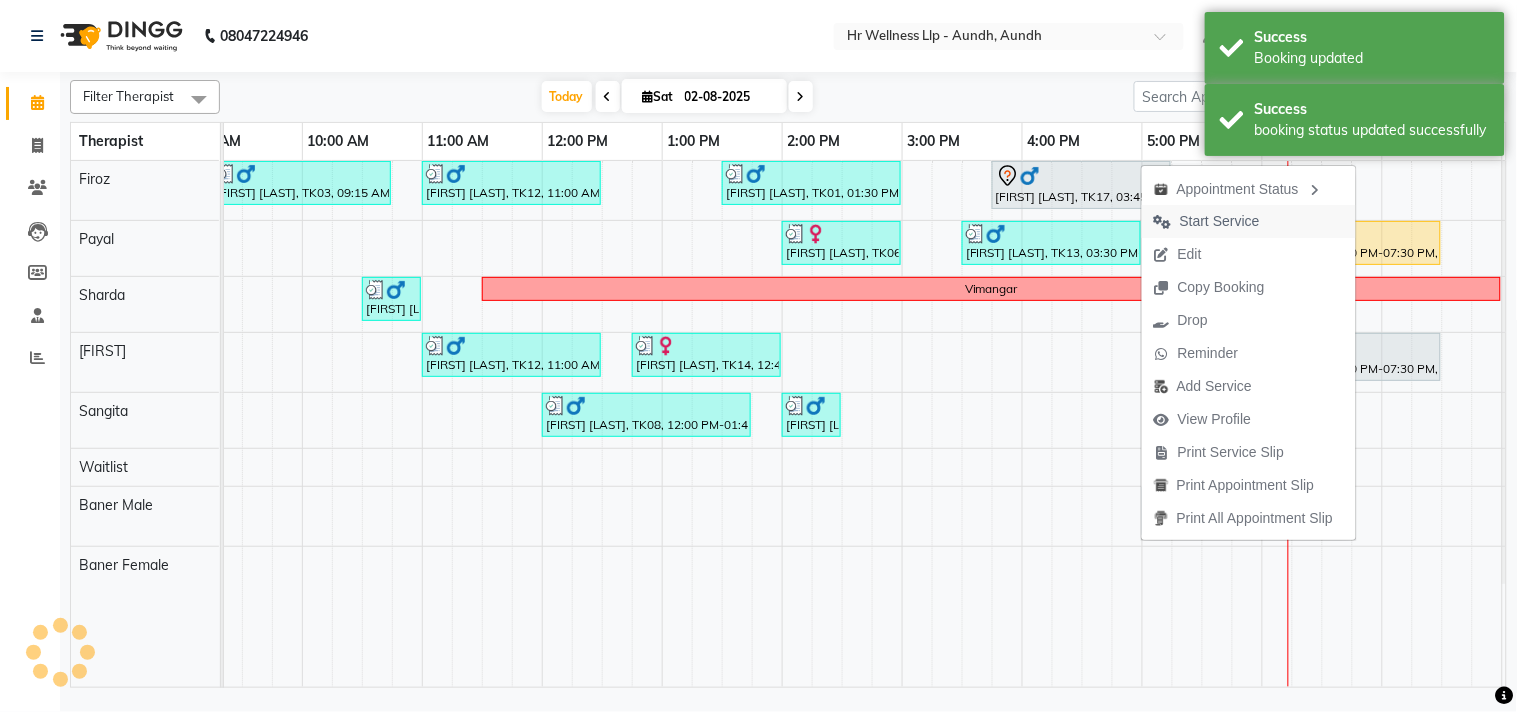 click on "Start Service" at bounding box center [1207, 221] 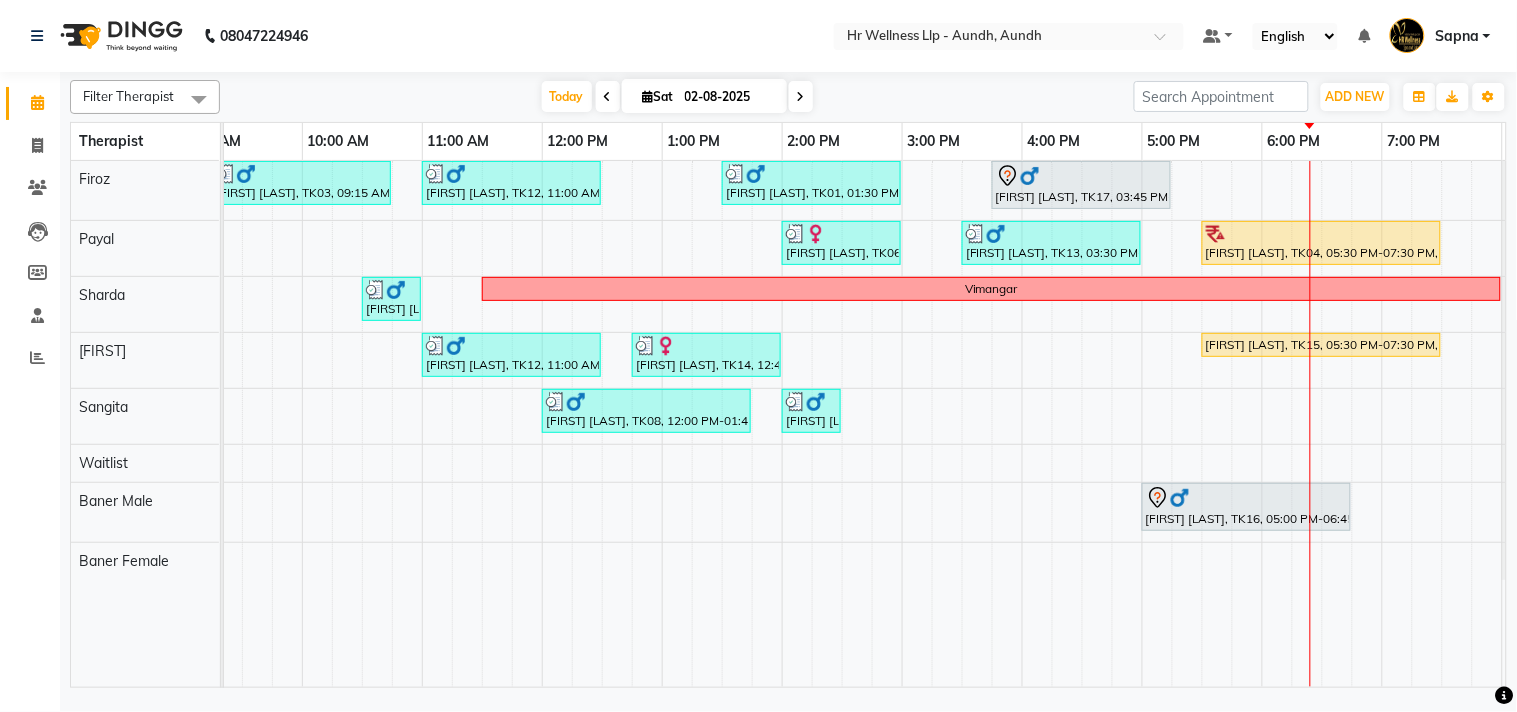 click at bounding box center [801, 96] 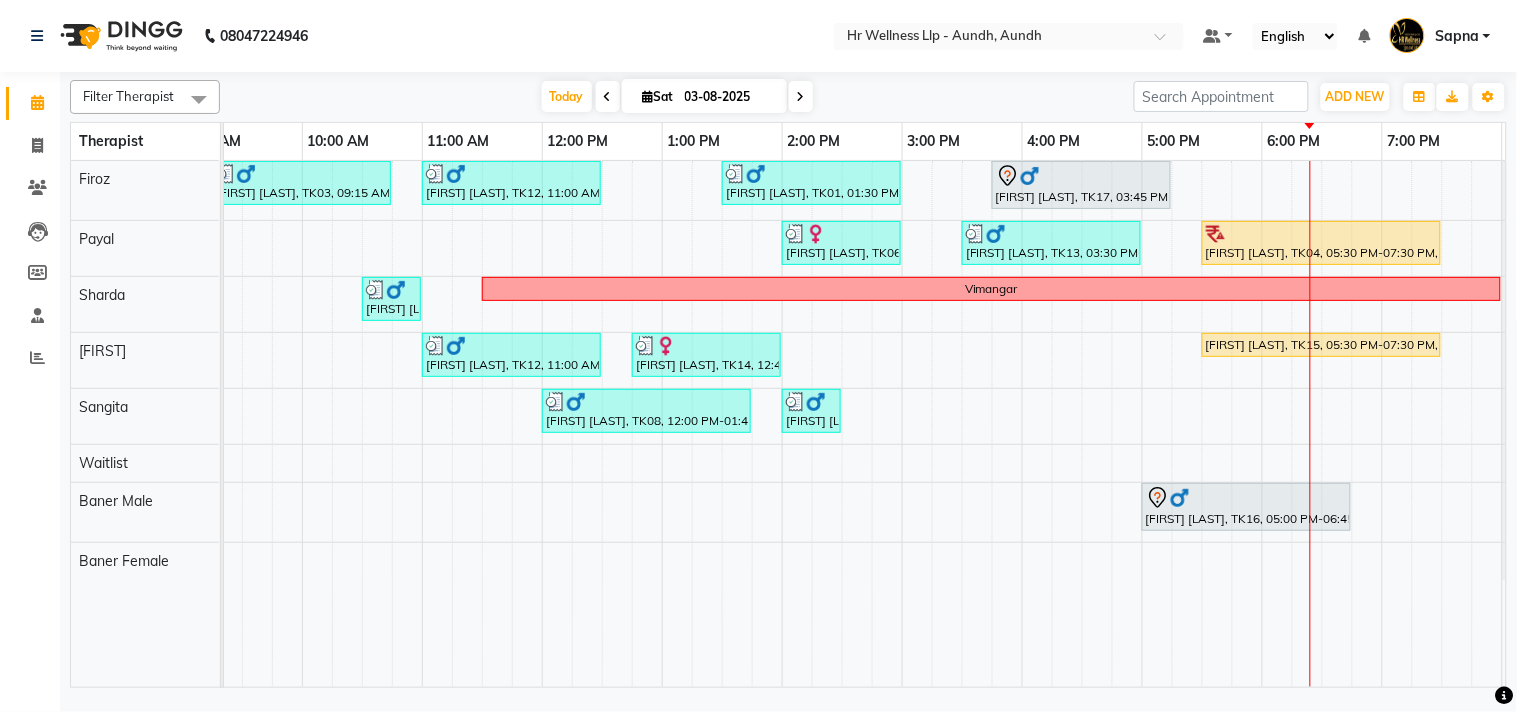 scroll, scrollTop: 0, scrollLeft: 0, axis: both 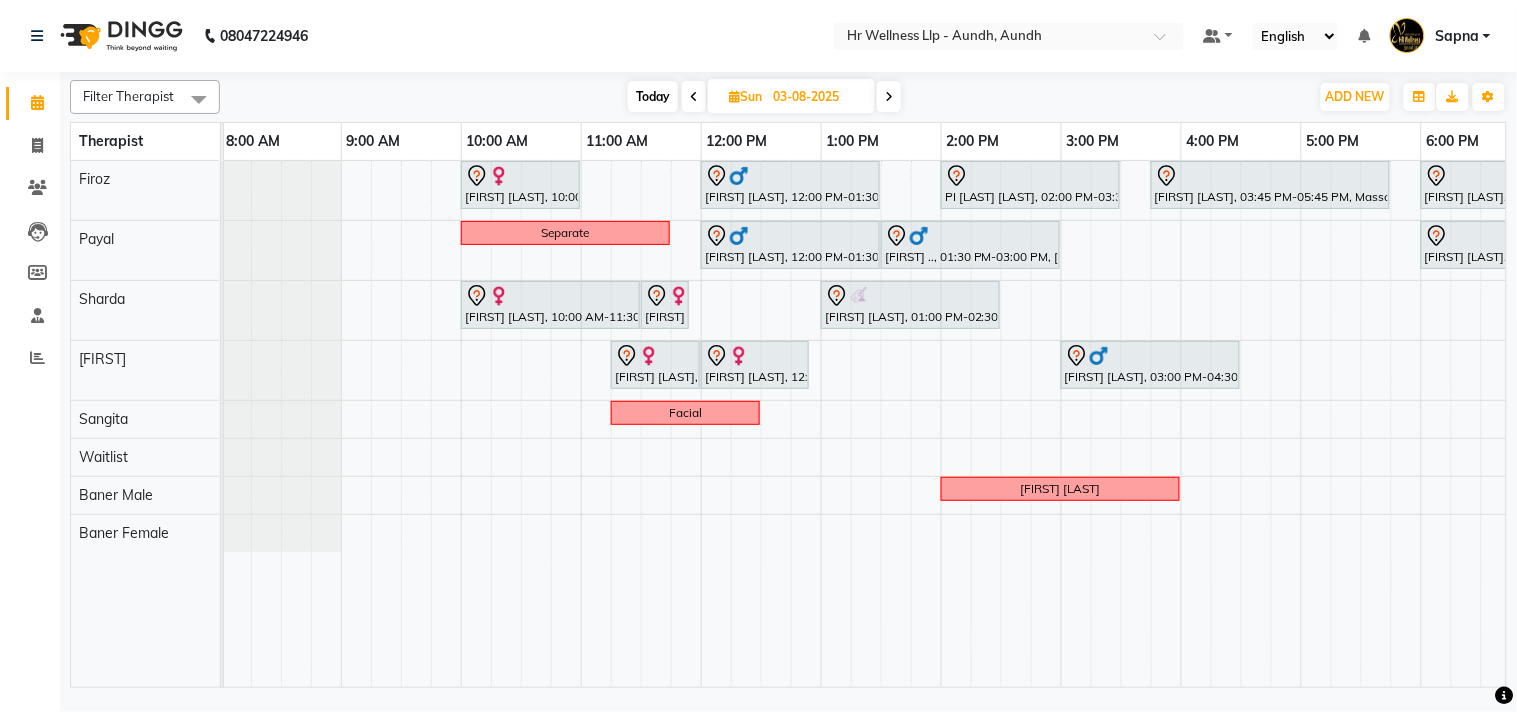 click on "Today" at bounding box center [653, 96] 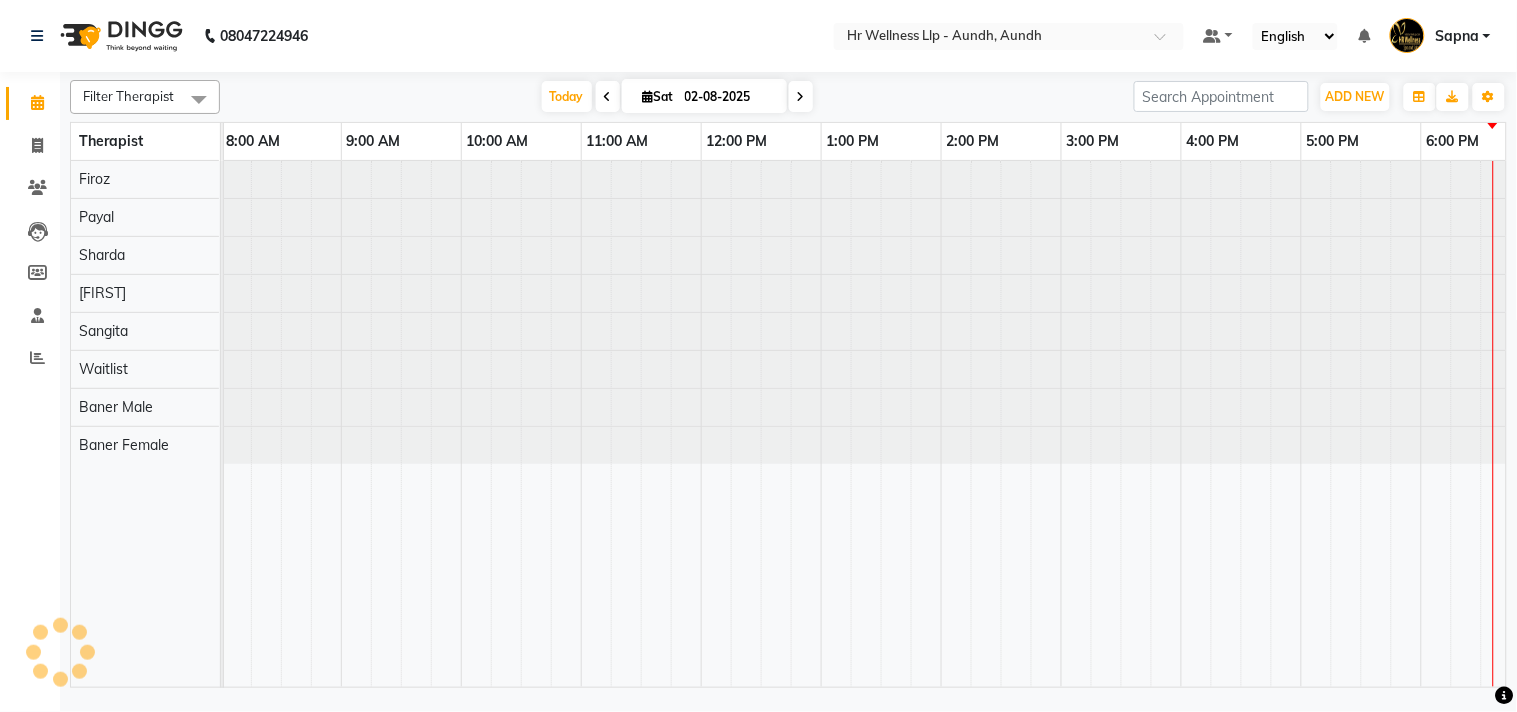 scroll, scrollTop: 0, scrollLeft: 0, axis: both 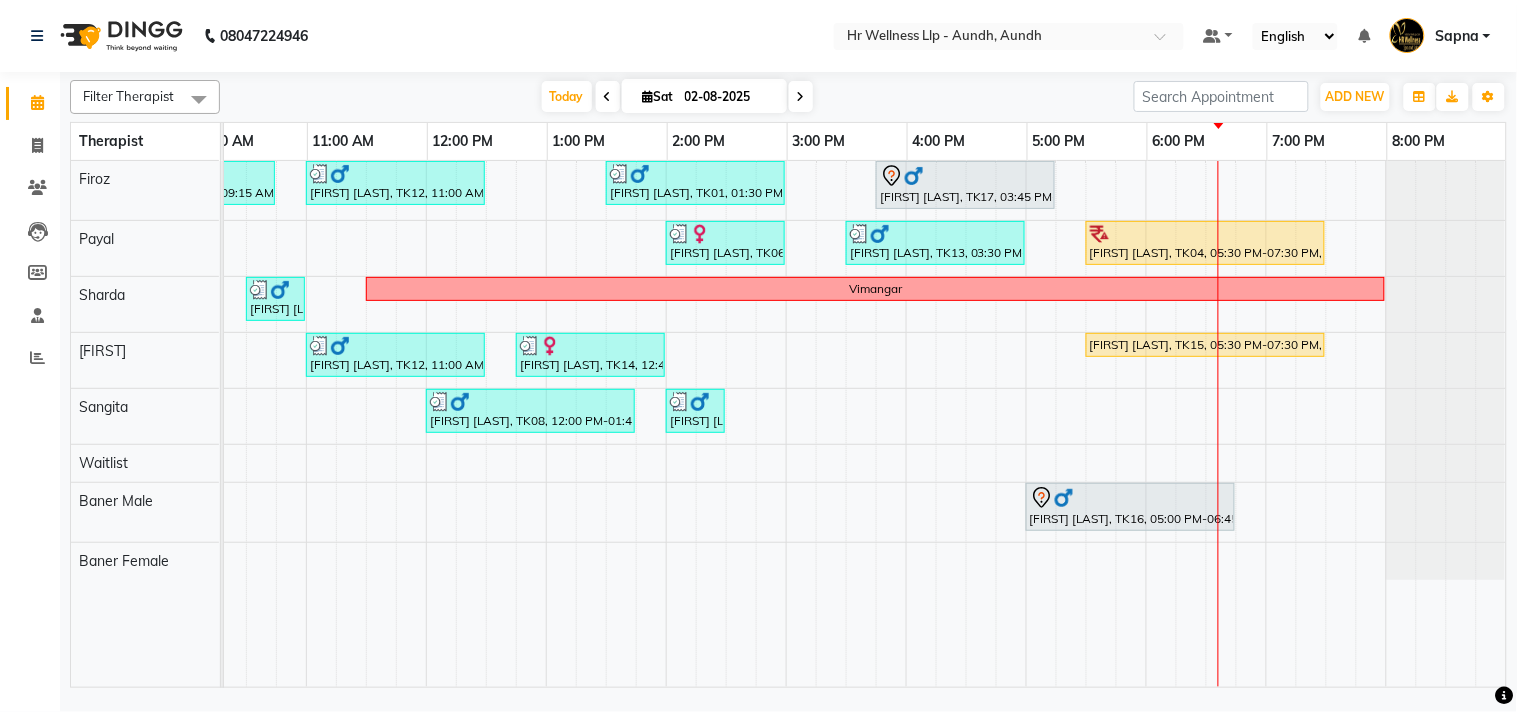 click at bounding box center (801, 97) 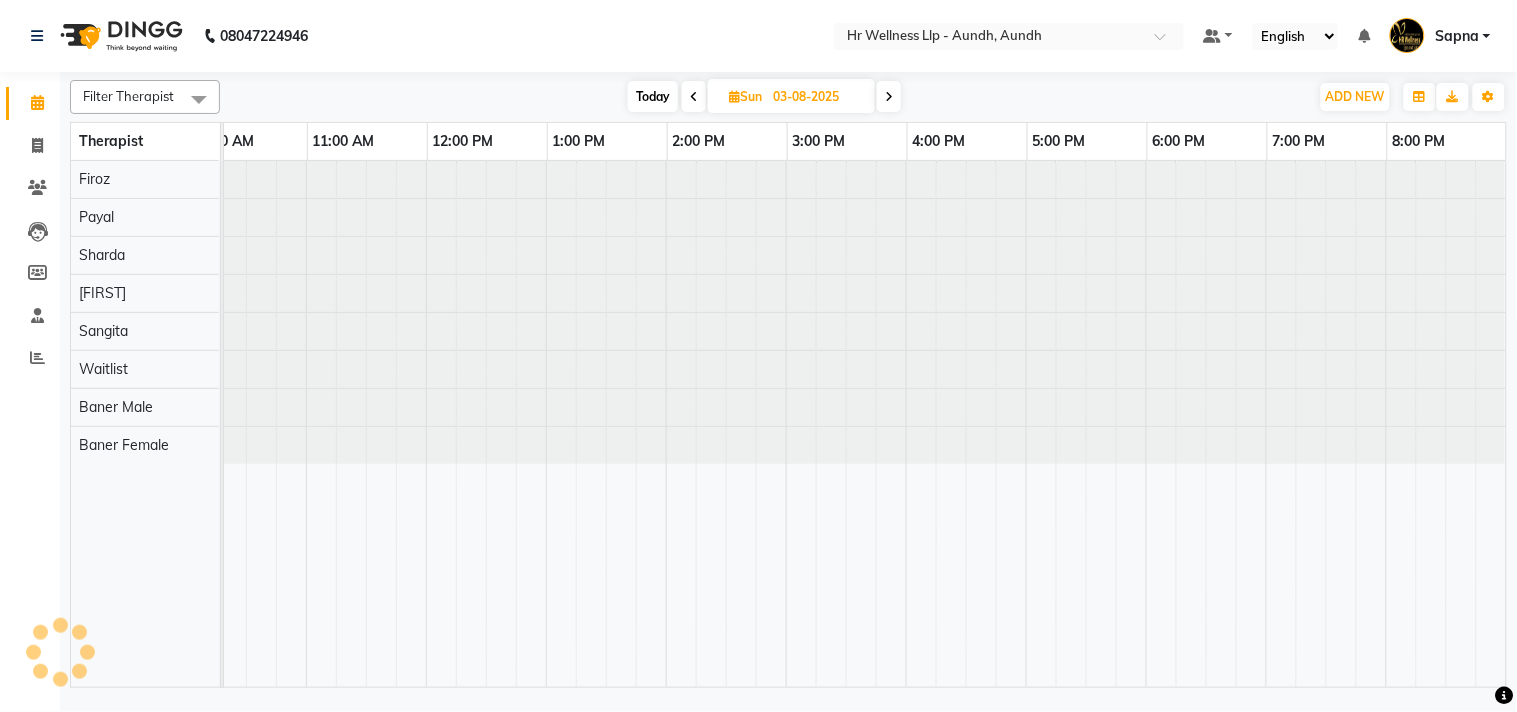 scroll, scrollTop: 0, scrollLeft: 0, axis: both 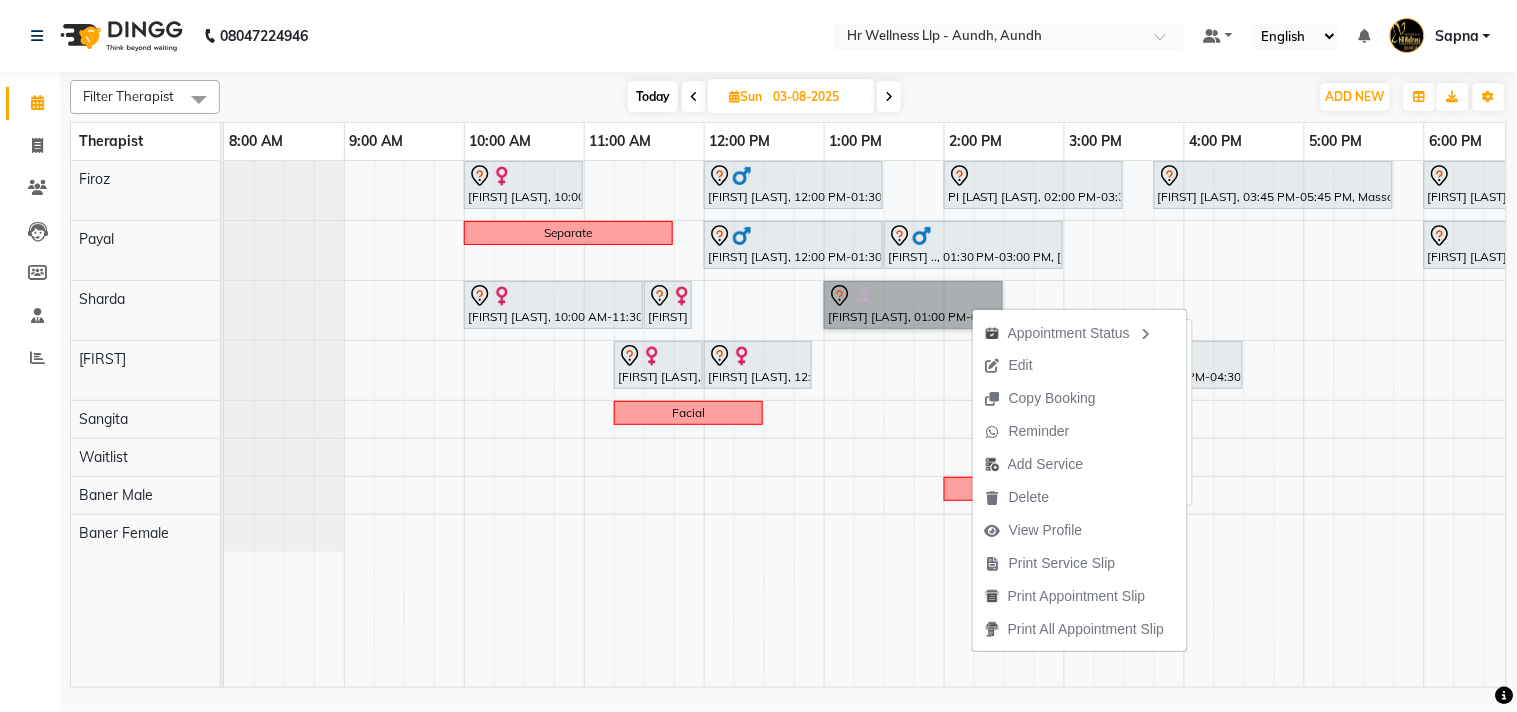 click on "[FIRST] [LAST], 01:00 PM-02:30 PM, Deep Tissue Massage with Wintergreen oil 60 Min" at bounding box center (913, 305) 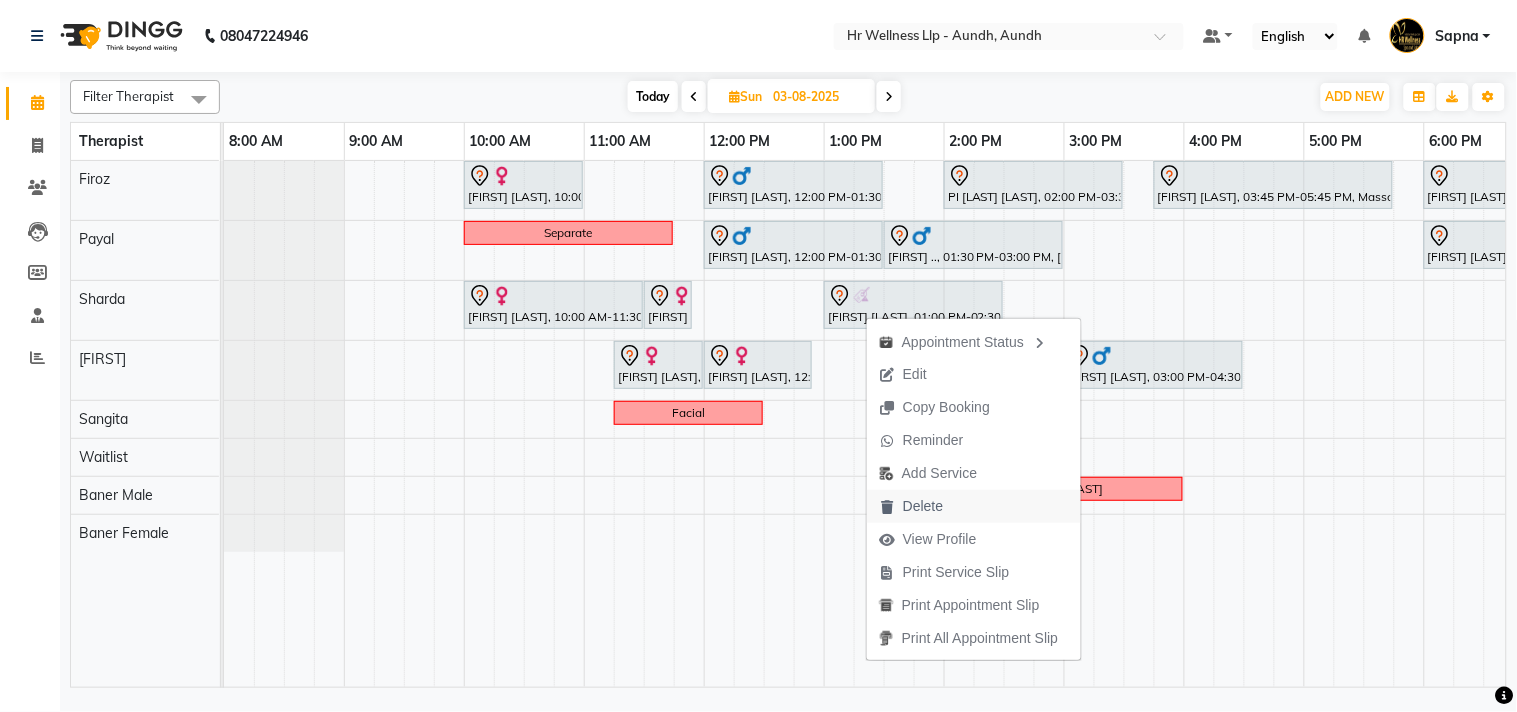 click on "Delete" at bounding box center (923, 506) 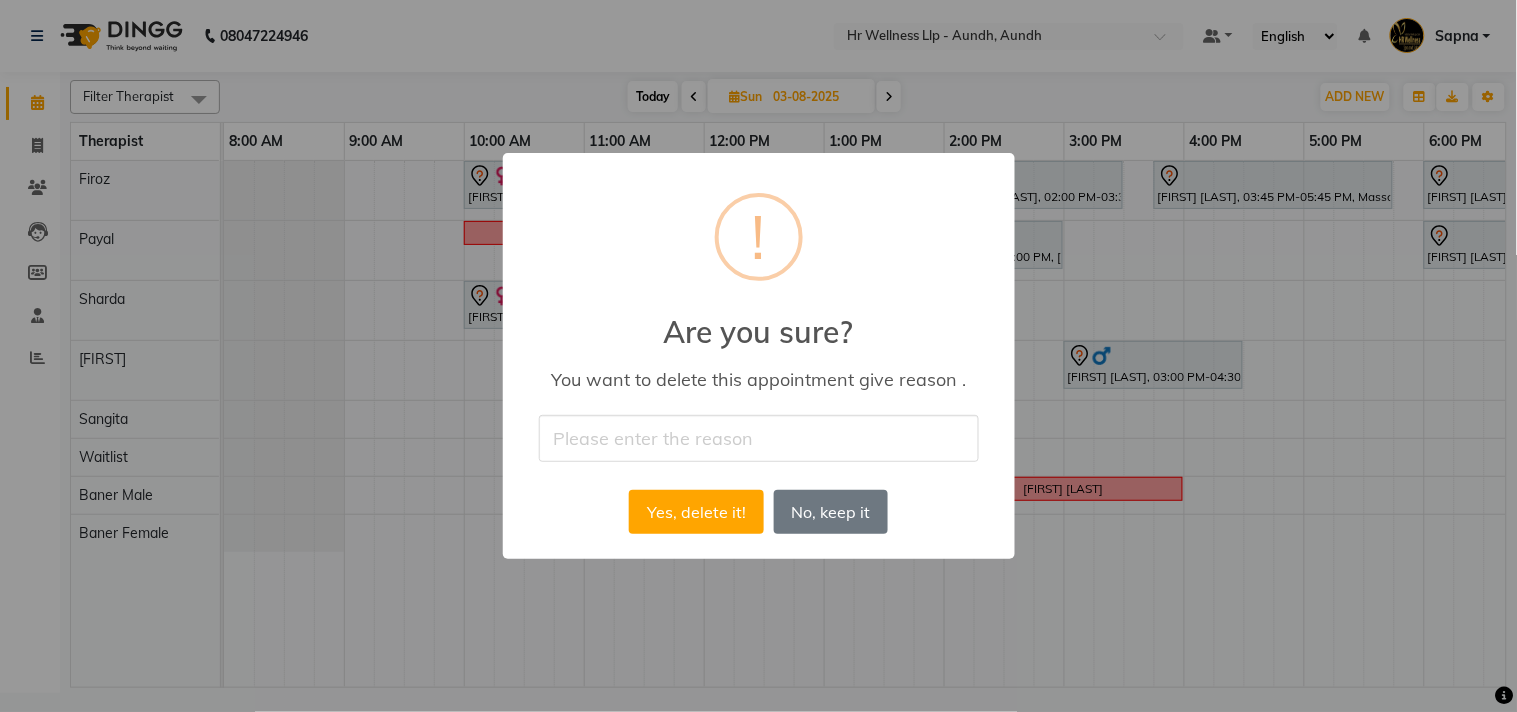 click at bounding box center (759, 438) 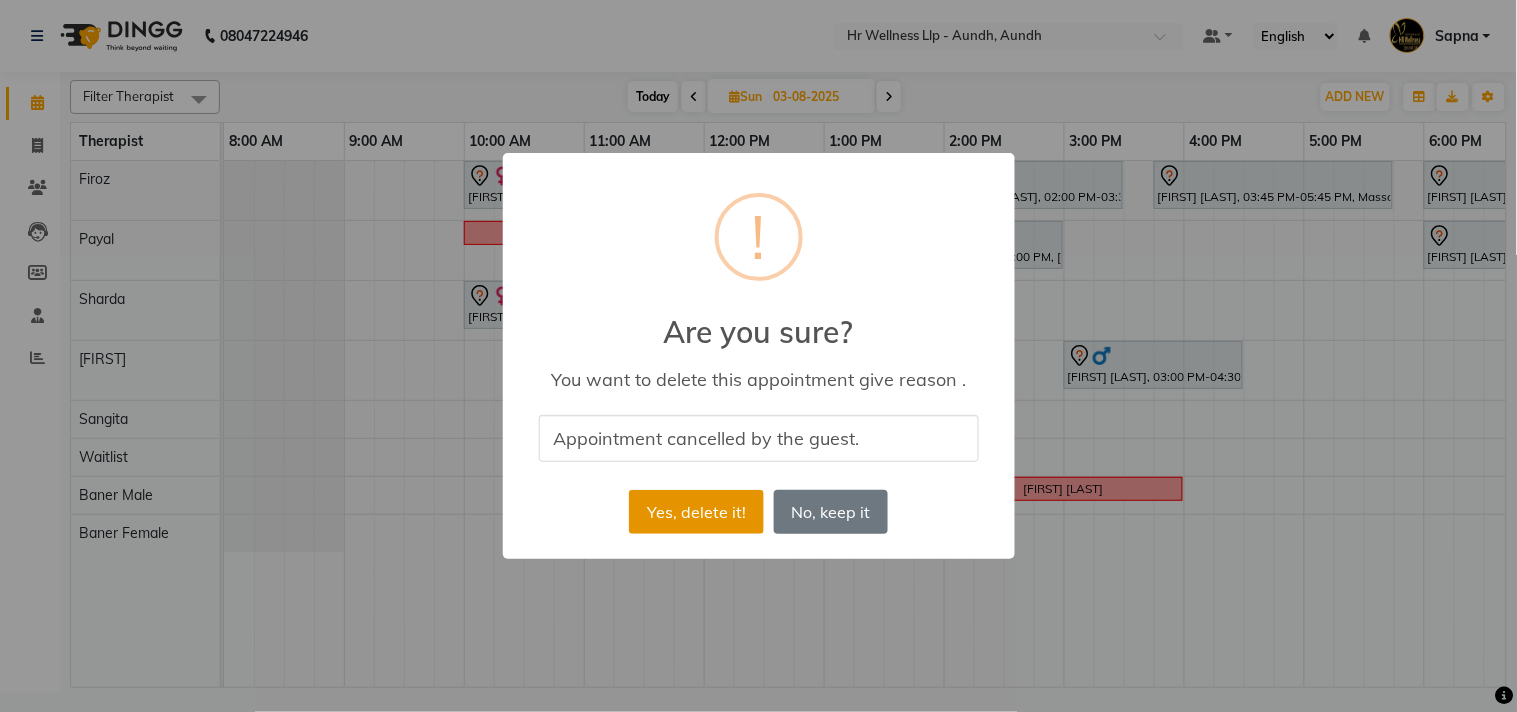 click on "Yes, delete it!" at bounding box center (696, 512) 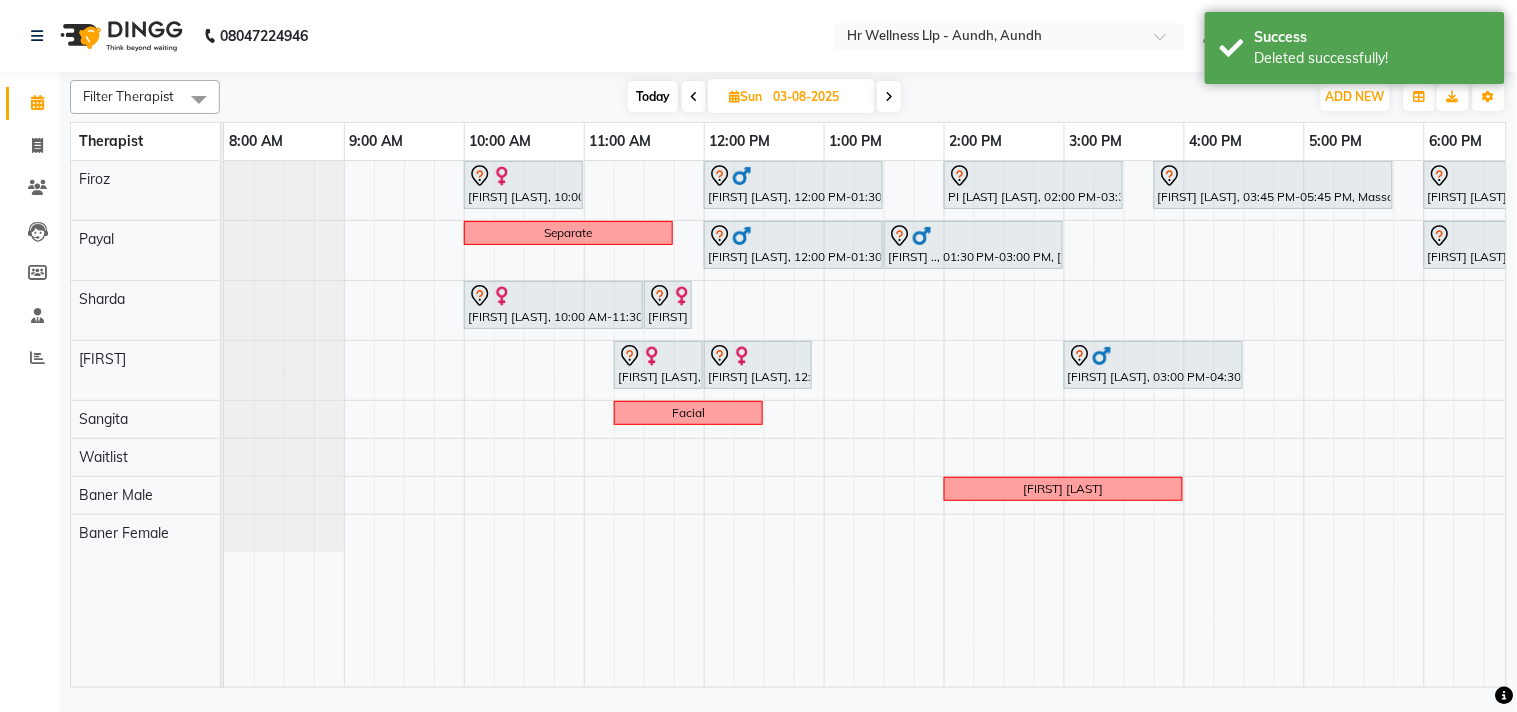 scroll, scrollTop: 0, scrollLeft: 67, axis: horizontal 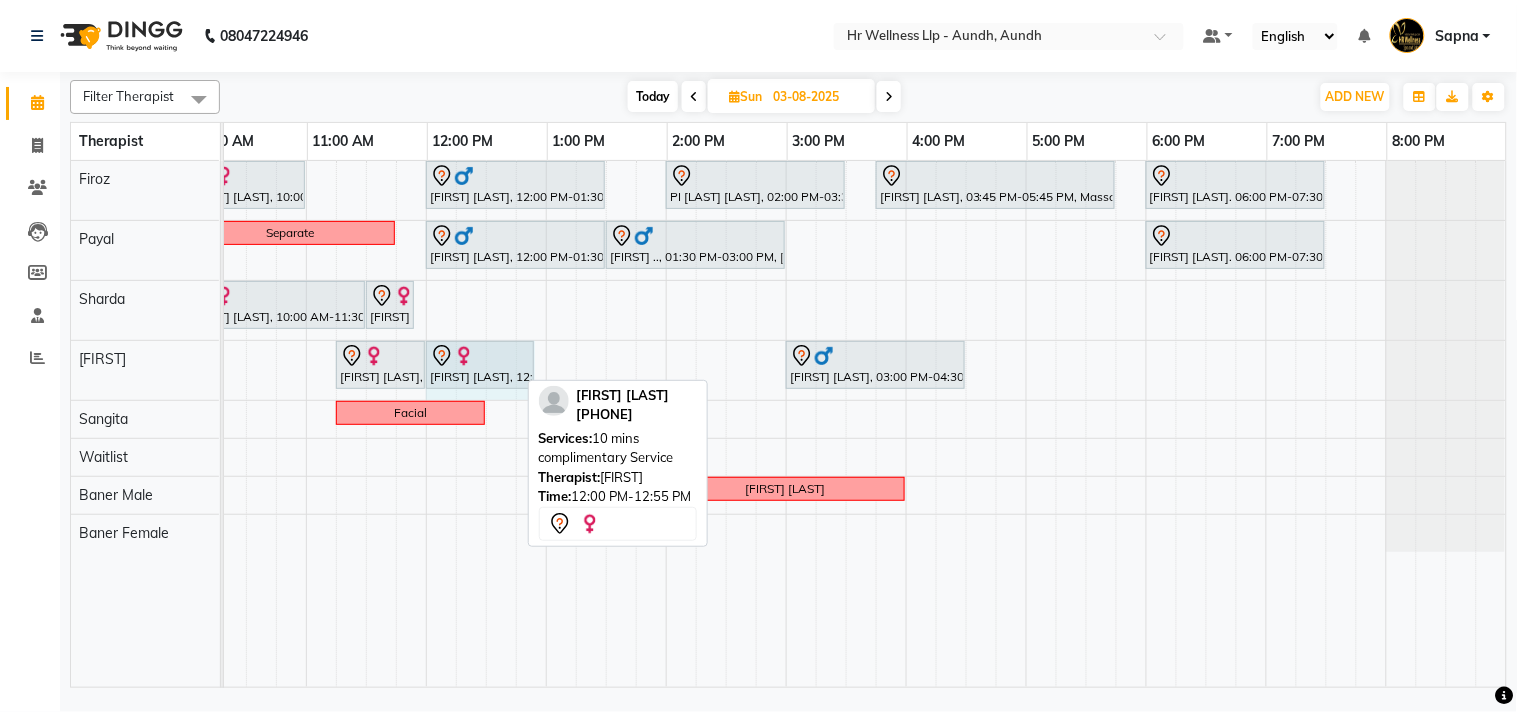 drag, startPoint x: 514, startPoint y: 363, endPoint x: 524, endPoint y: 358, distance: 11.18034 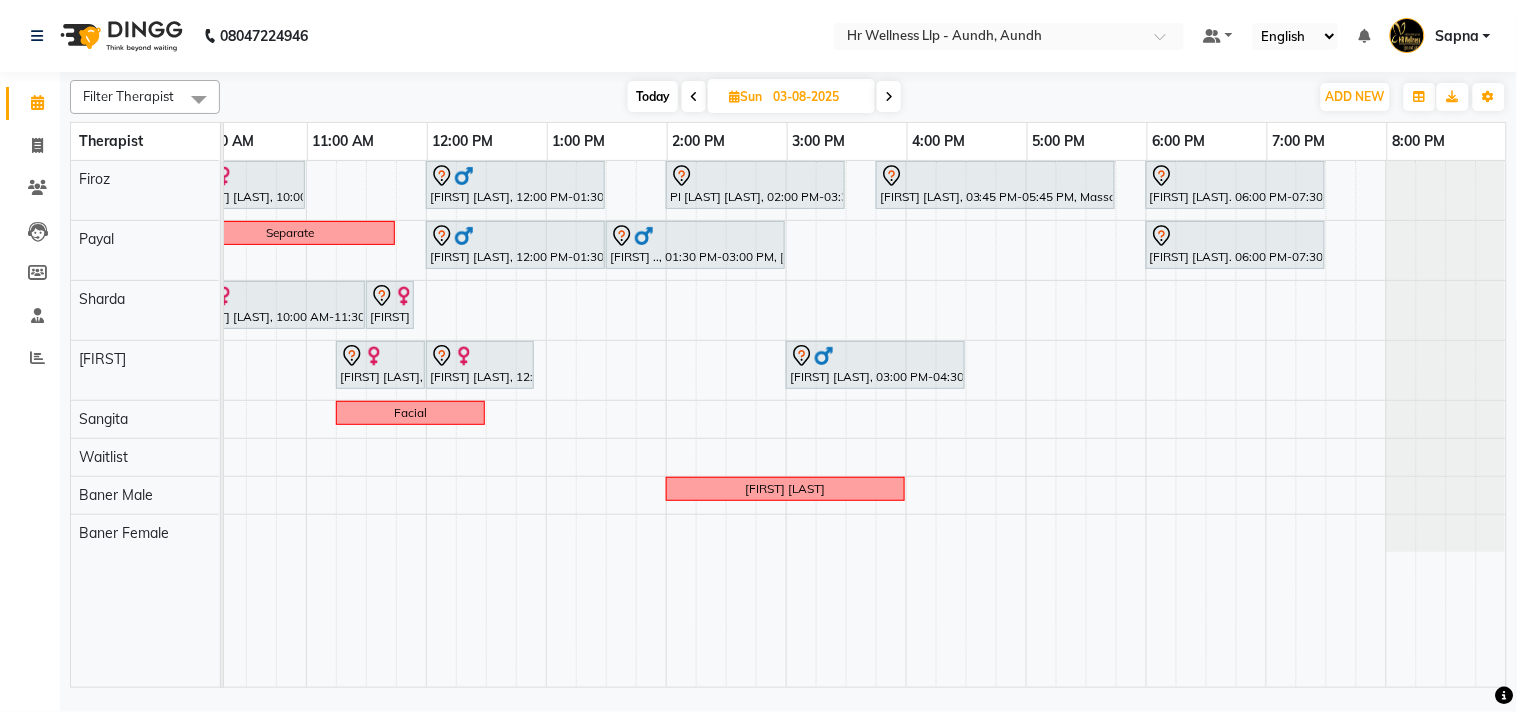 click at bounding box center [734, 96] 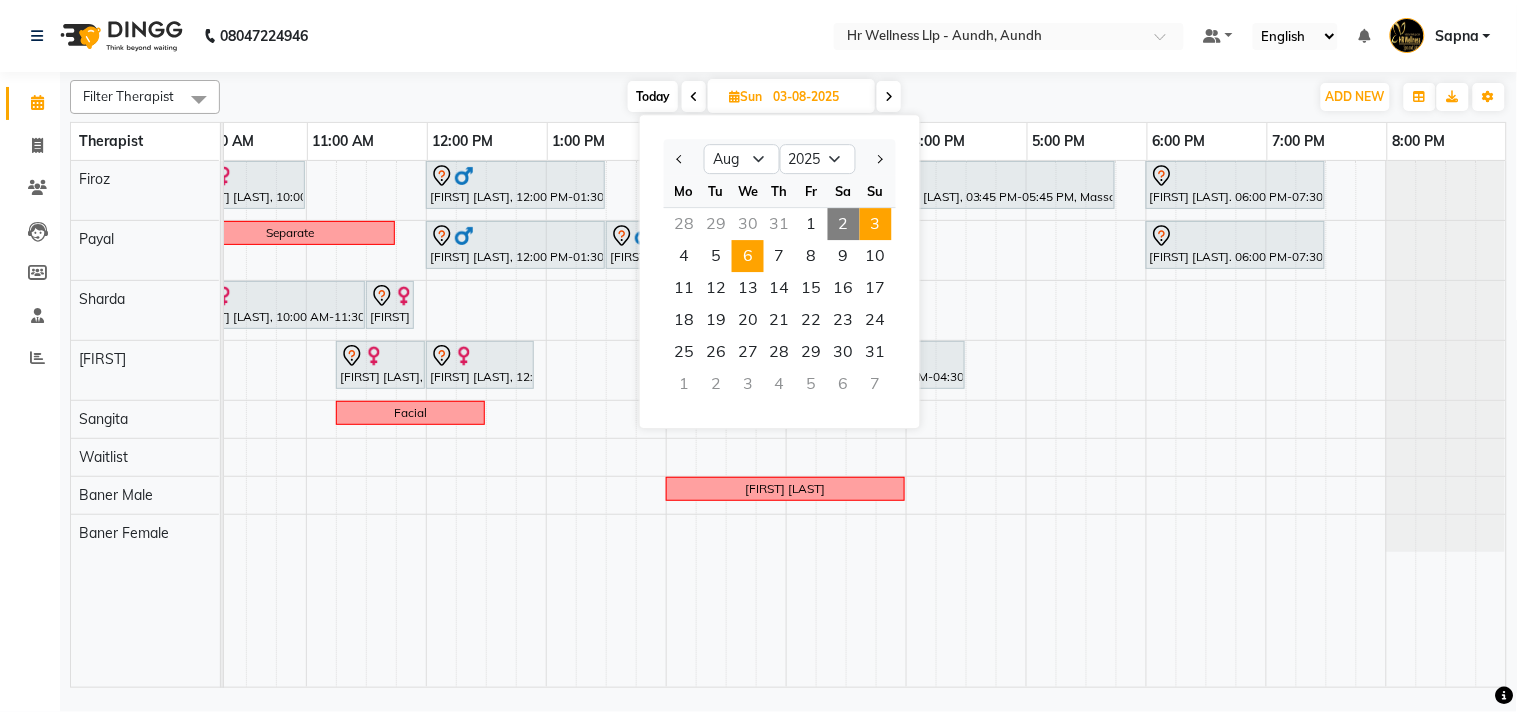 click on "6" at bounding box center (748, 256) 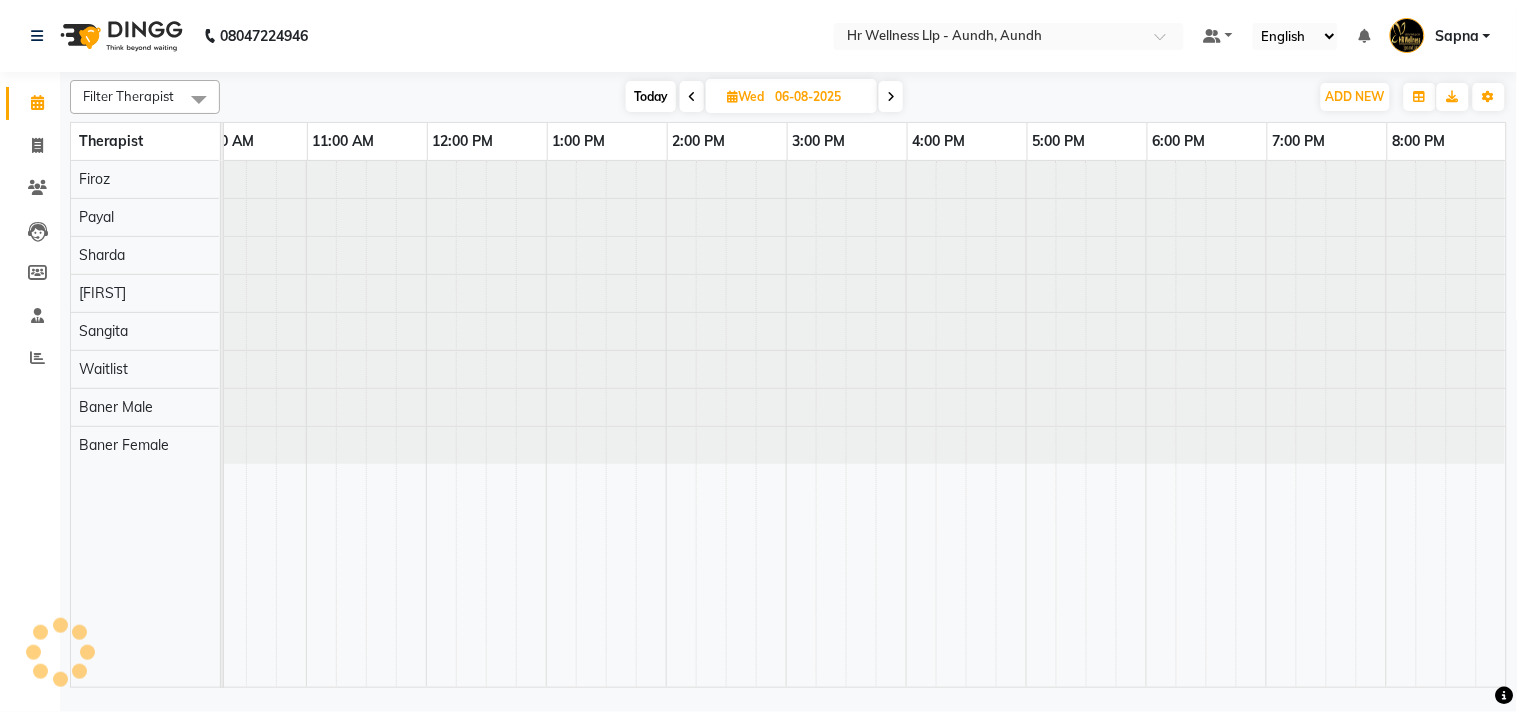 scroll, scrollTop: 0, scrollLeft: 0, axis: both 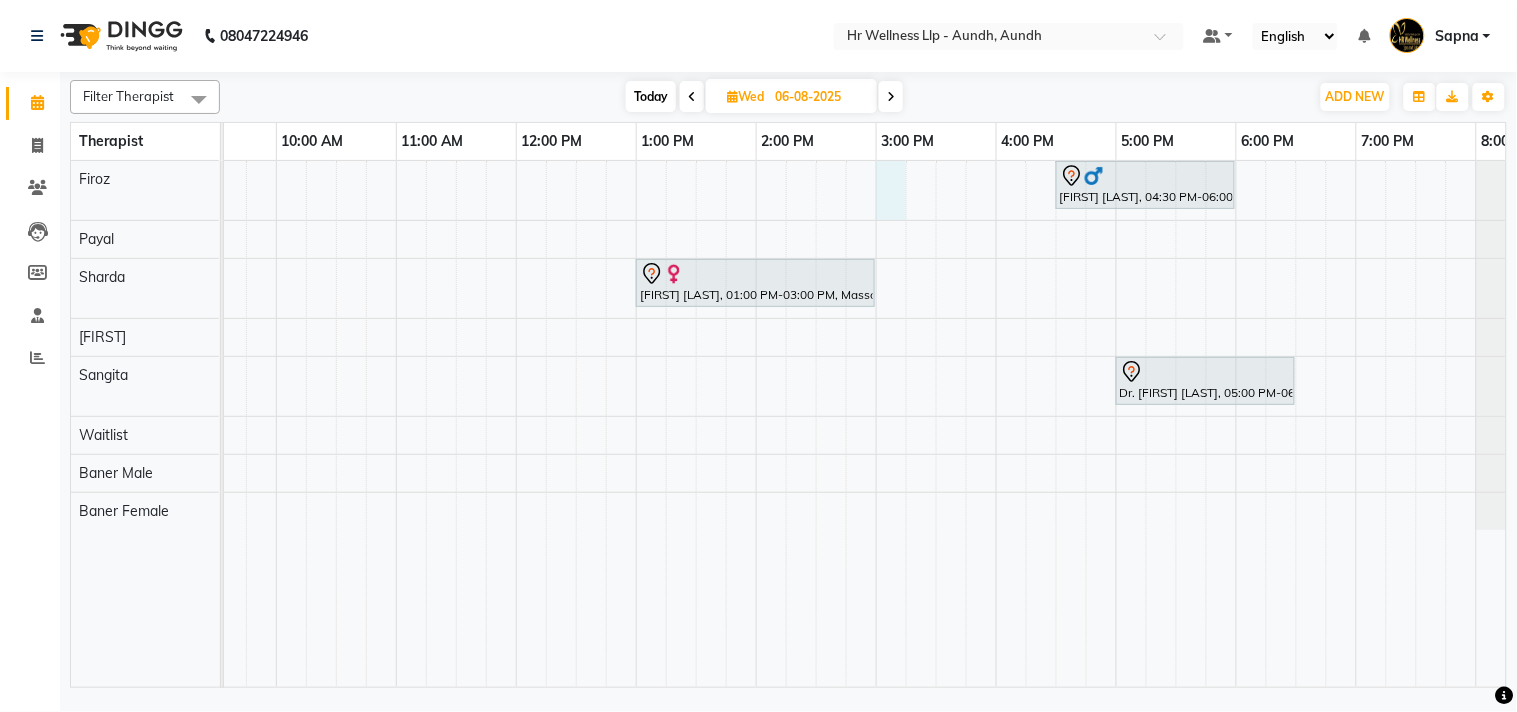 click on "[FIRST] [LAST], 04:30 PM-06:00 PM, [SERVICE] [DURATION]             [FIRST] [LAST], 01:00 PM-03:00 PM, [SERVICE] [DURATION]             Dr. [FIRST] [LAST], 05:00 PM-06:30 PM, [SERVICE] [DURATION]" at bounding box center [816, 424] 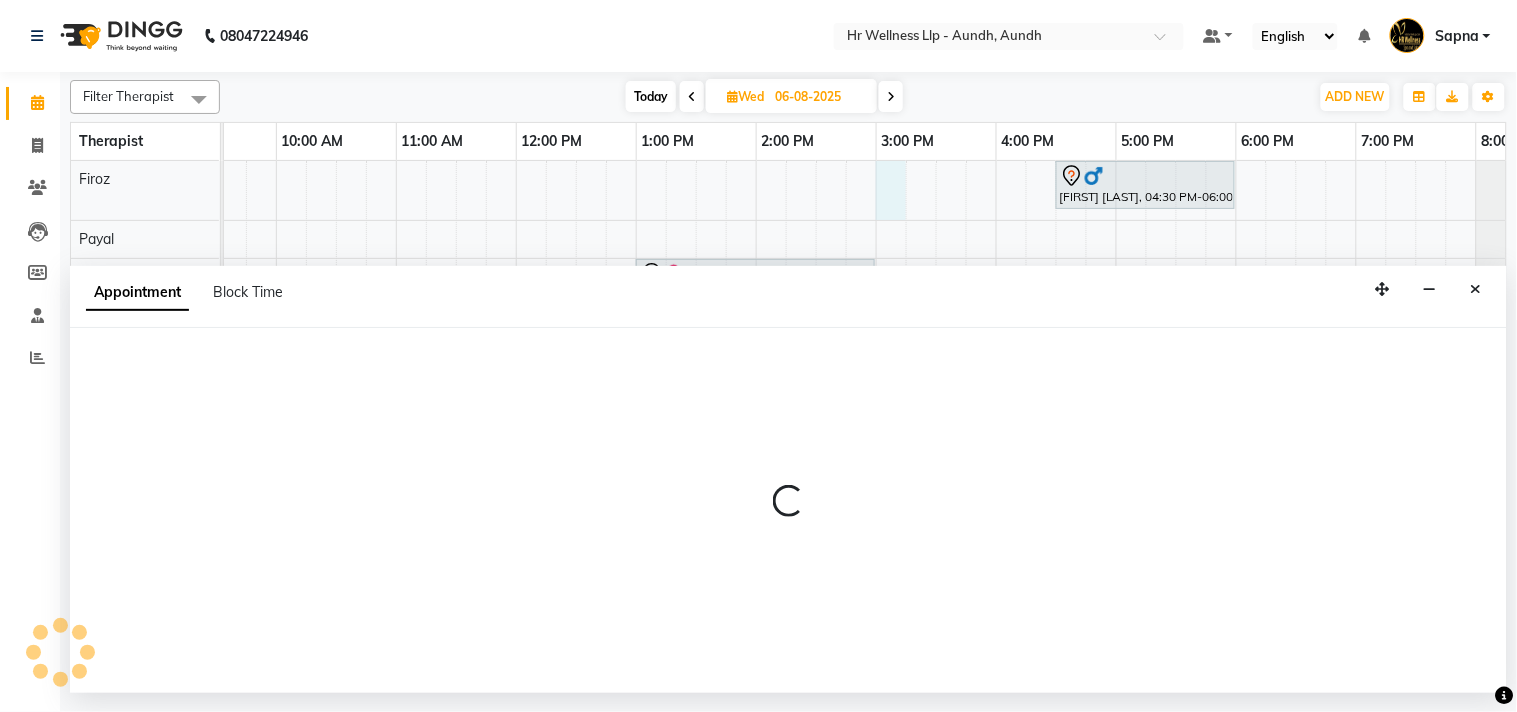 select on "[NUMBER]" 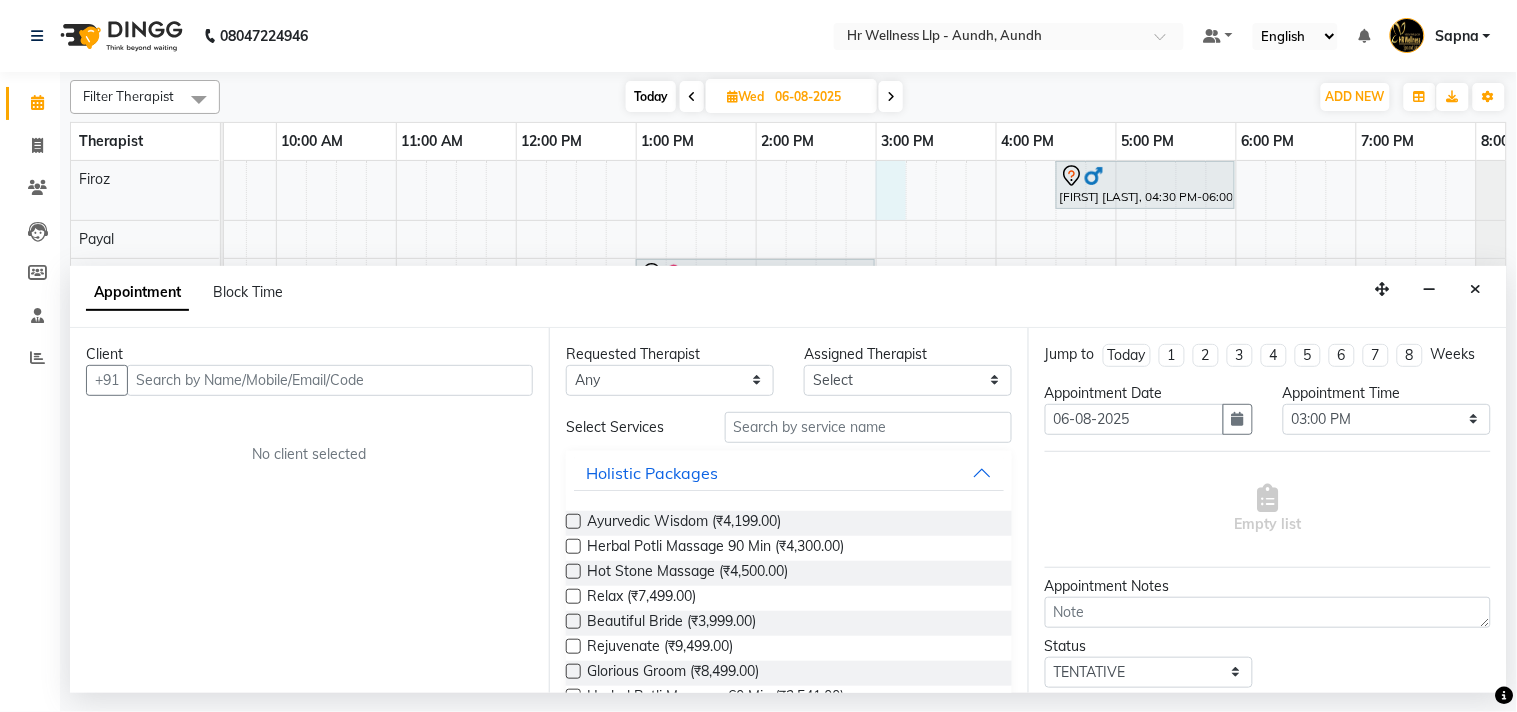 click at bounding box center [330, 380] 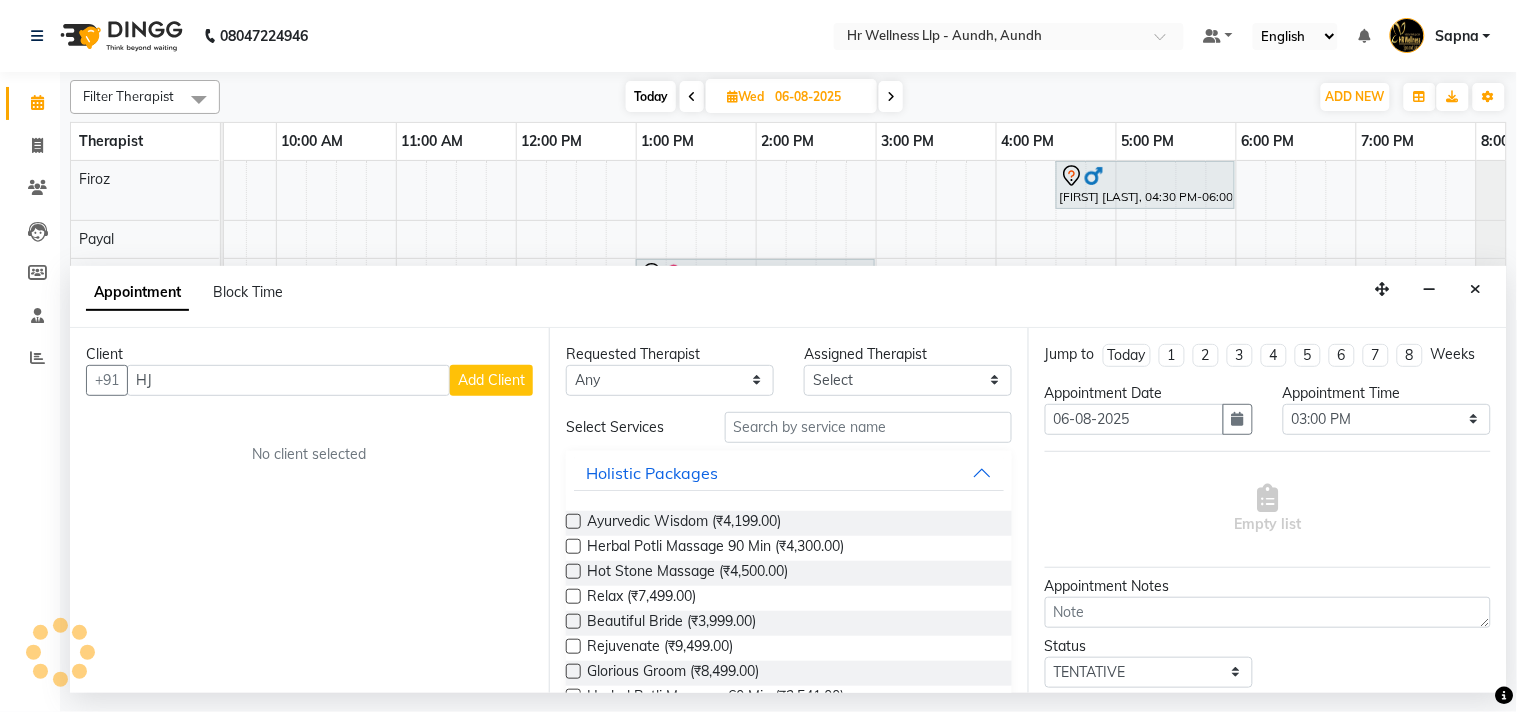 type on "H" 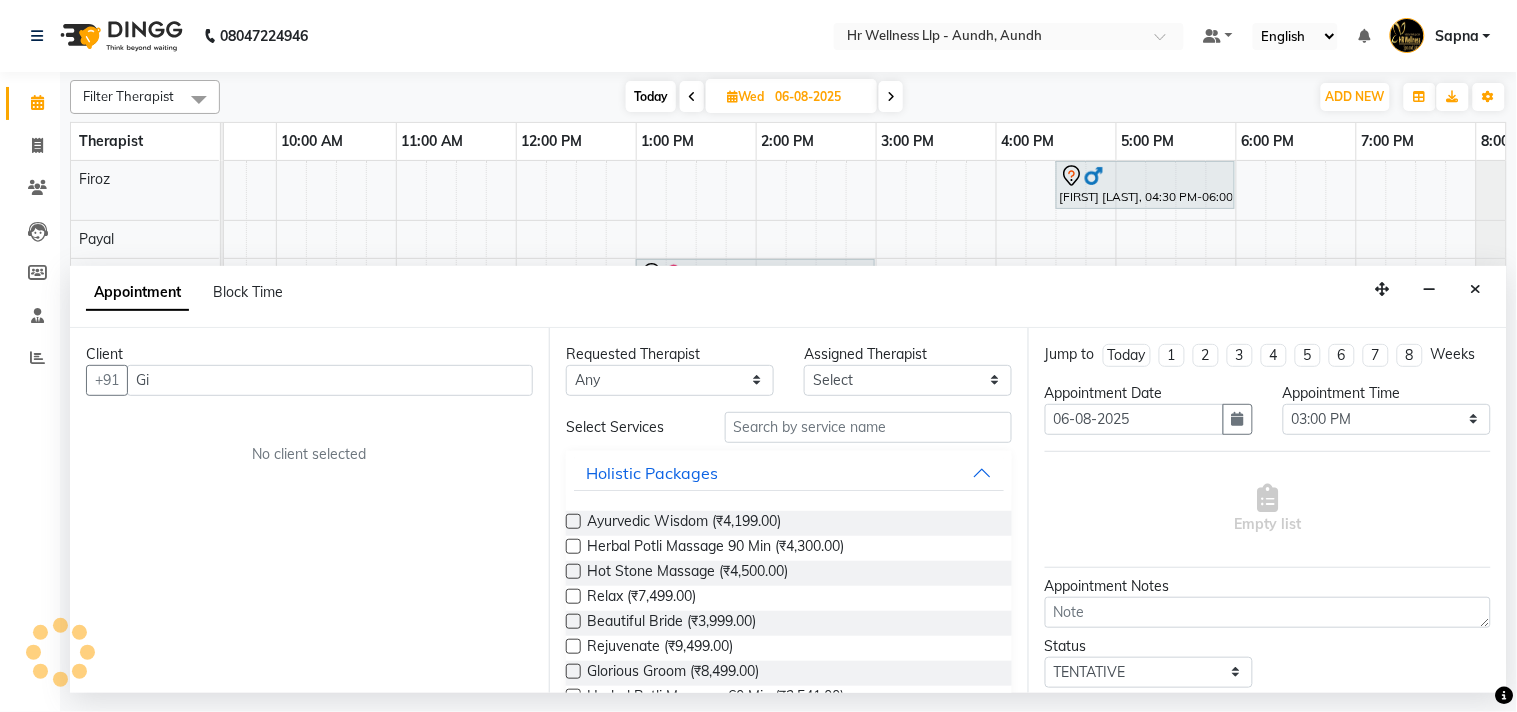 type on "G" 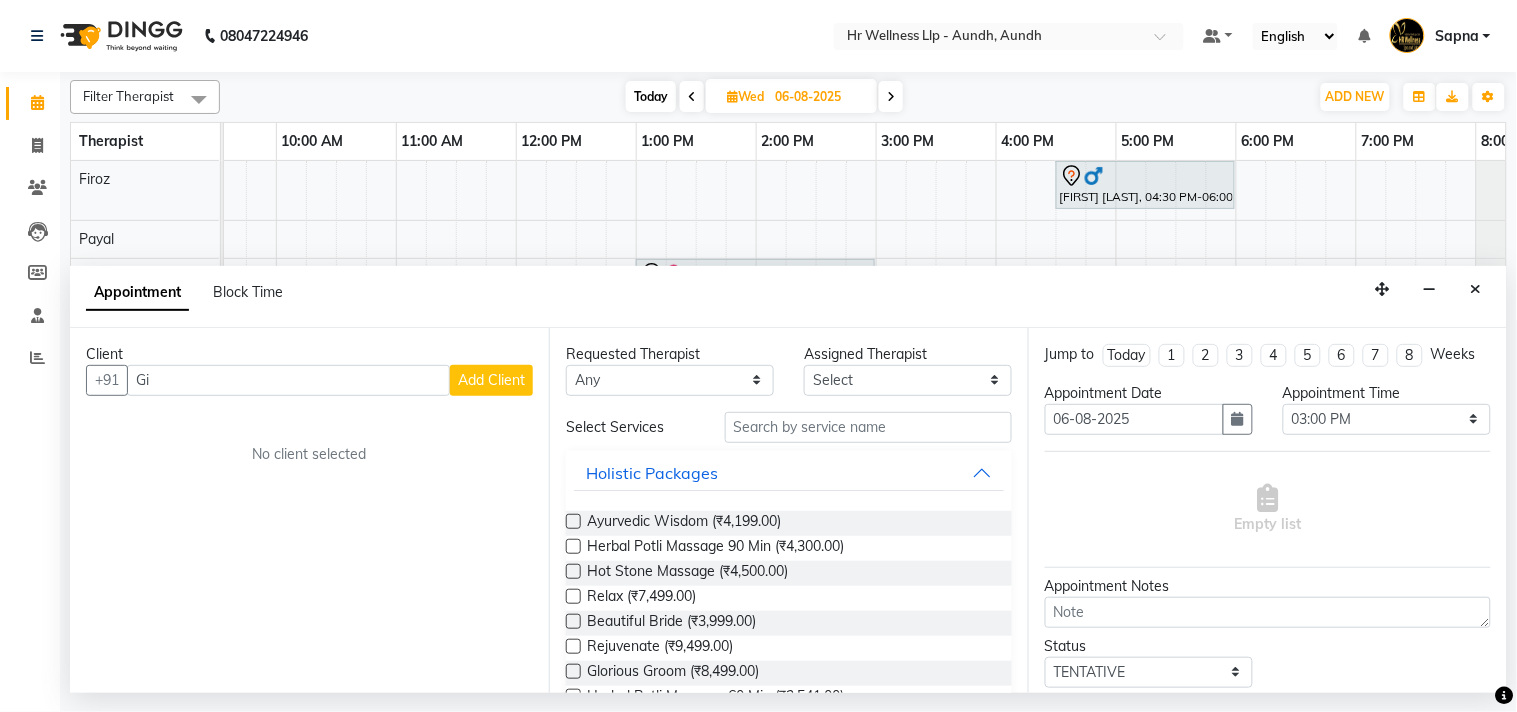 type on "G" 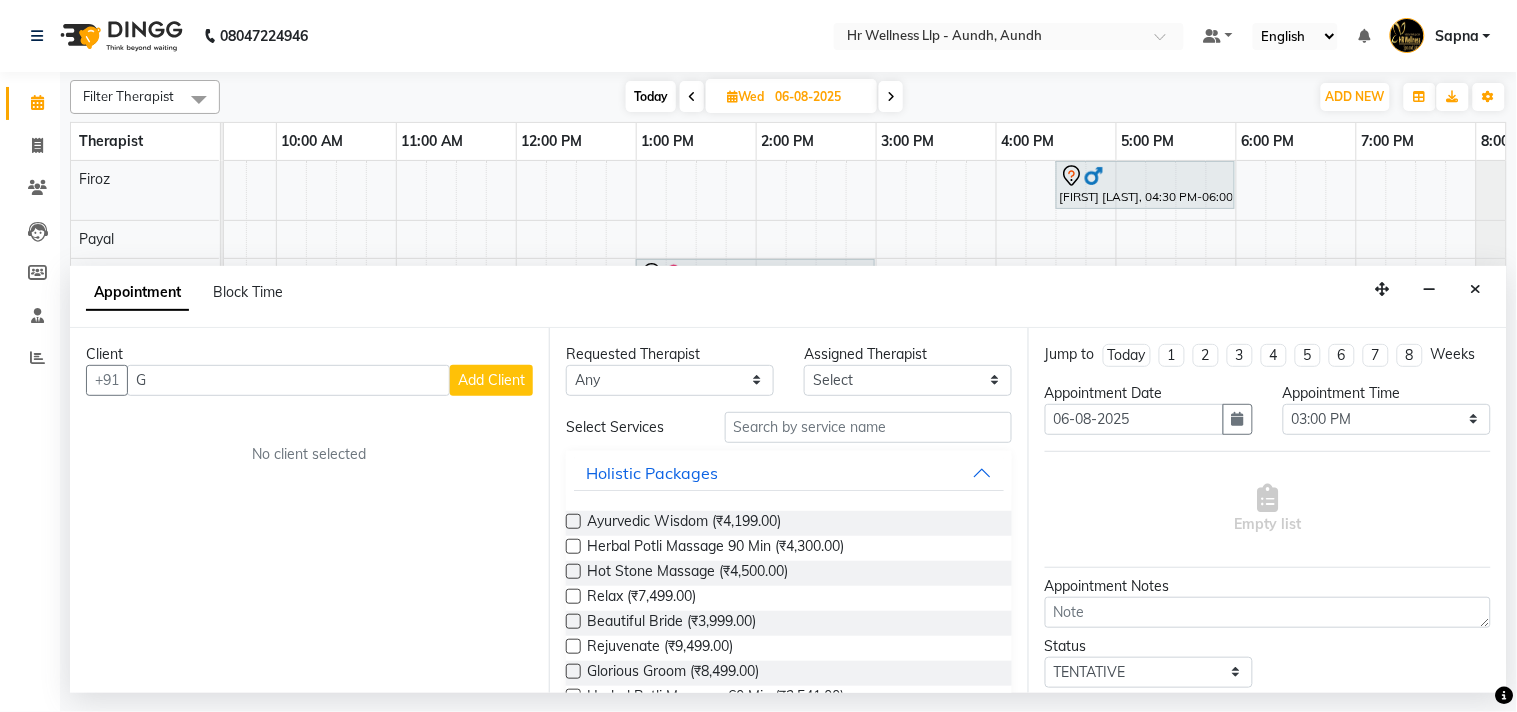 type 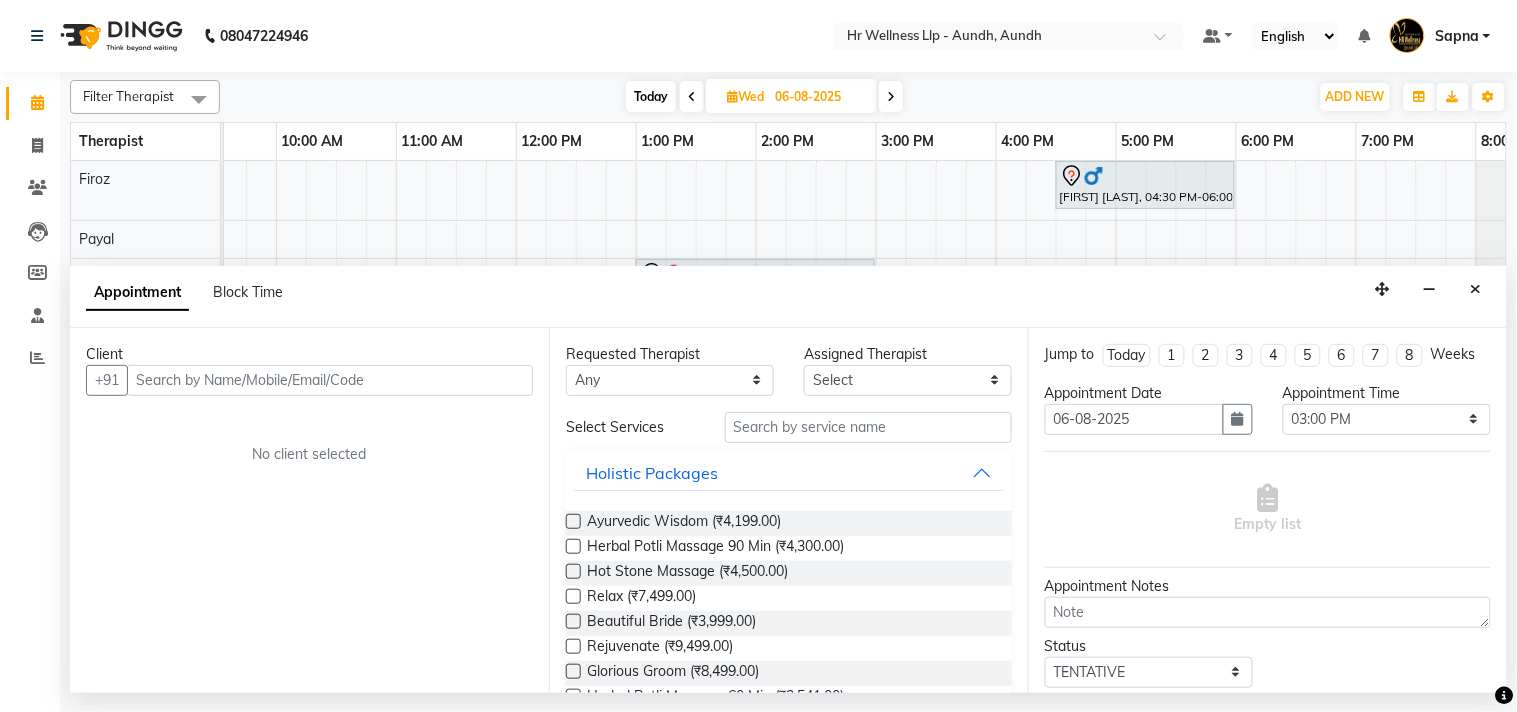 click at bounding box center [330, 380] 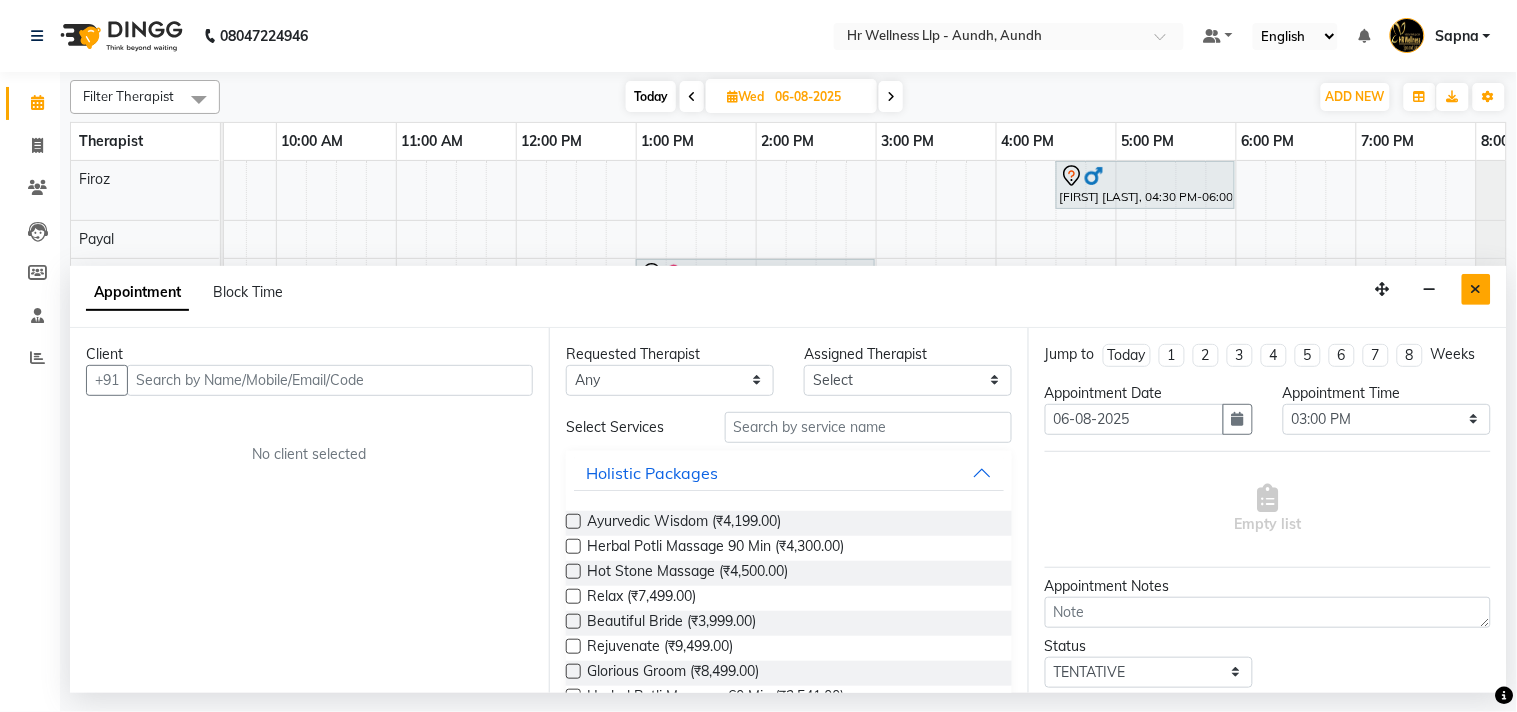 click at bounding box center [1476, 289] 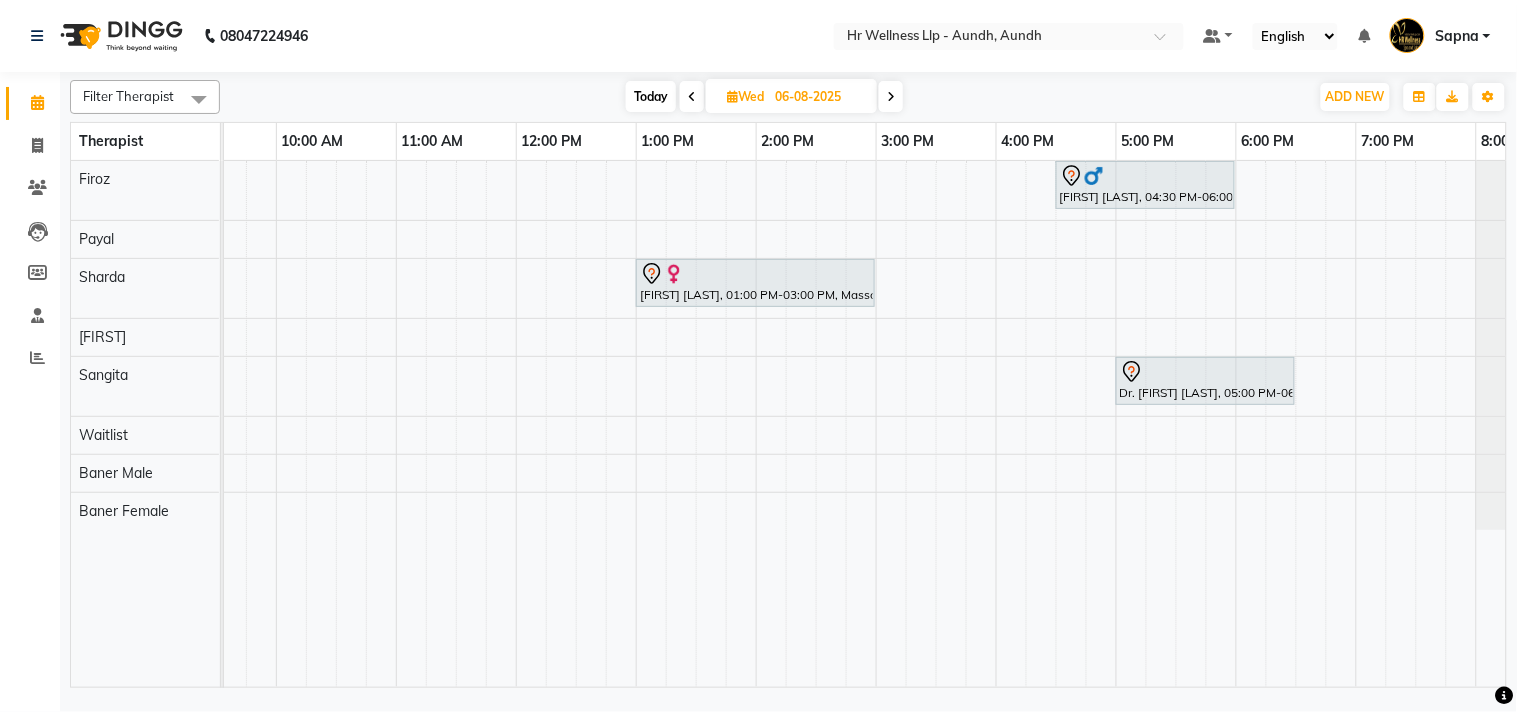 click on "[FIRST] [LAST], 04:30 PM-06:00 PM, [SERVICE] [DURATION]             [FIRST] [LAST], 01:00 PM-03:00 PM, [SERVICE] [DURATION]             Dr. [FIRST] [LAST], 05:00 PM-06:30 PM, [SERVICE] [DURATION]" at bounding box center (816, 424) 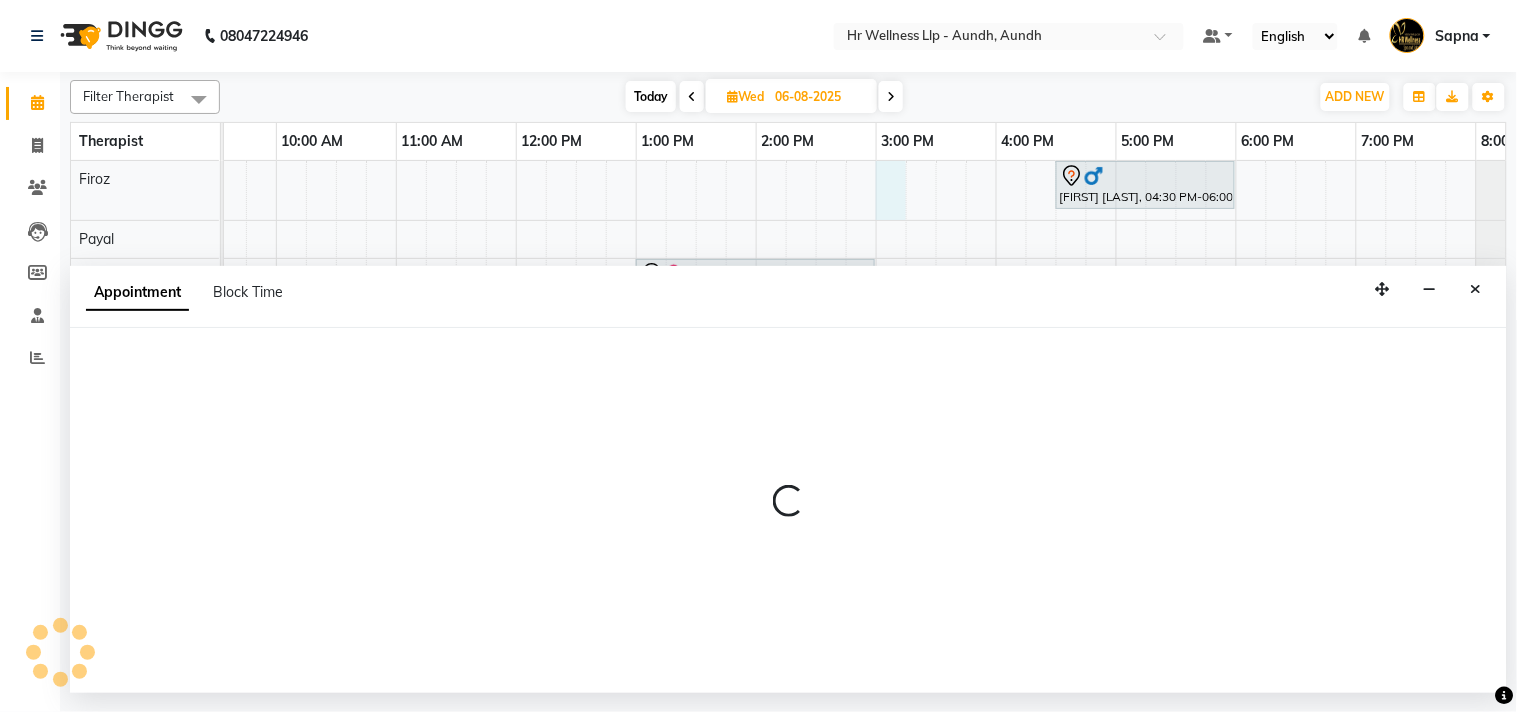 select on "[NUMBER]" 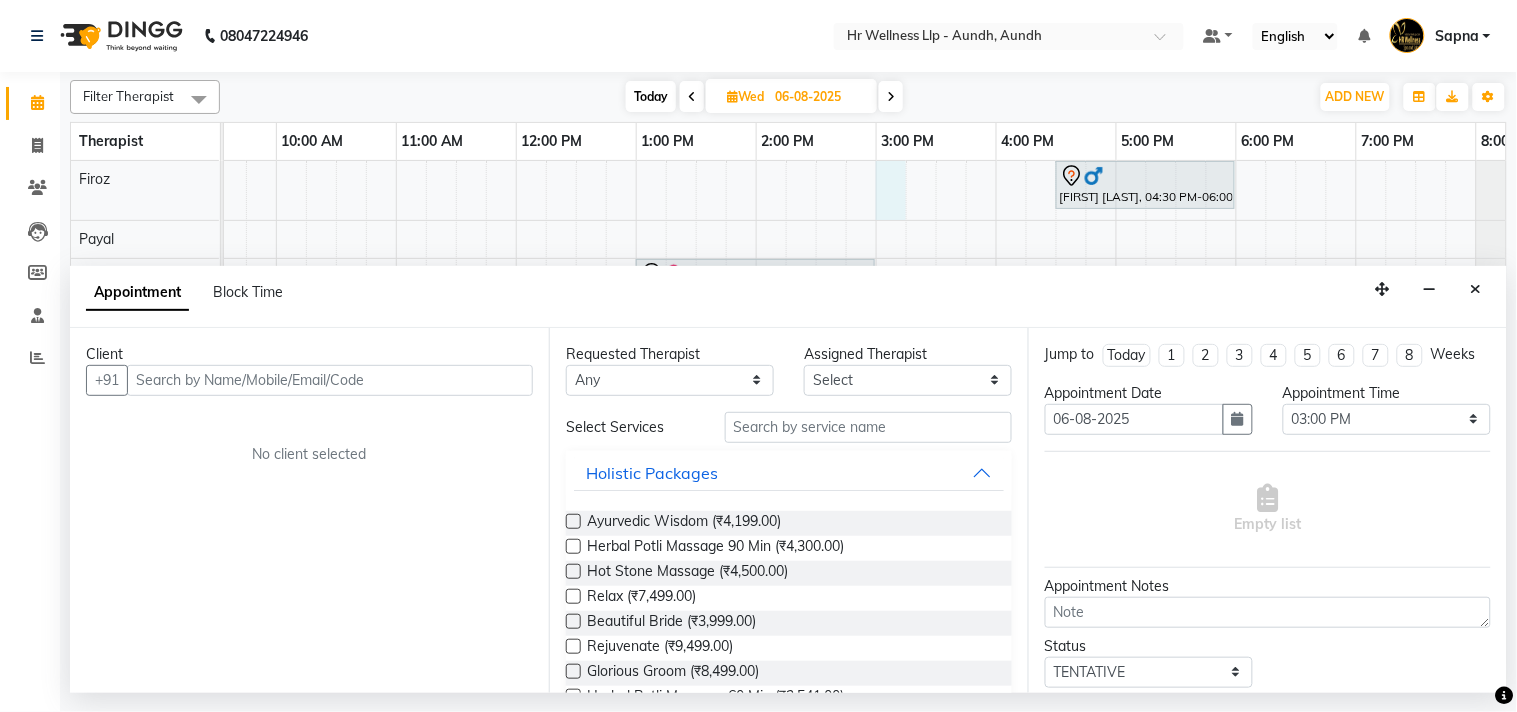 click at bounding box center [330, 380] 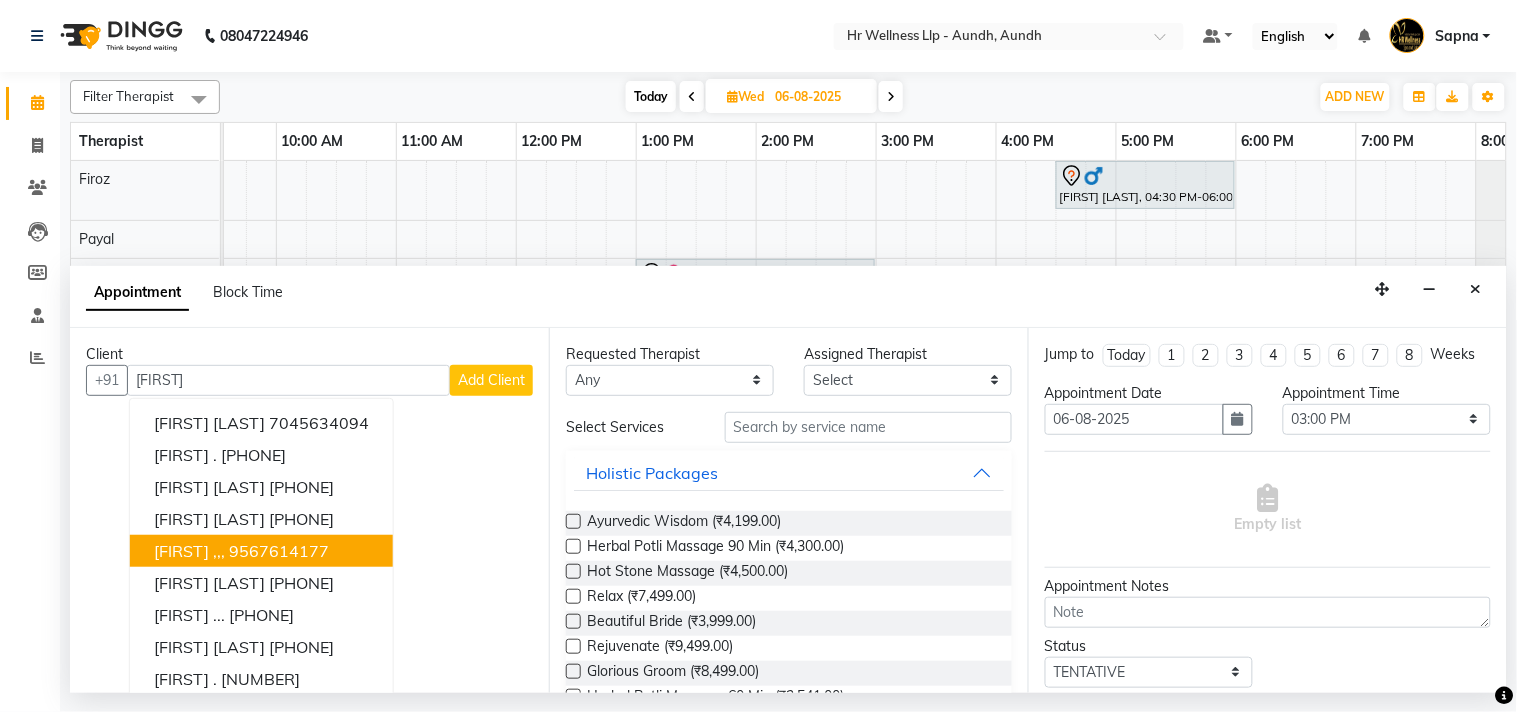 scroll, scrollTop: 10, scrollLeft: 0, axis: vertical 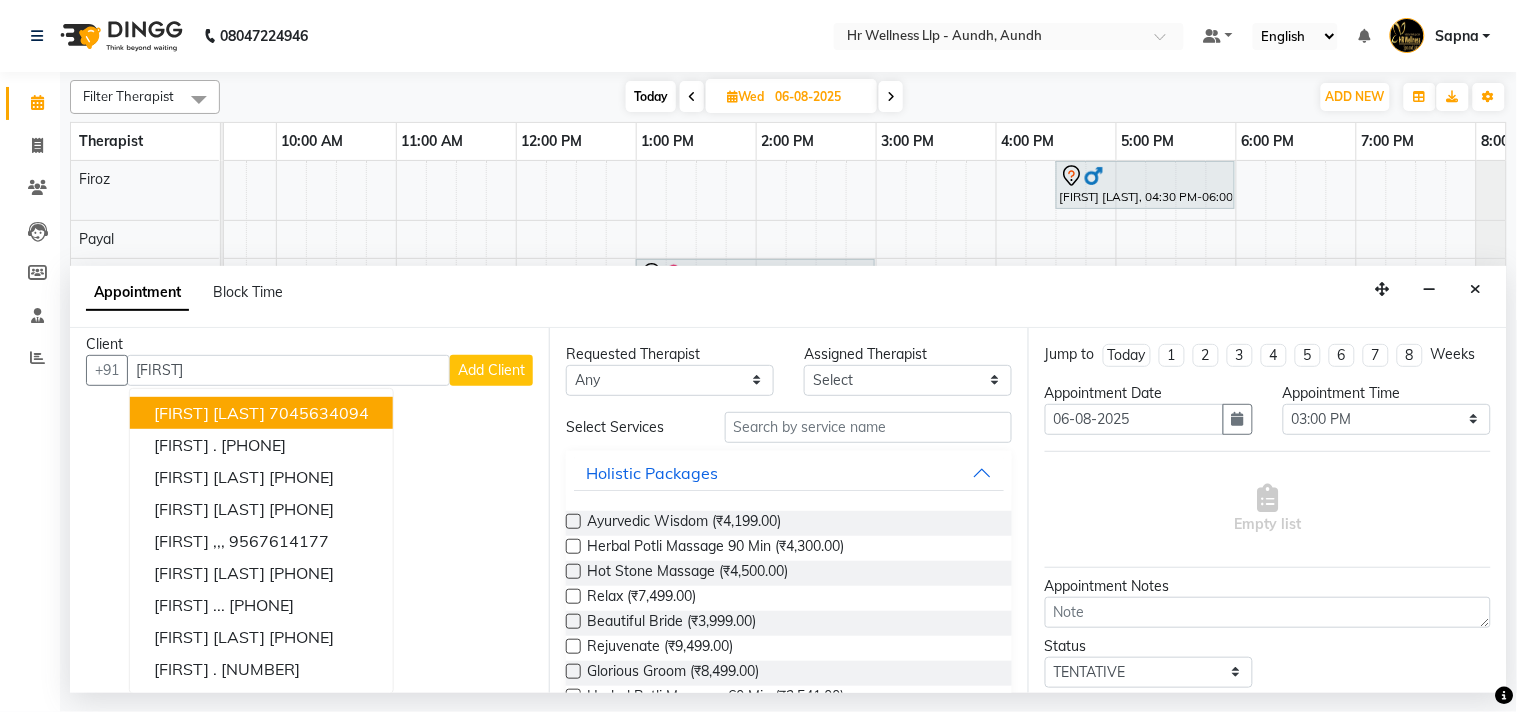 click on "[FIRST]" at bounding box center [288, 370] 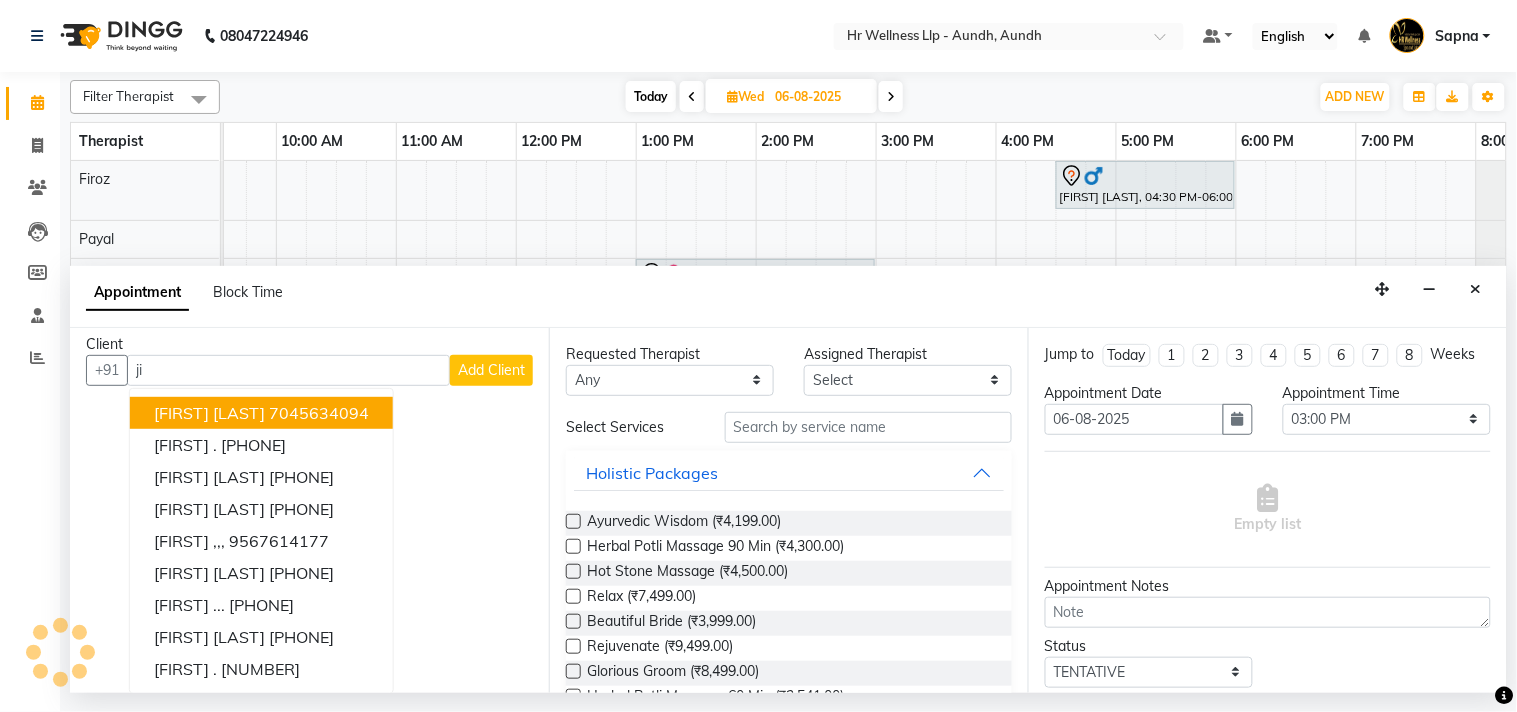 type on "j" 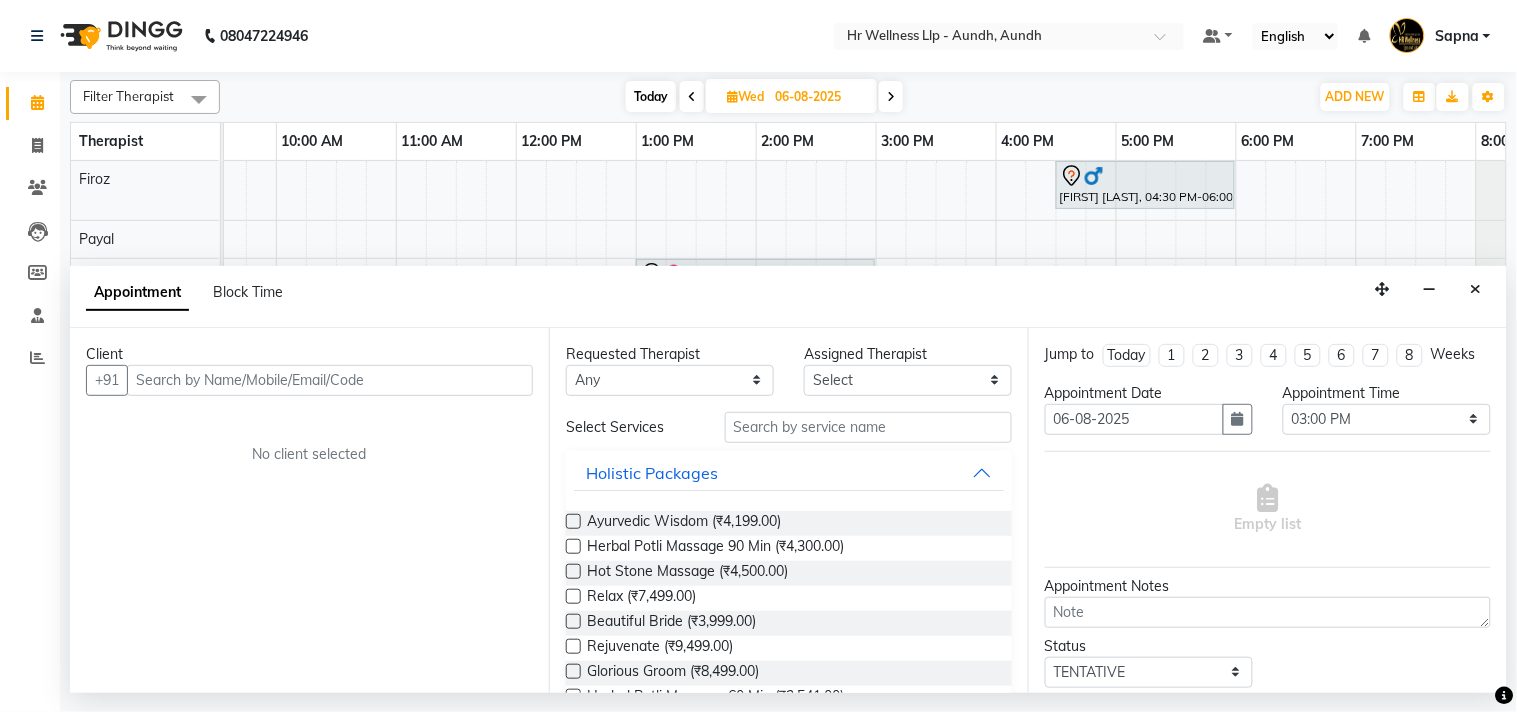 scroll, scrollTop: 0, scrollLeft: 0, axis: both 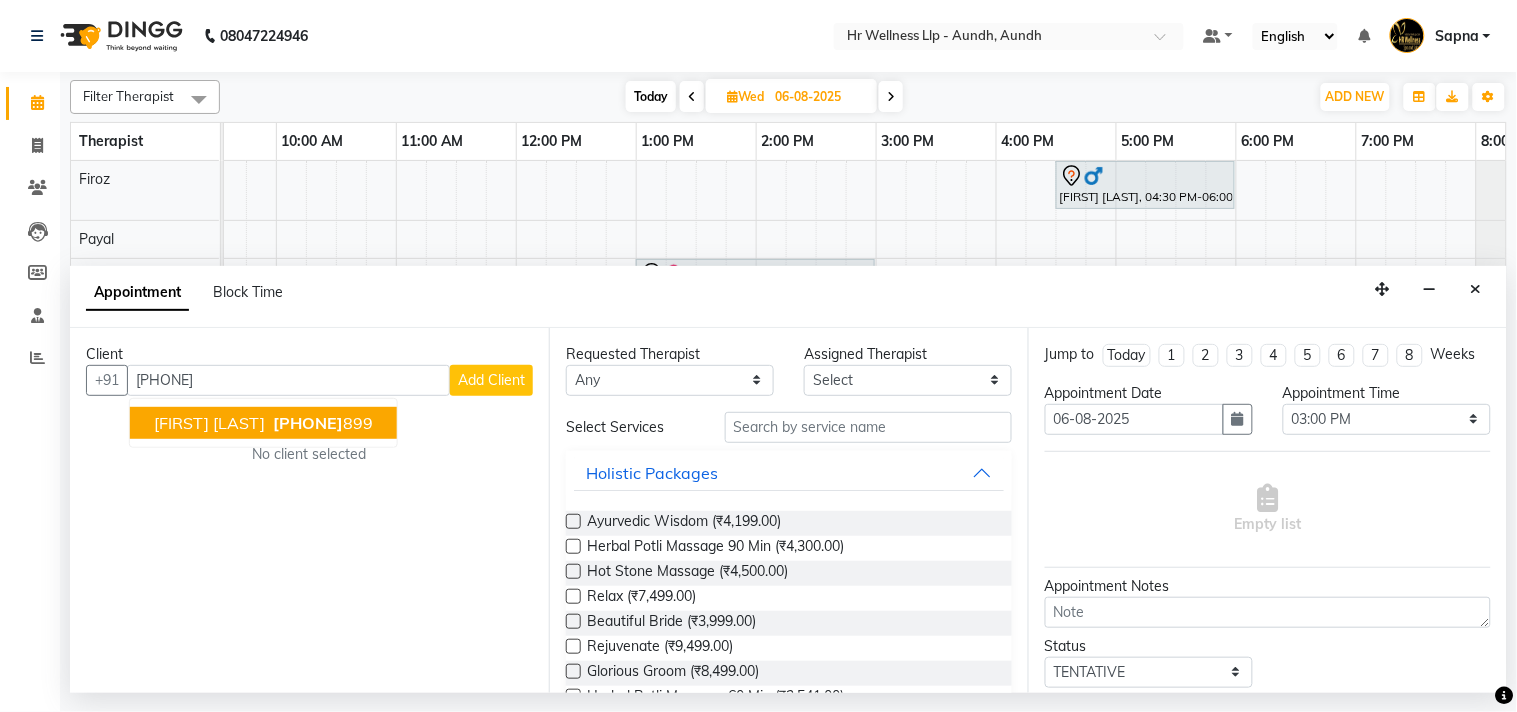 click on "[PHONE]" at bounding box center (308, 423) 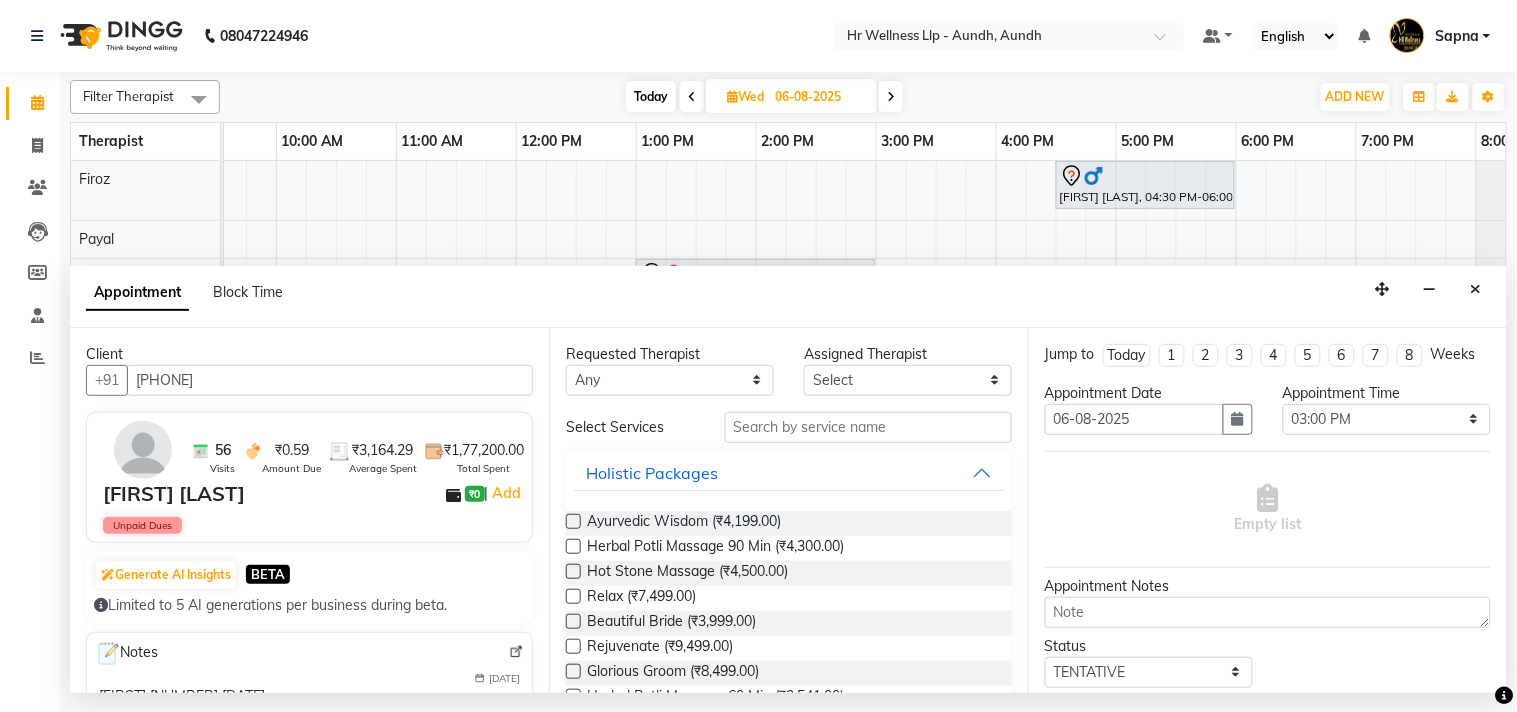type on "[PHONE]" 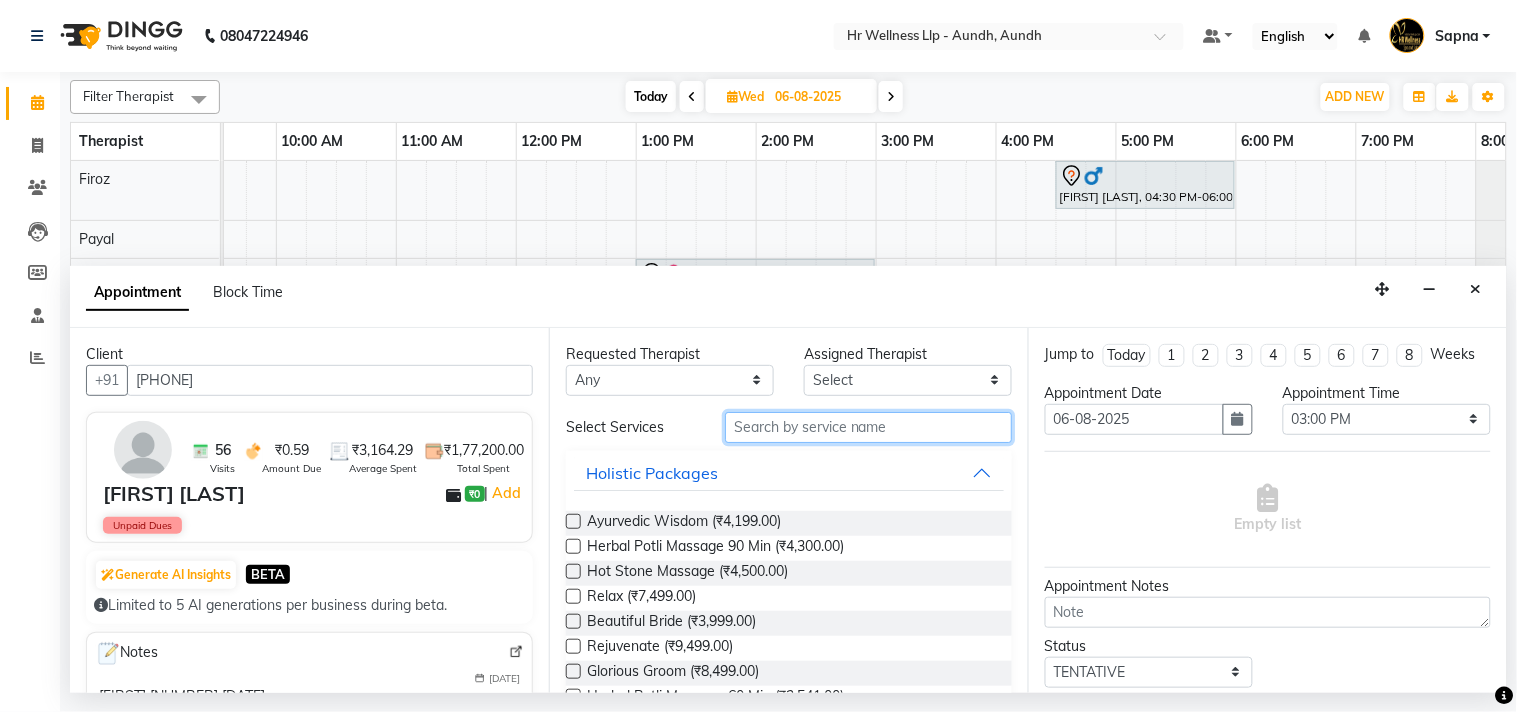 click at bounding box center [868, 427] 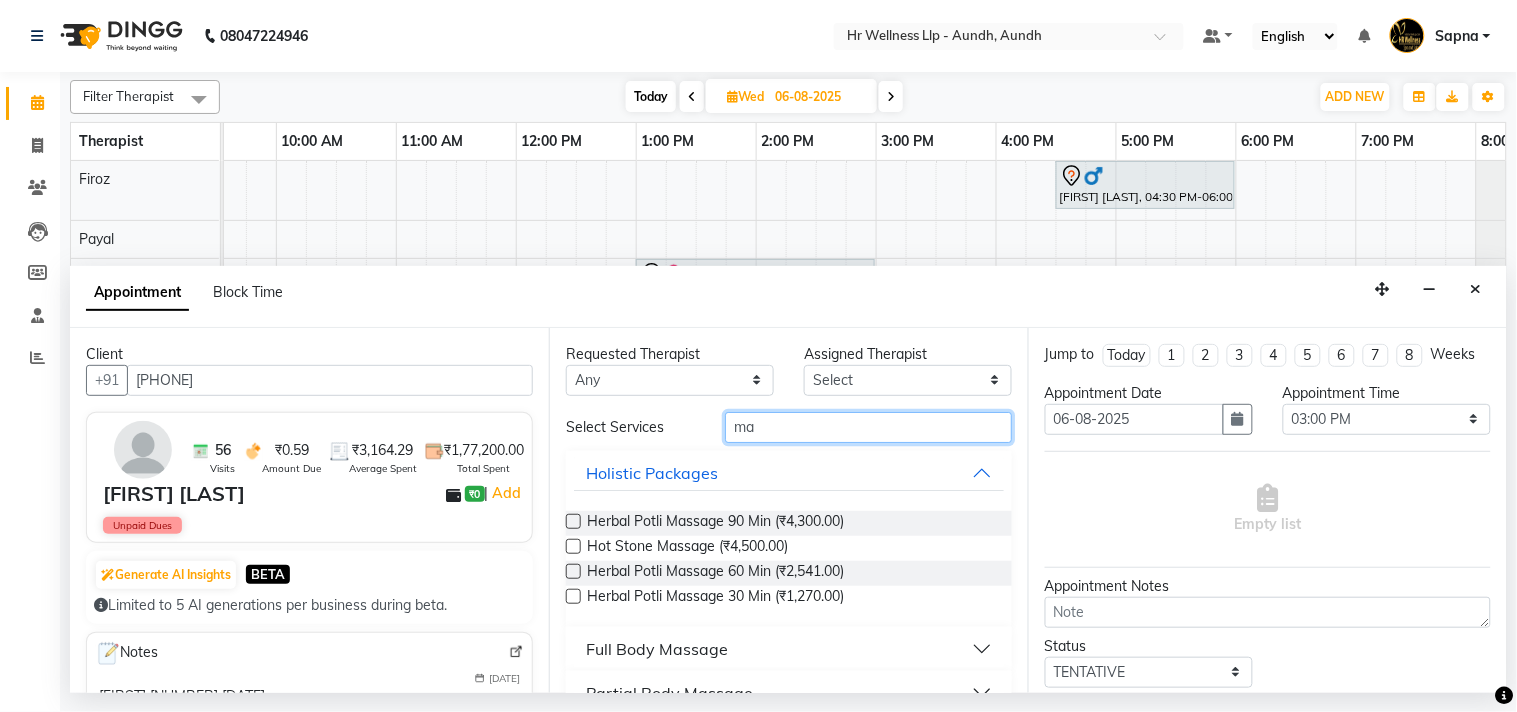 type on "ma" 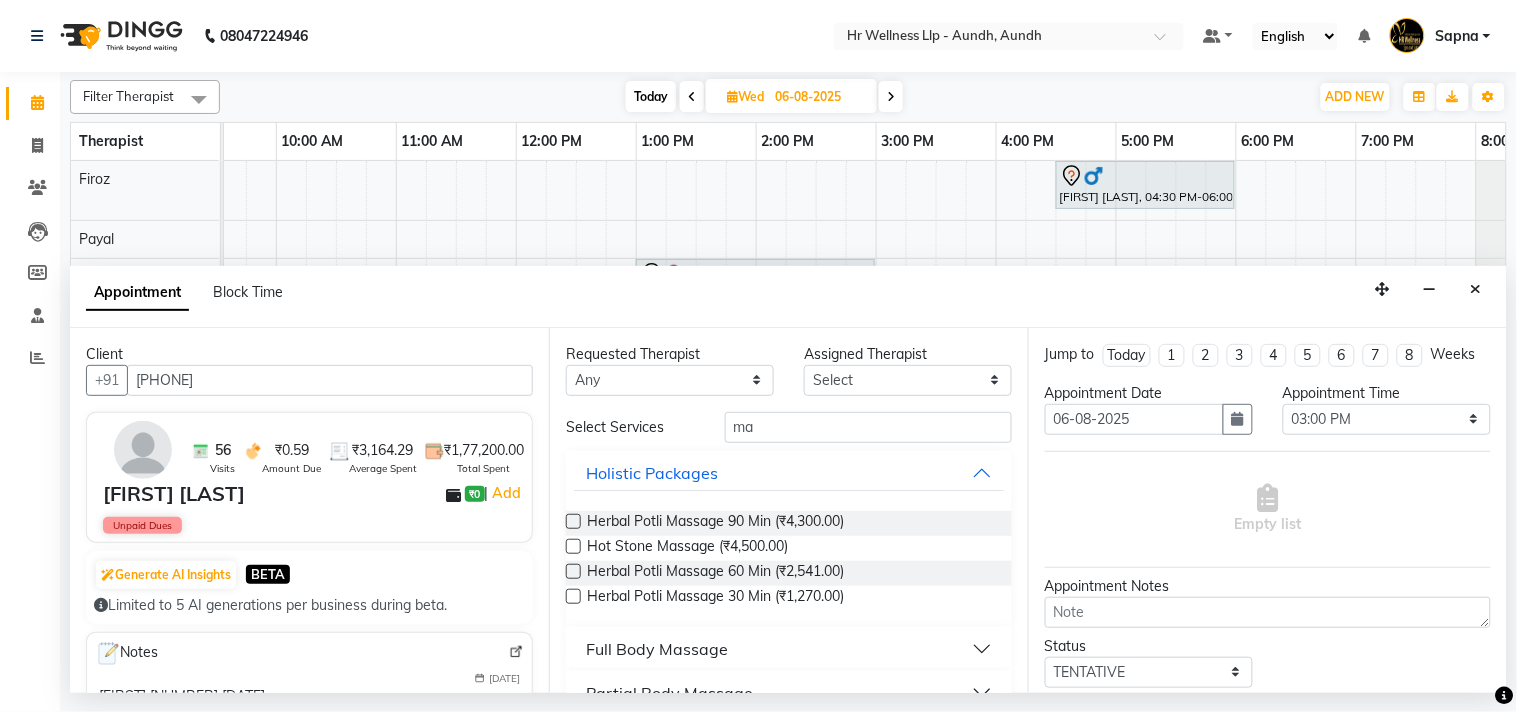 click on "Full Body Massage" at bounding box center [657, 649] 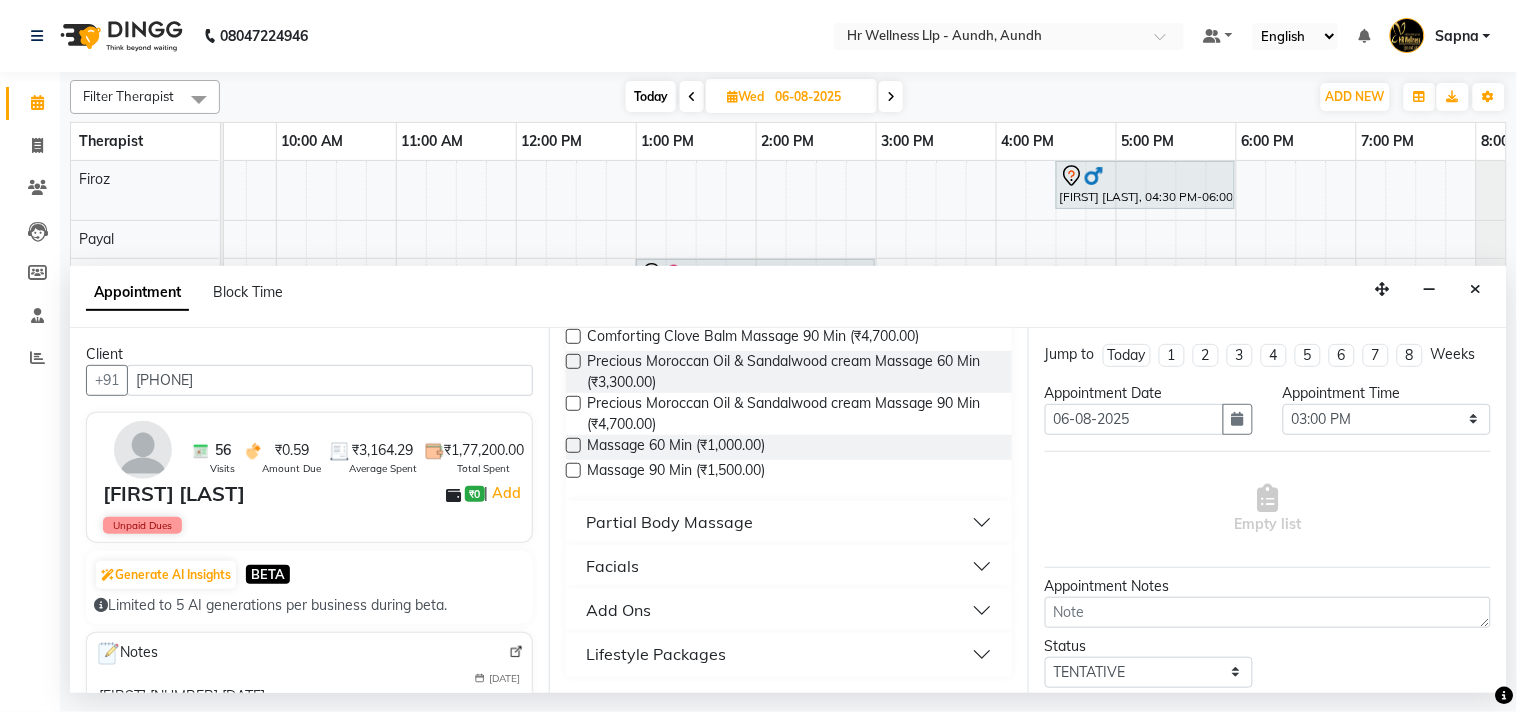scroll, scrollTop: 1004, scrollLeft: 0, axis: vertical 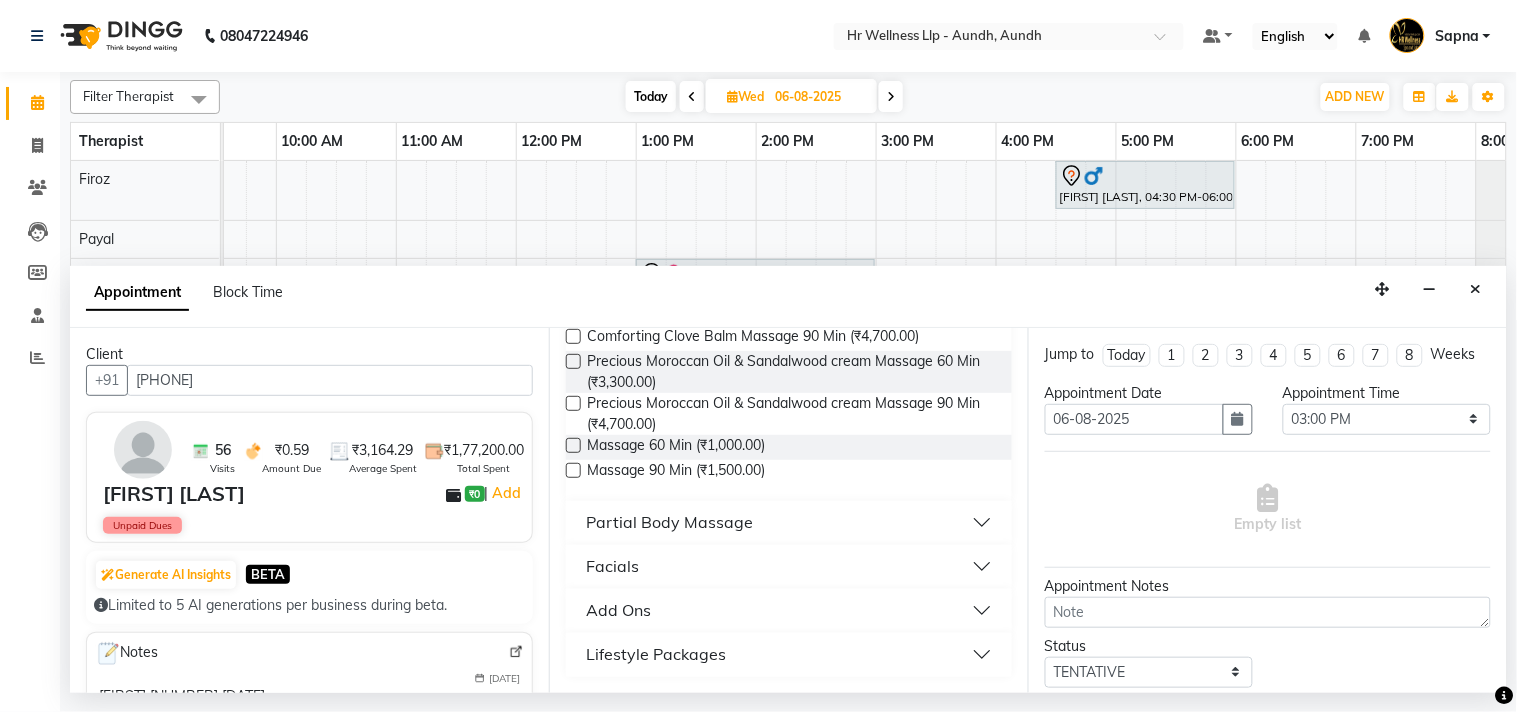 click on "Massage 60 Min (₹1,000.00)" at bounding box center [789, 447] 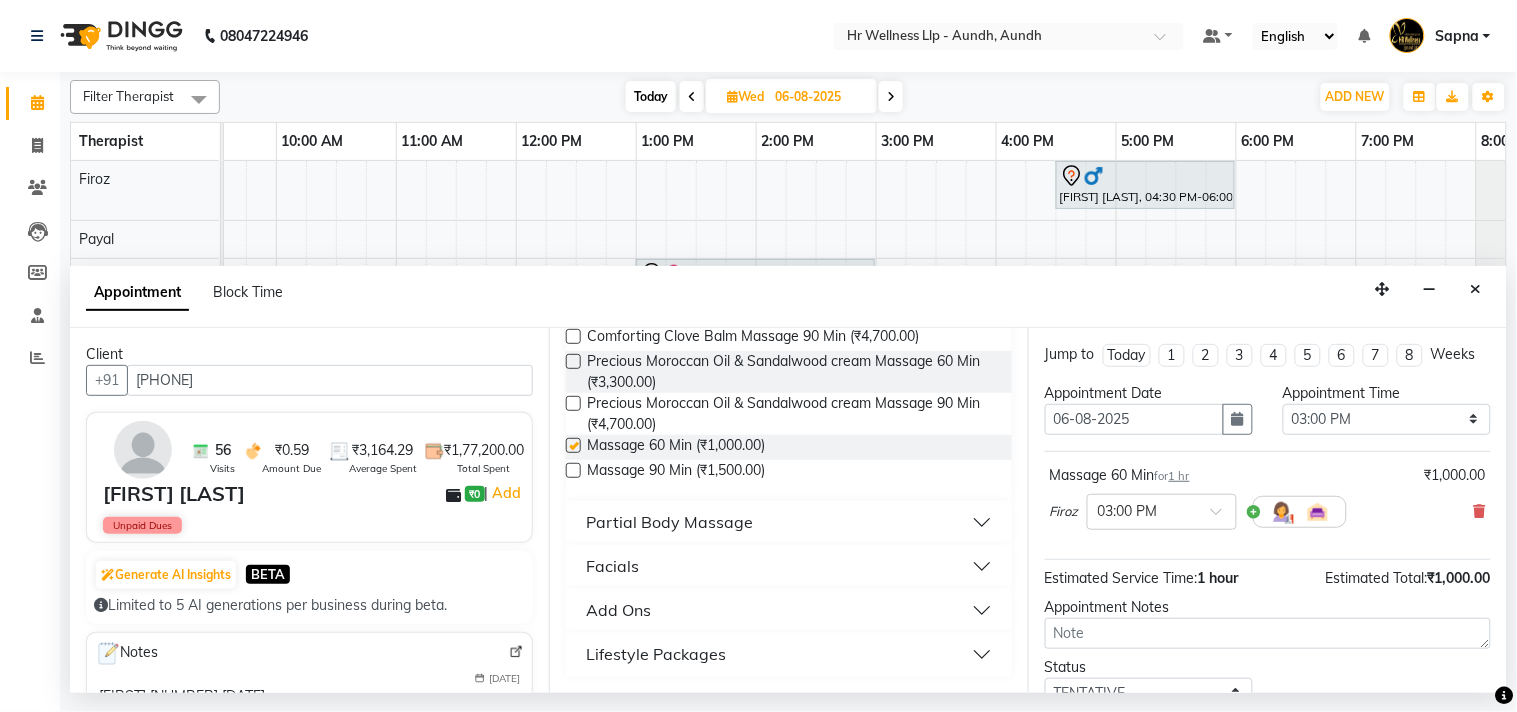 checkbox on "false" 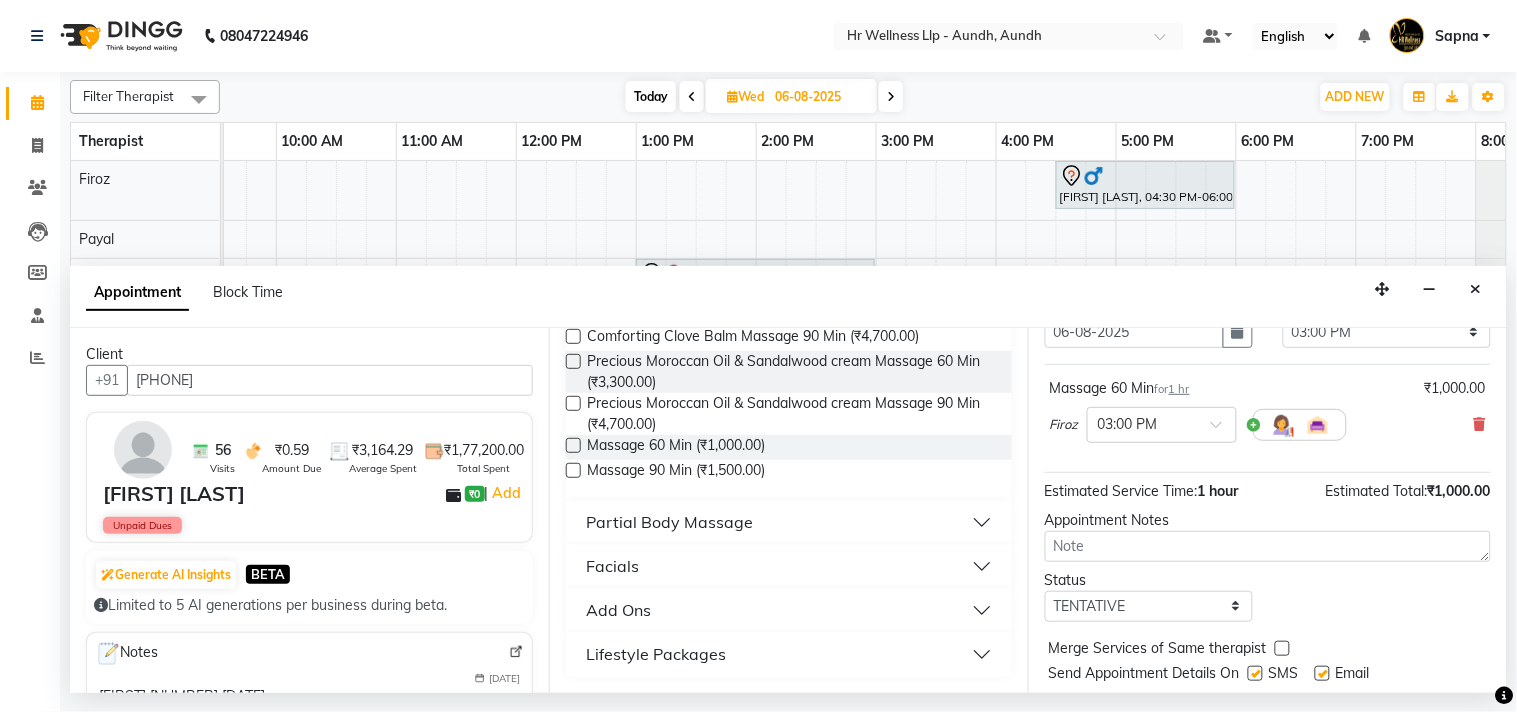 scroll, scrollTop: 161, scrollLeft: 0, axis: vertical 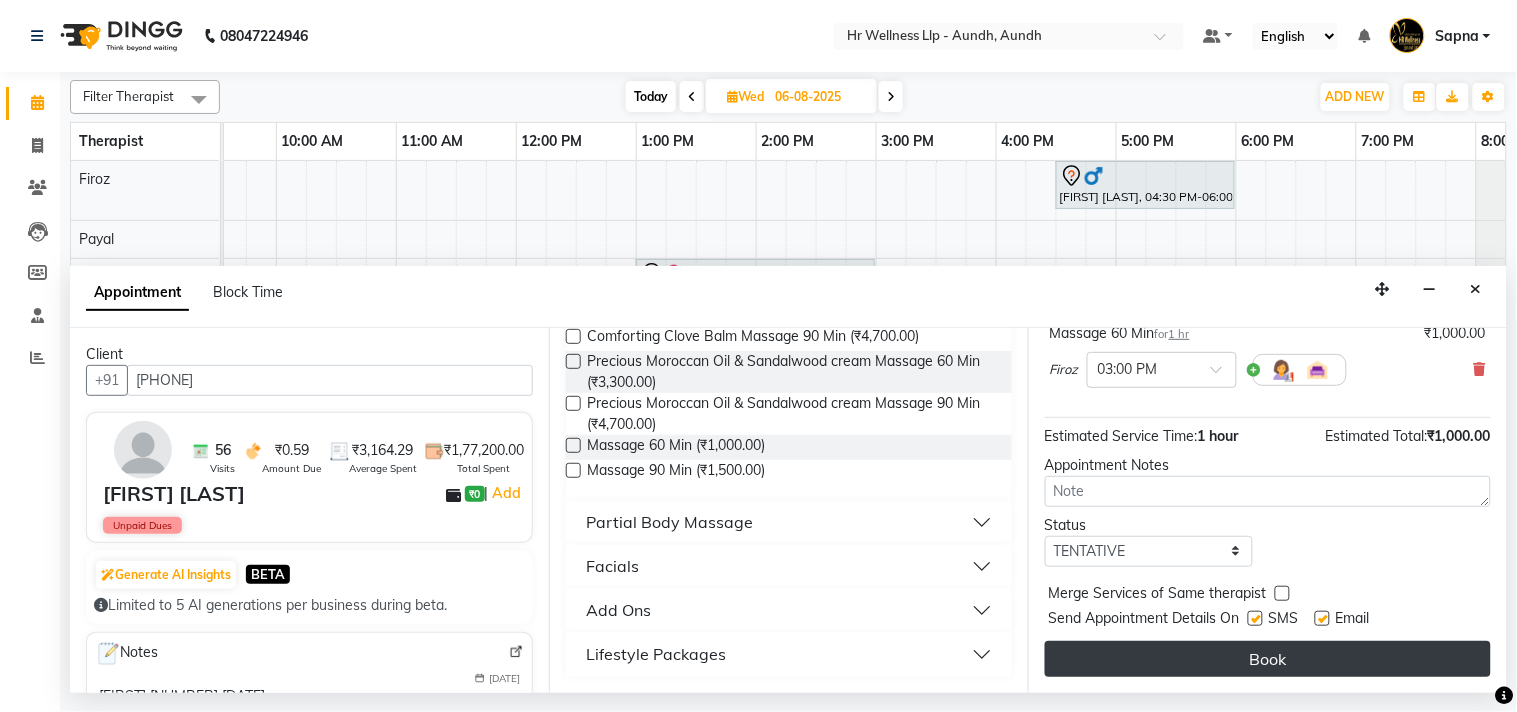 click on "Book" at bounding box center [1268, 659] 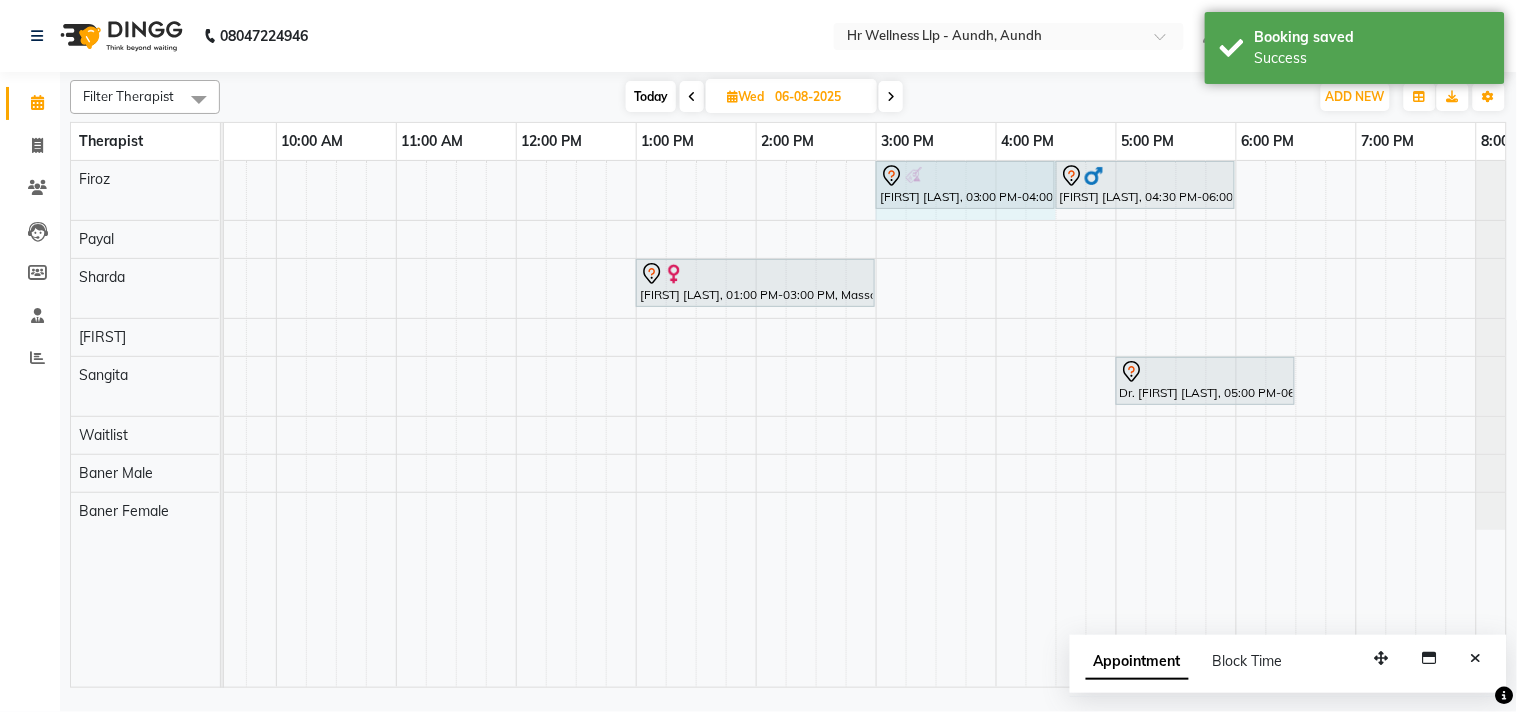 drag, startPoint x: 993, startPoint y: 176, endPoint x: 1035, endPoint y: 178, distance: 42.047592 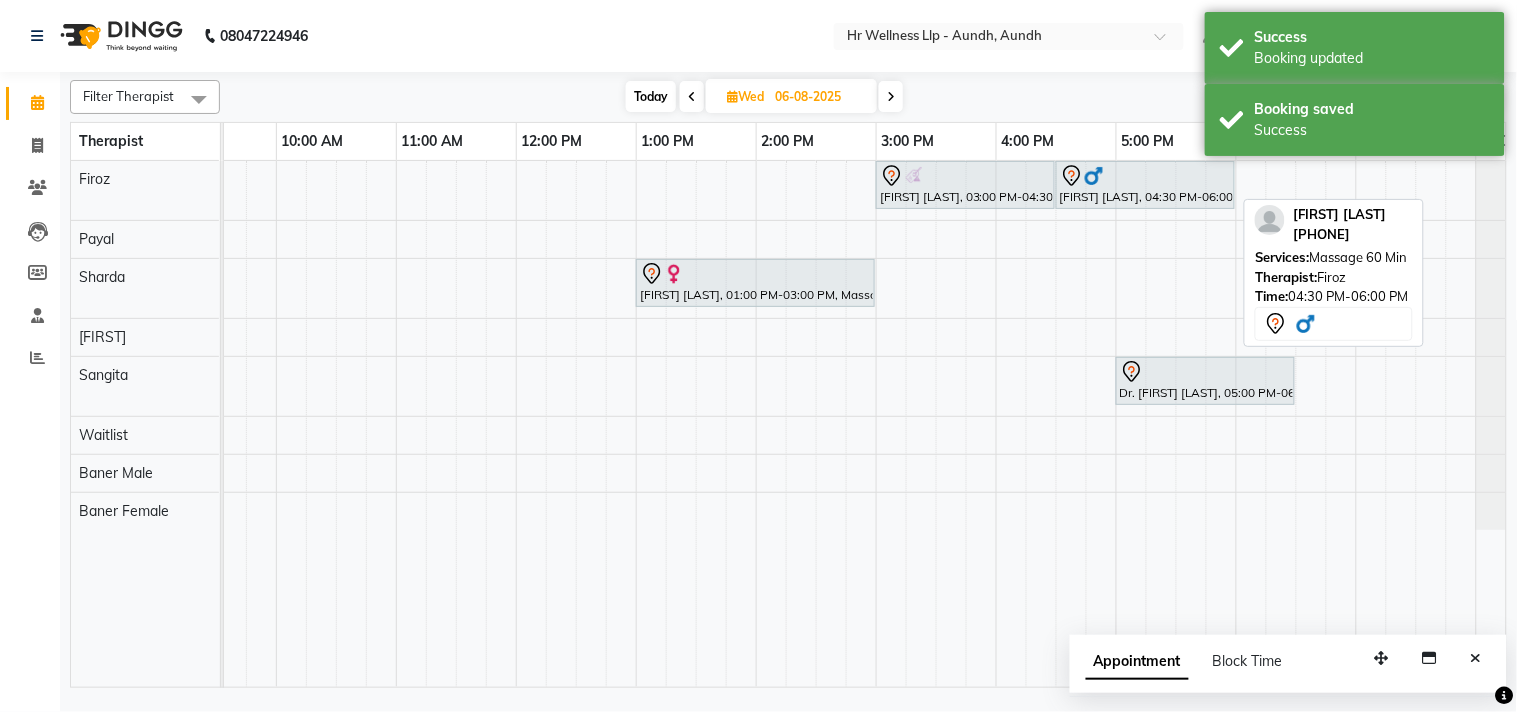 click on "[FIRST] [LAST], 04:30 PM-06:00 PM, [SERVICE] [DURATION]" at bounding box center [1145, 185] 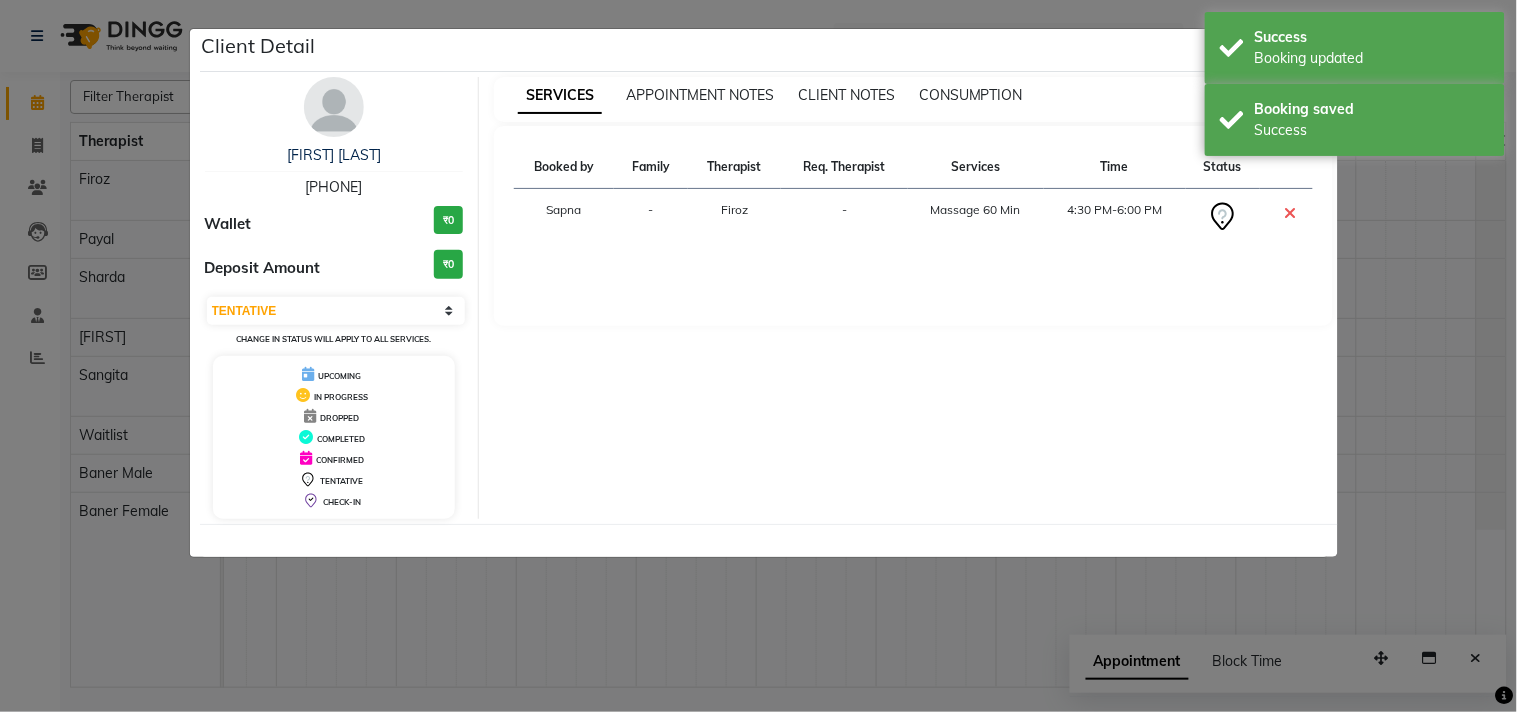 click on "Client Detail  [FIRST] [LAST]   [PHONE] Wallet ₹0 Deposit Amount  ₹0  Select CONFIRMED TENTATIVE Change in status will apply to all services. UPCOMING IN PROGRESS DROPPED COMPLETED CONFIRMED TENTATIVE CHECK-IN SERVICES APPOINTMENT NOTES CLIENT NOTES CONSUMPTION Booked by Family Therapist Req. Therapist Services Time Status  [FIRST]  - [FIRST]  -  [SERVICE] [DURATION]   4:30 PM-6:00 PM" 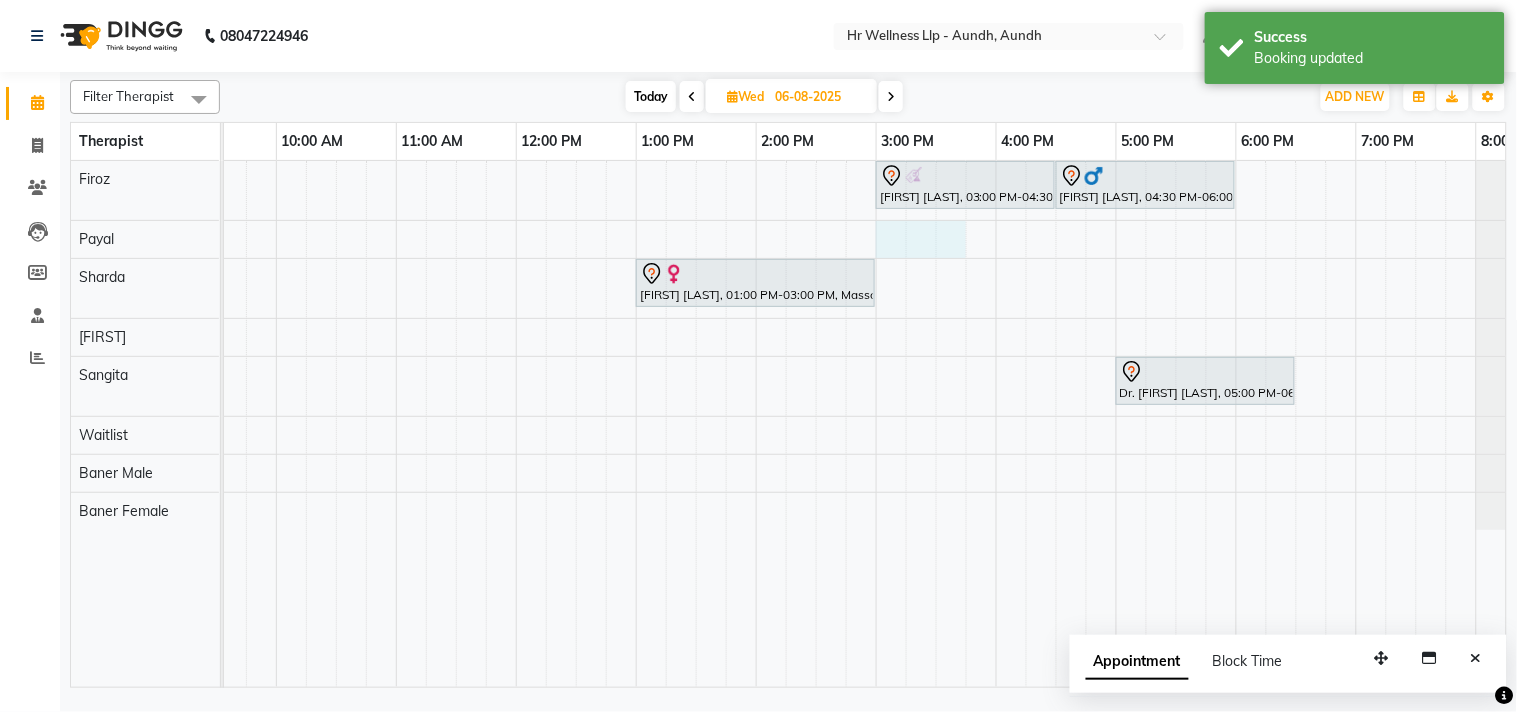 drag, startPoint x: 891, startPoint y: 227, endPoint x: 964, endPoint y: 225, distance: 73.02739 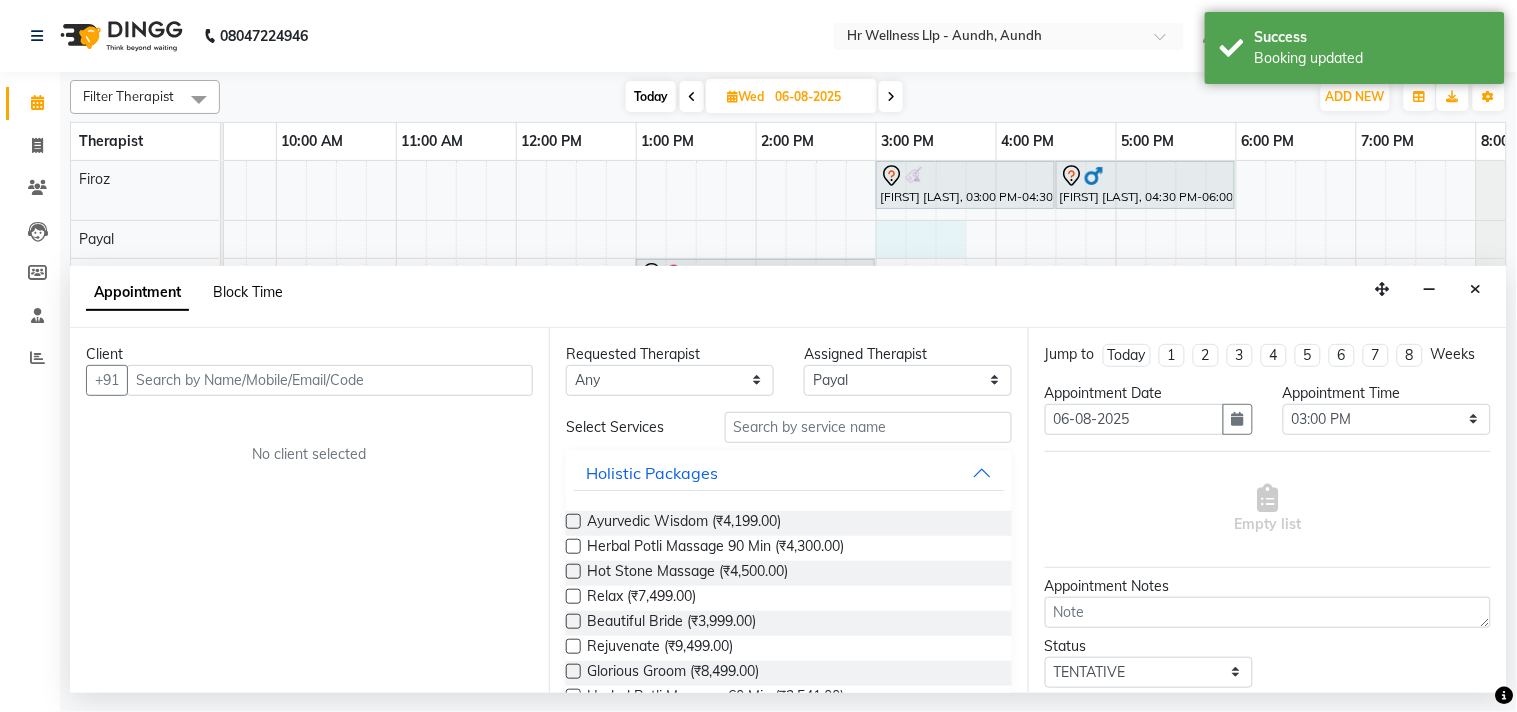 click on "Block Time" at bounding box center (248, 292) 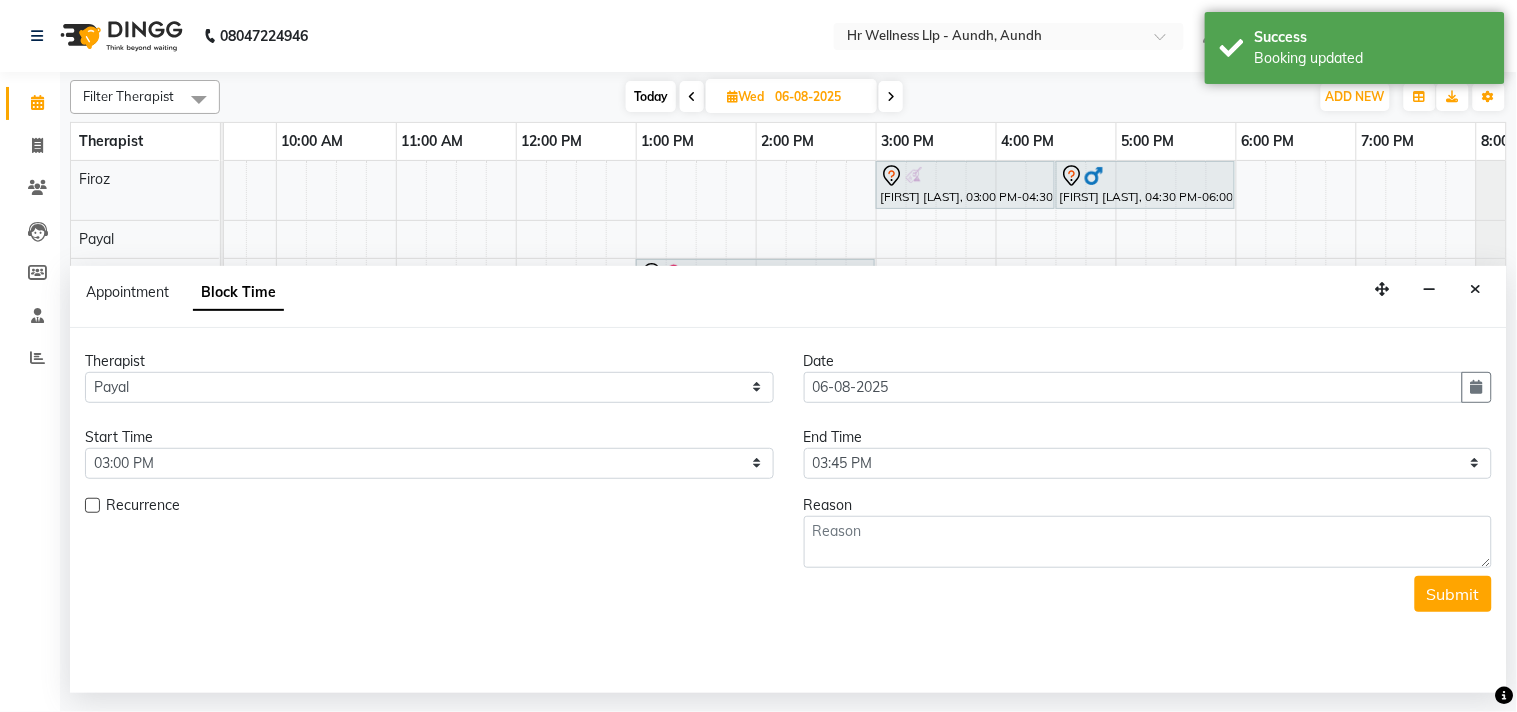 scroll, scrollTop: 0, scrollLeft: 277, axis: horizontal 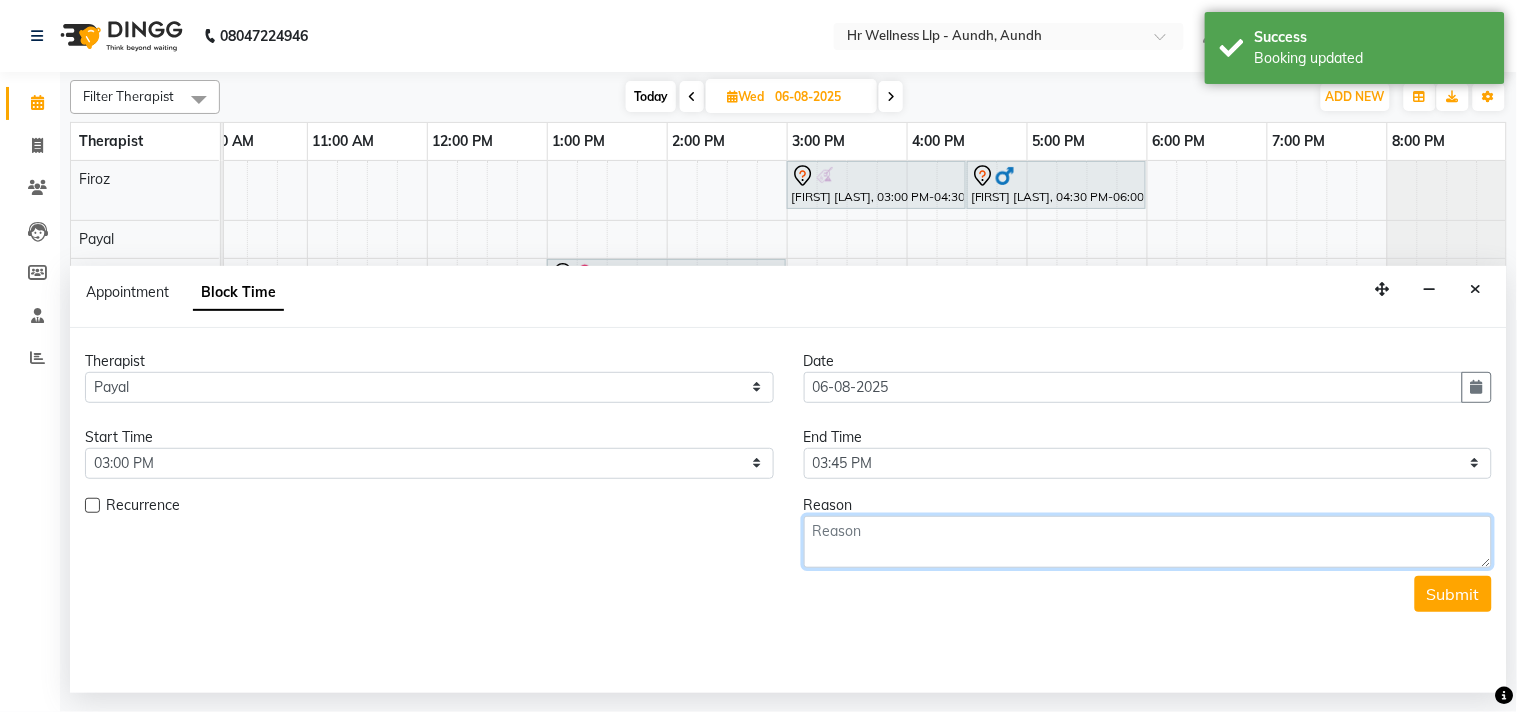 click at bounding box center [1148, 542] 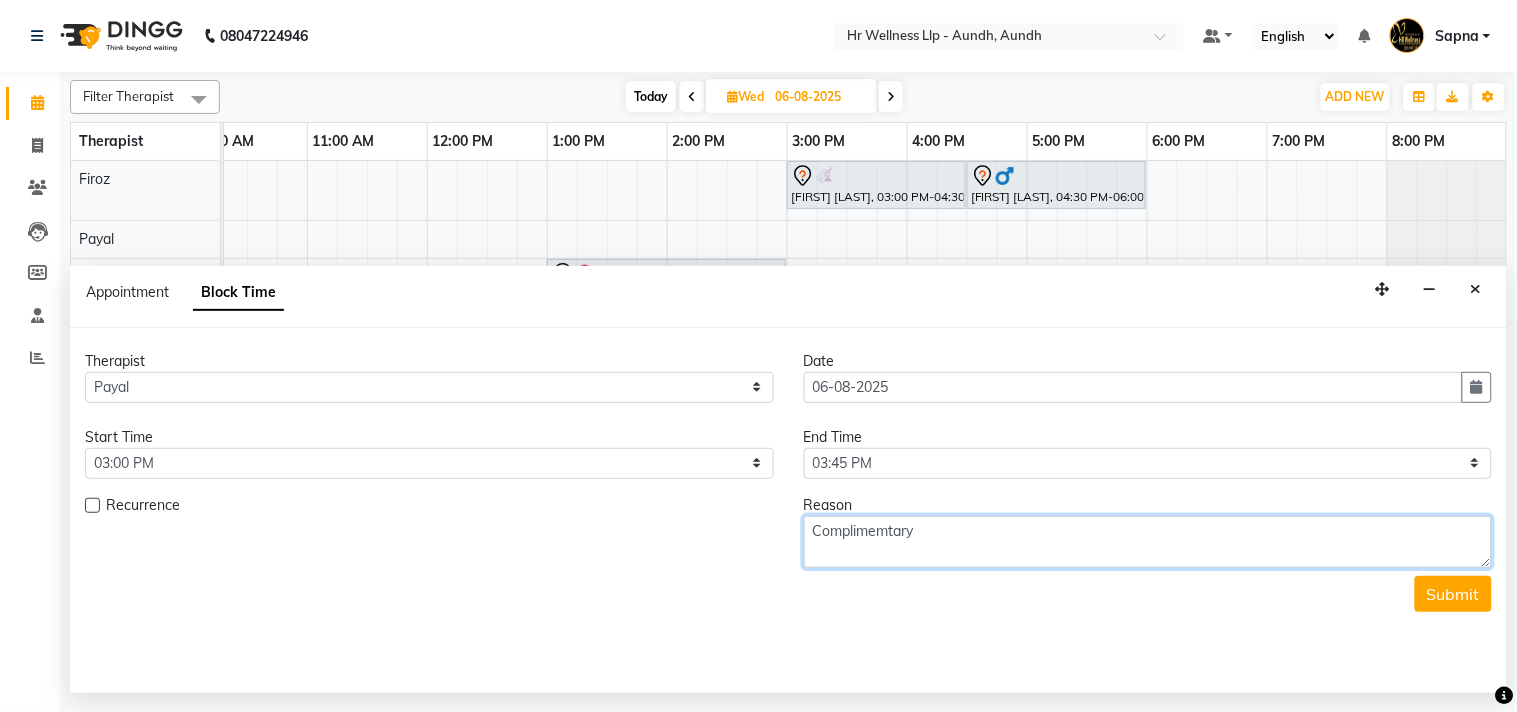 click on "Complimemtary" at bounding box center (1148, 542) 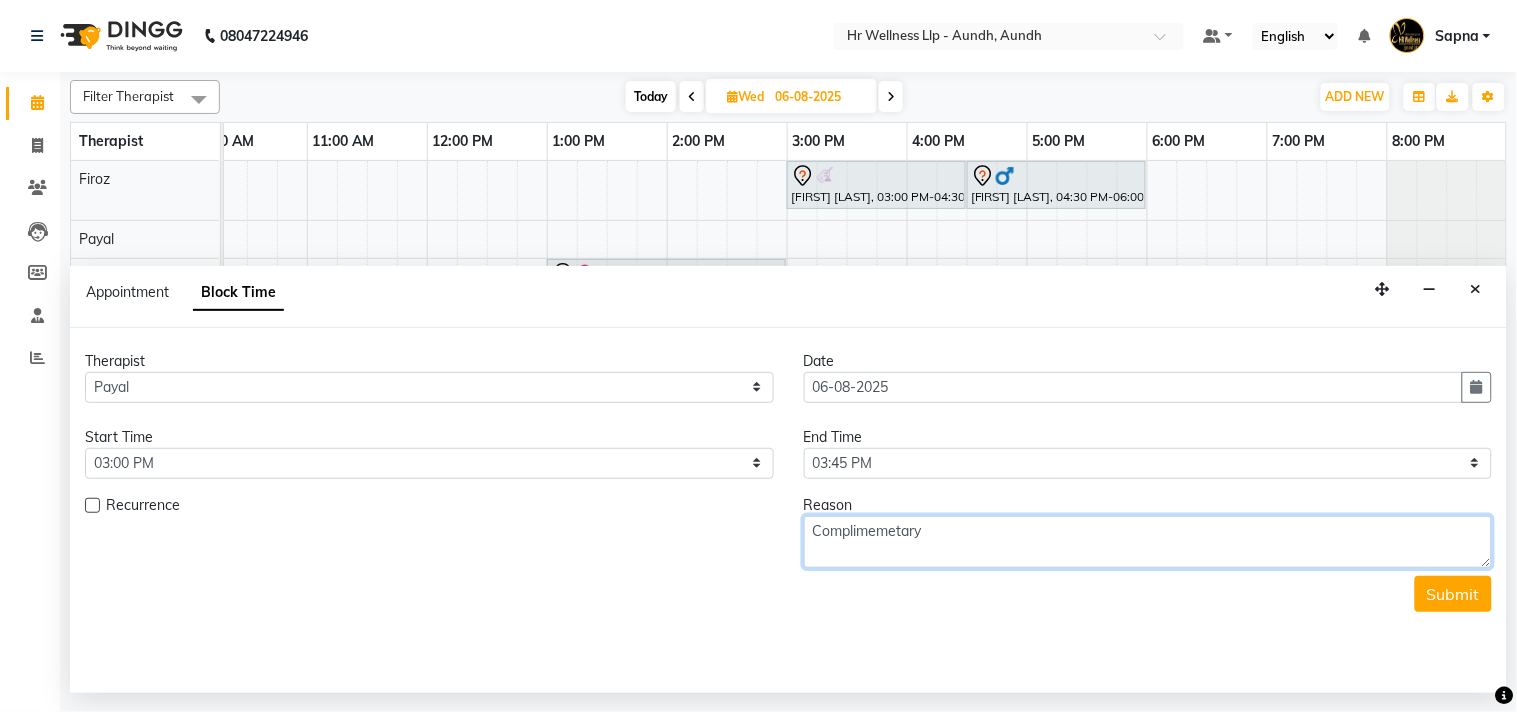 click on "Complimemetary" at bounding box center [1148, 542] 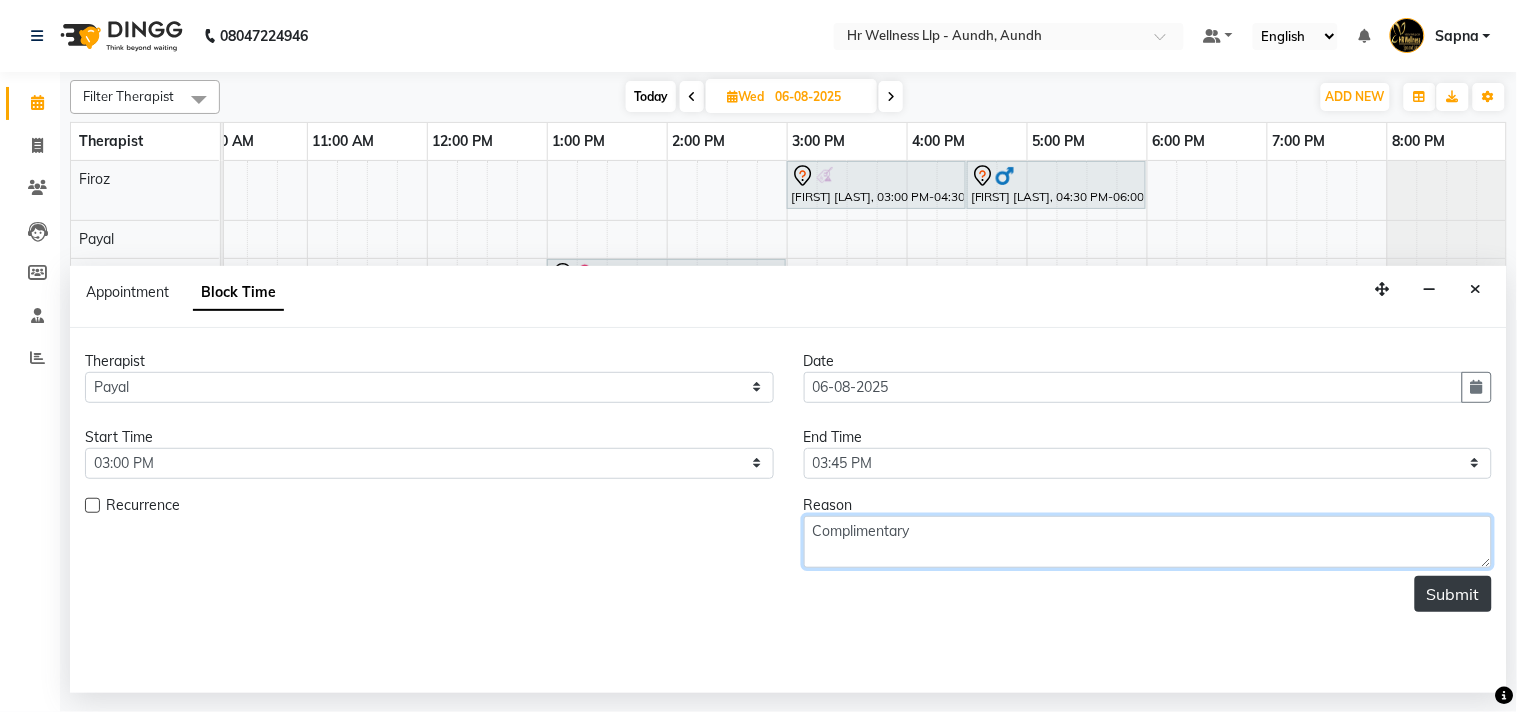 type on "Complimentary" 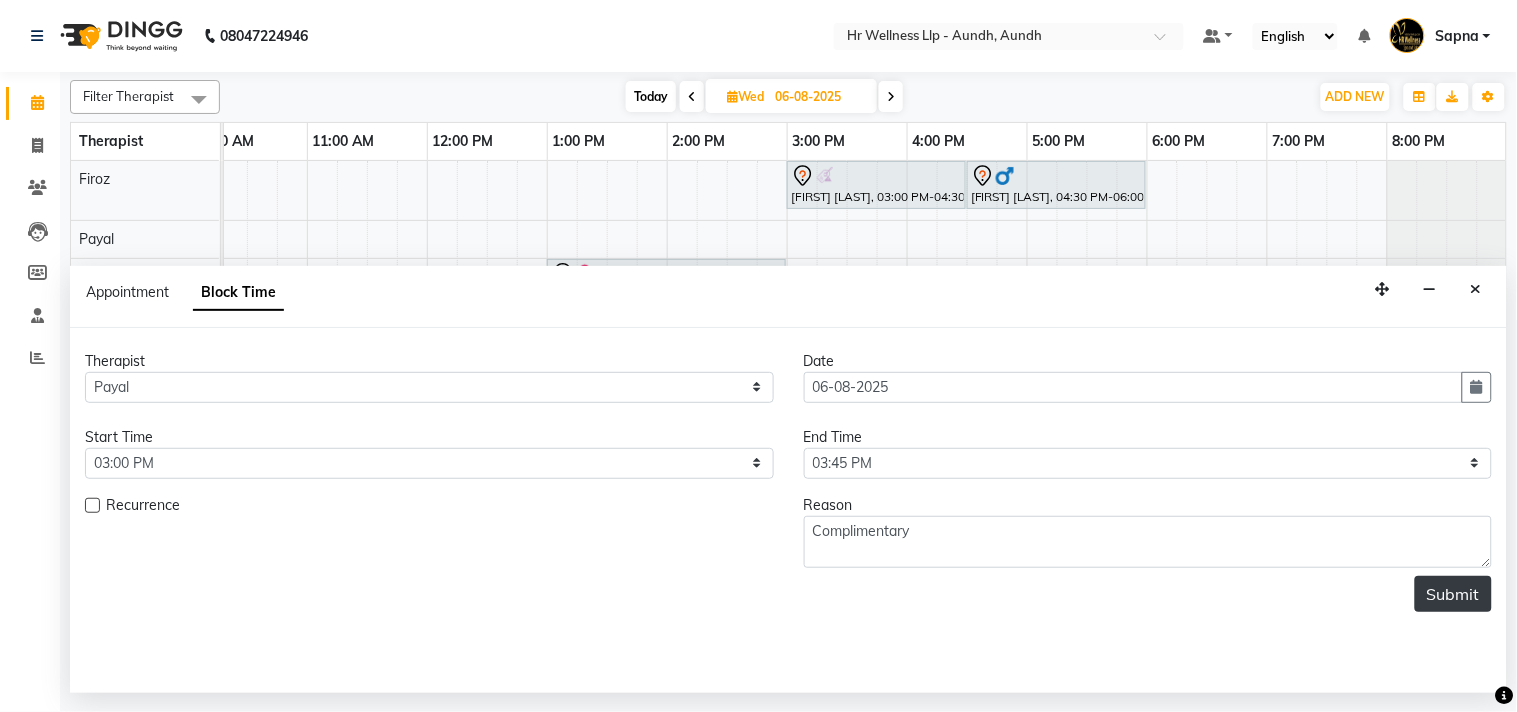 click on "Submit" at bounding box center [1453, 594] 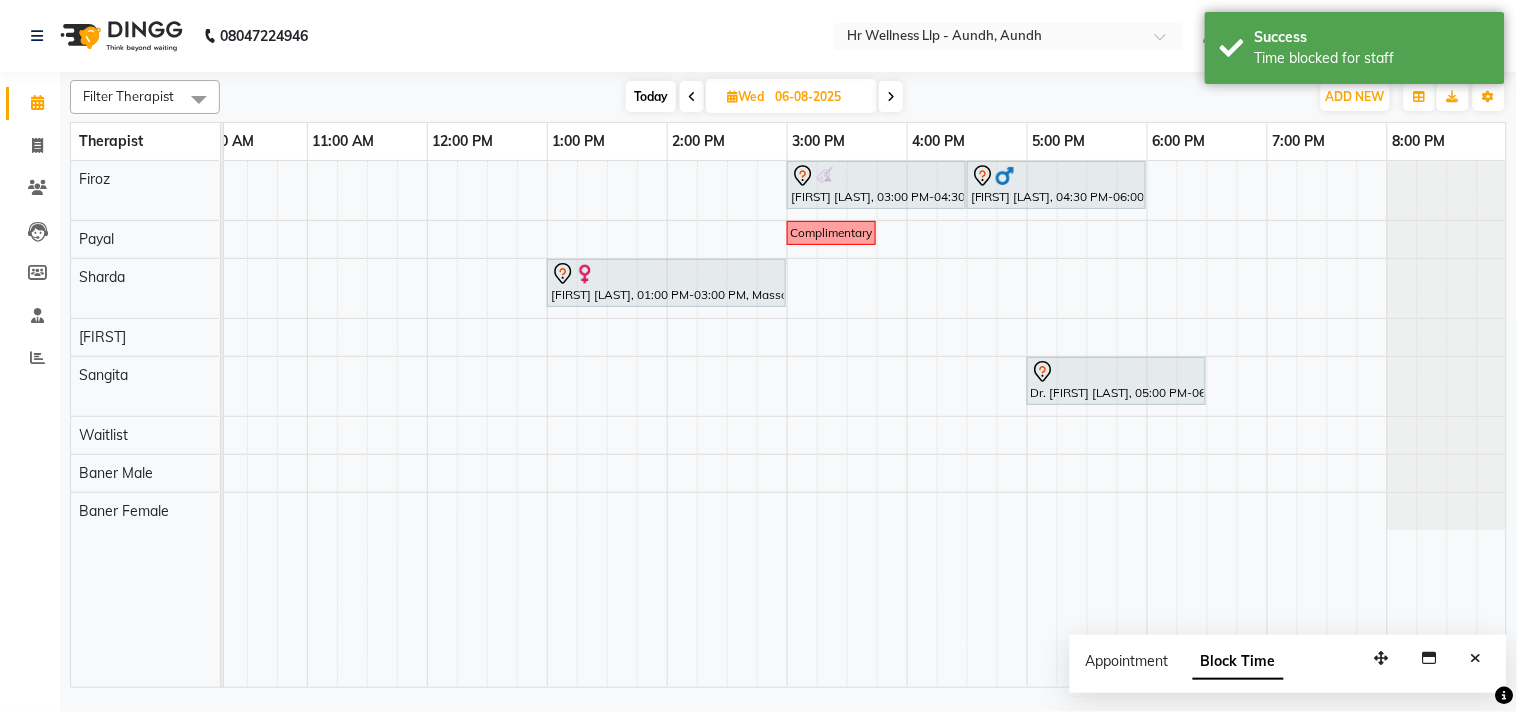 click on "Today" at bounding box center (651, 96) 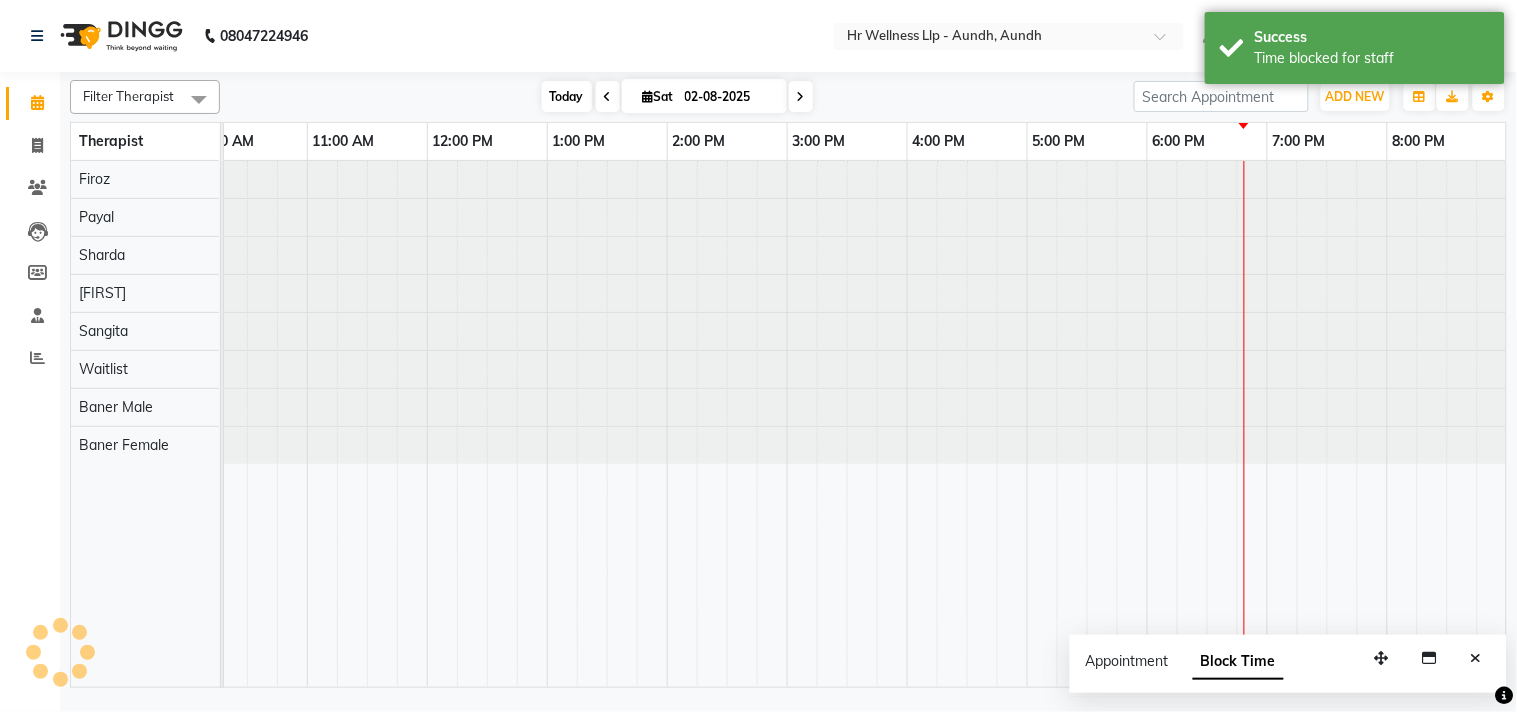 scroll, scrollTop: 0, scrollLeft: 0, axis: both 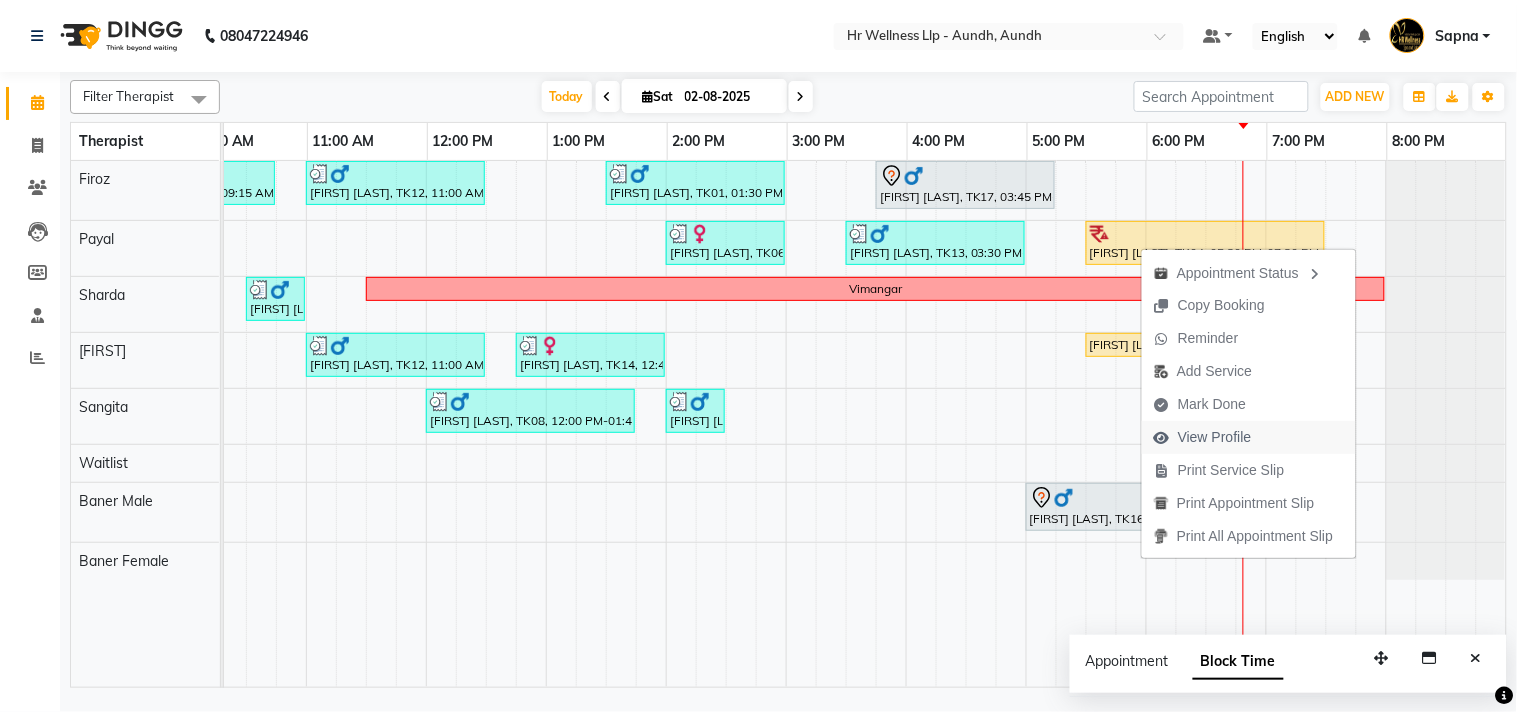 click on "View Profile" at bounding box center [1215, 437] 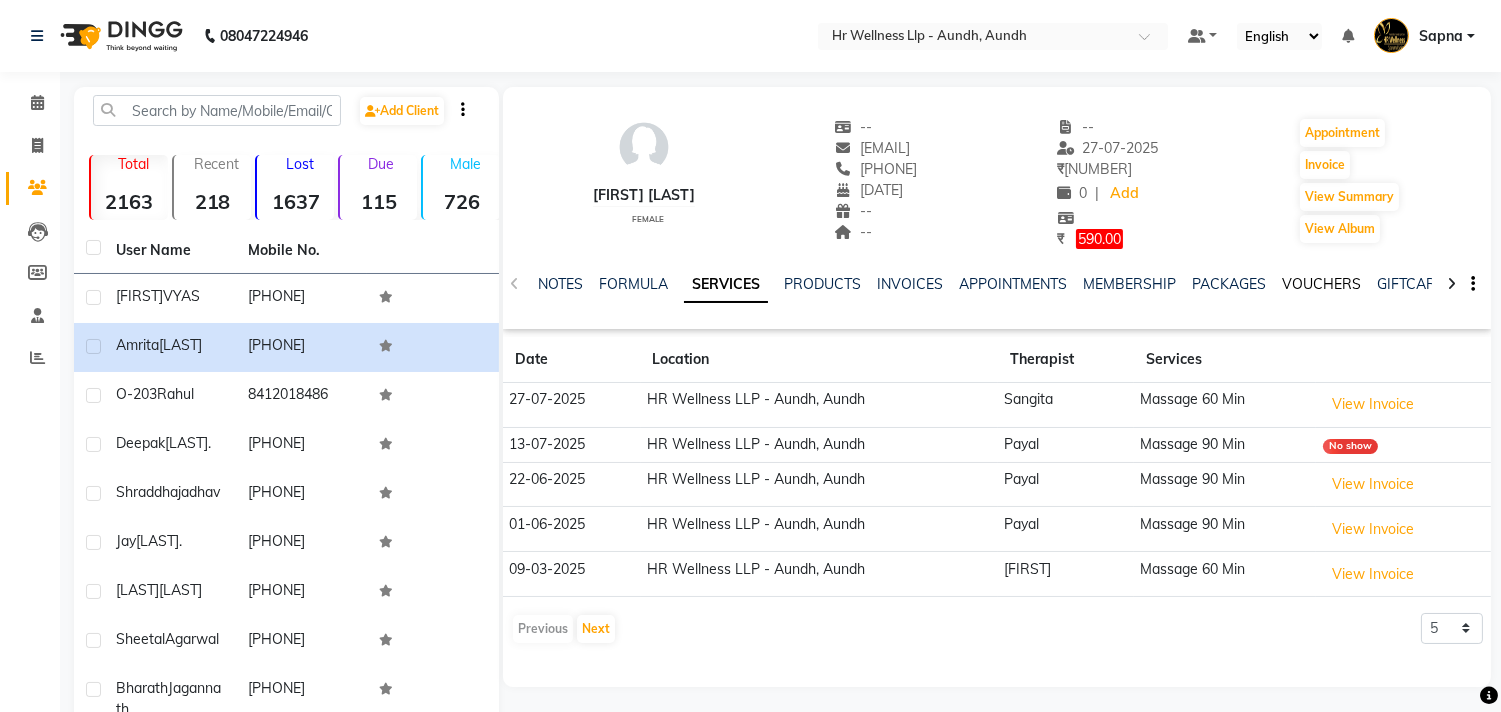 click on "VOUCHERS" 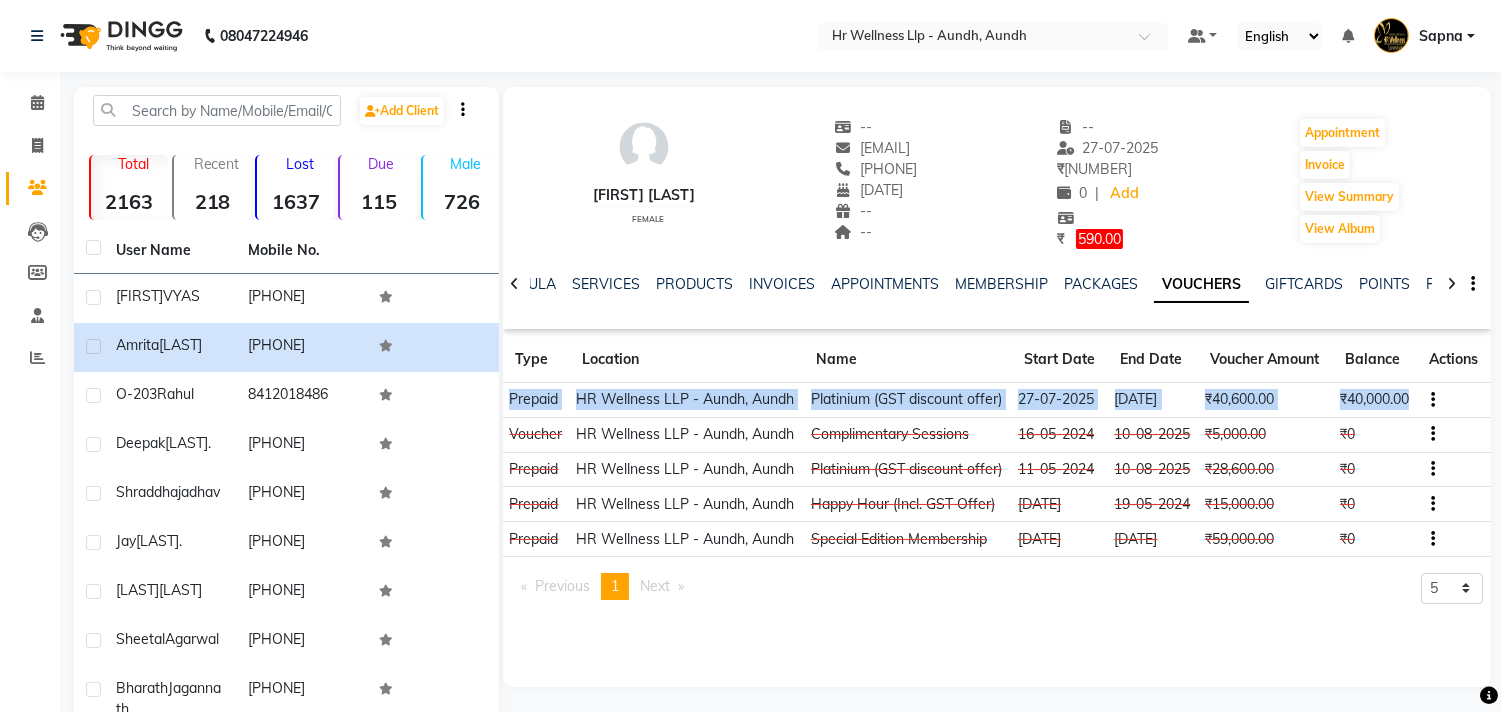 copy on "Prepaid [COMPANY_NAME] - [AREA], [AREA] Platinium (GST discount offer) [DATE] [DATE] ₹40,600.00 ₹40,000.00" 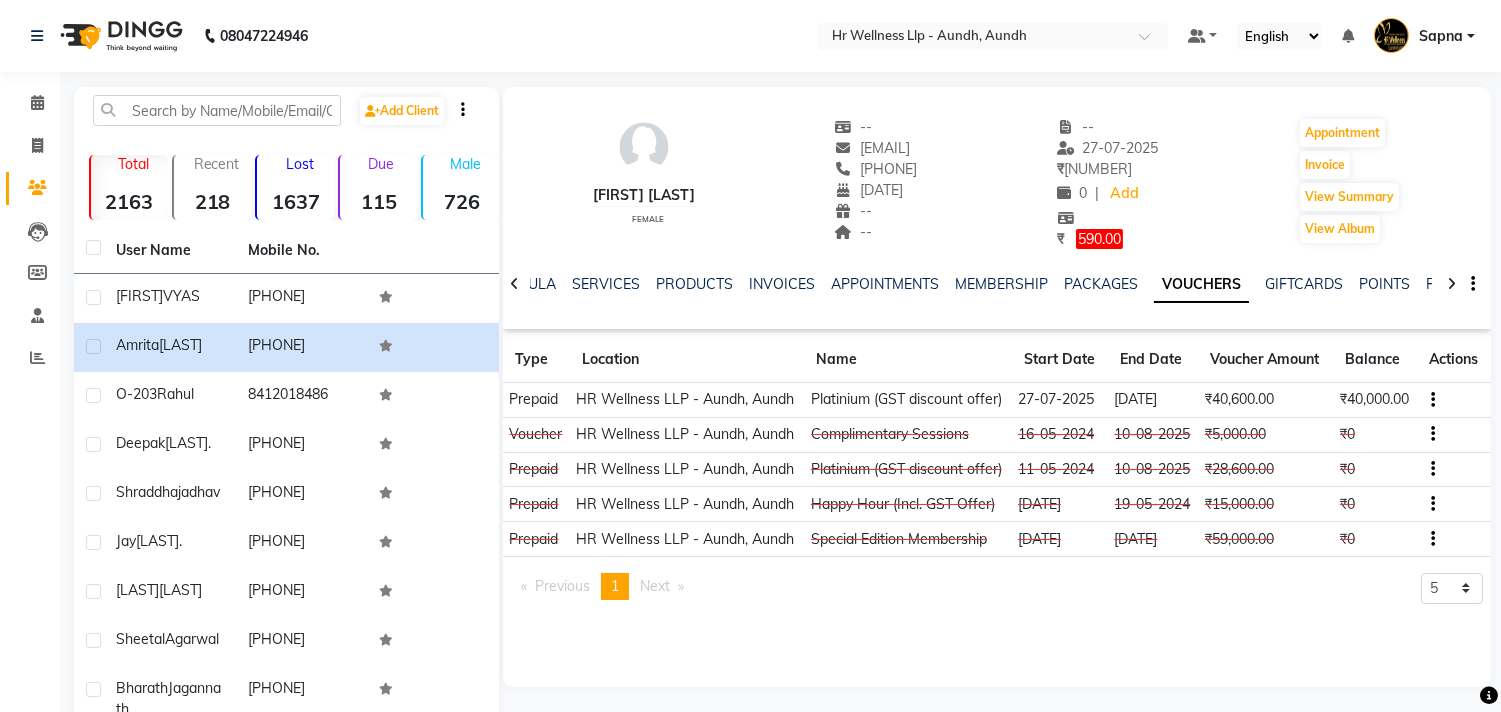 click 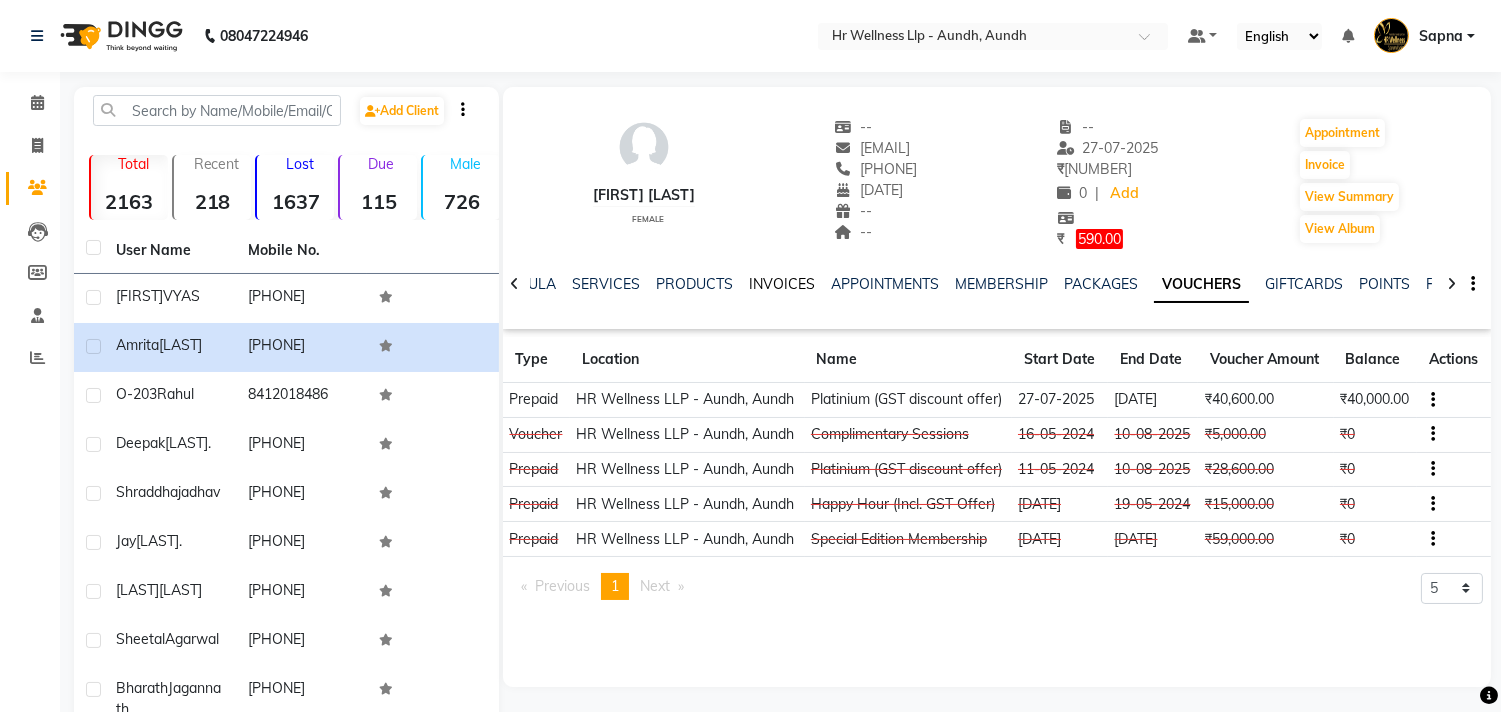 click on "INVOICES" 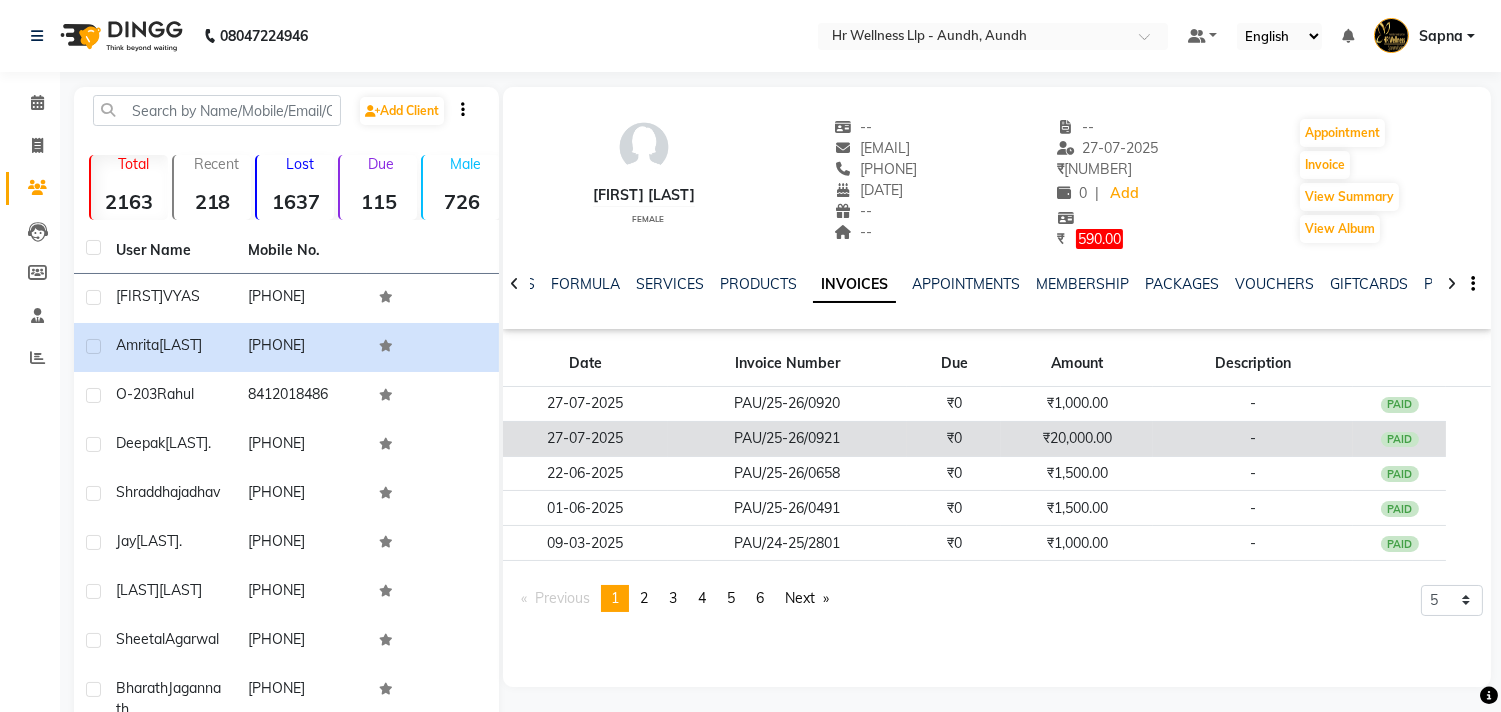 click on "₹0" 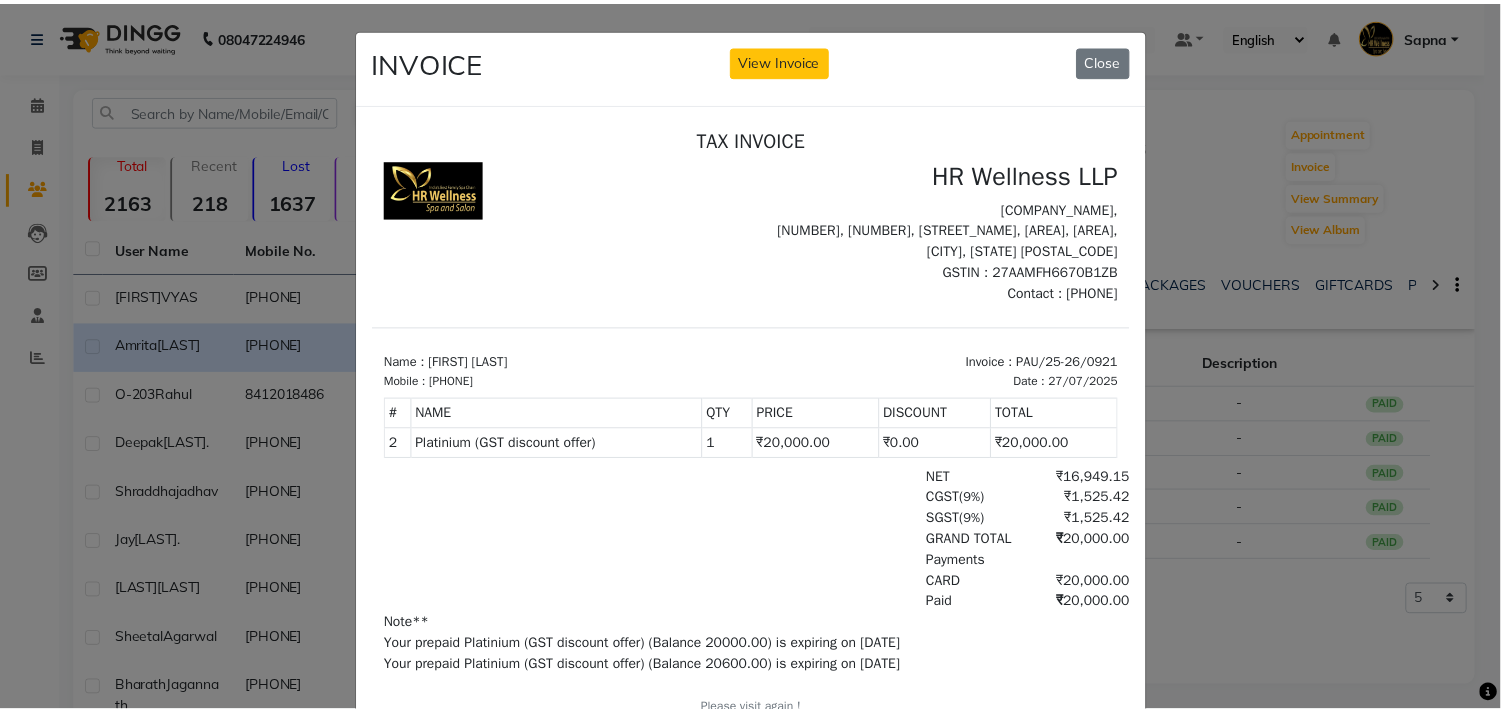 scroll, scrollTop: 15, scrollLeft: 0, axis: vertical 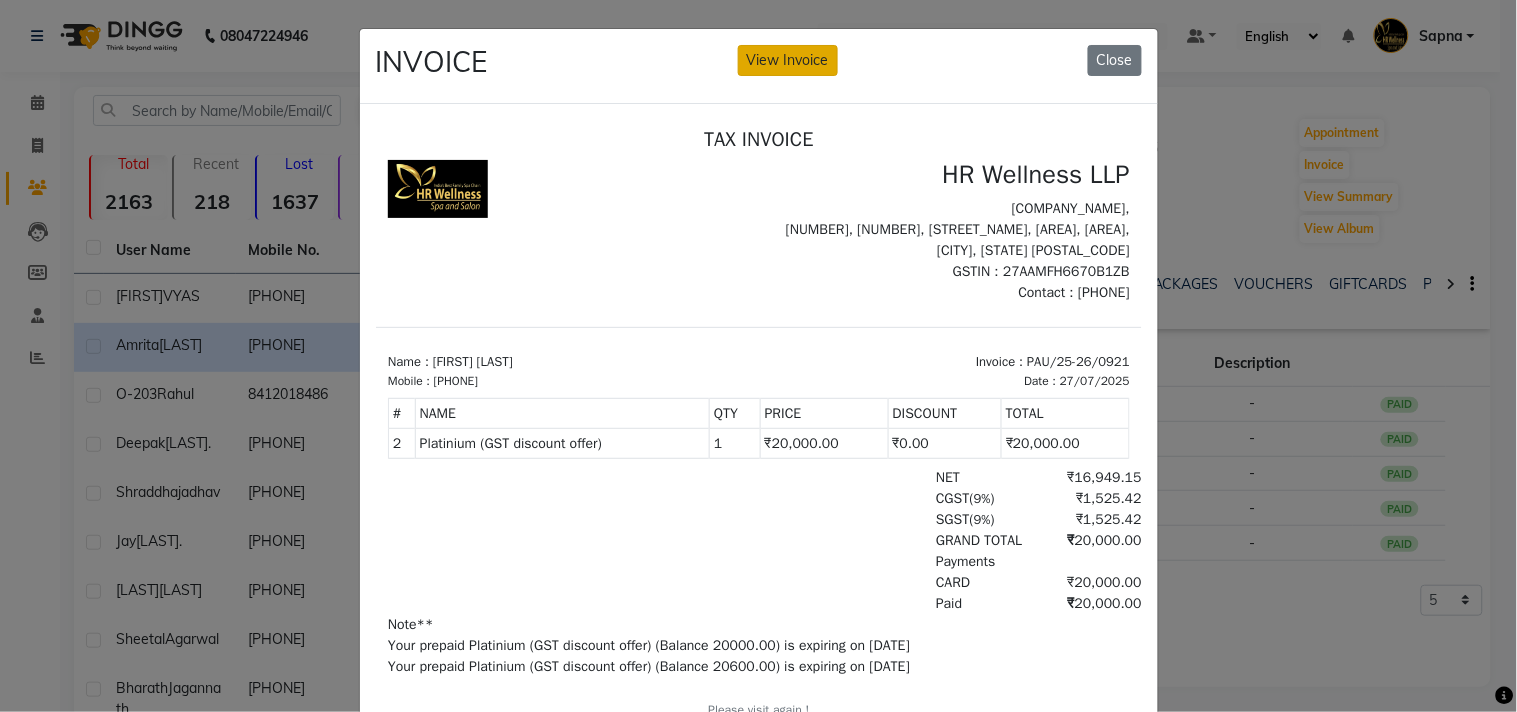 click on "View Invoice" 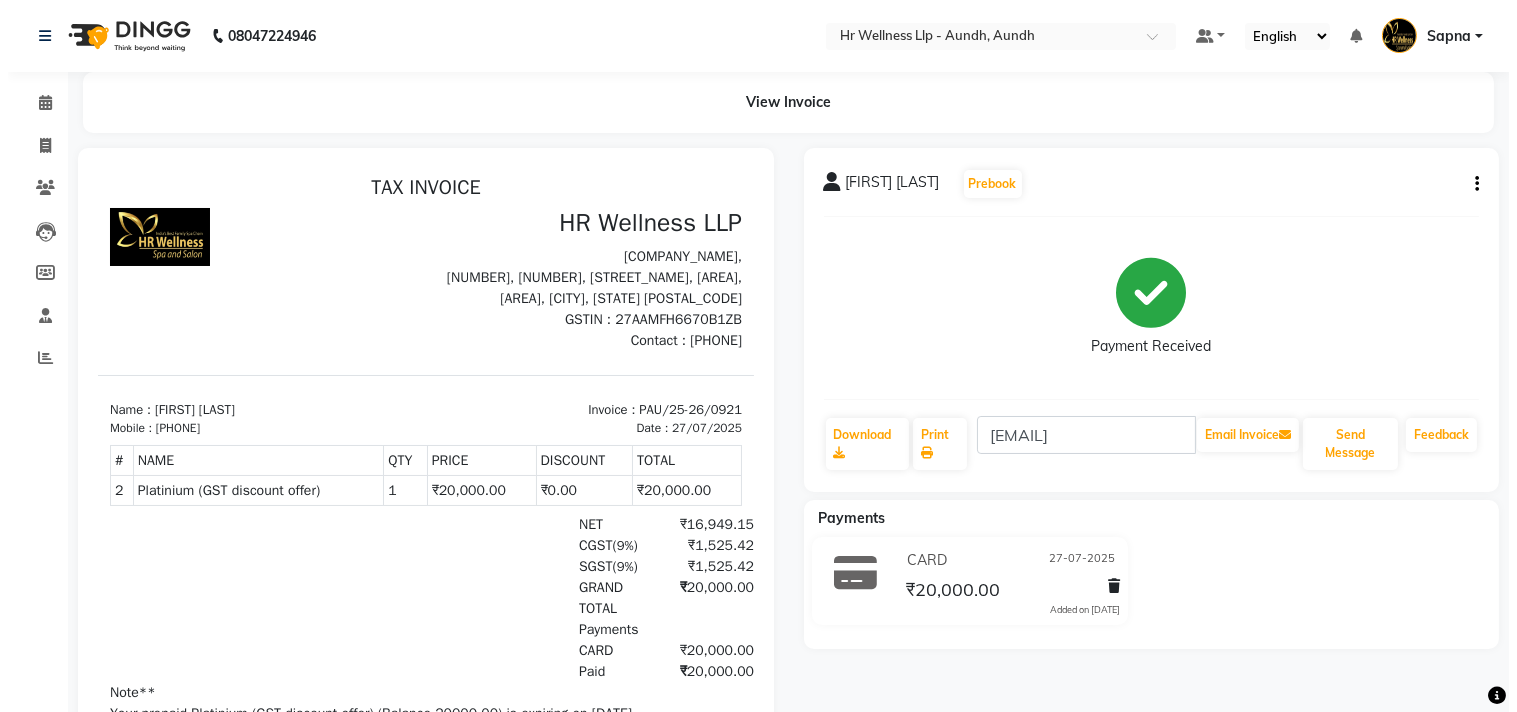scroll, scrollTop: 0, scrollLeft: 0, axis: both 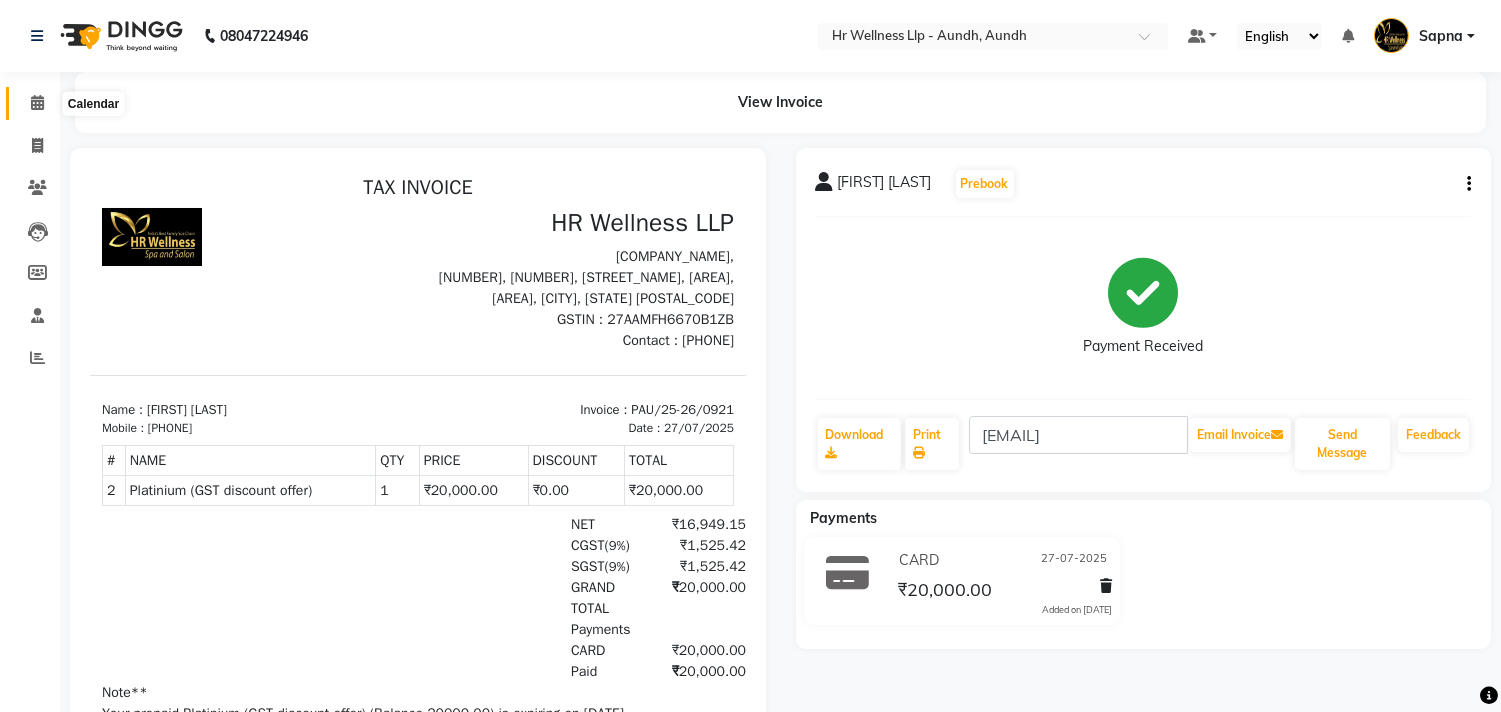 click 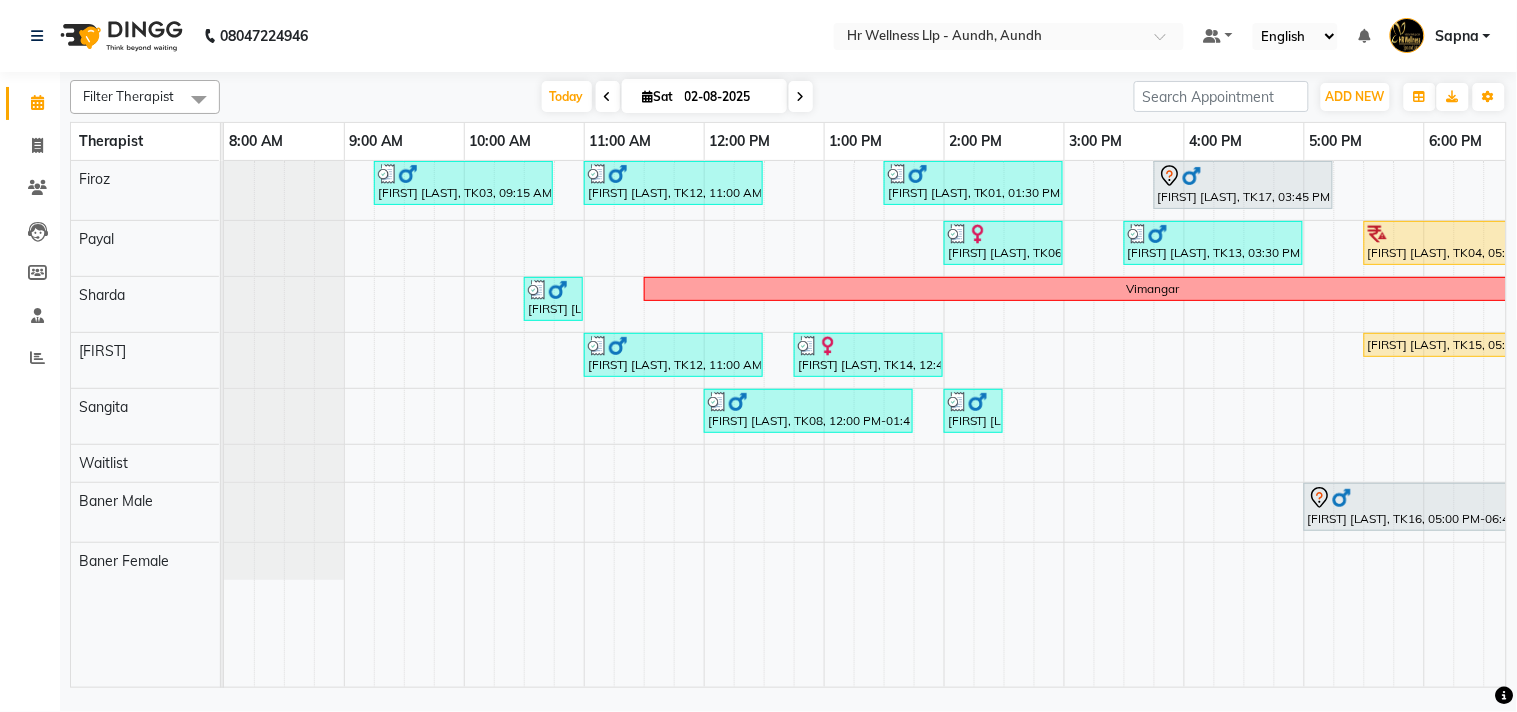 scroll, scrollTop: 0, scrollLeft: 291, axis: horizontal 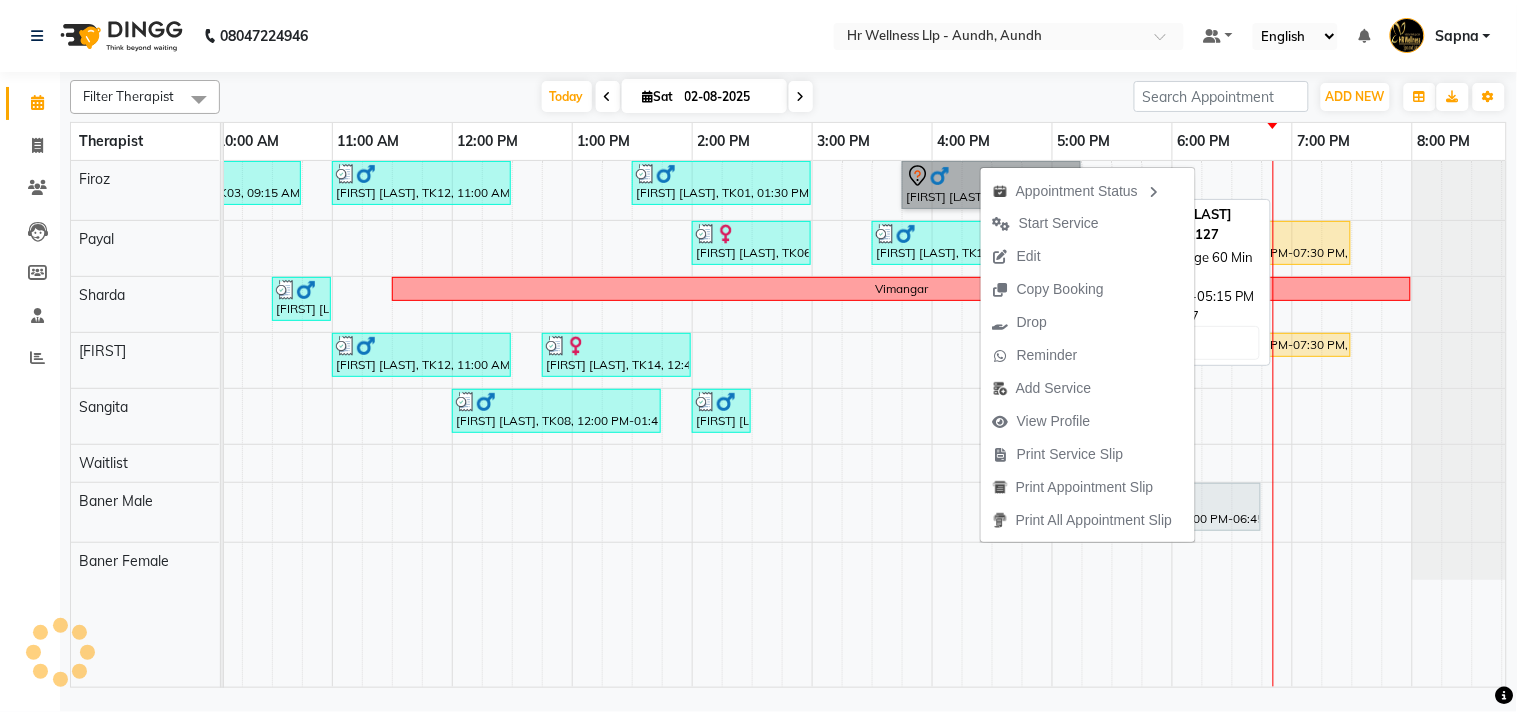 click on "[FIRST] [LAST], TK17, 03:45 PM-05:15 PM, [SERVICE] [DURATION]" at bounding box center [991, 185] 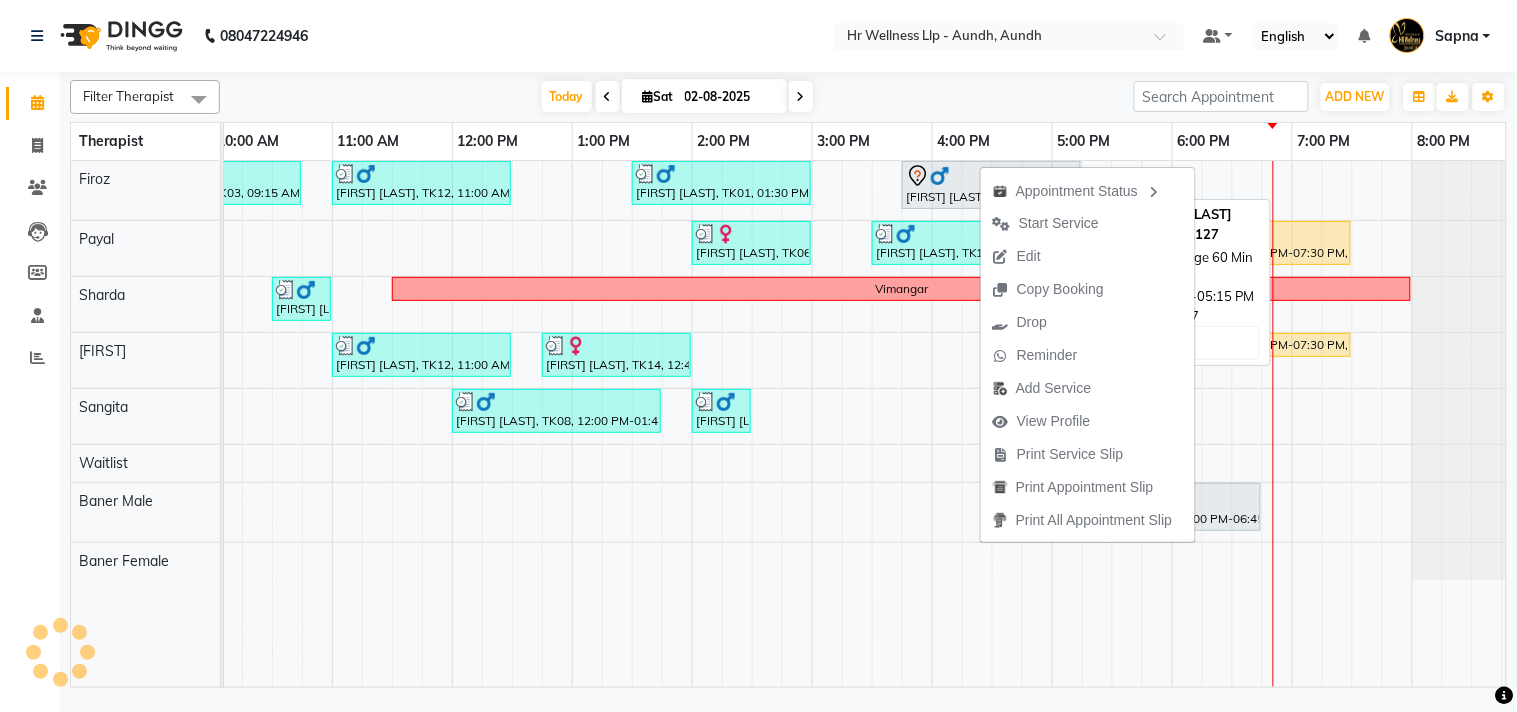 select on "7" 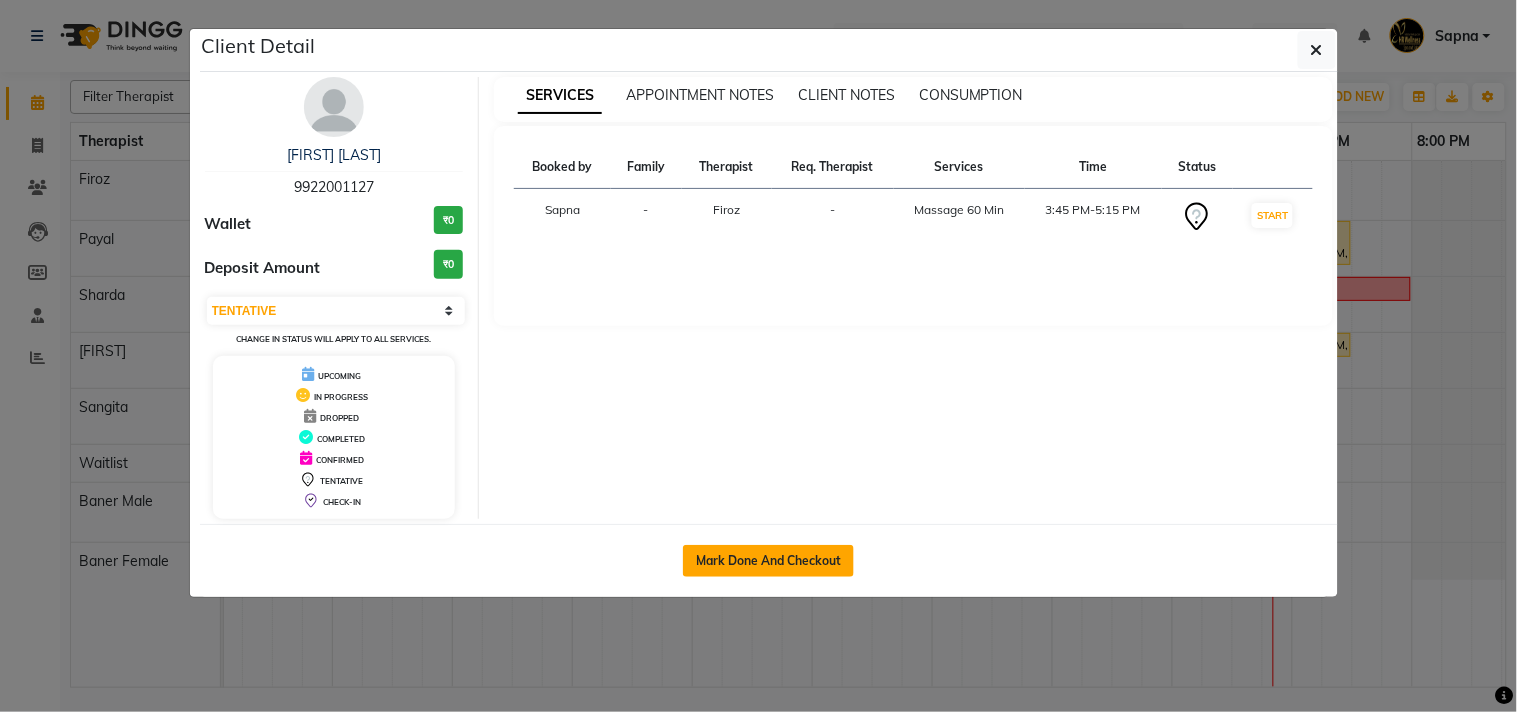 click on "Mark Done And Checkout" 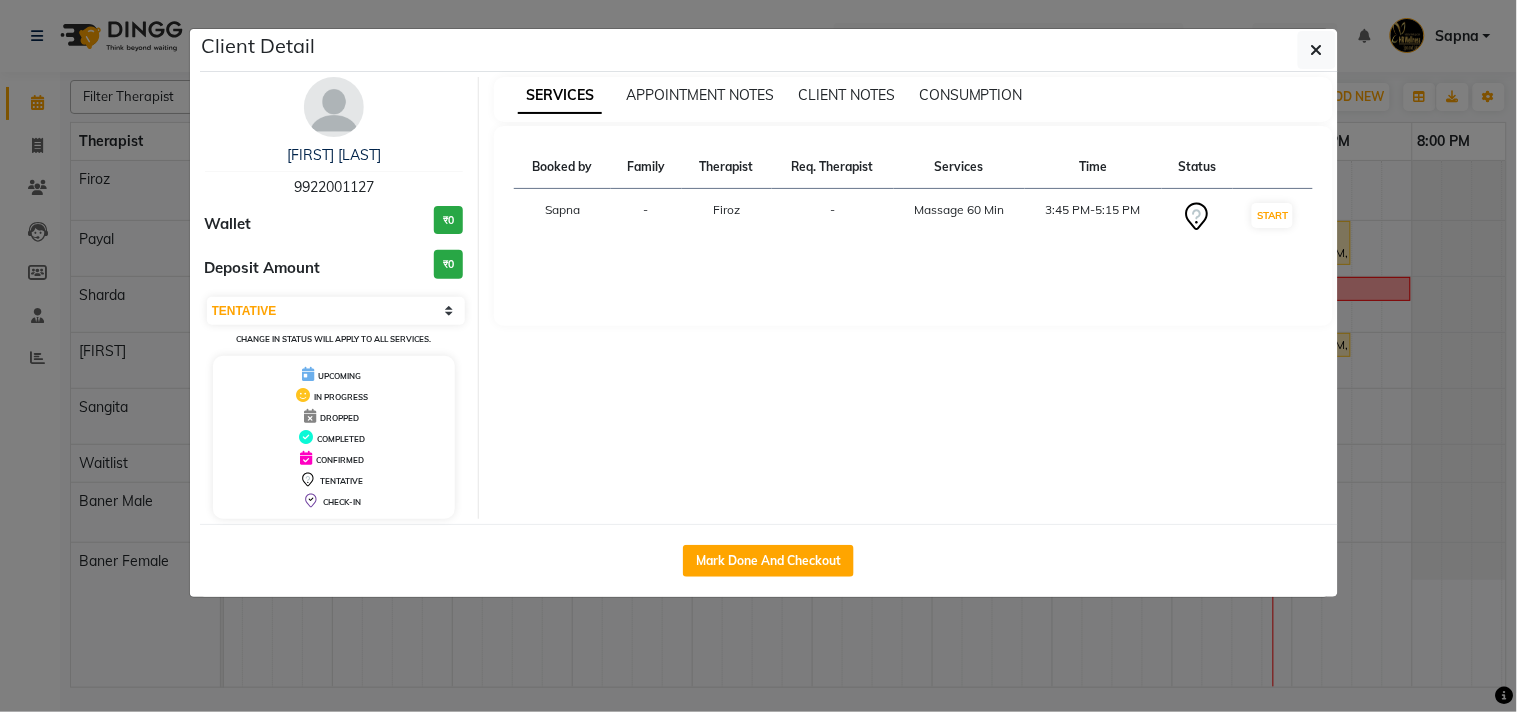 select on "service" 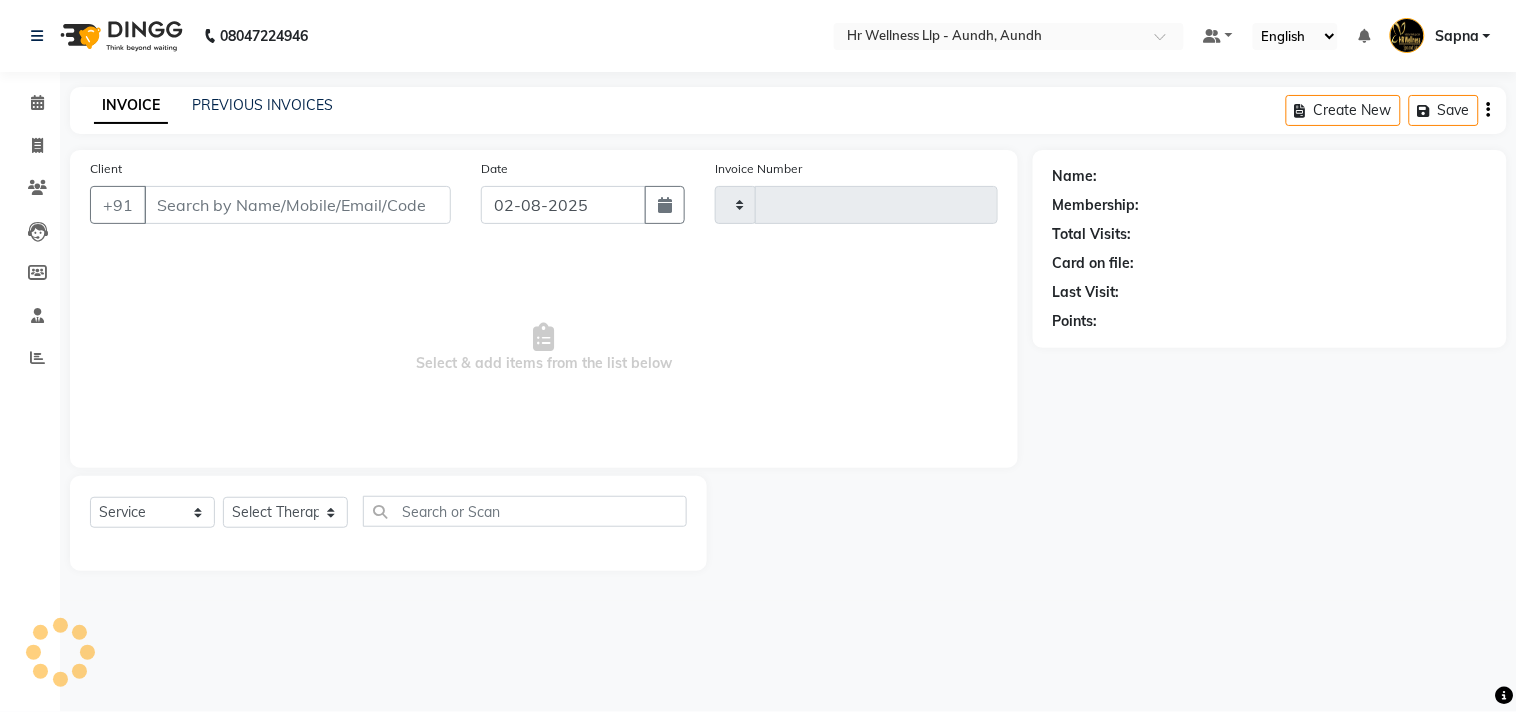 type on "0967" 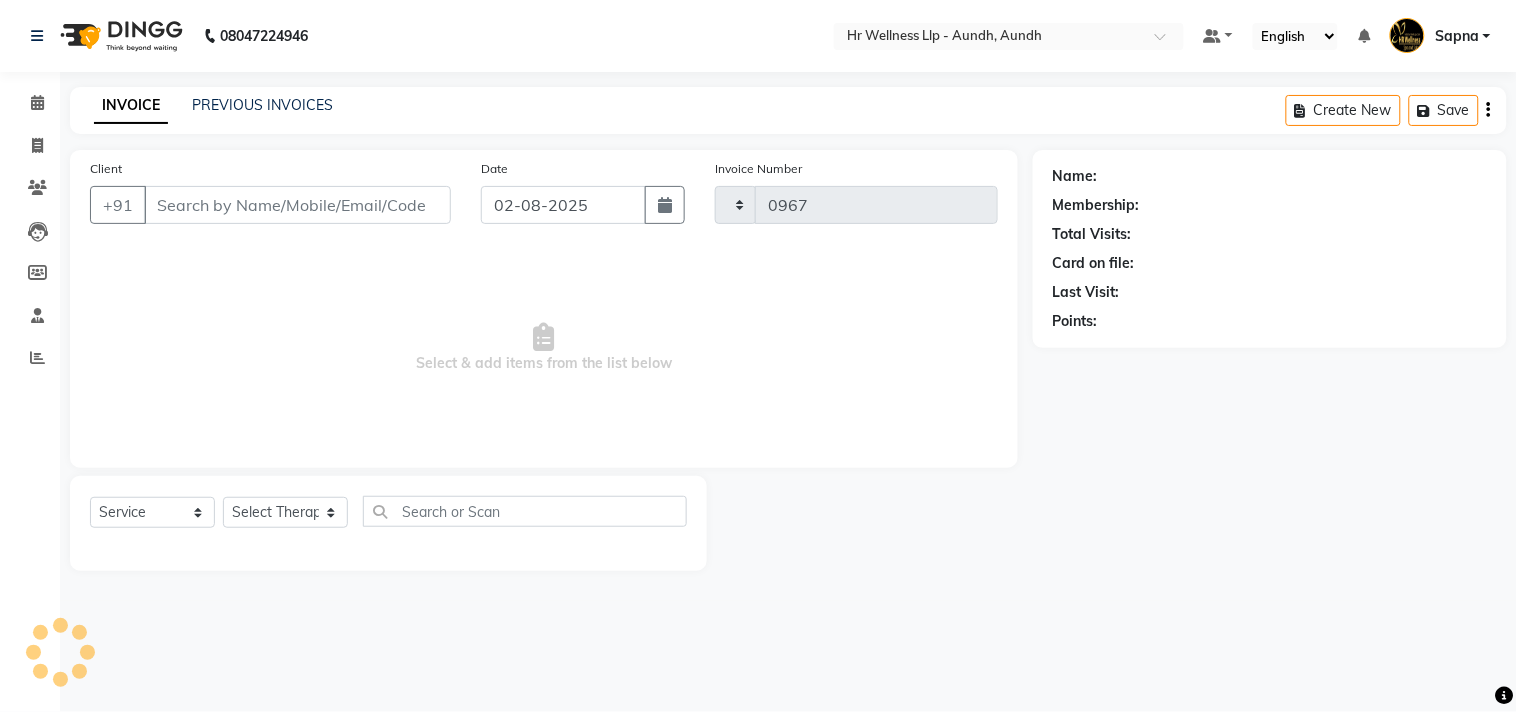 select on "4288" 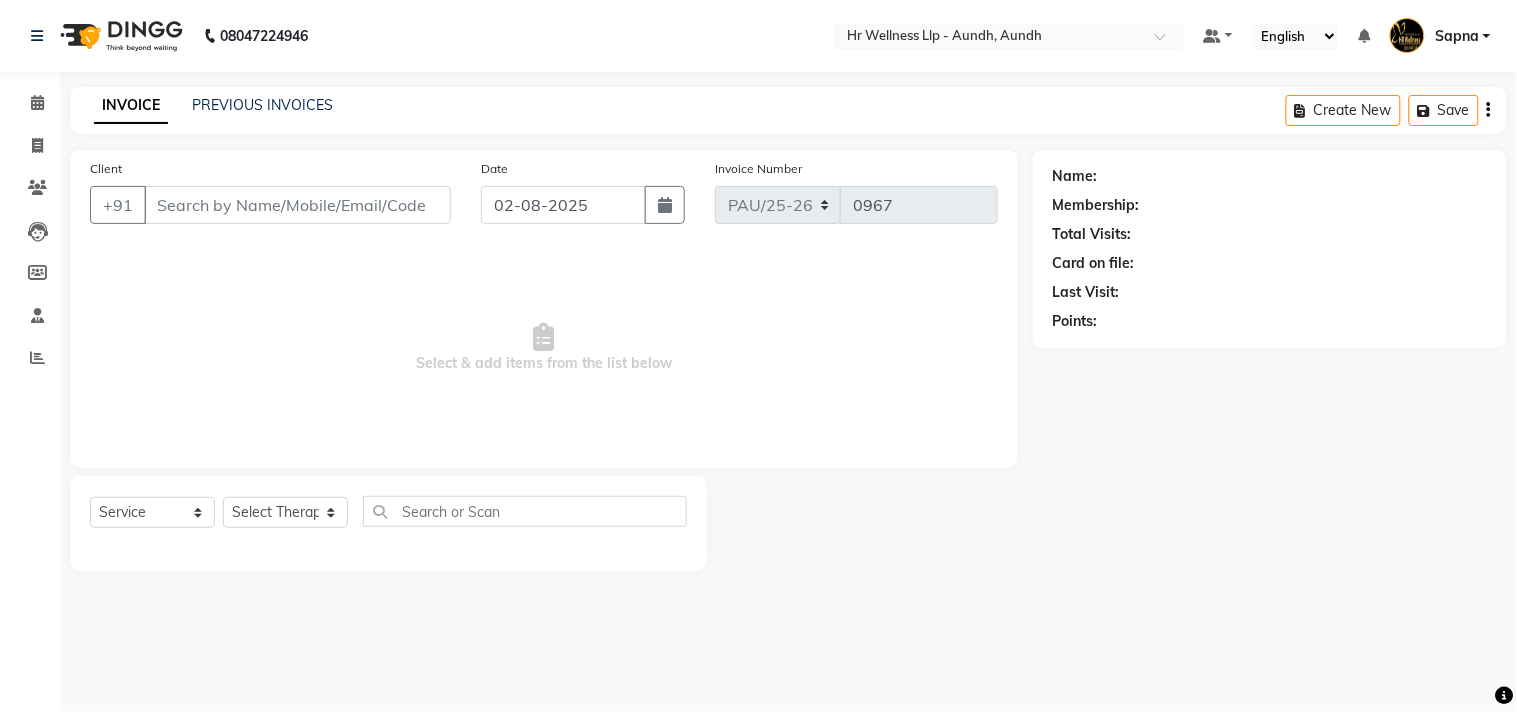 type on "9922001127" 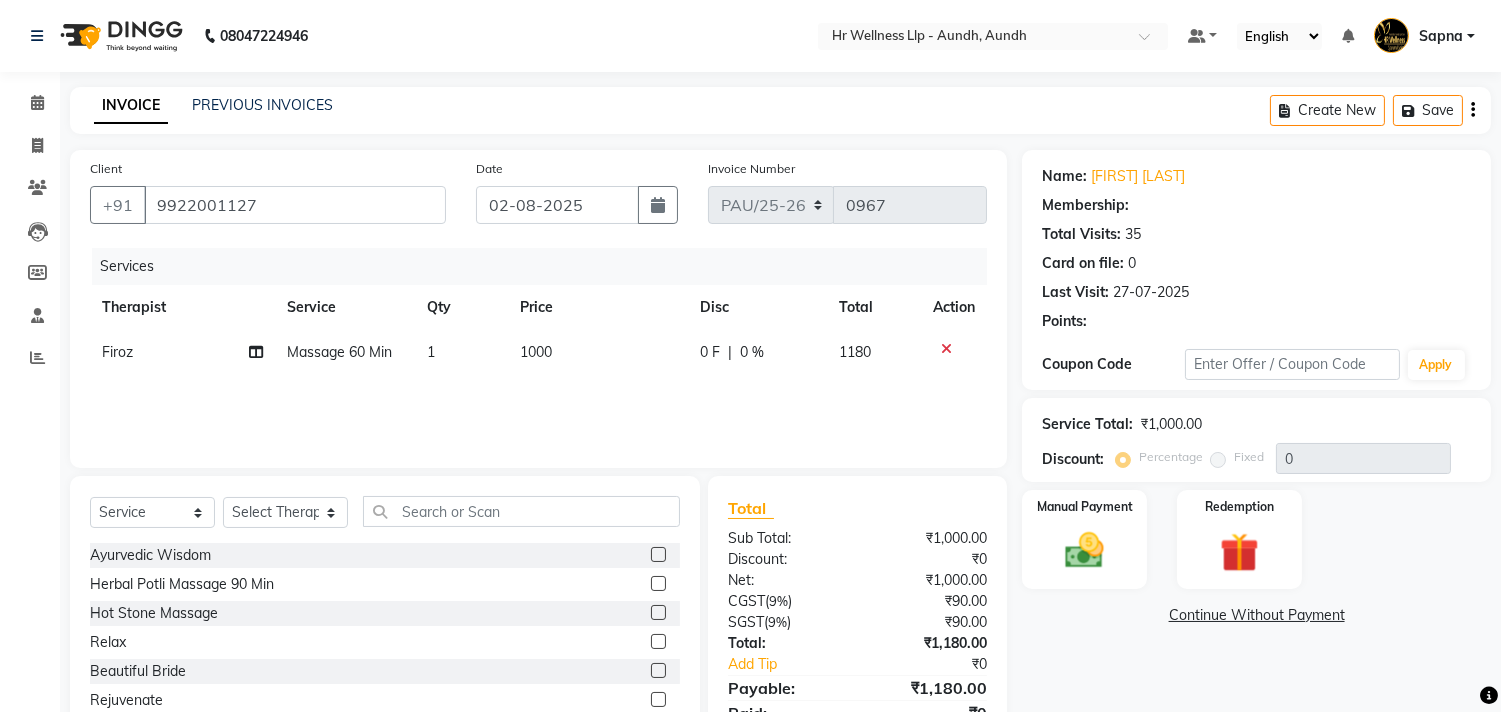 scroll, scrollTop: 88, scrollLeft: 0, axis: vertical 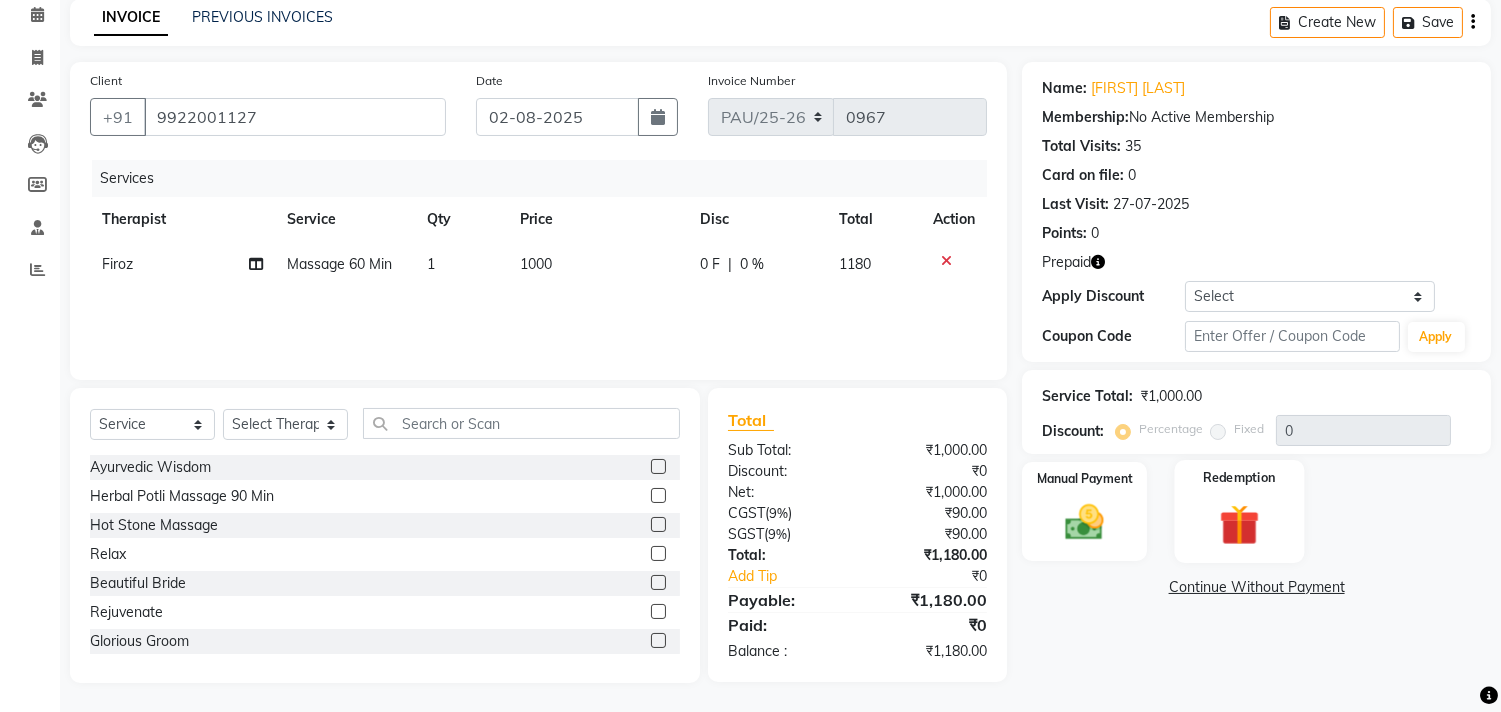 click 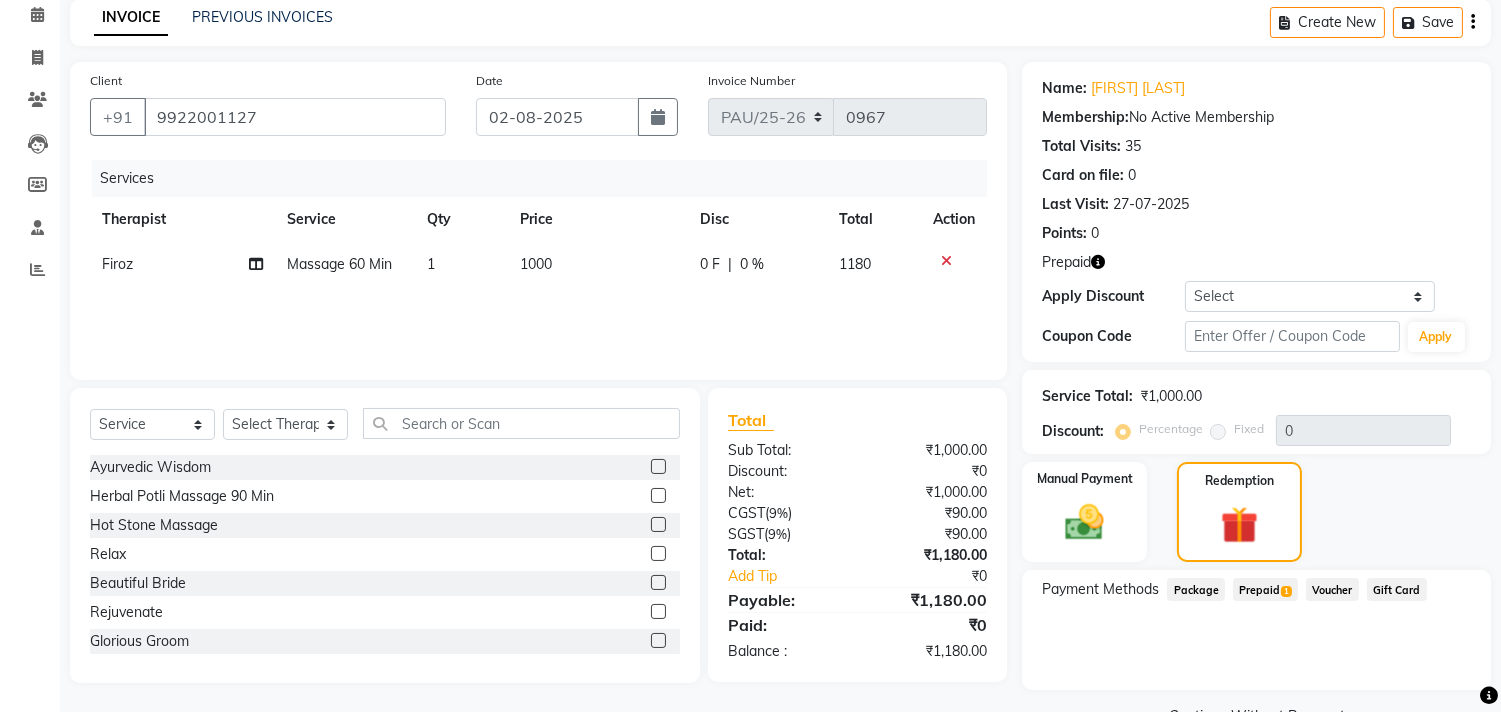 click on "Prepaid  1" 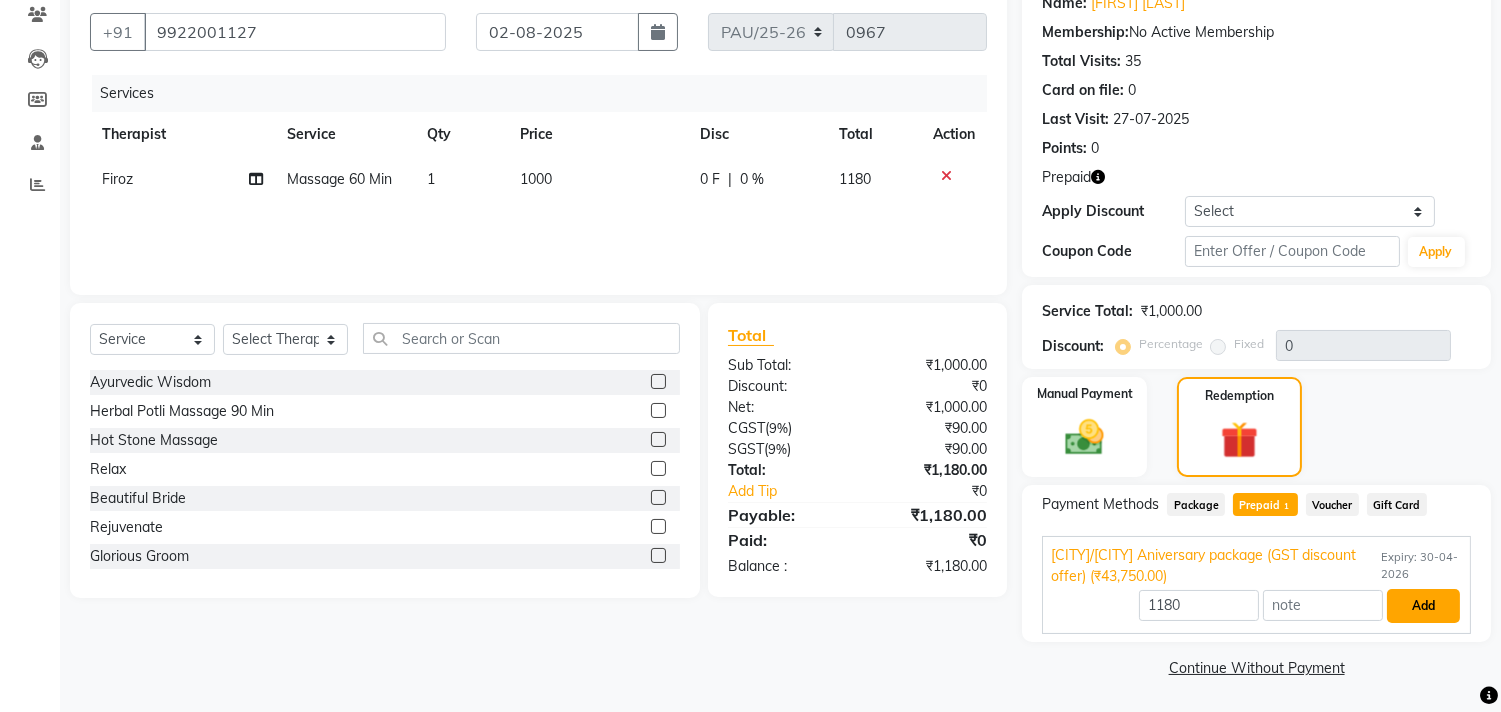 click on "Add" at bounding box center (1423, 606) 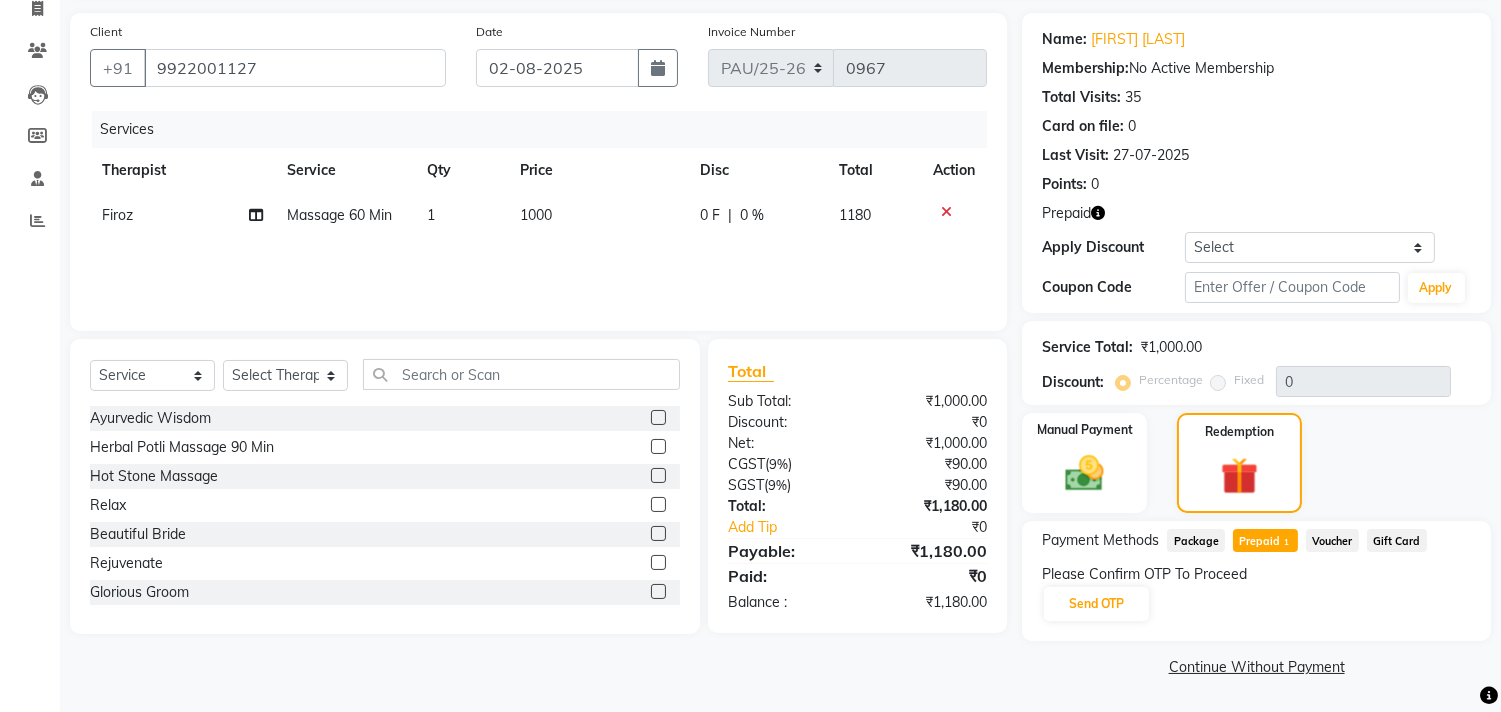 scroll, scrollTop: 135, scrollLeft: 0, axis: vertical 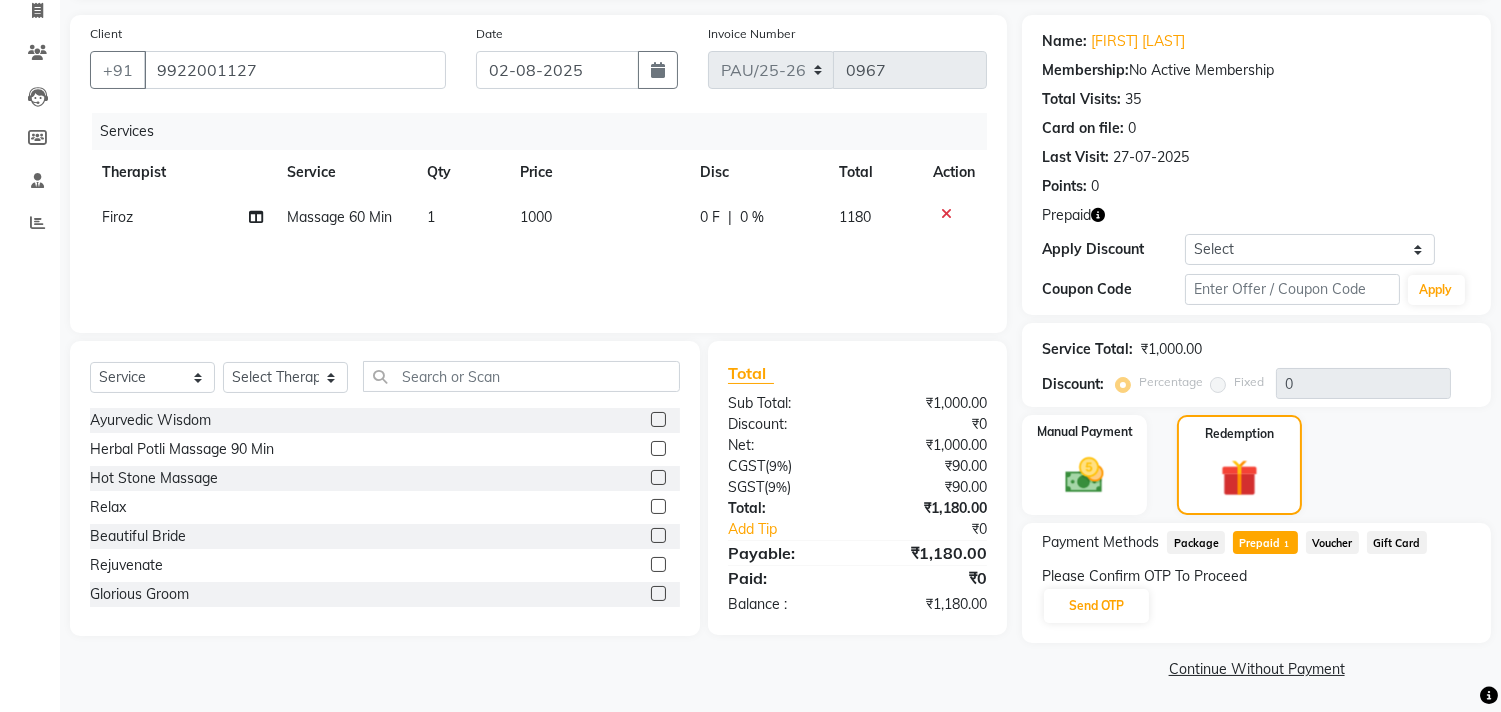 click on "Please Confirm OTP To Proceed Send OTP" 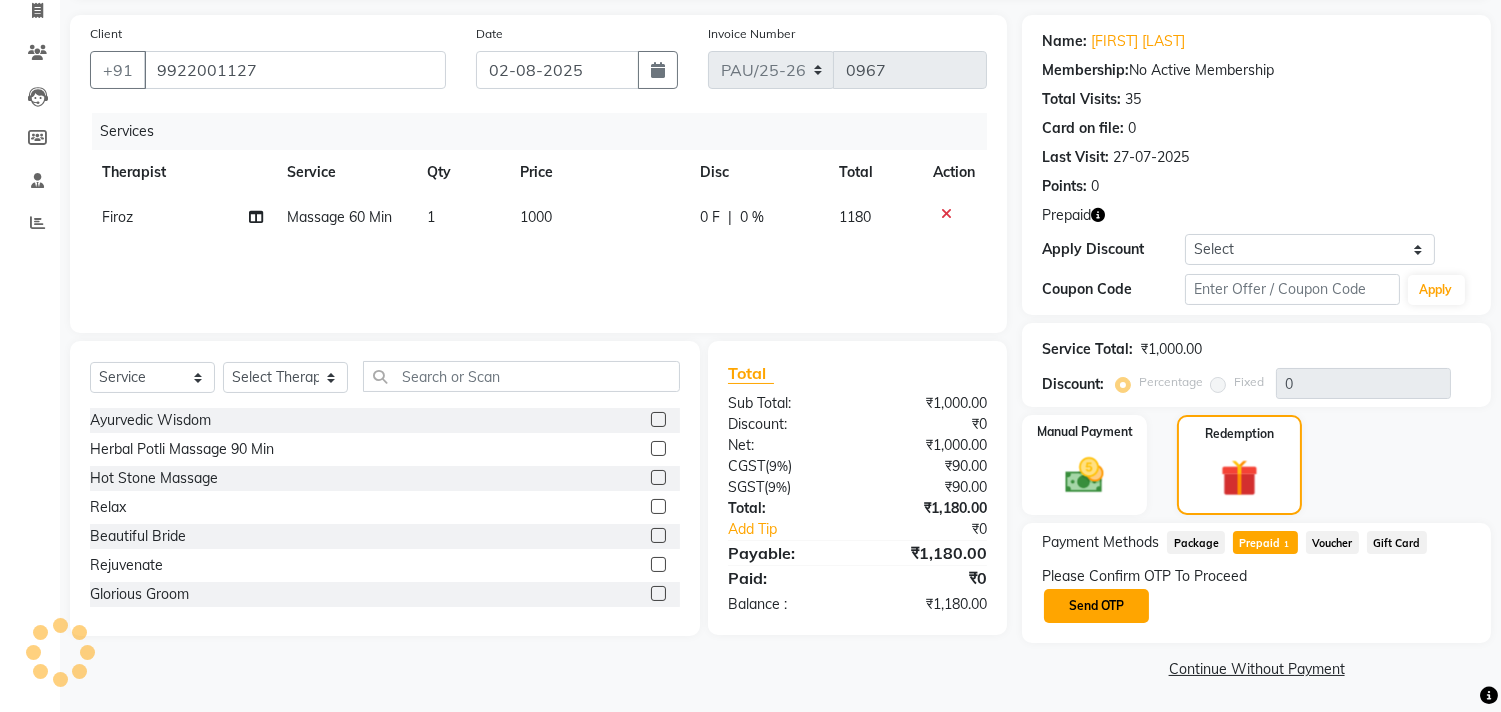 click on "Send OTP" 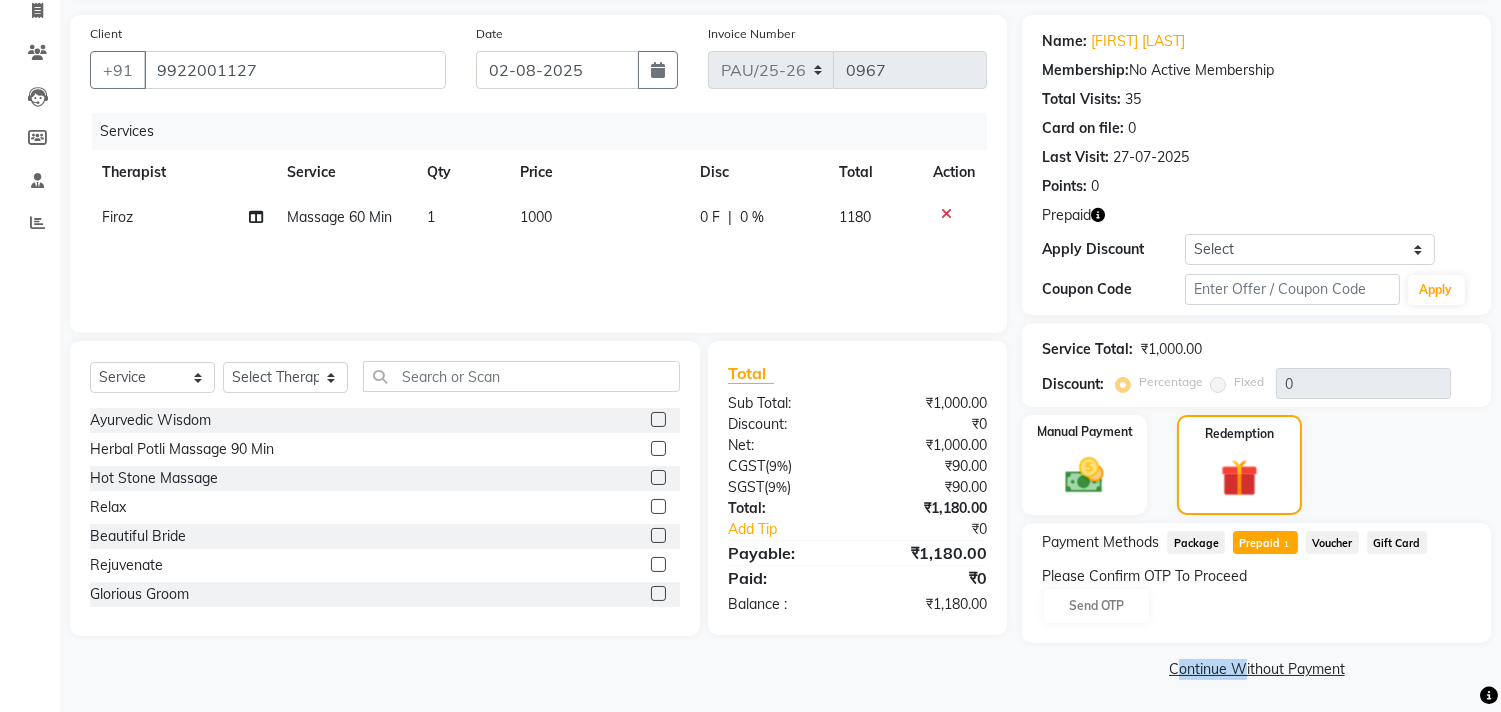 click on "Please Confirm OTP To Proceed Send OTP" 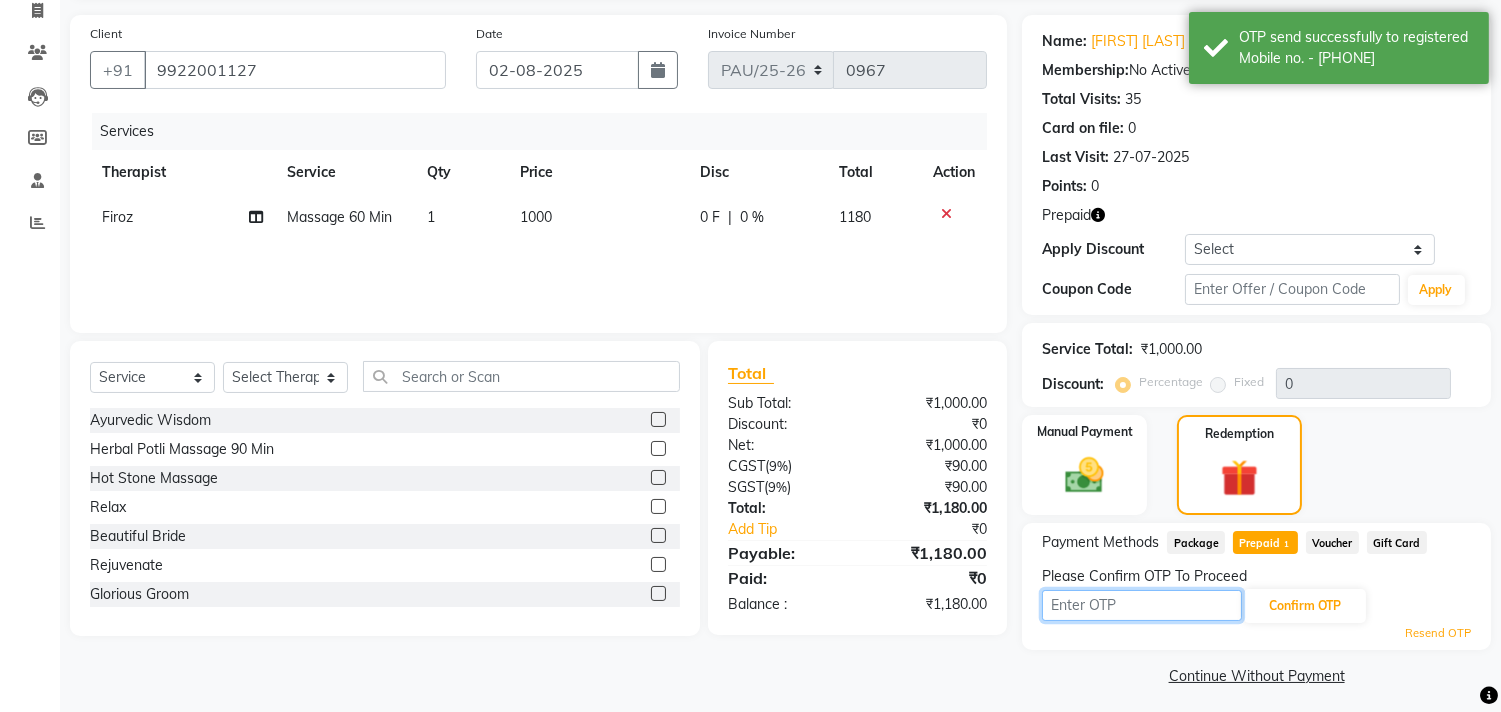 click at bounding box center (1142, 605) 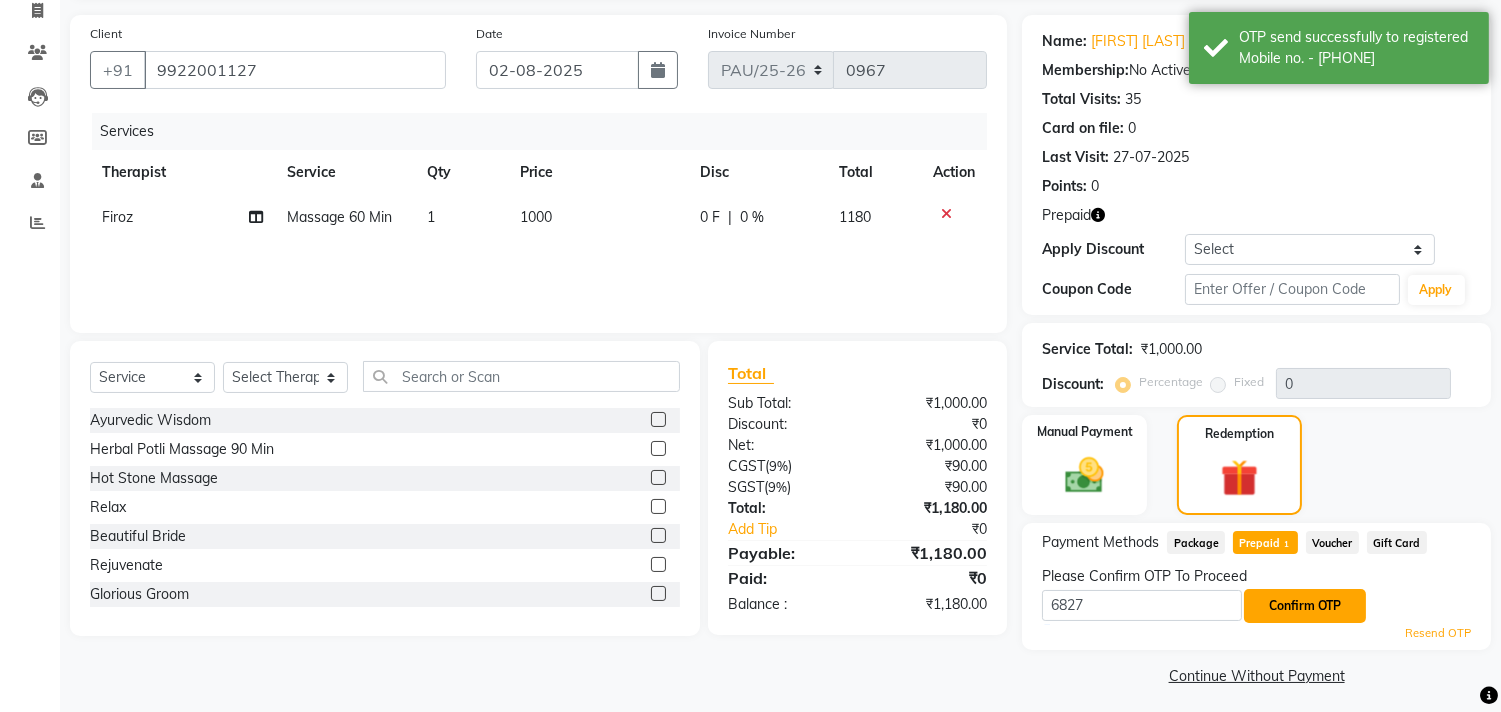 click on "Confirm OTP" 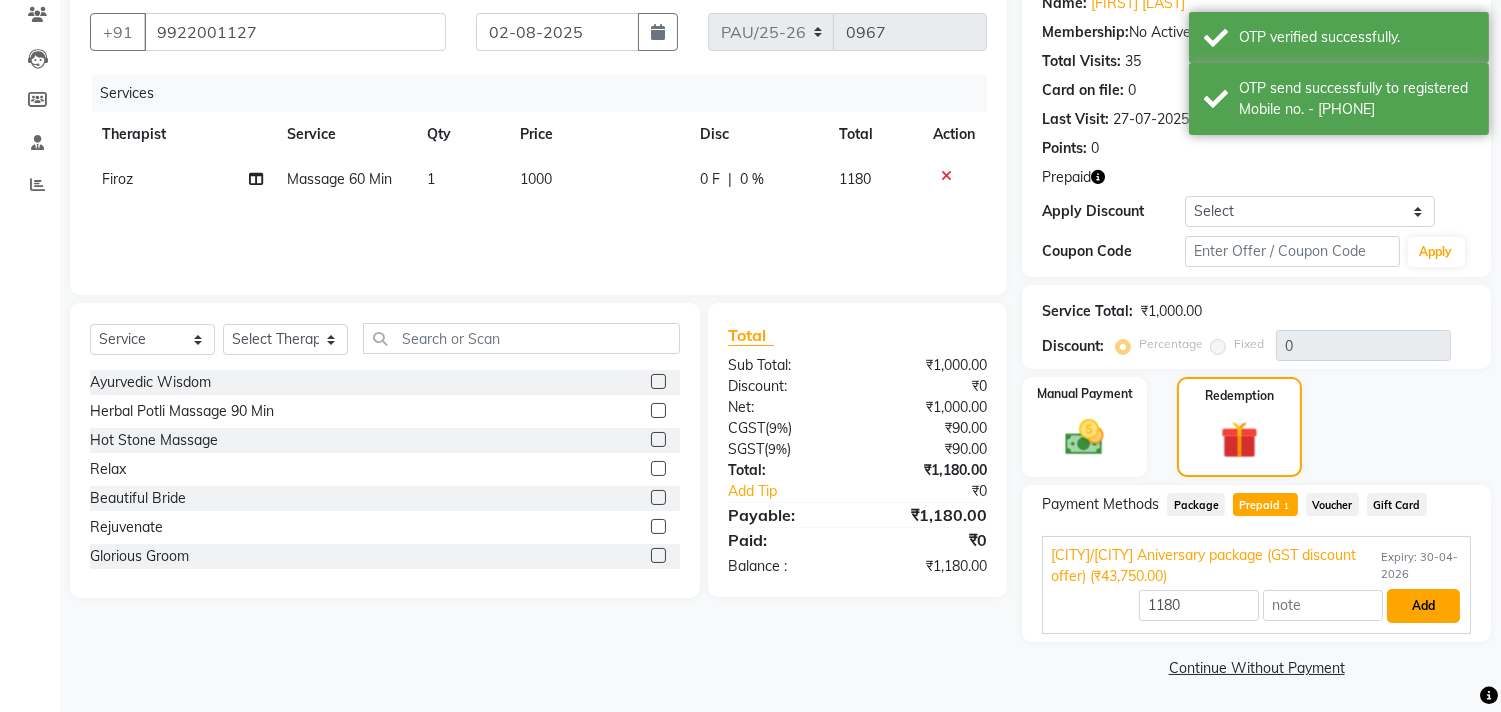 click on "Add" at bounding box center [1423, 606] 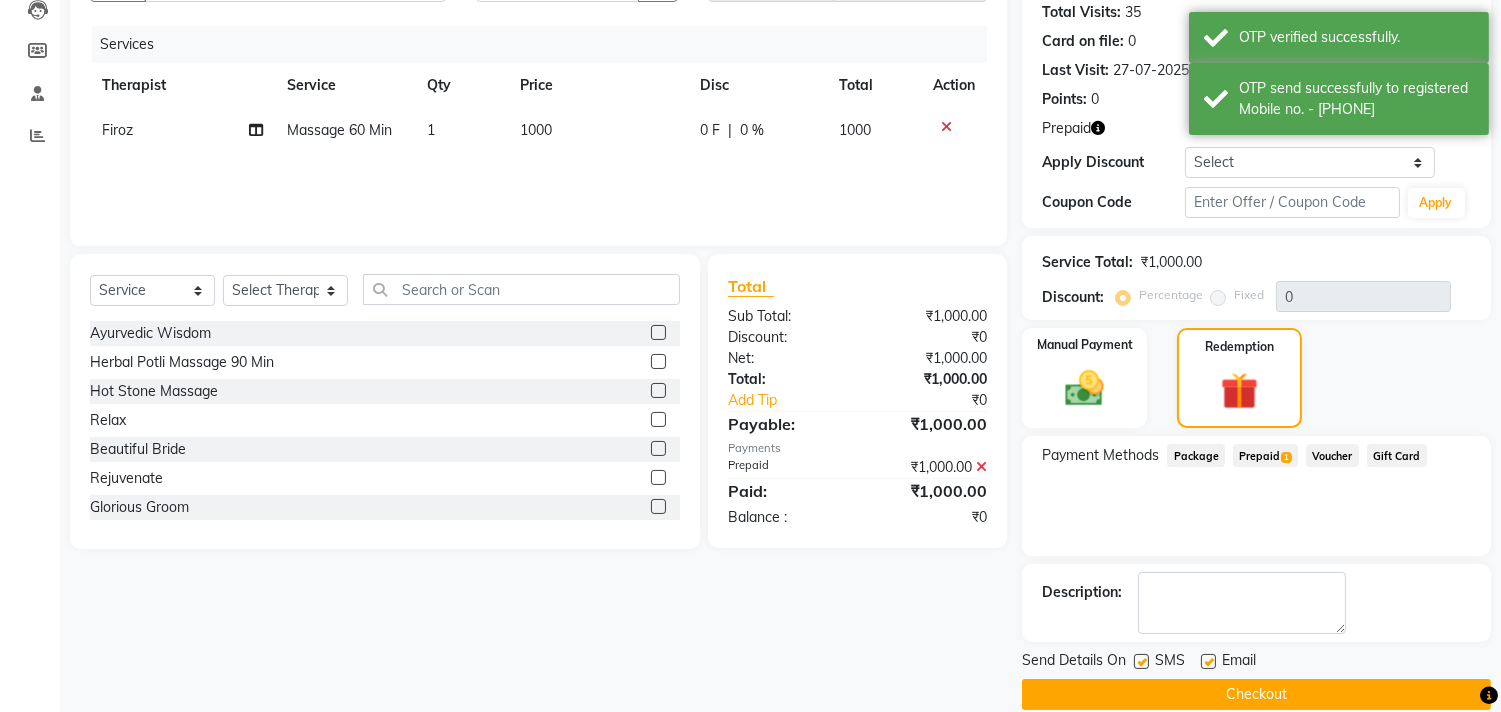 scroll, scrollTop: 248, scrollLeft: 0, axis: vertical 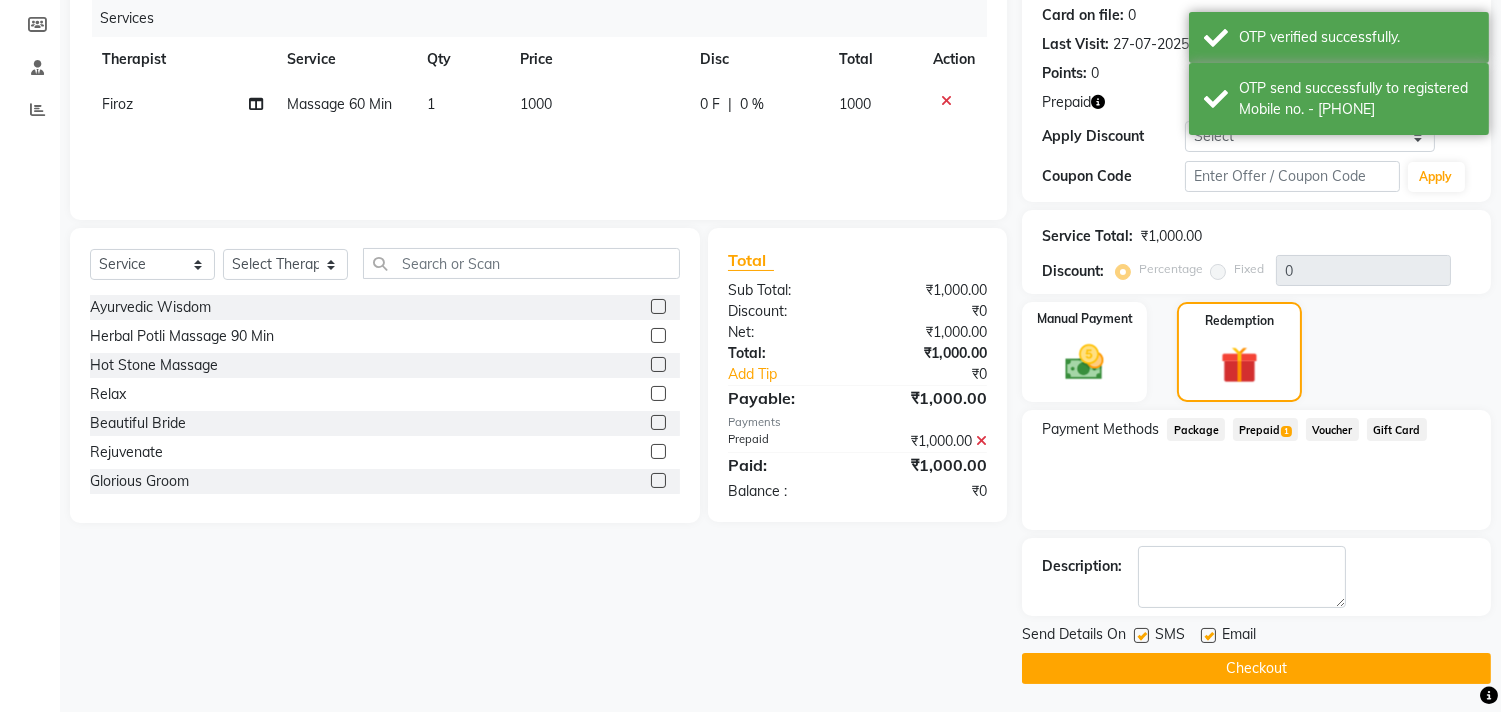 click 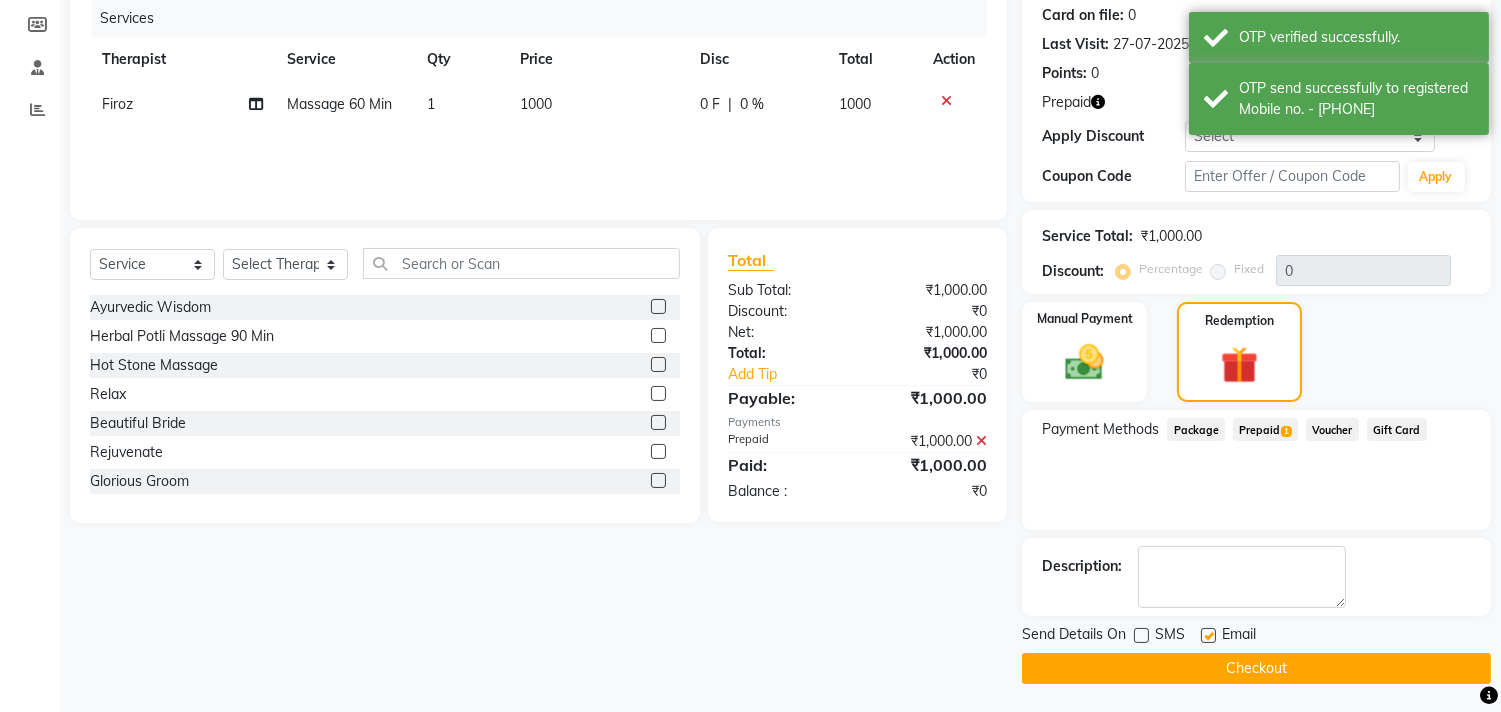 click 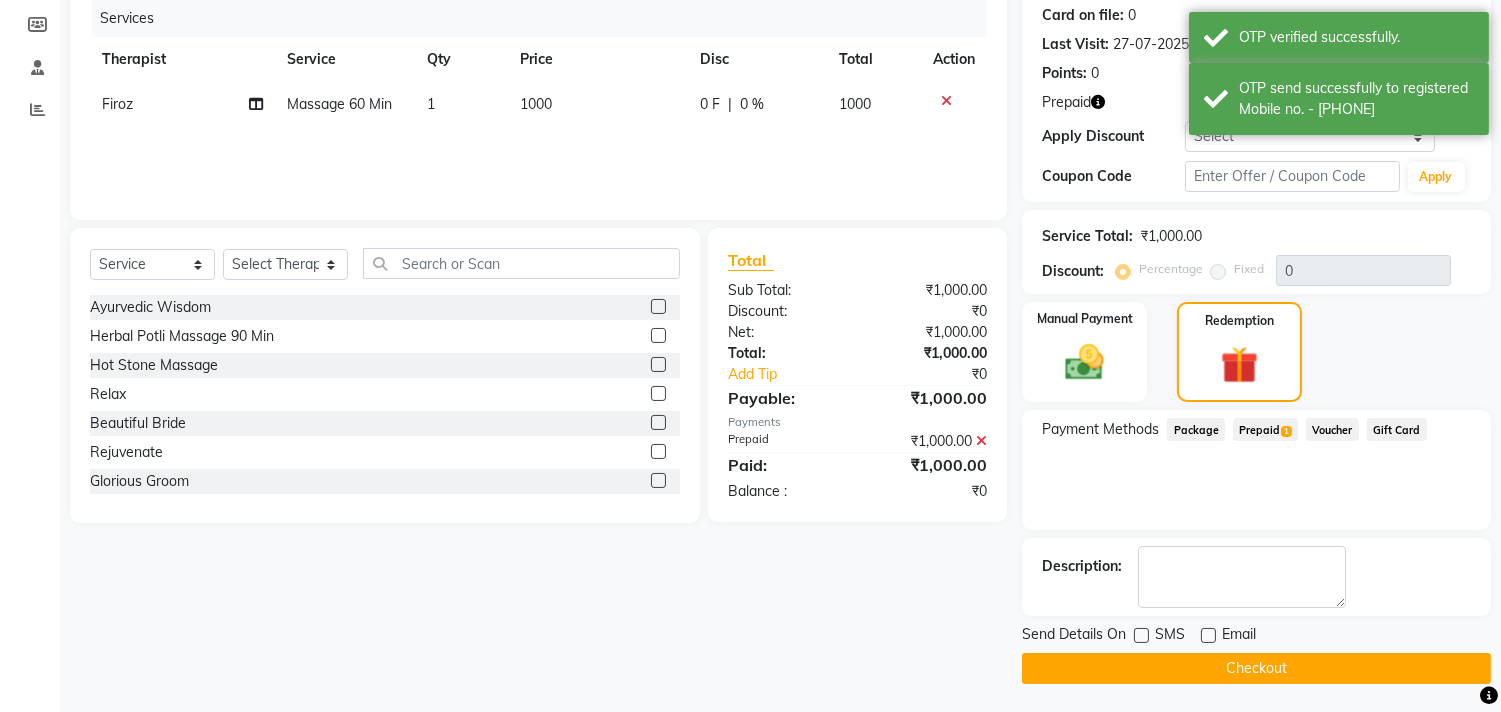 click on "Checkout" 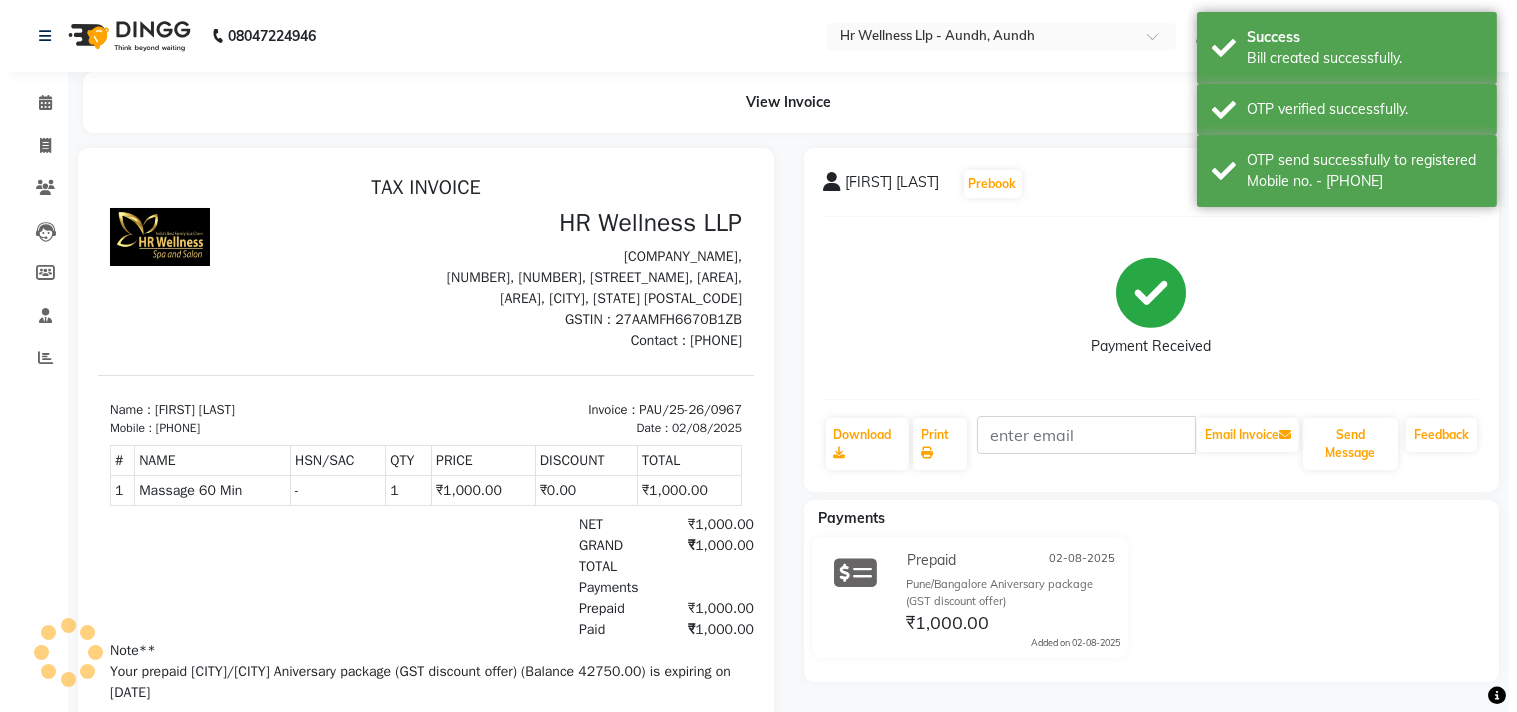 scroll, scrollTop: 0, scrollLeft: 0, axis: both 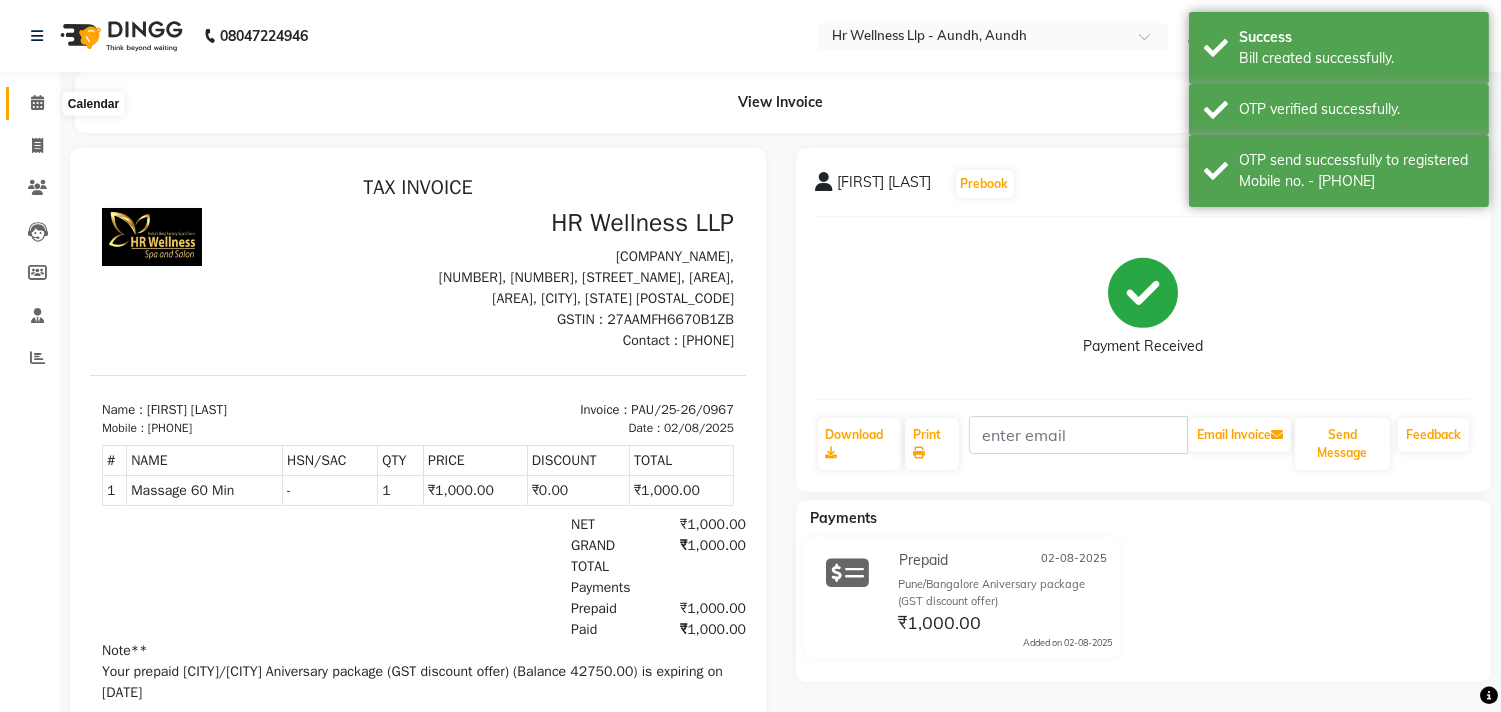 click 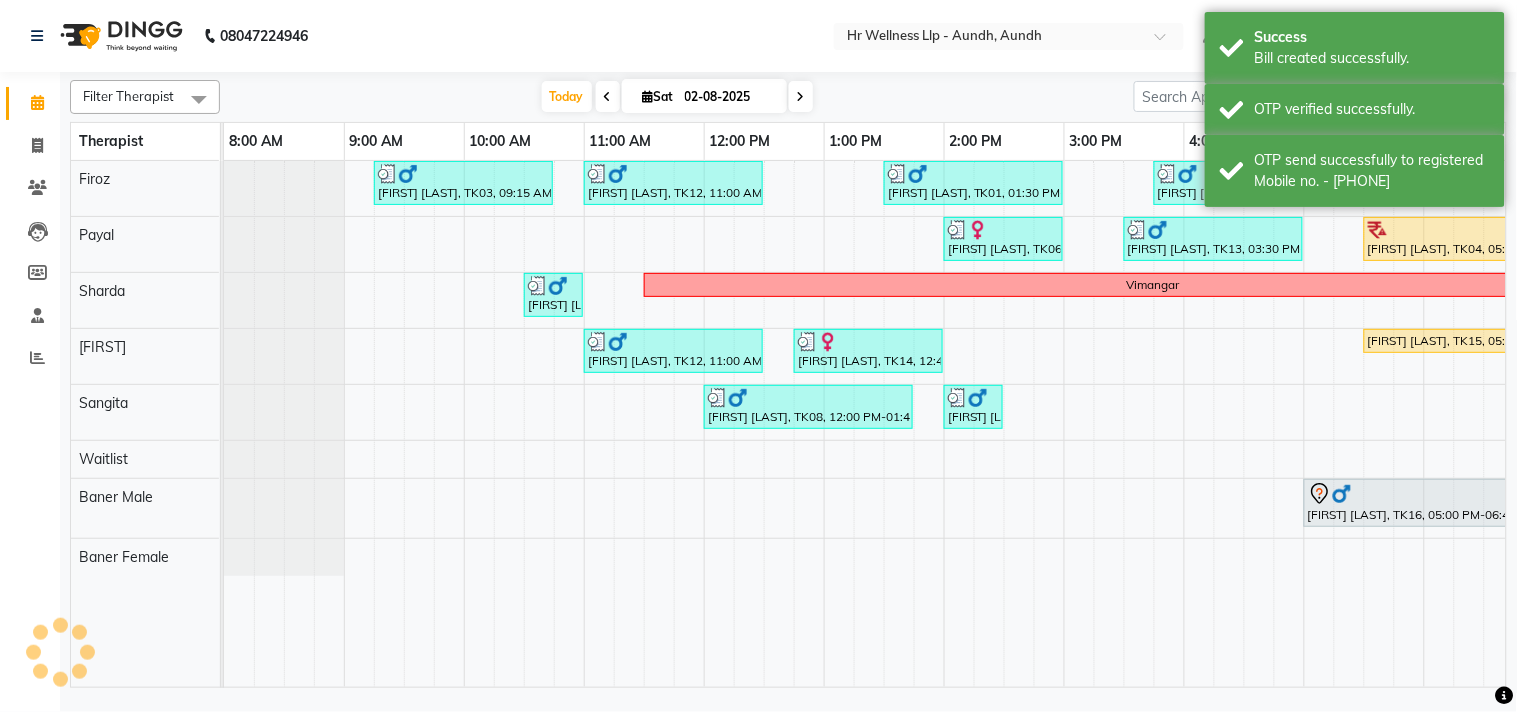 scroll, scrollTop: 0, scrollLeft: 277, axis: horizontal 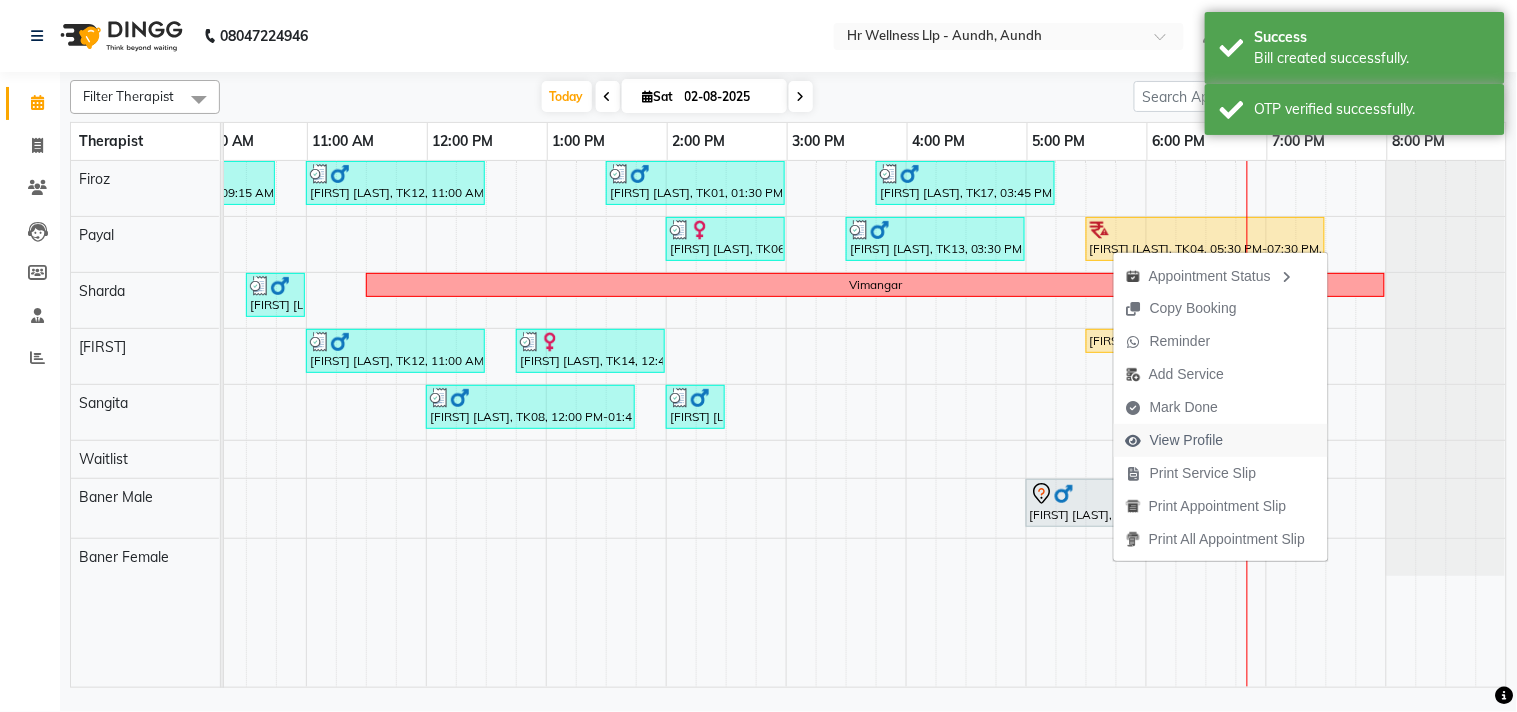 click on "View Profile" at bounding box center (1187, 440) 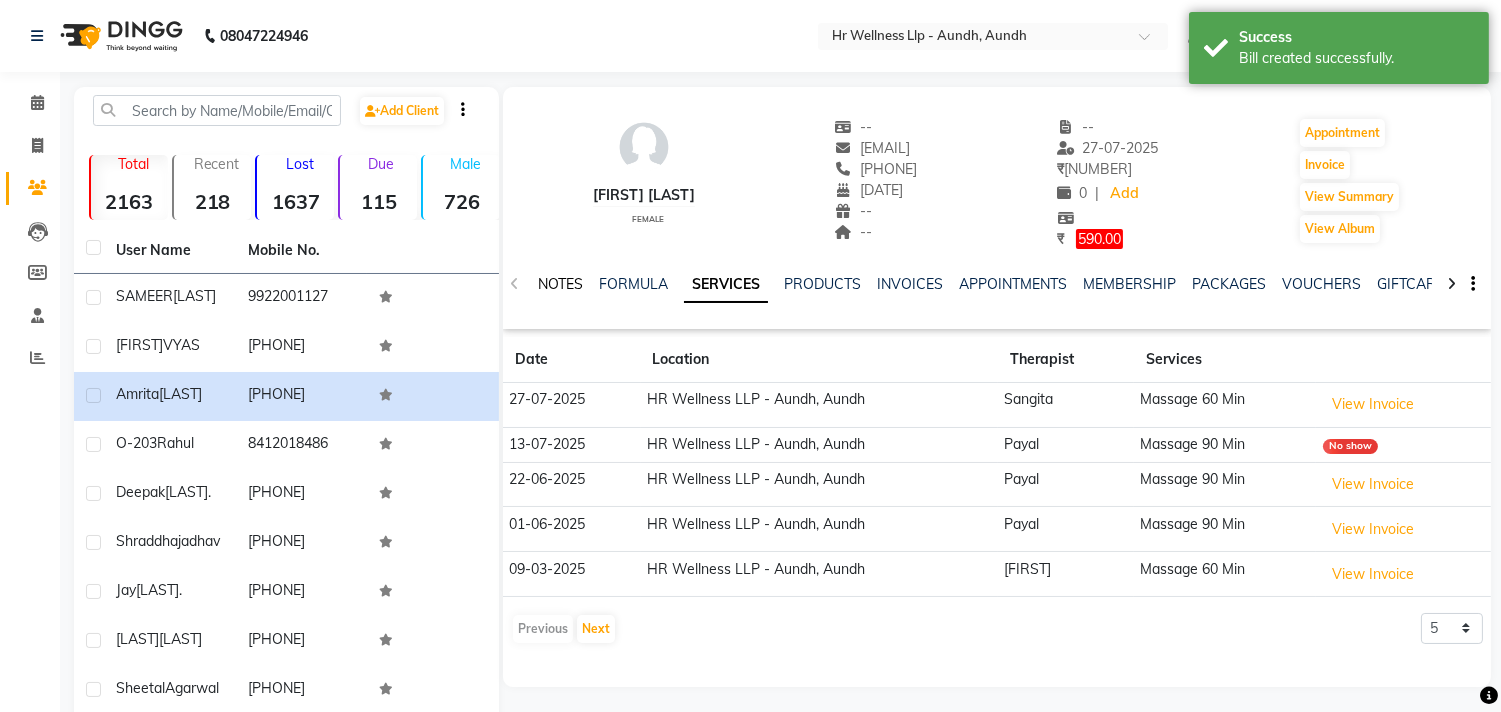 click on "NOTES" 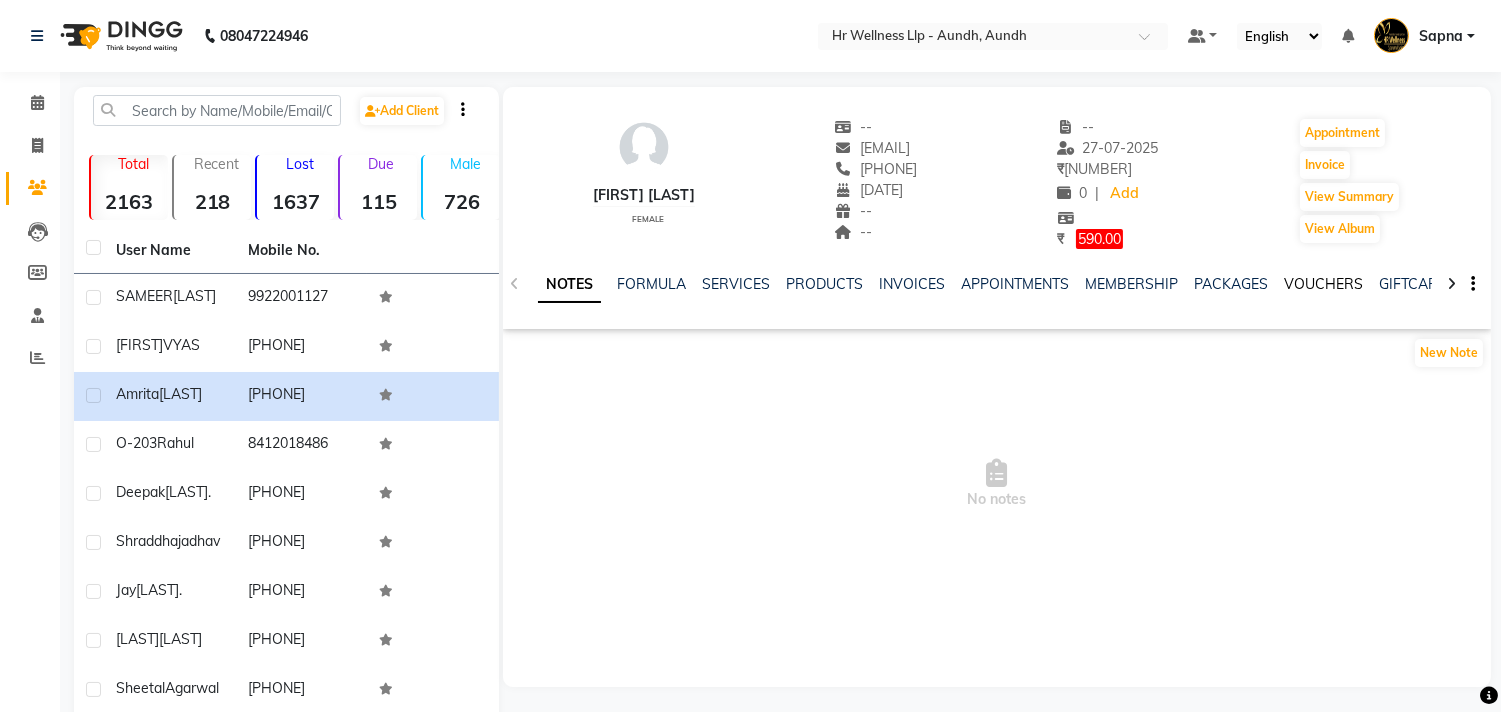 click on "VOUCHERS" 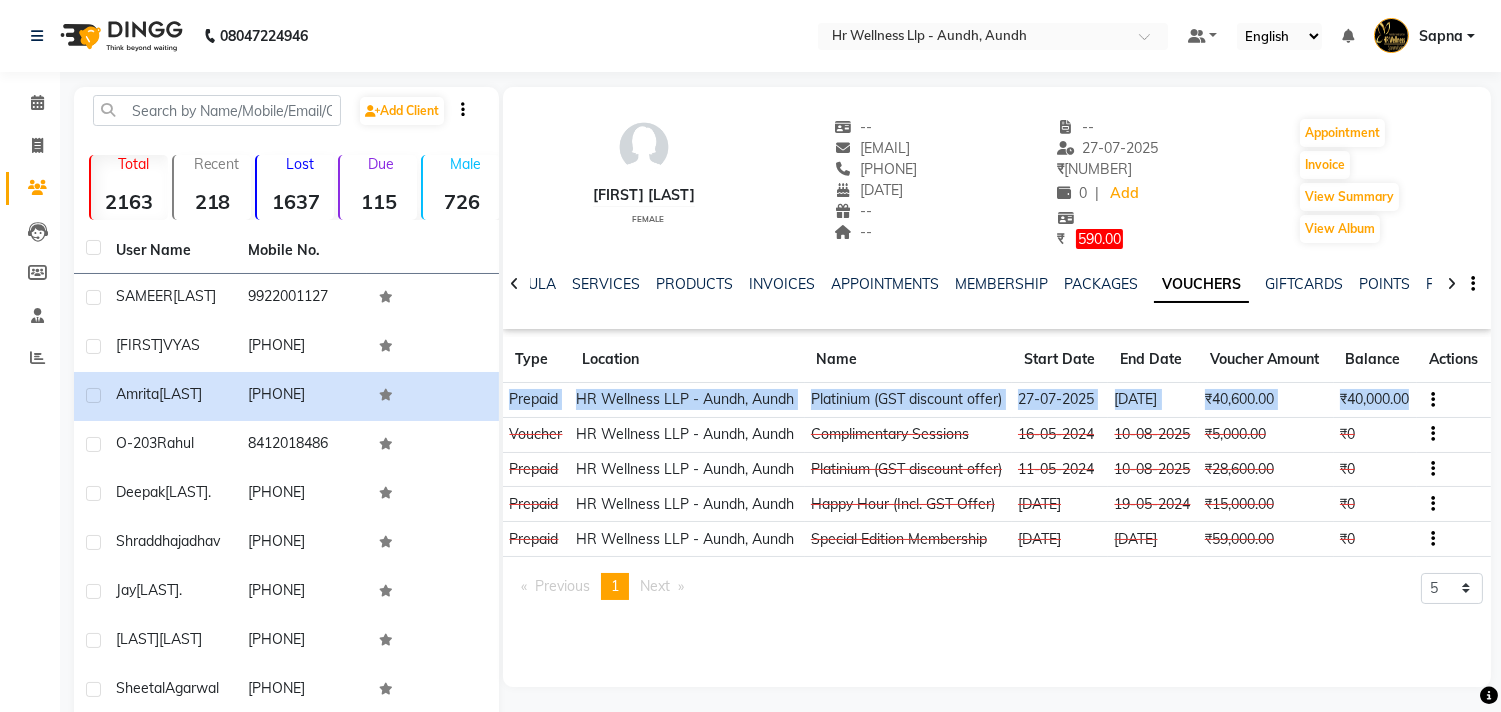 copy on "Prepaid [COMPANY_NAME] - [AREA], [AREA] Platinium (GST discount offer) [DATE] [DATE] ₹40,600.00 ₹40,000.00" 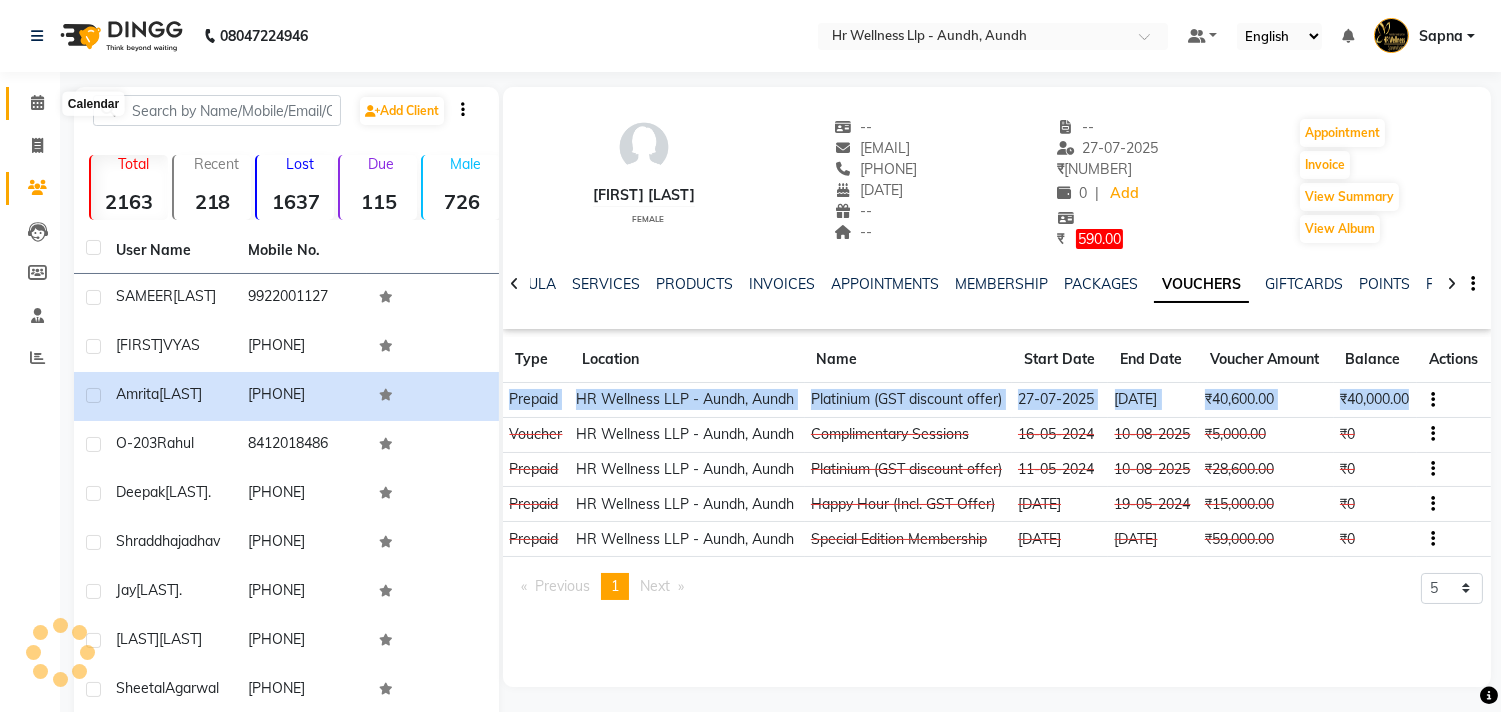 click 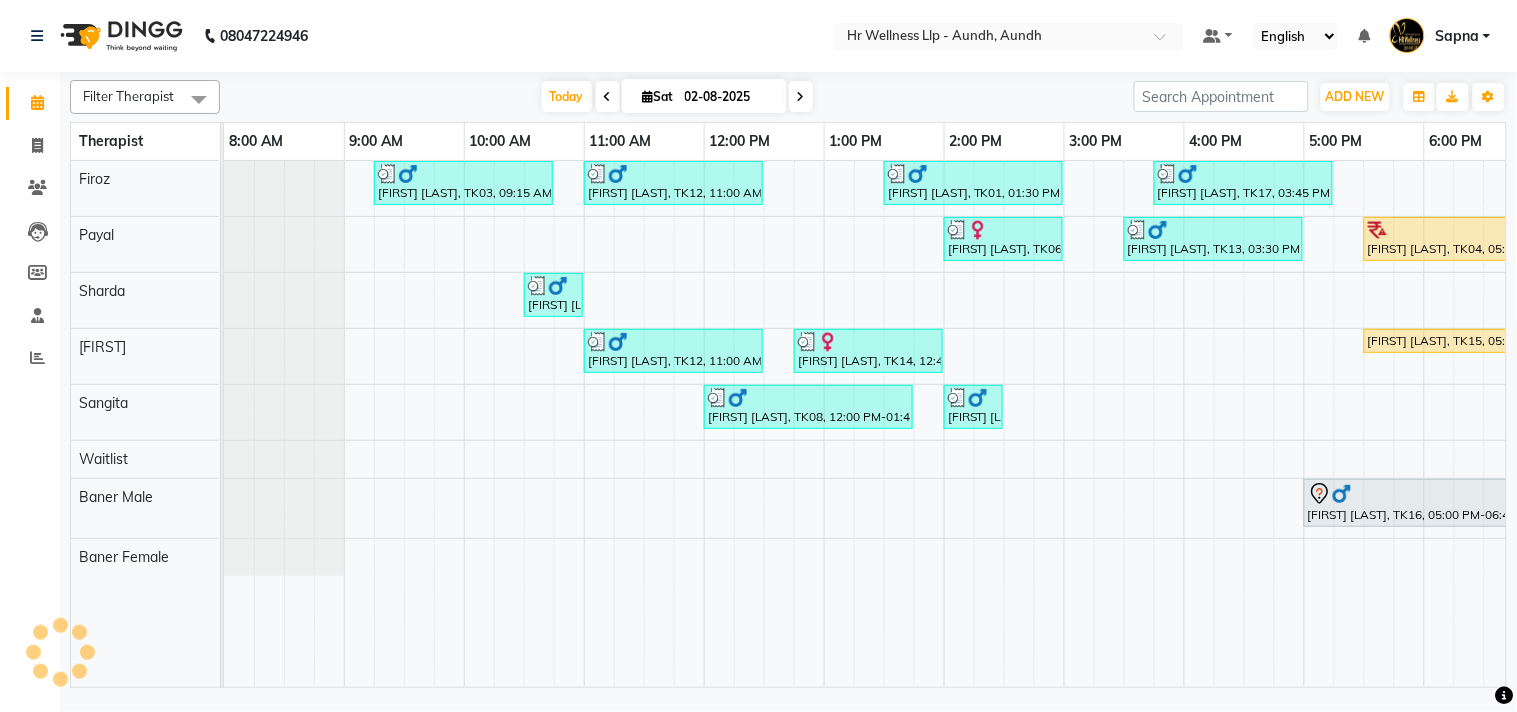 scroll, scrollTop: 0, scrollLeft: 157, axis: horizontal 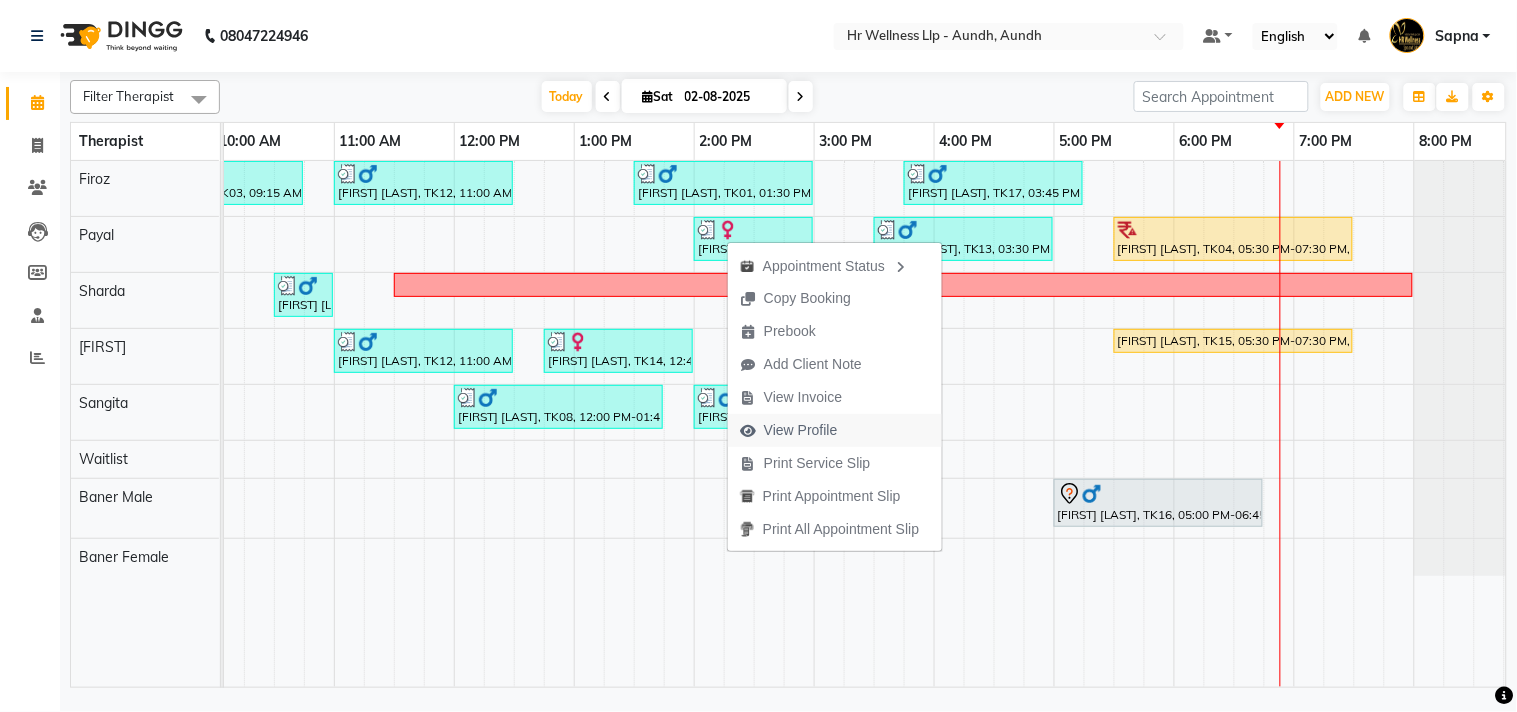 click on "View Profile" at bounding box center (801, 430) 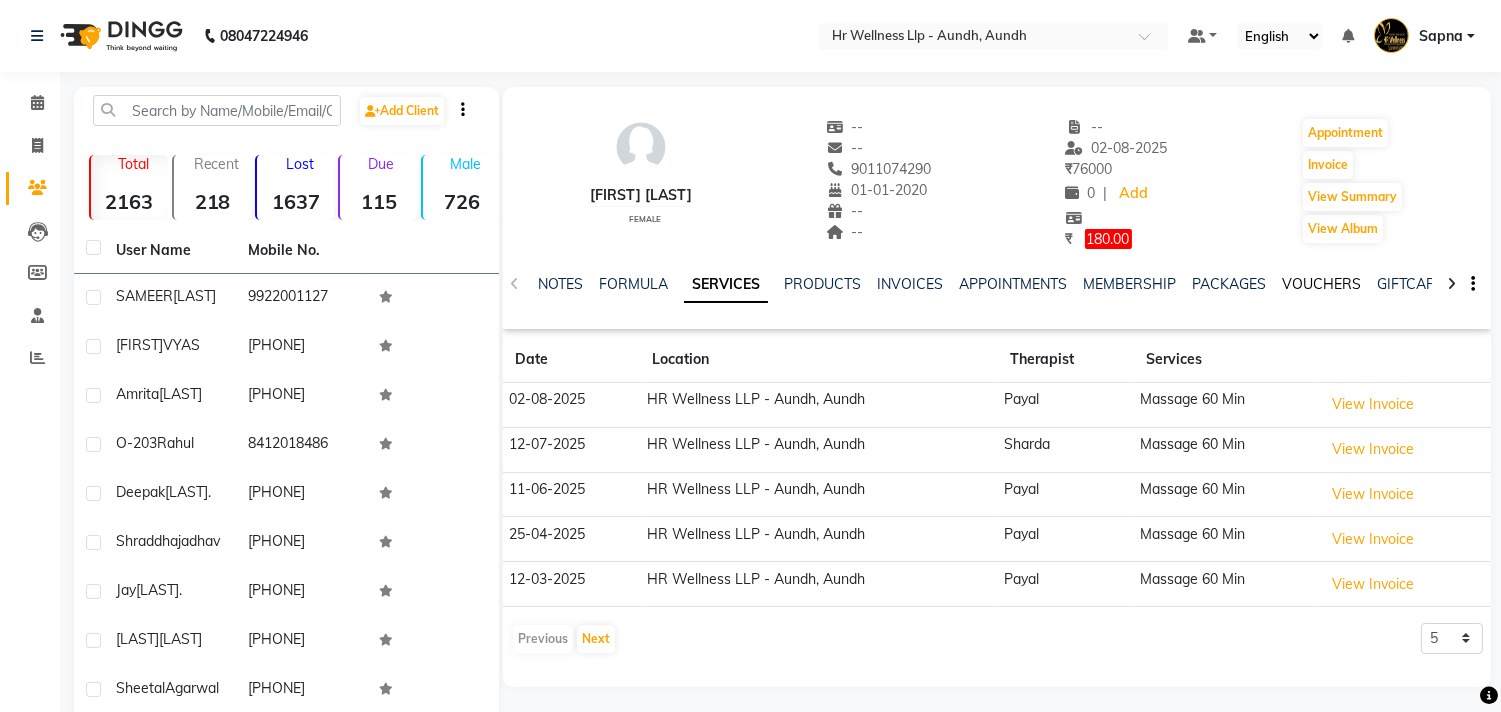 click on "VOUCHERS" 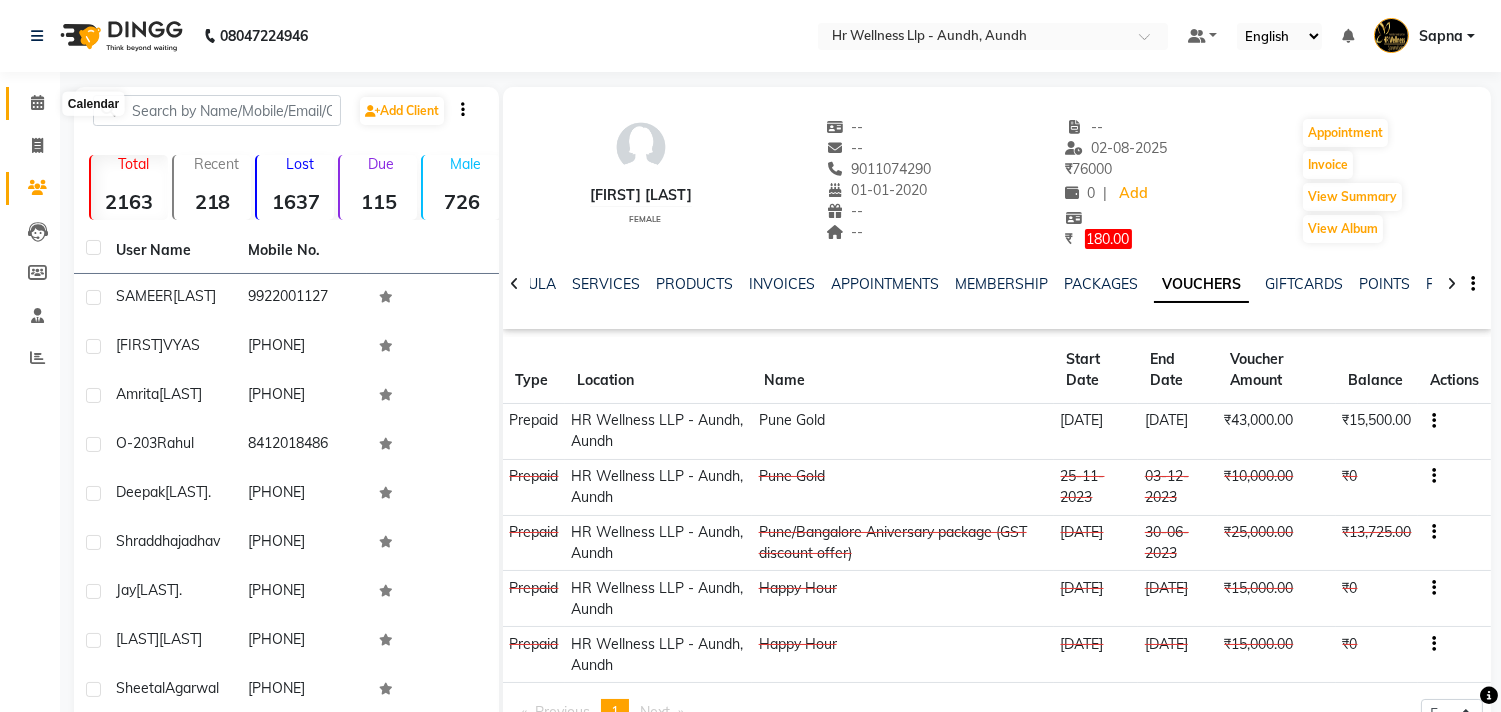 click 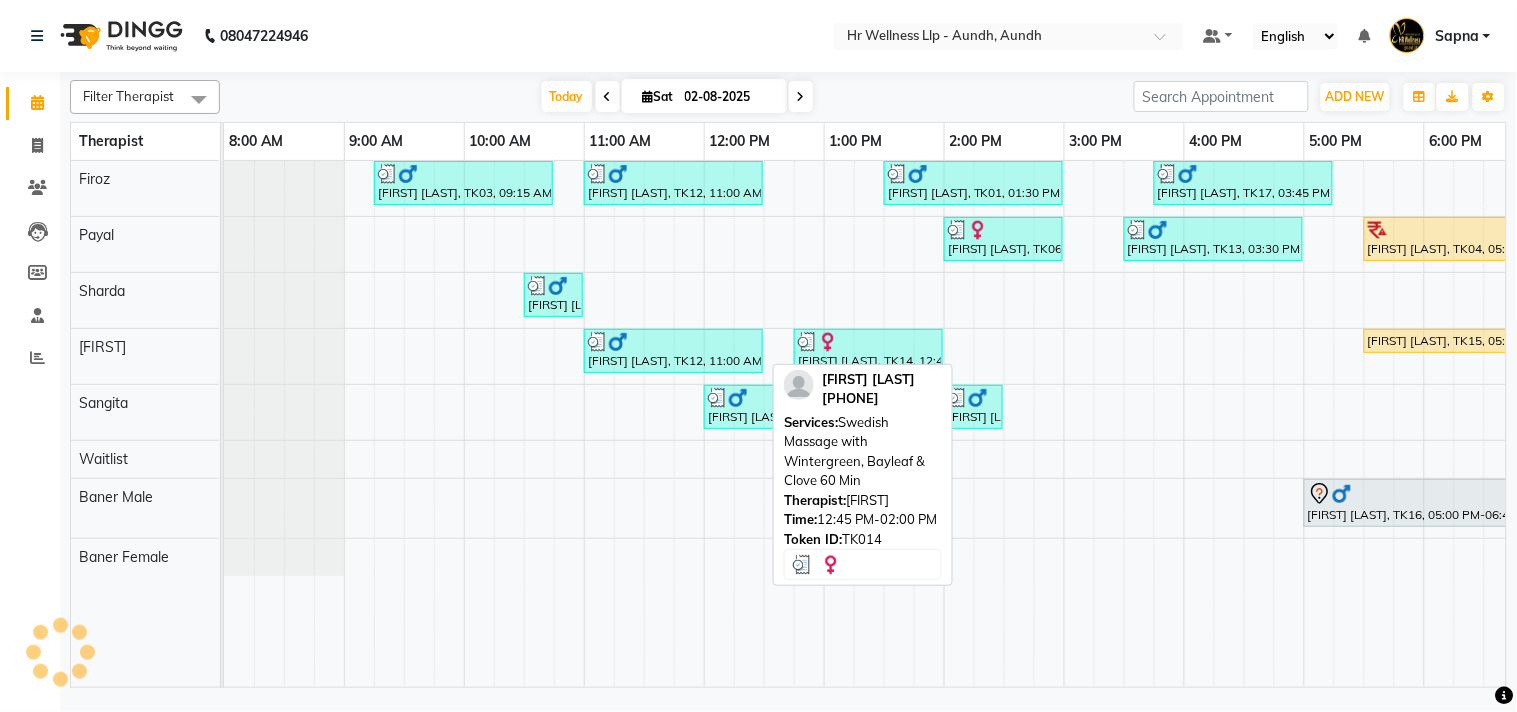 scroll, scrollTop: 0, scrollLeft: 294, axis: horizontal 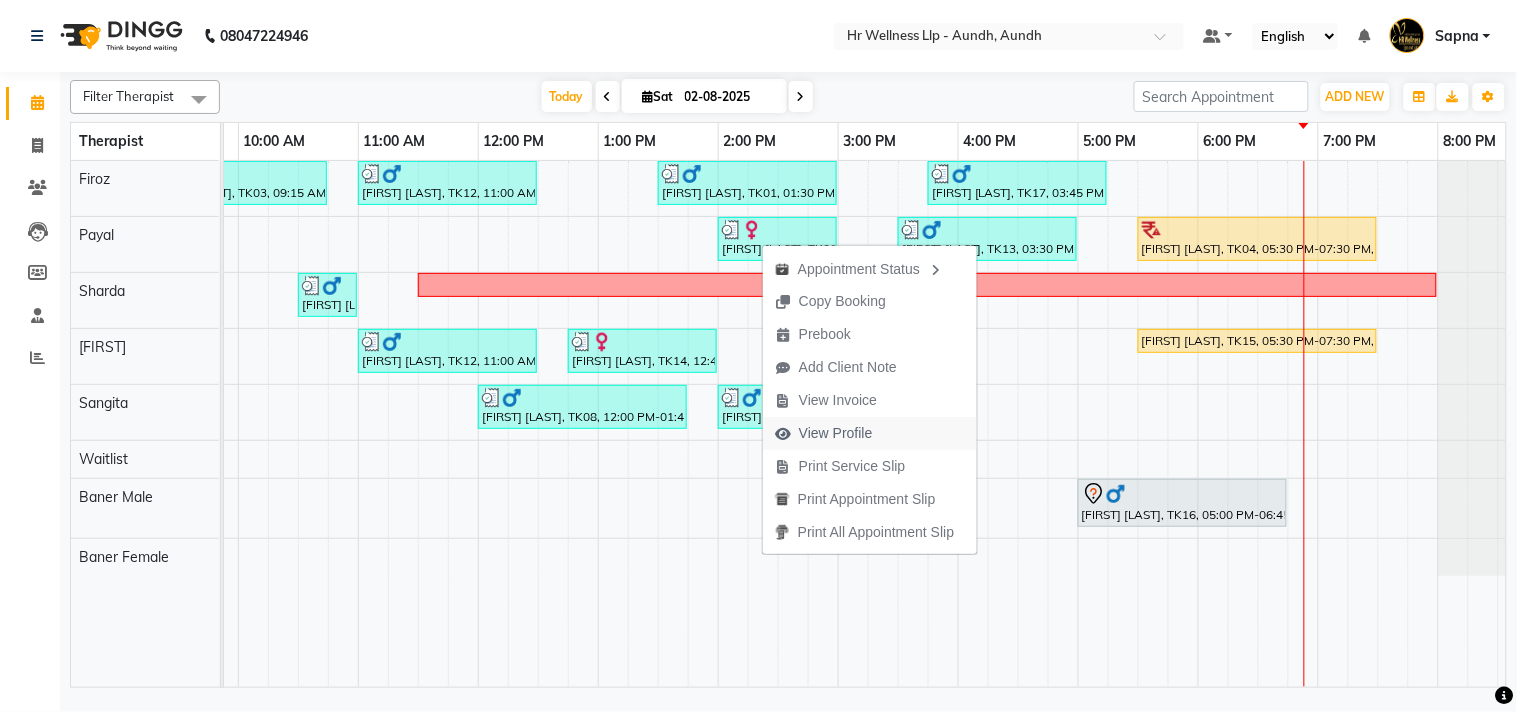 click on "View Profile" at bounding box center (836, 433) 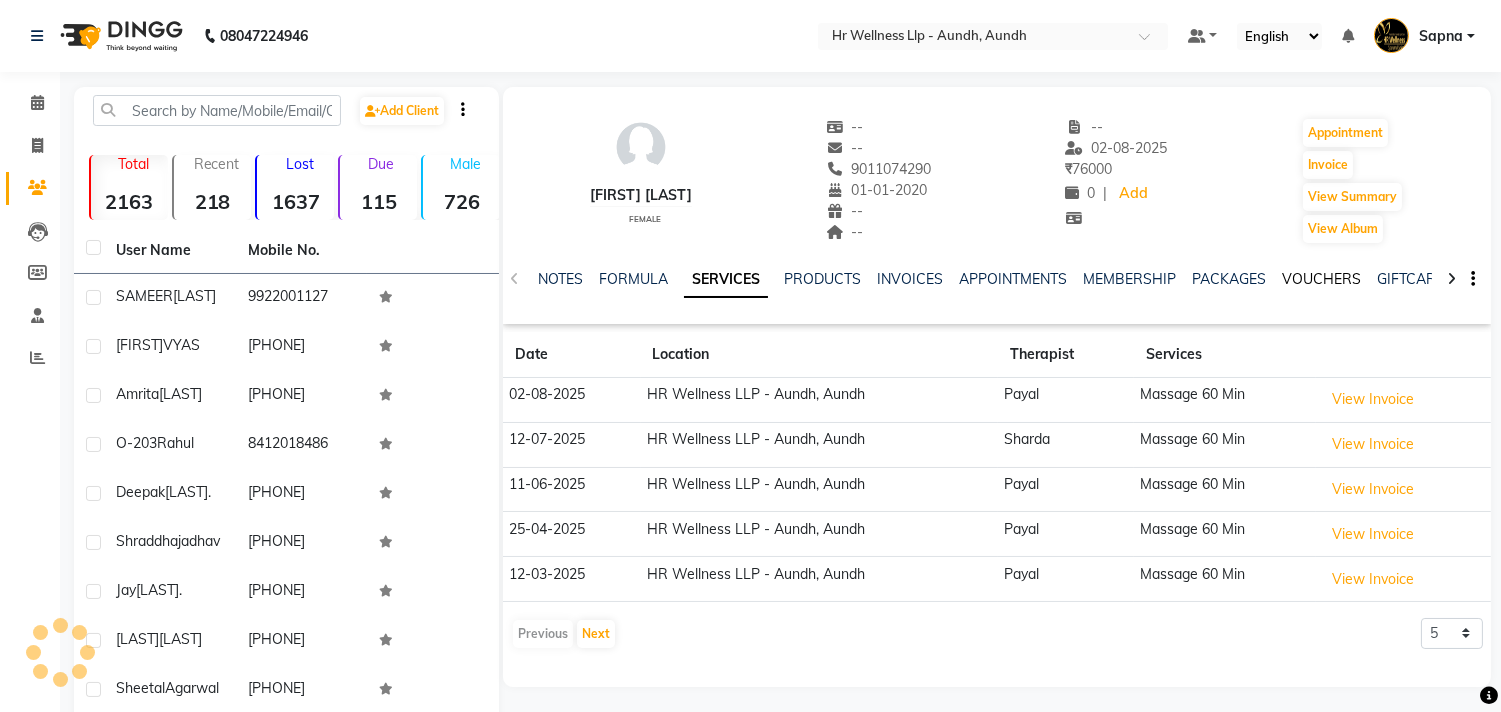 click on "VOUCHERS" 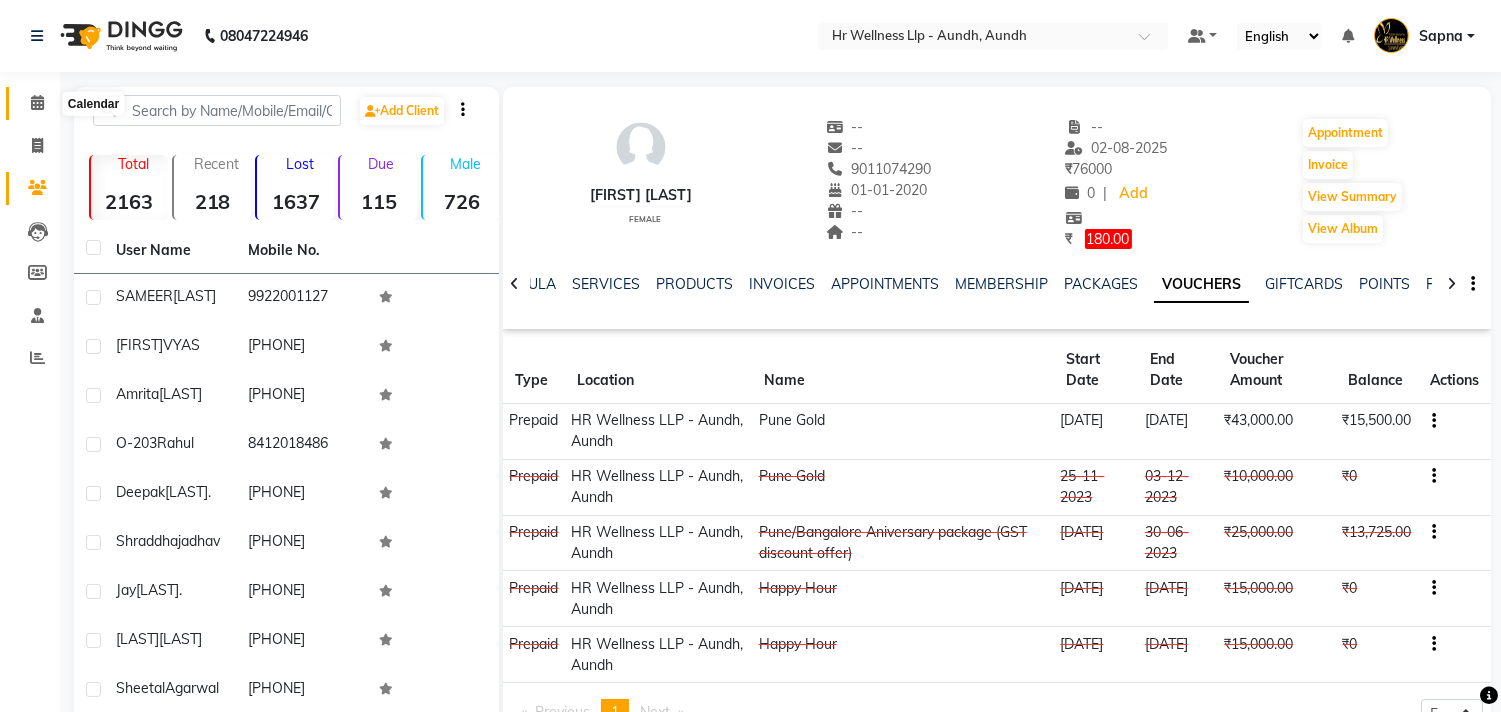 click 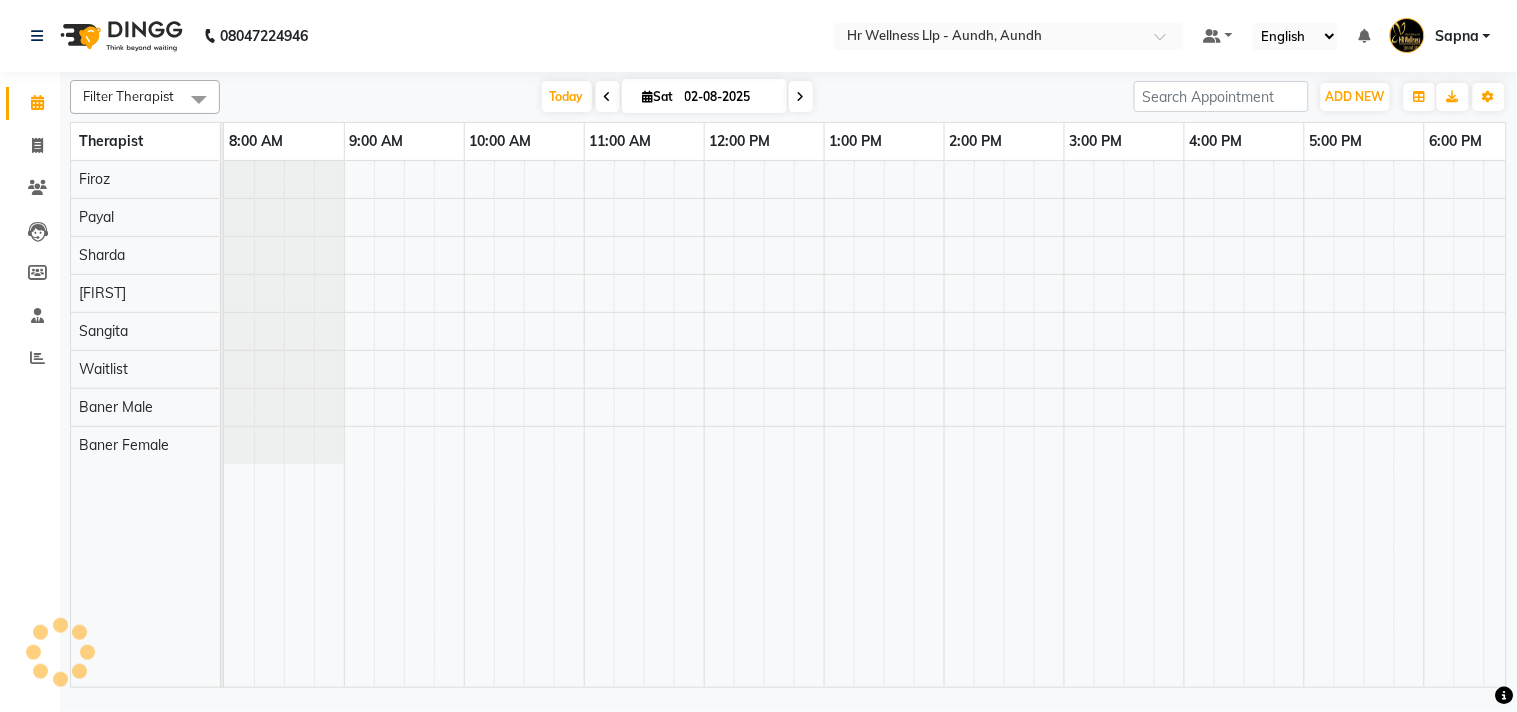 scroll, scrollTop: 0, scrollLeft: 0, axis: both 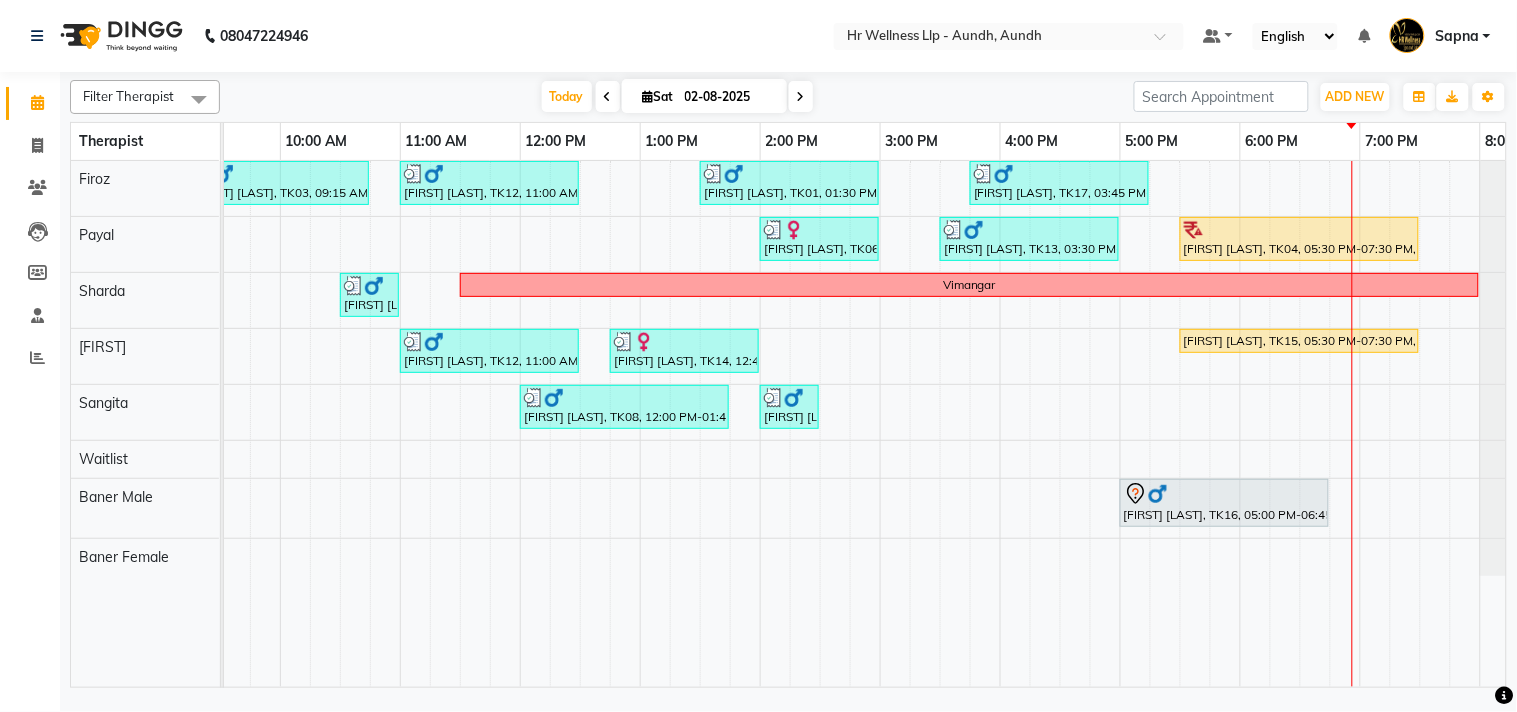click at bounding box center (608, 97) 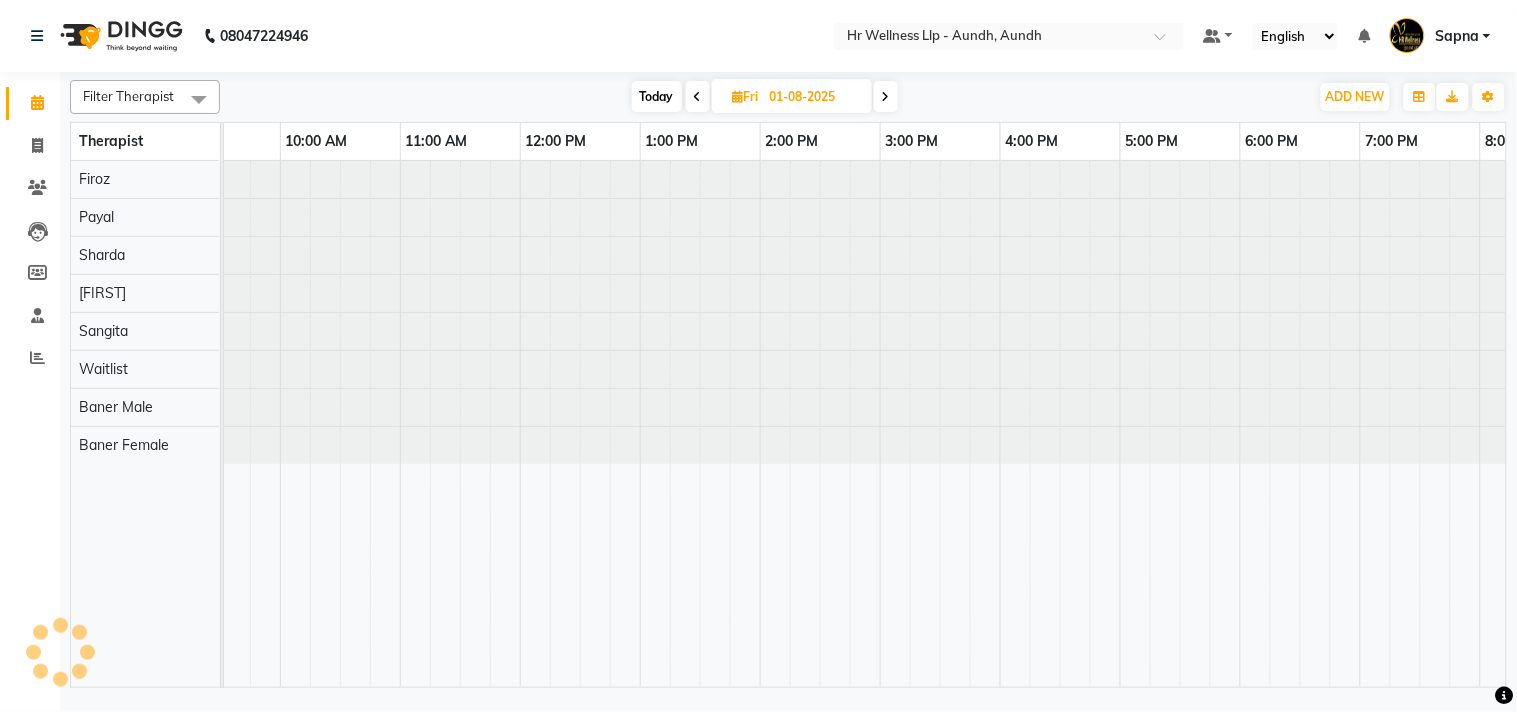 scroll, scrollTop: 0, scrollLeft: 0, axis: both 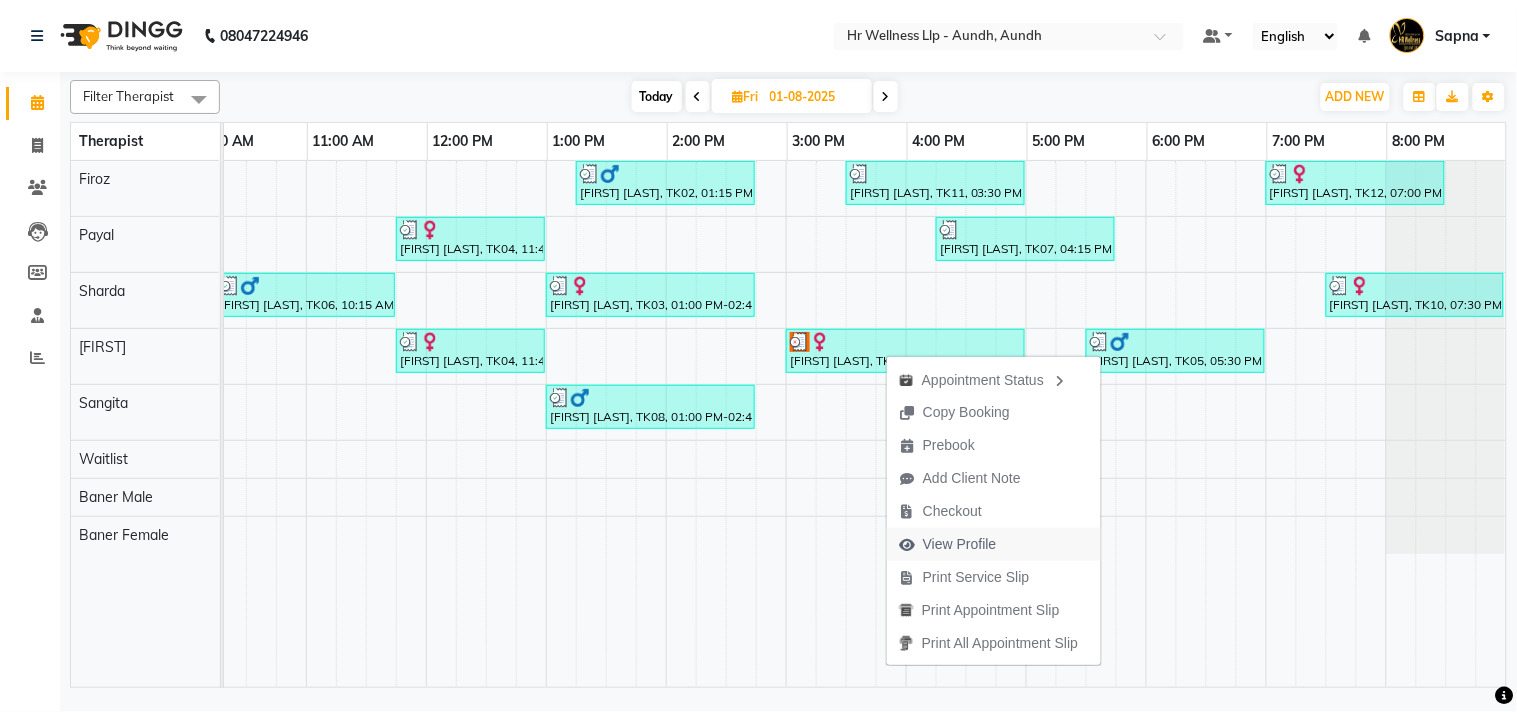 click on "View Profile" at bounding box center (960, 544) 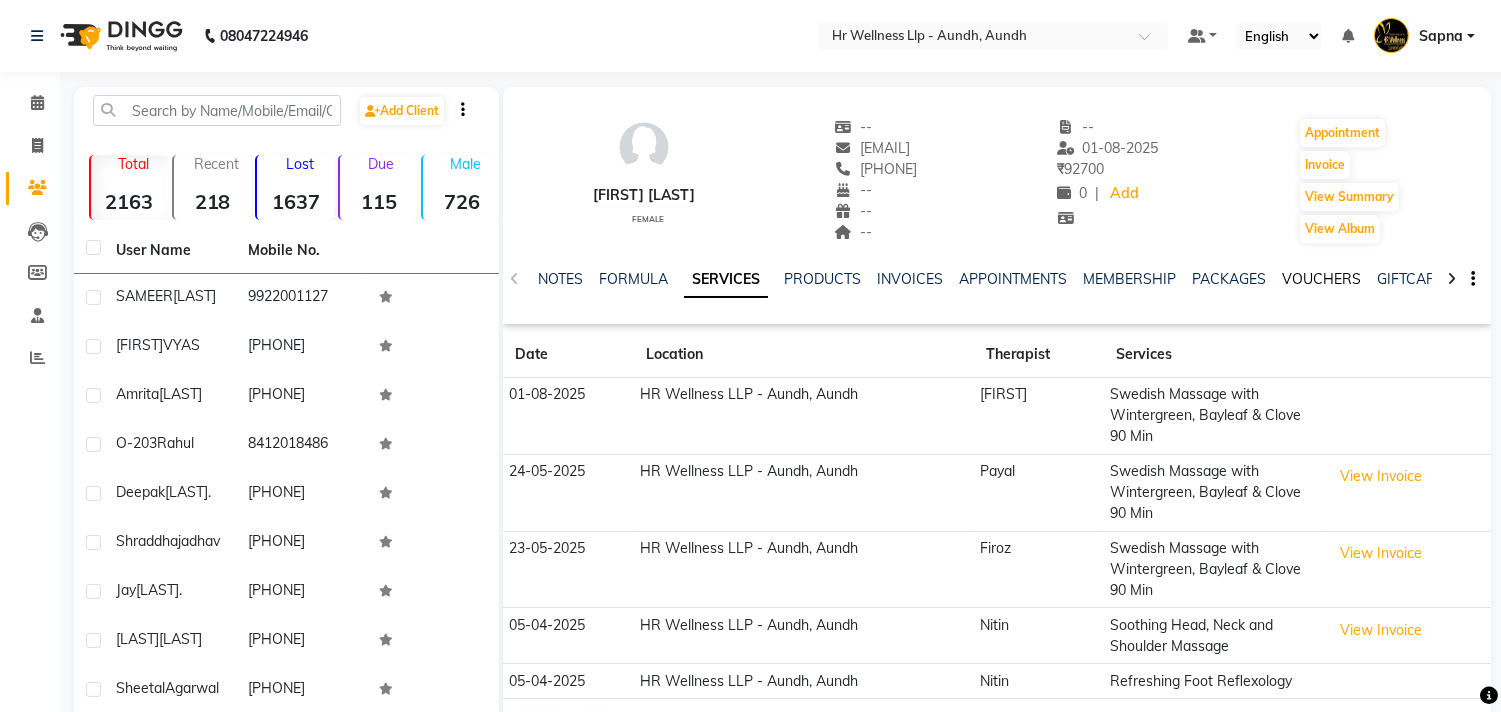 click on "VOUCHERS" 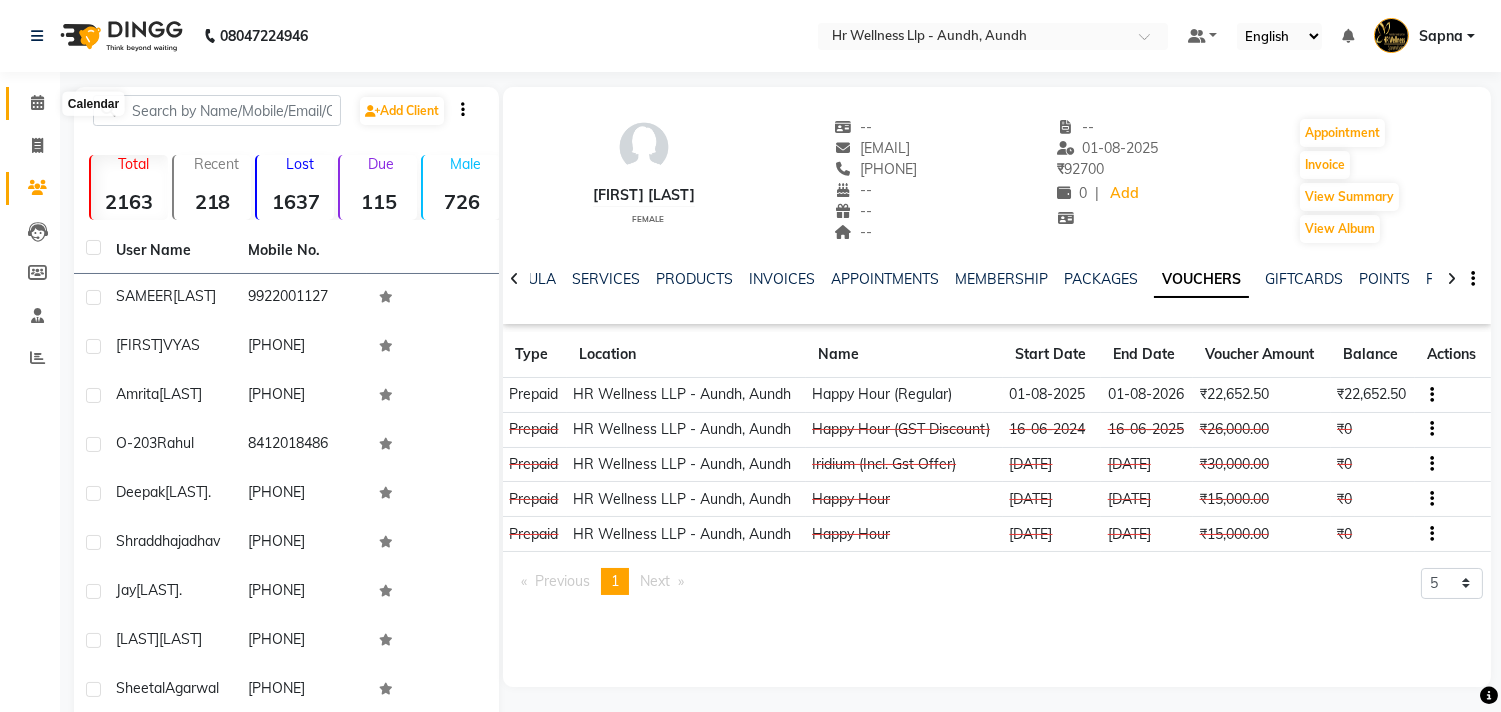 click 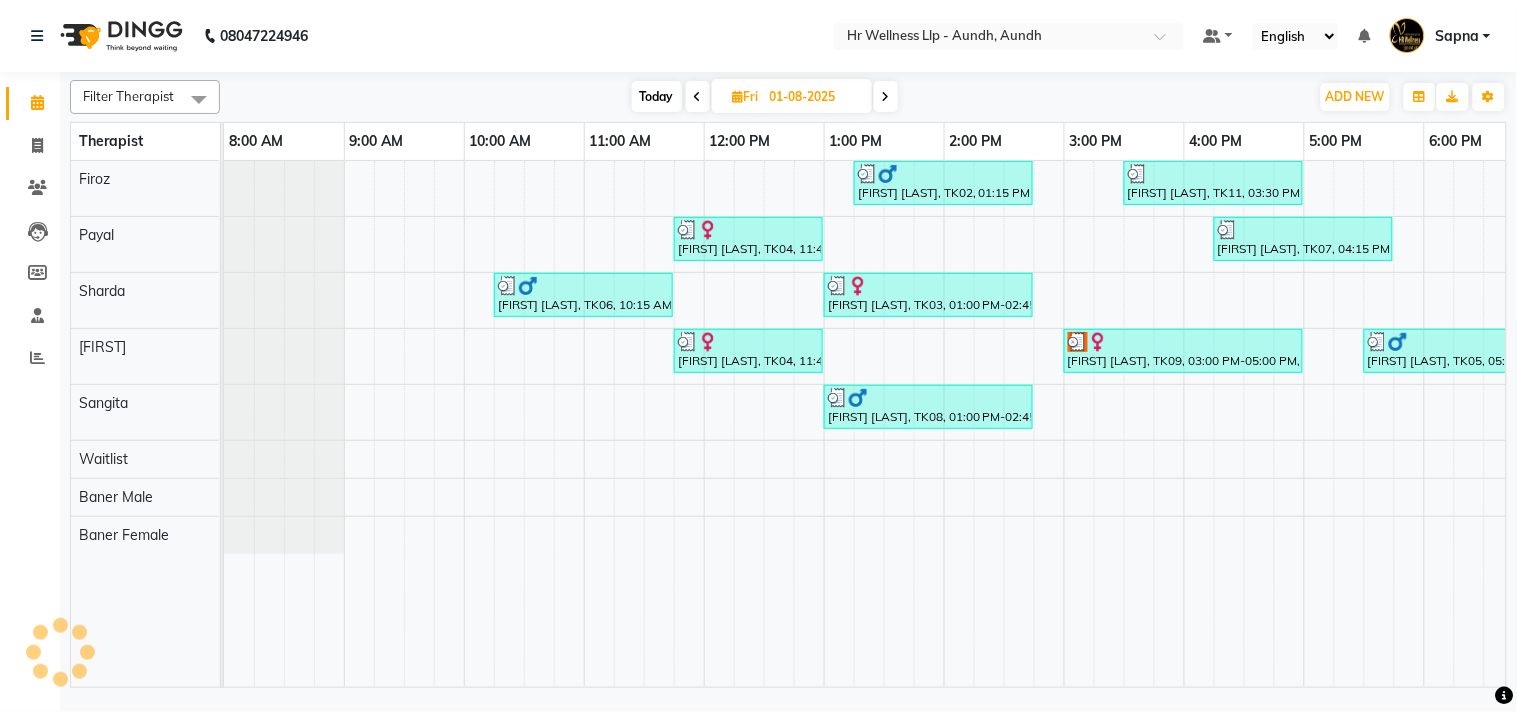 scroll, scrollTop: 0, scrollLeft: 128, axis: horizontal 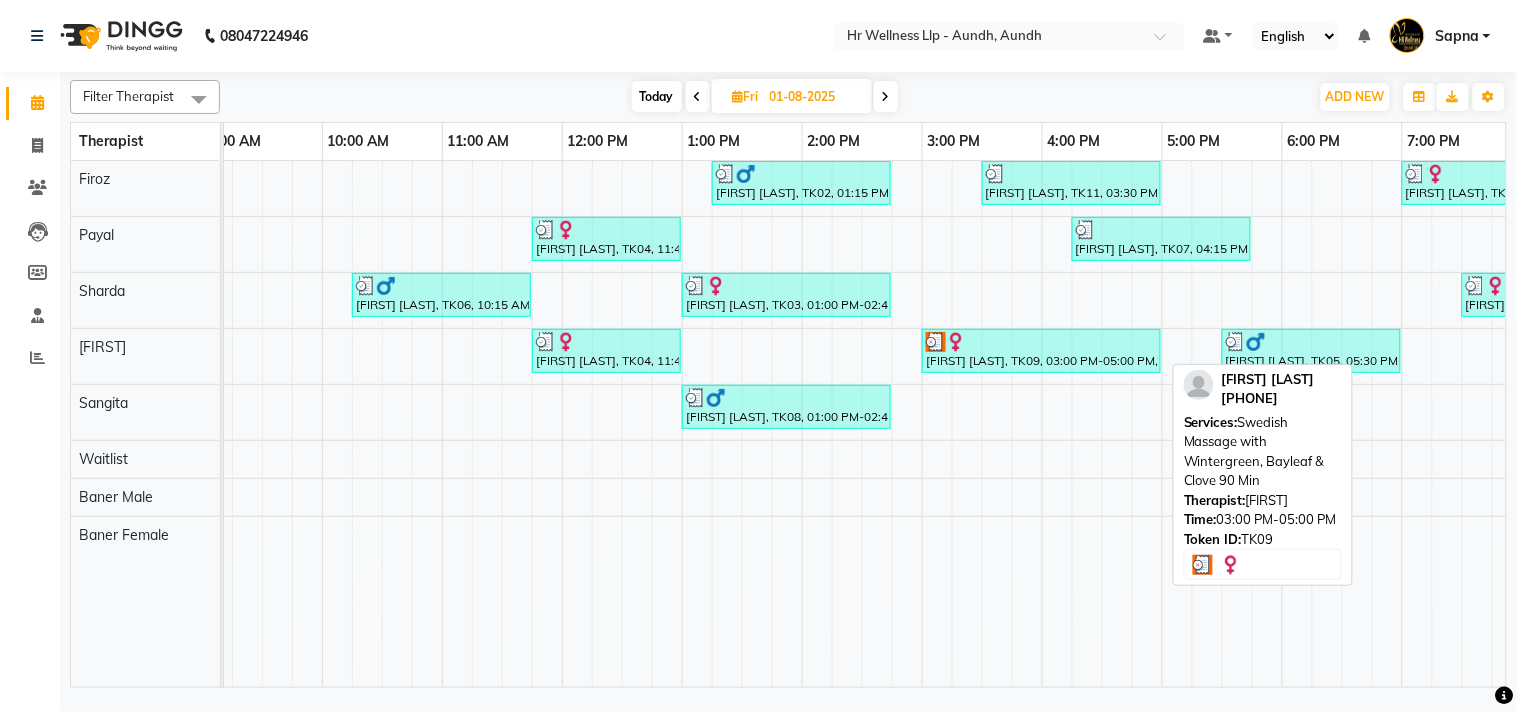 click on "[FIRST] [LAST], TK09, 03:00 PM-05:00 PM, [SERVICE] with [PRODUCT] and [PRODUCT] [DURATION]" at bounding box center [1041, 351] 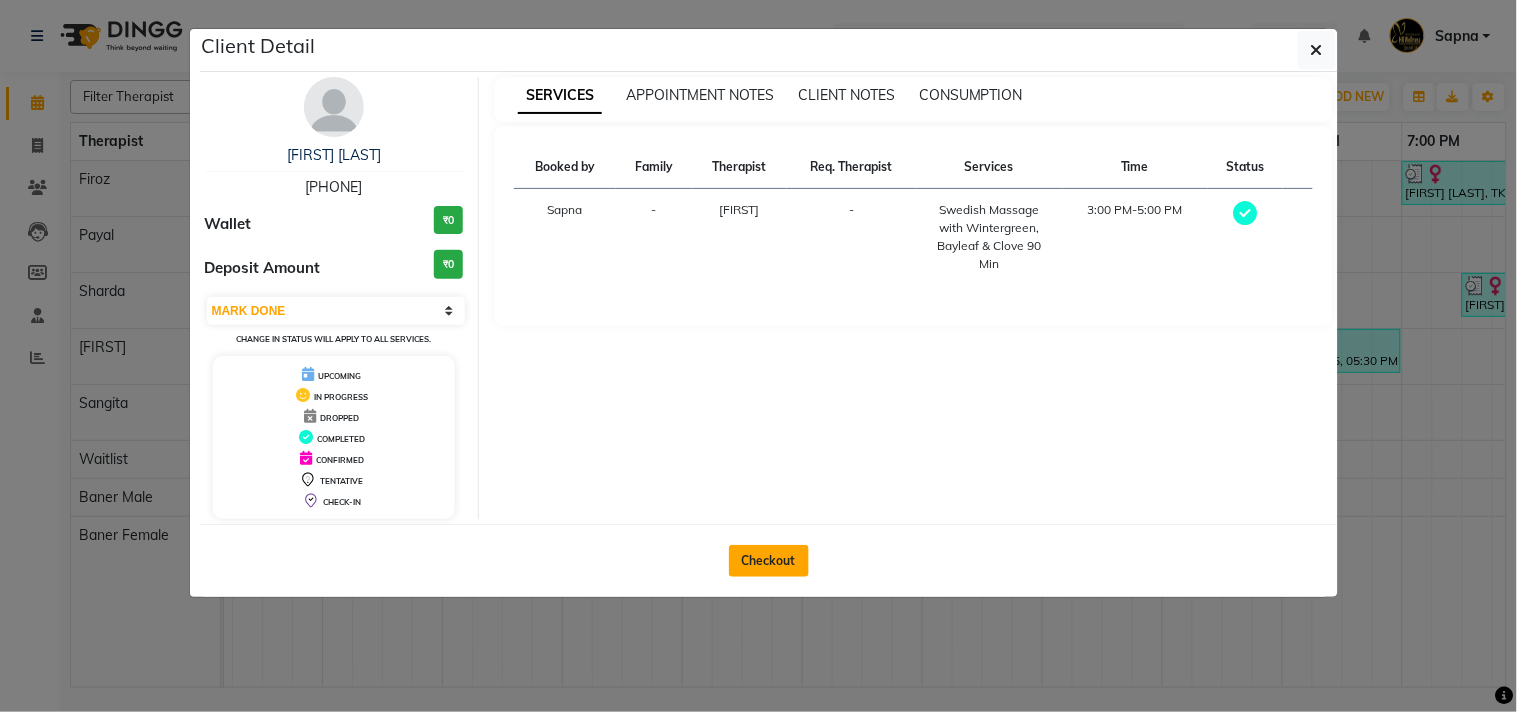 click on "Checkout" 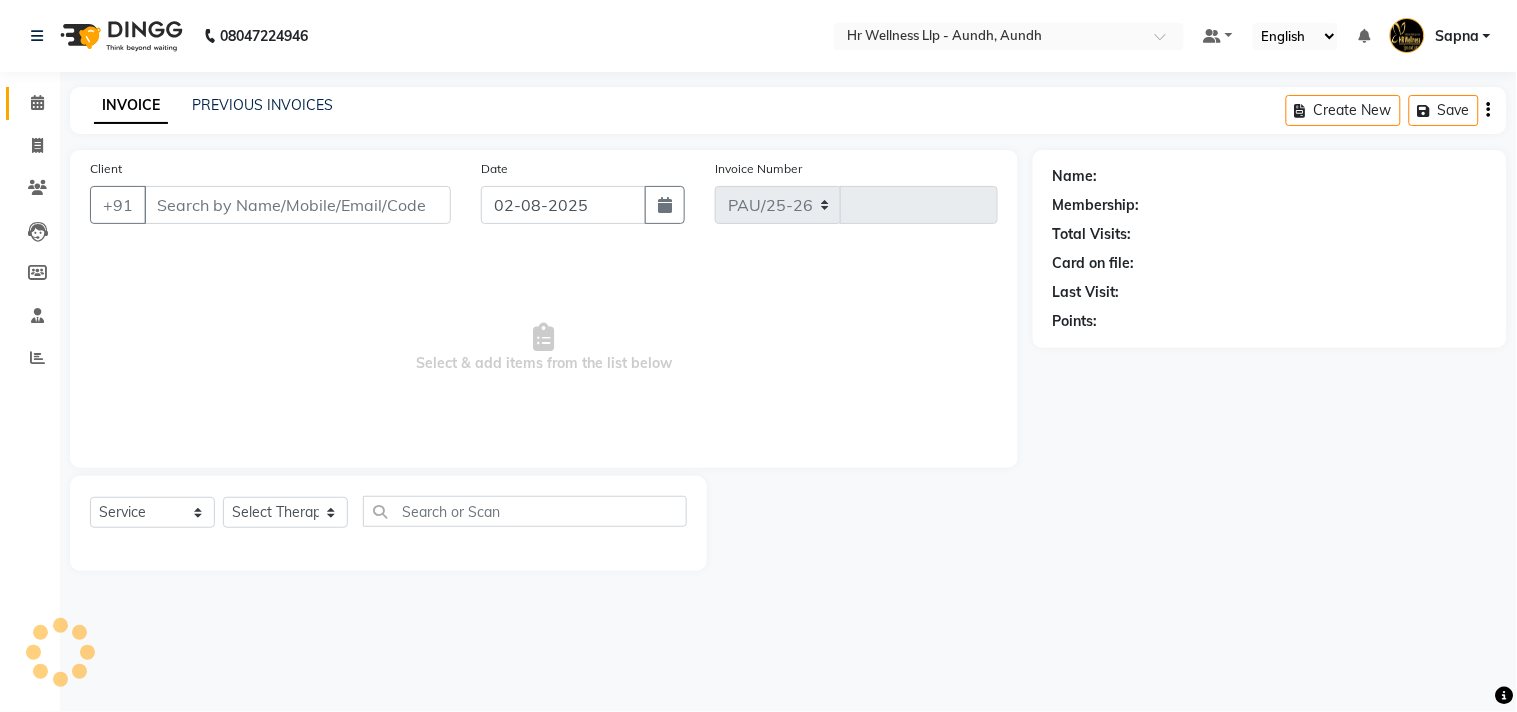 select on "4288" 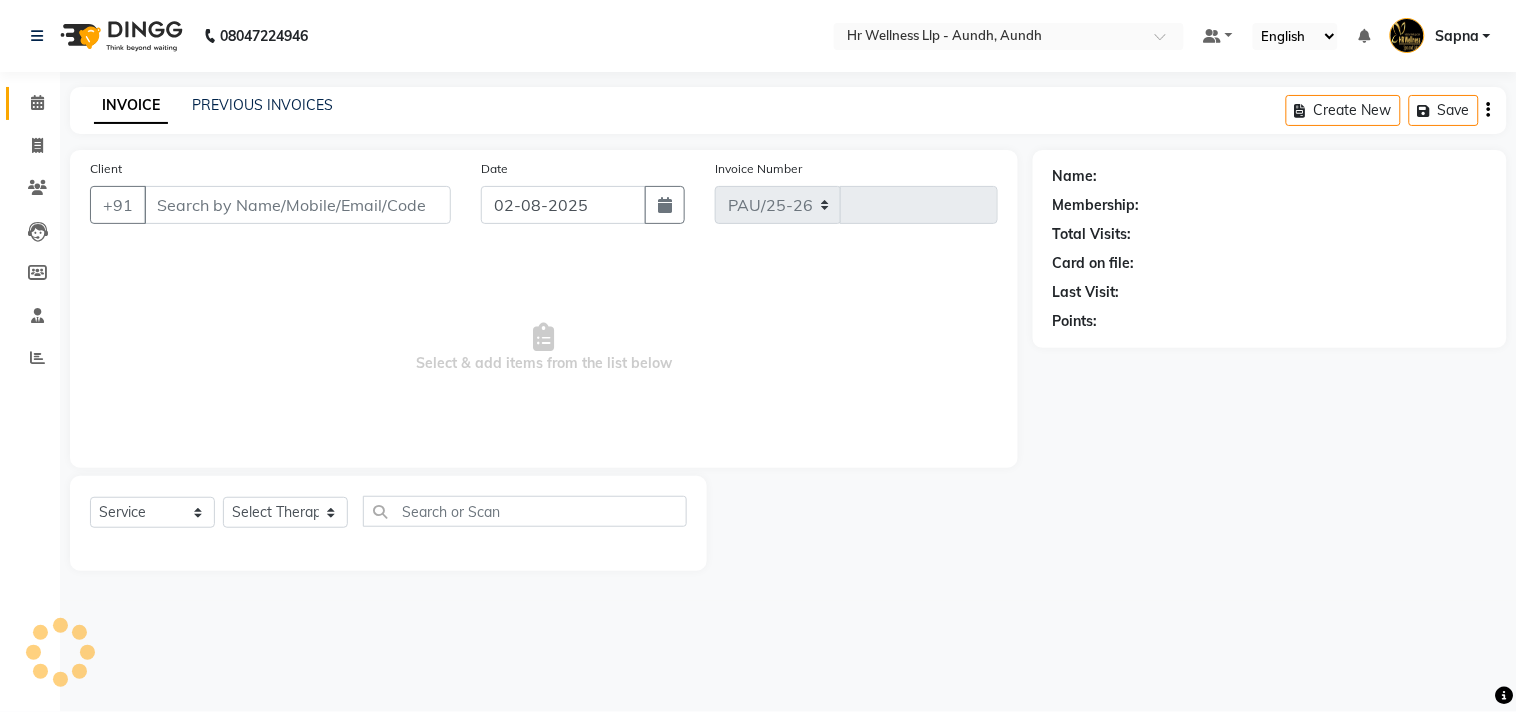 type on "0968" 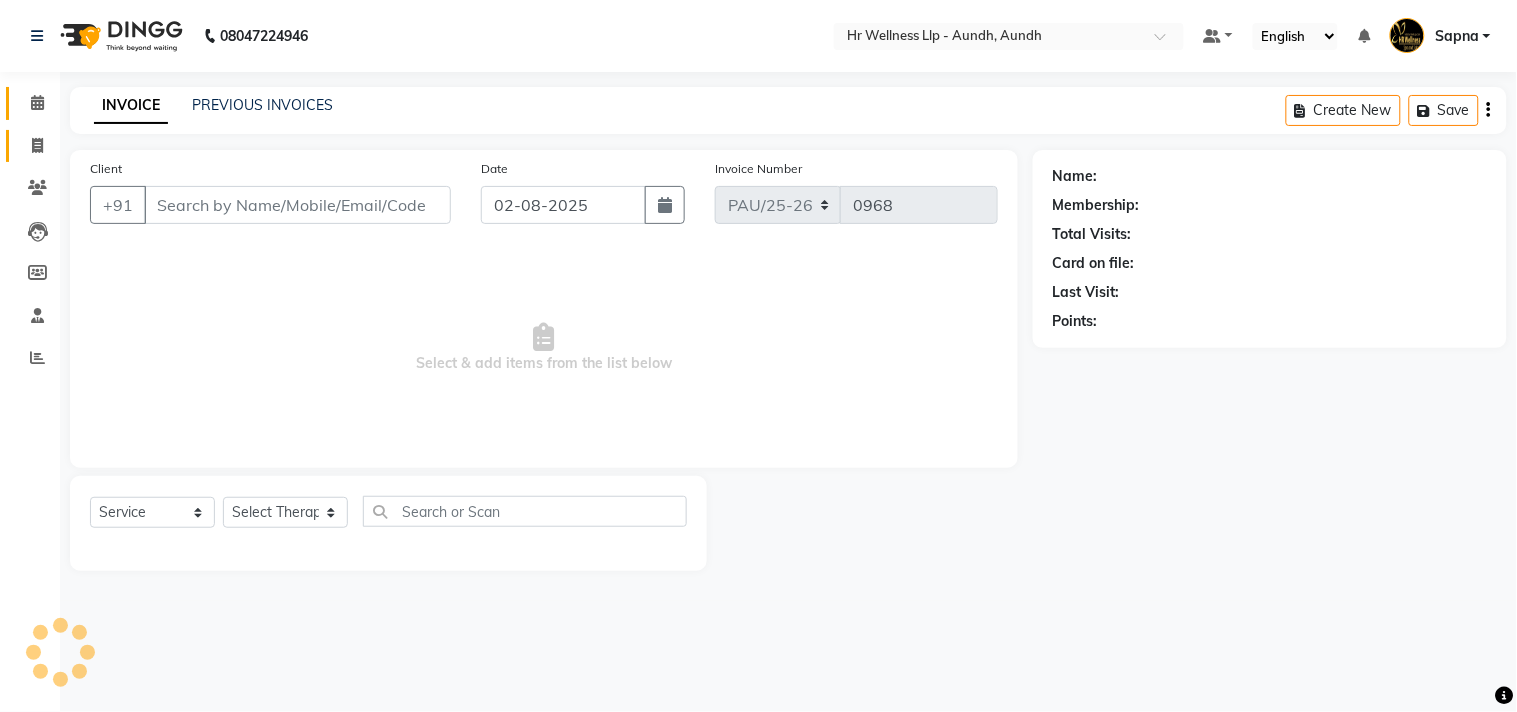 type on "[PHONE]" 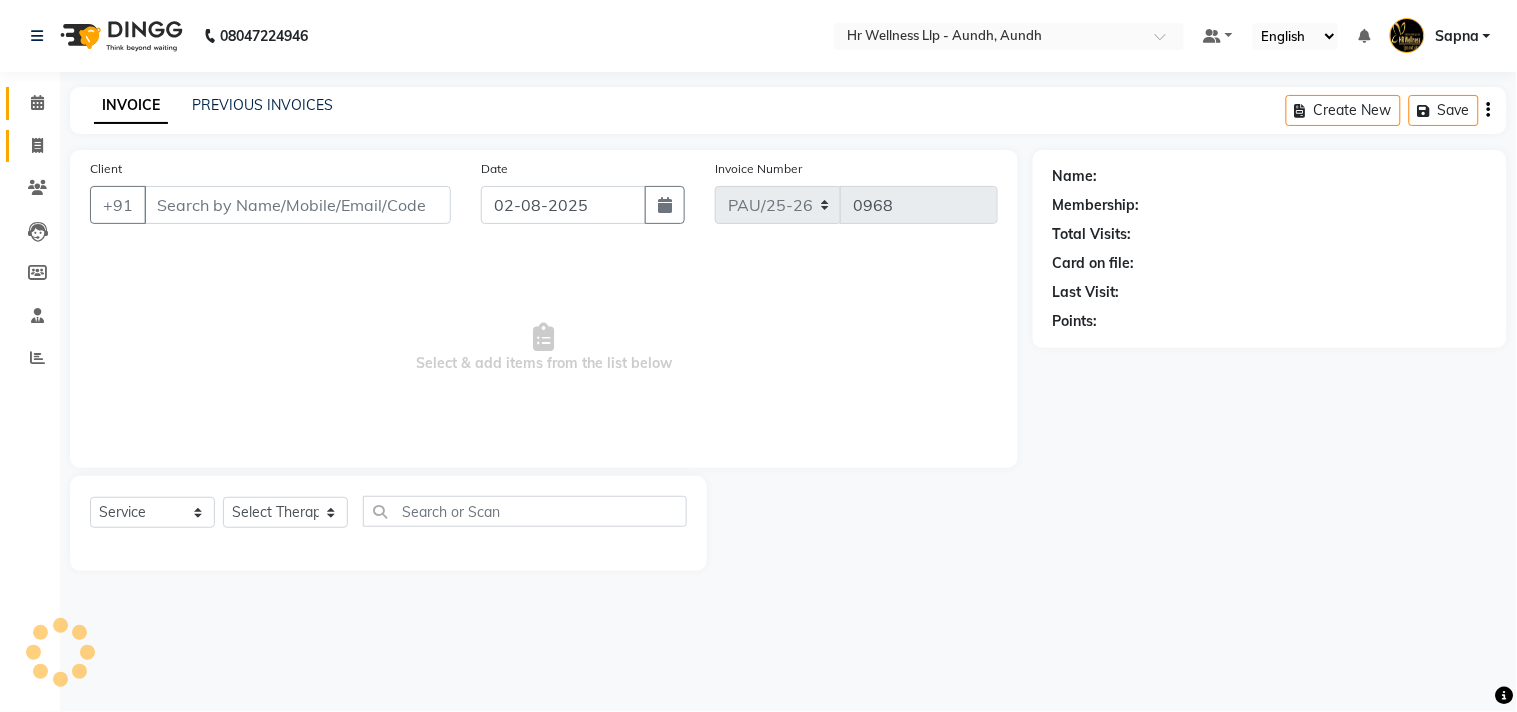 type on "01-08-2025" 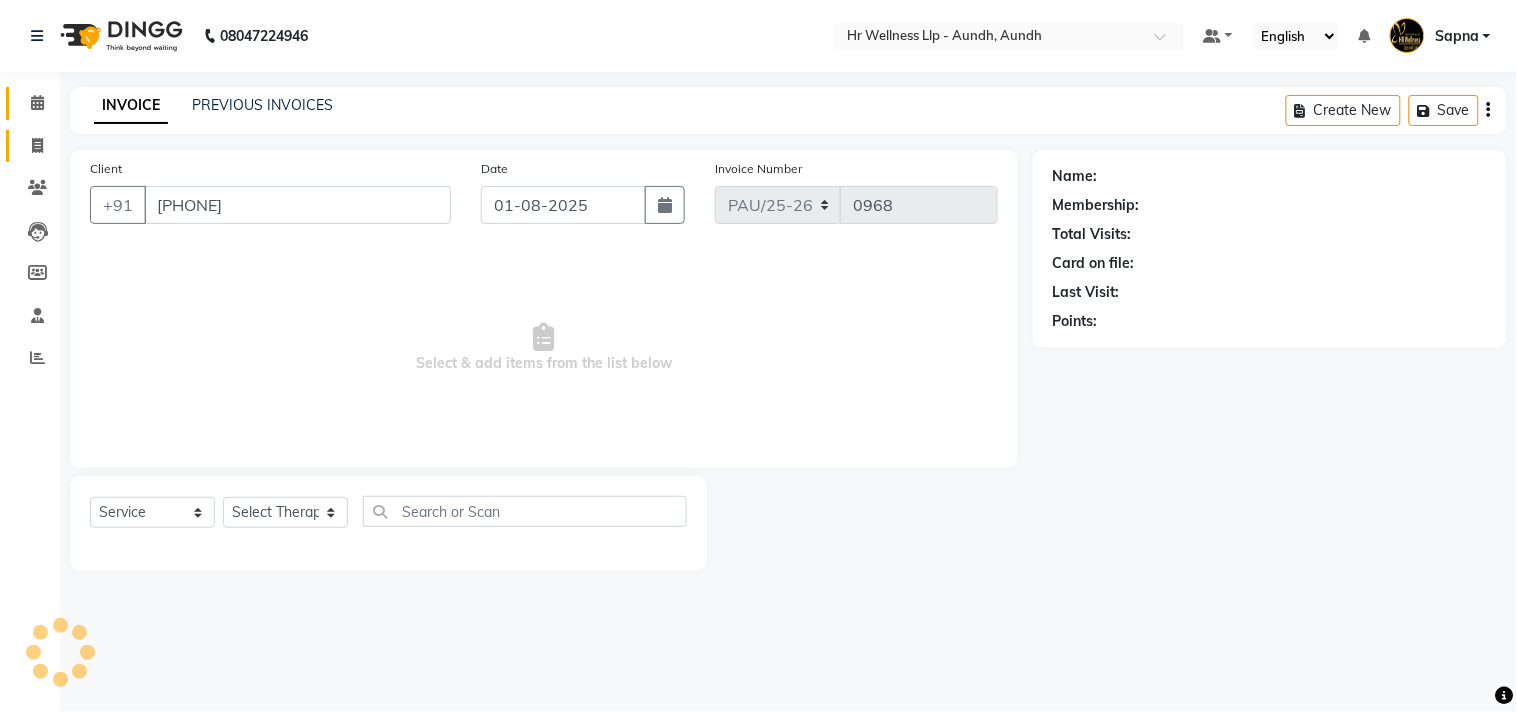 select on "[NUMBER]" 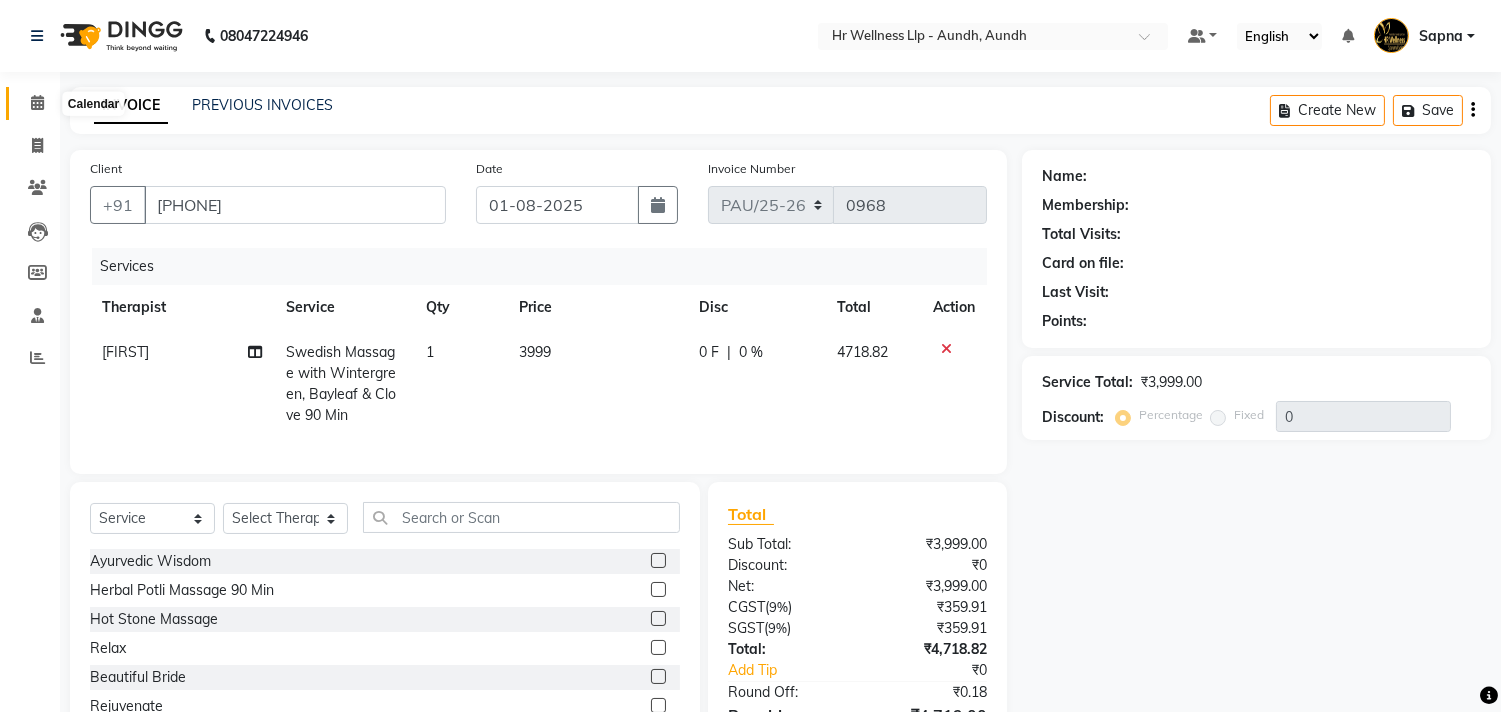 click 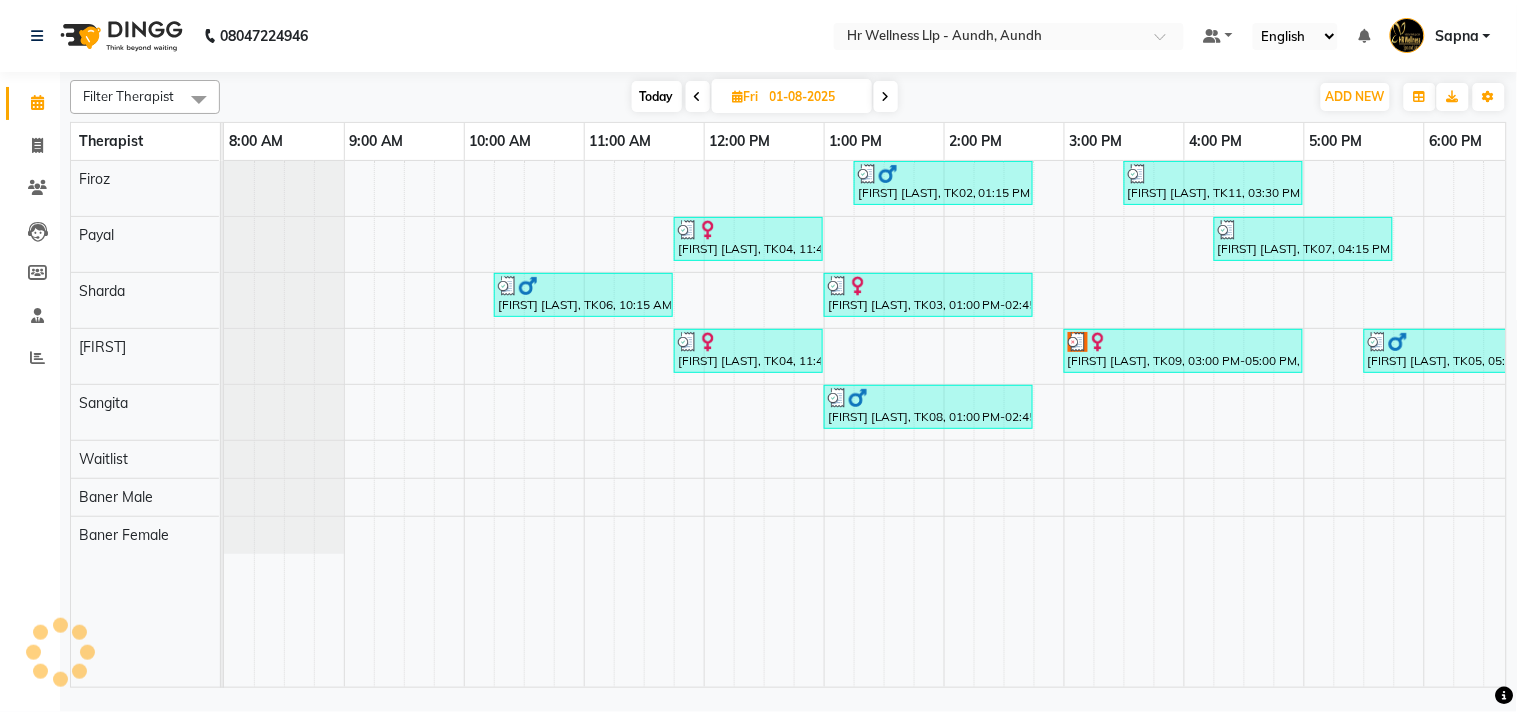 scroll, scrollTop: 0, scrollLeft: 0, axis: both 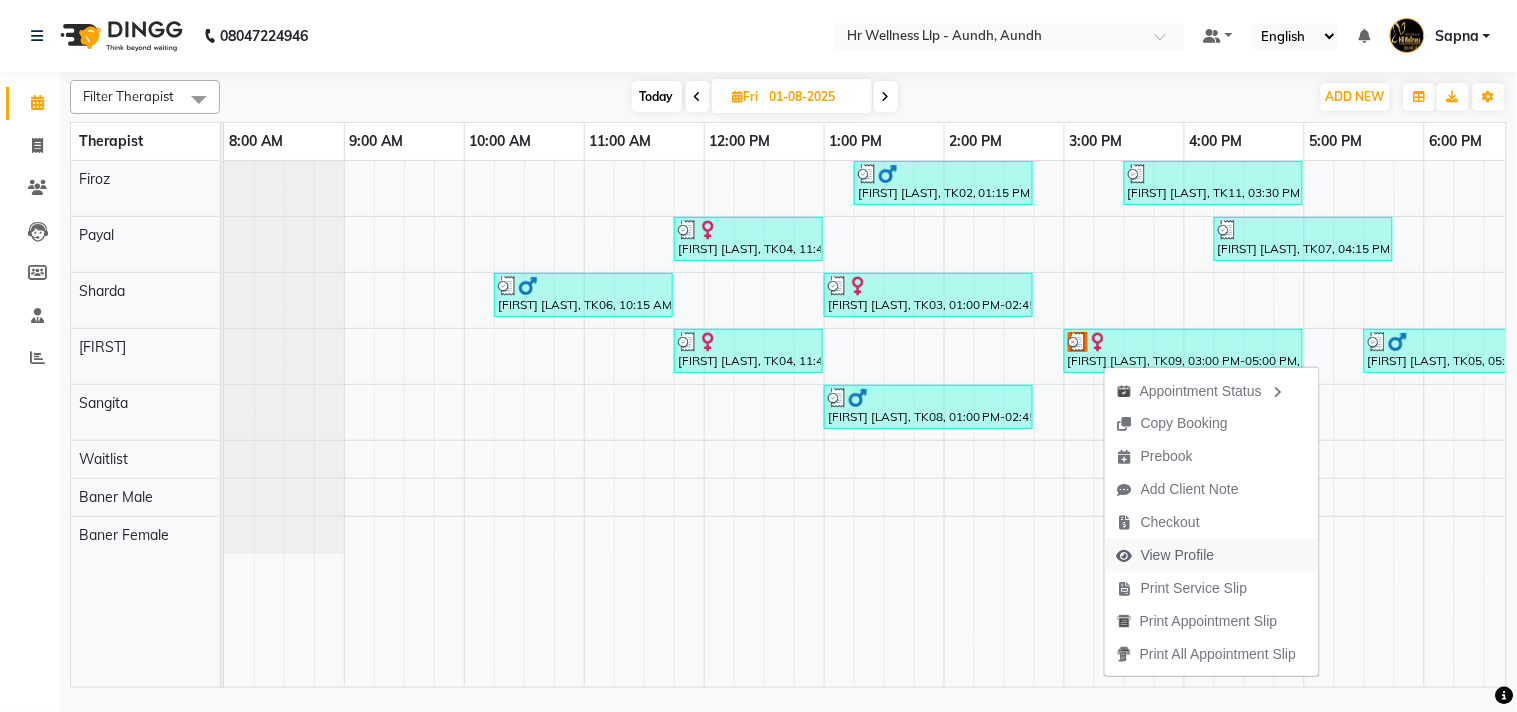 click on "View Profile" at bounding box center [1178, 555] 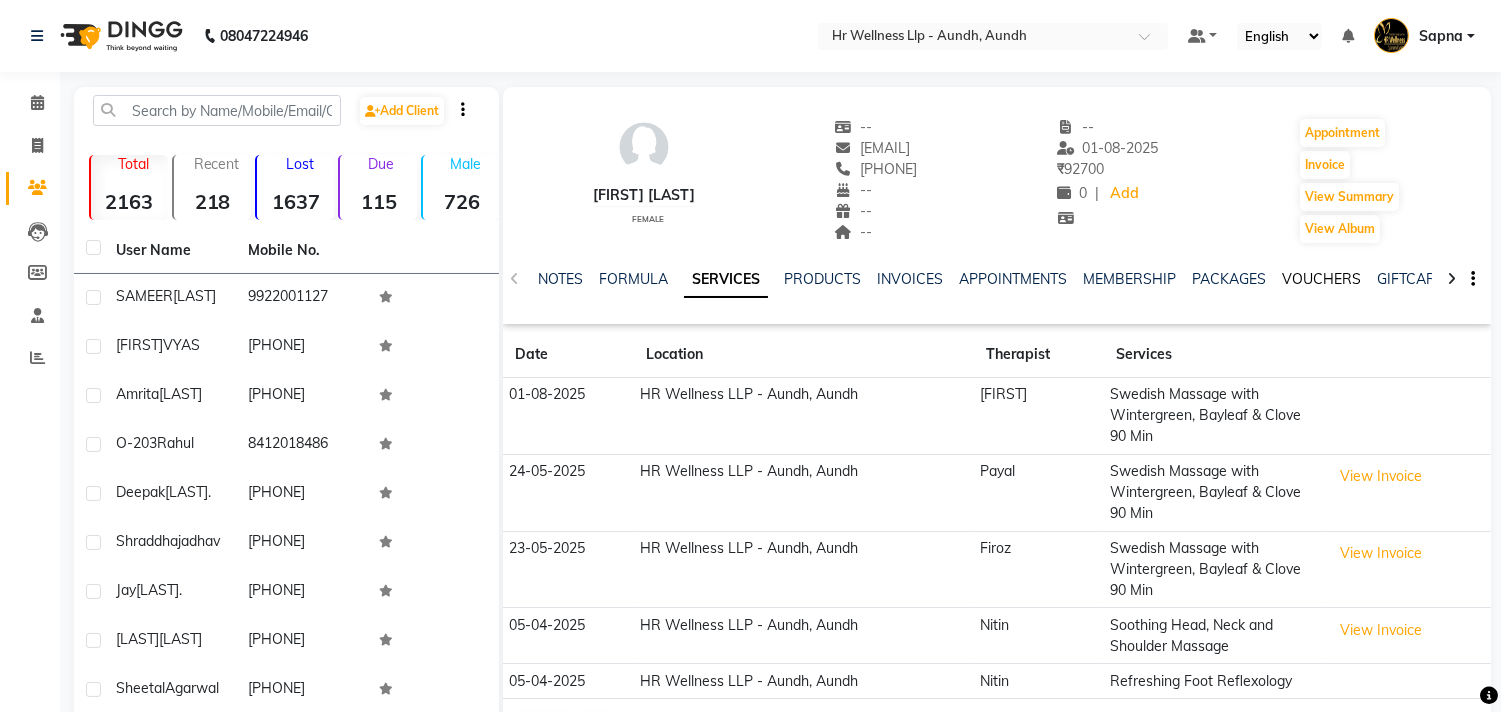 click on "VOUCHERS" 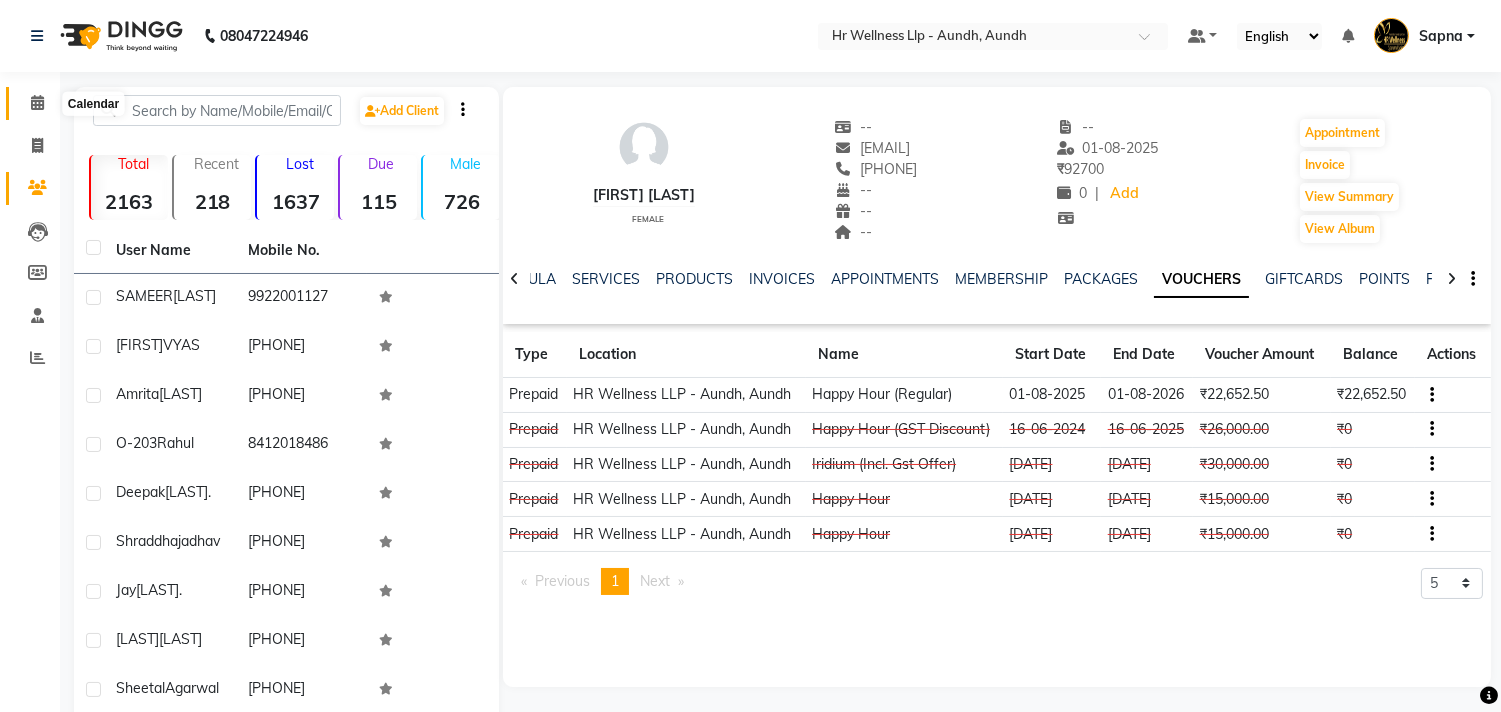 click 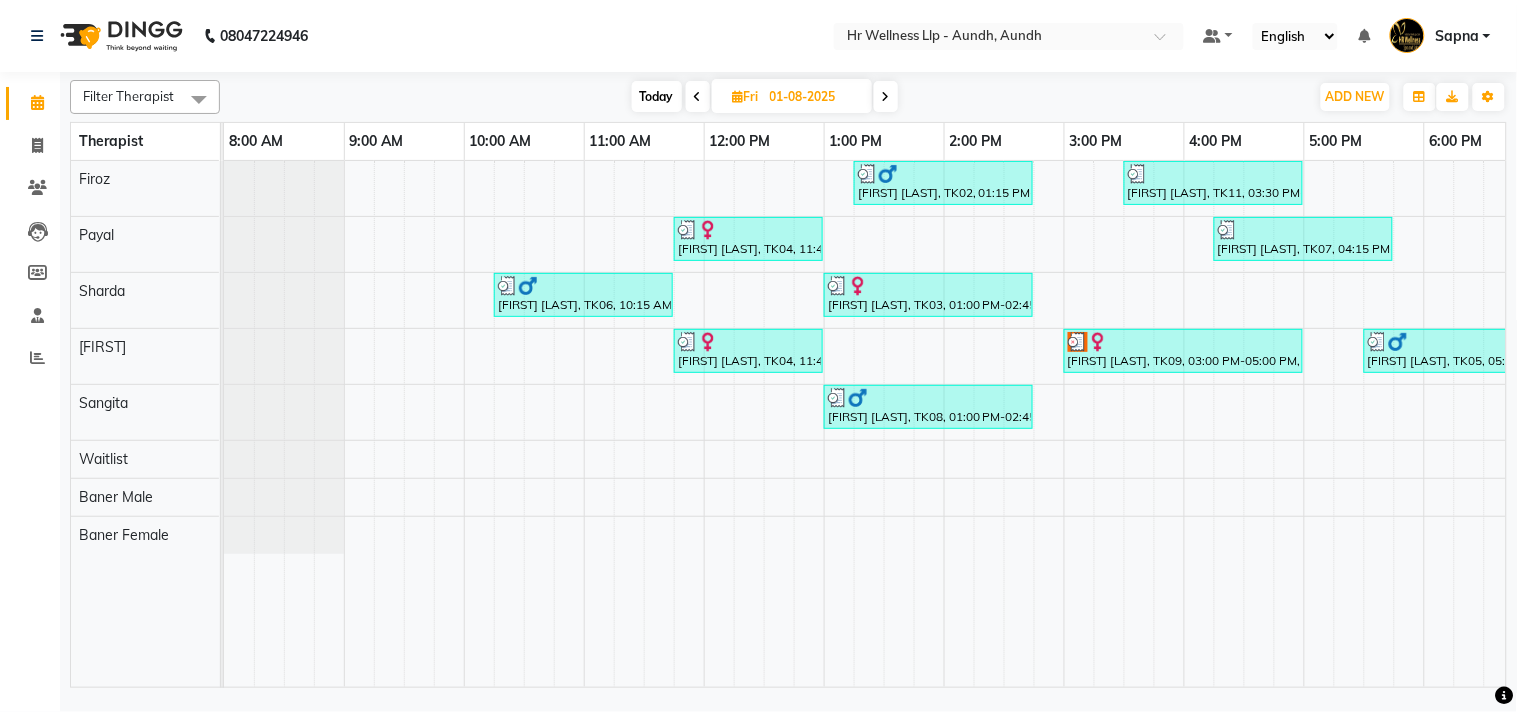 scroll, scrollTop: 0, scrollLeft: 28, axis: horizontal 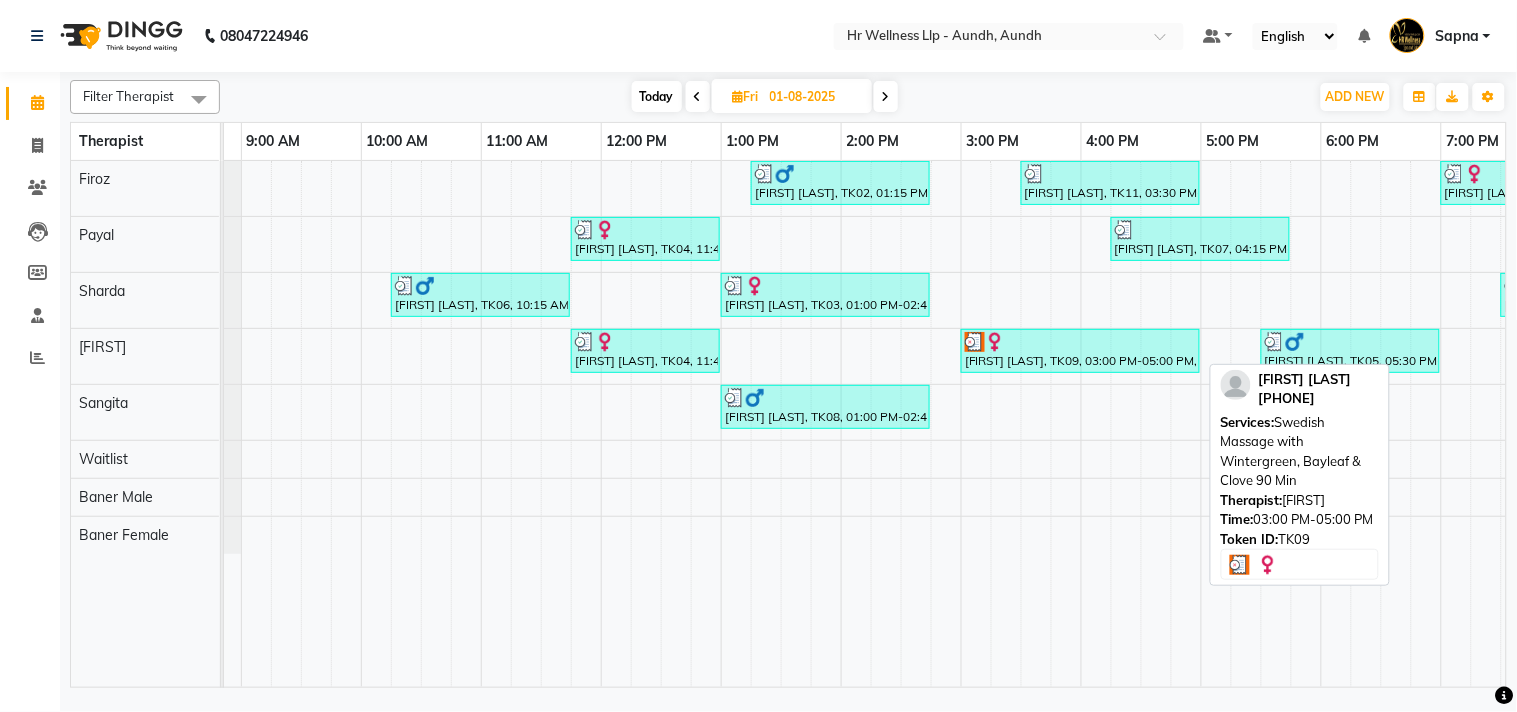 click on "[FIRST] [LAST], TK09, 03:00 PM-05:00 PM, [SERVICE] with [PRODUCT] and [PRODUCT] [DURATION]" at bounding box center [1080, 351] 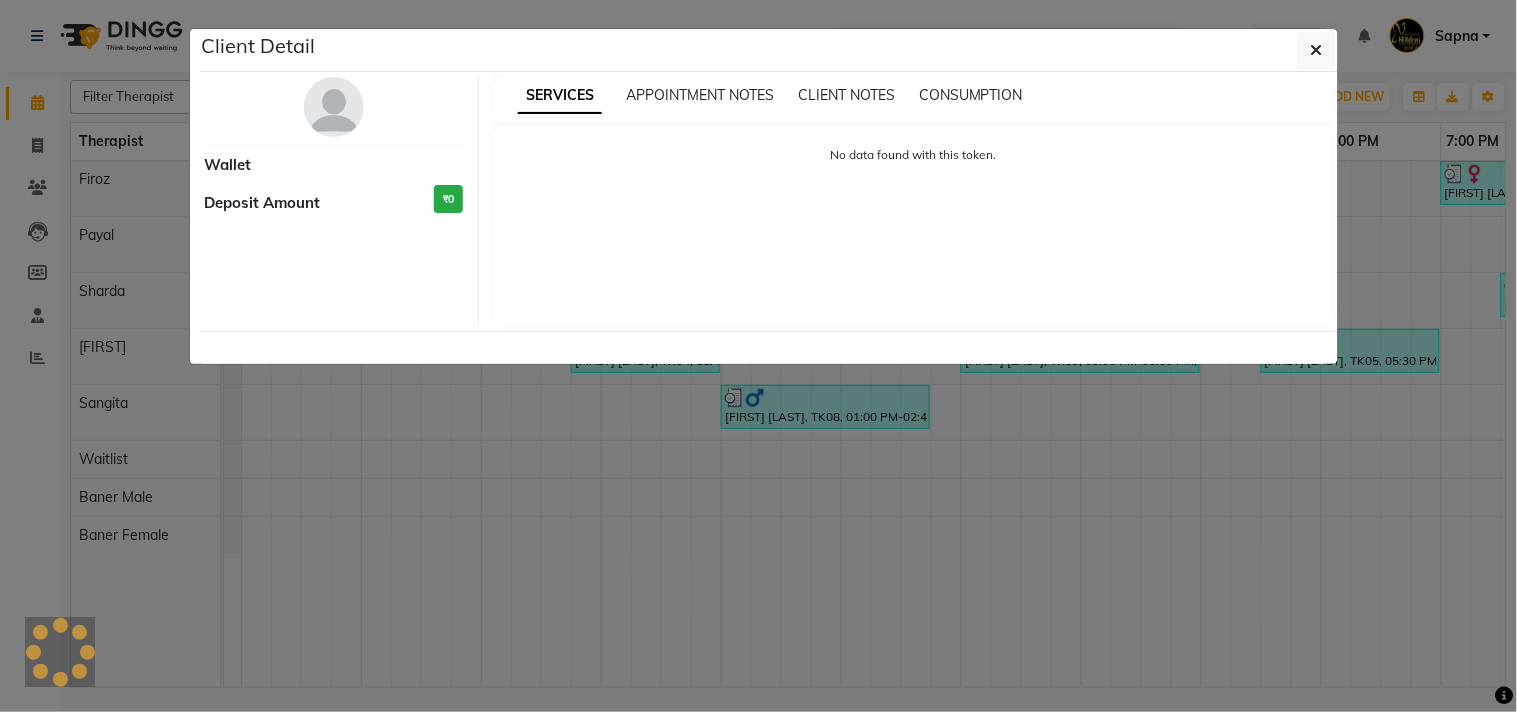 select on "3" 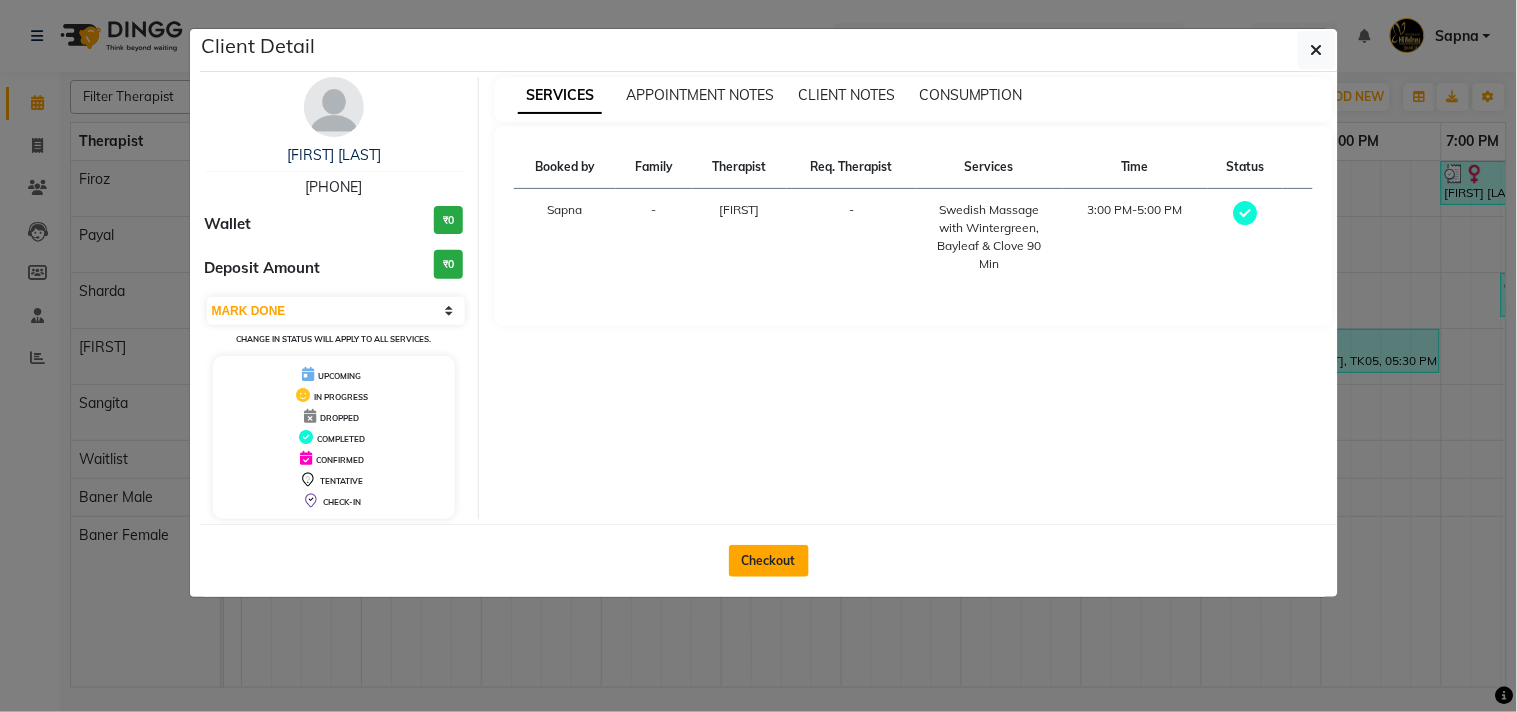 click on "Checkout" 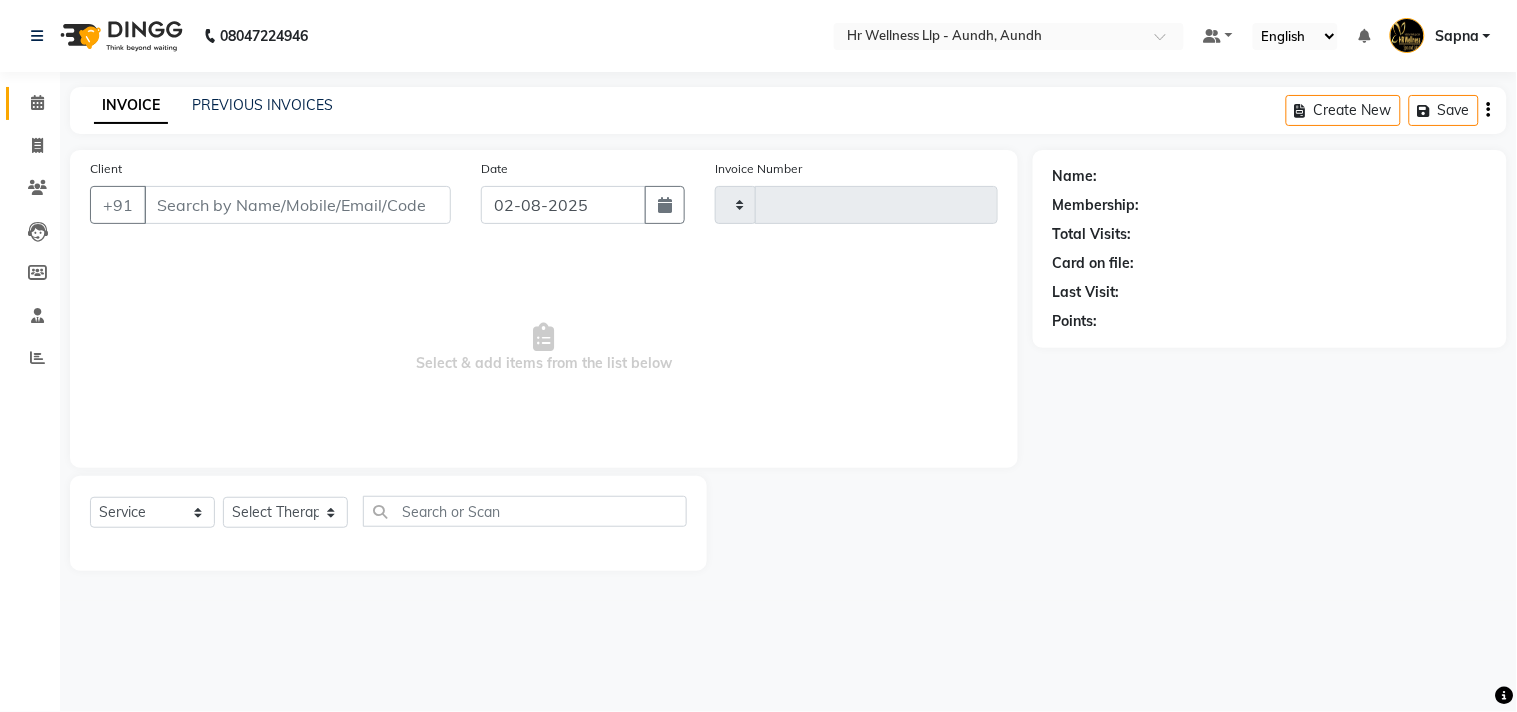 type on "0968" 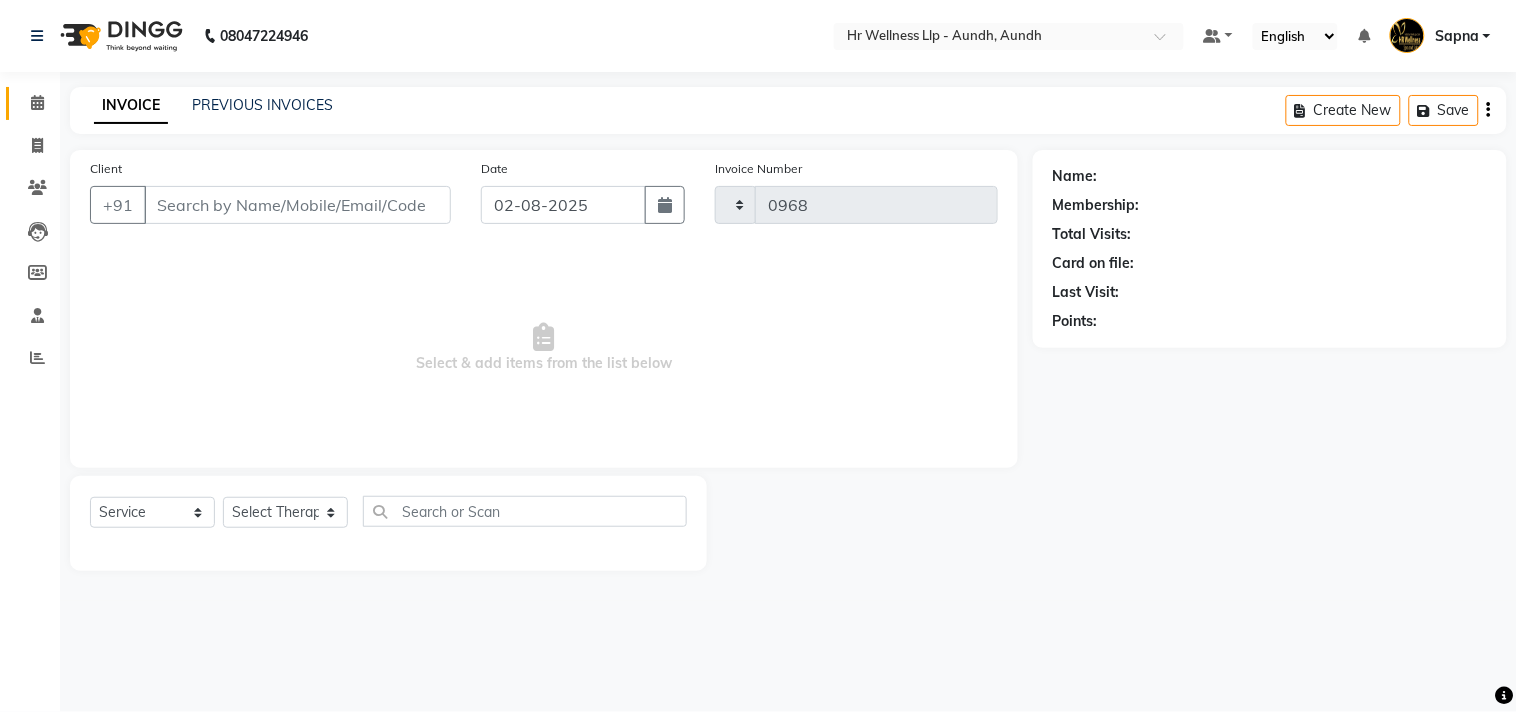 select on "4288" 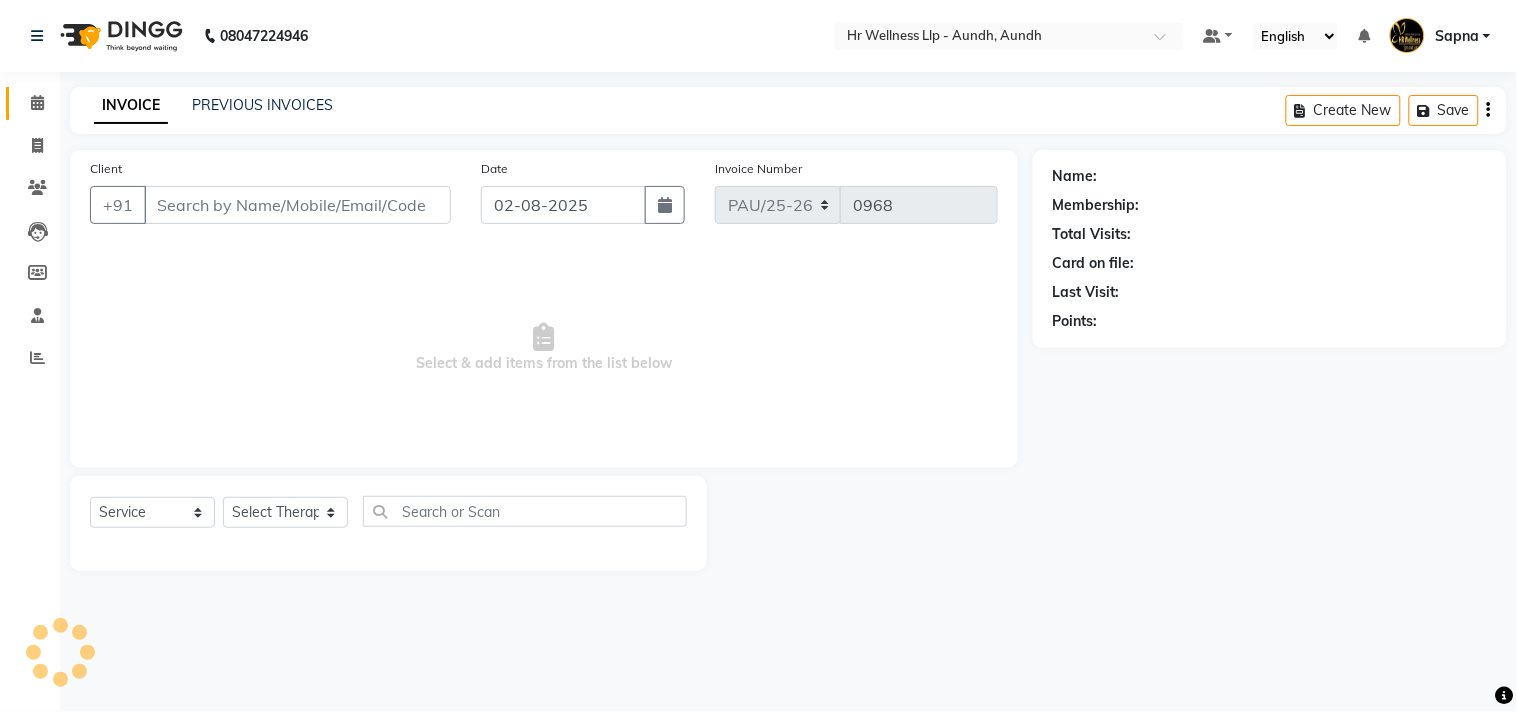 type on "[PHONE]" 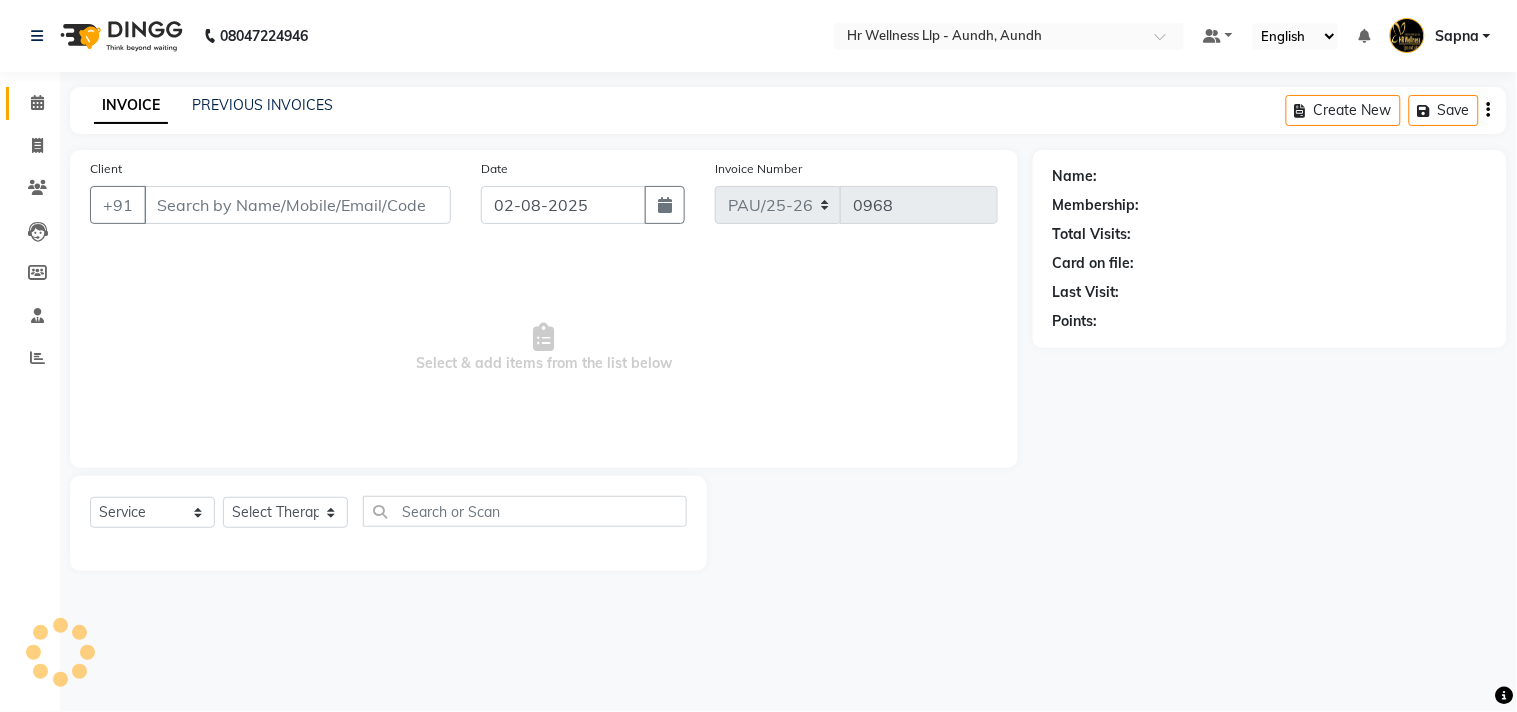 type on "01-08-2025" 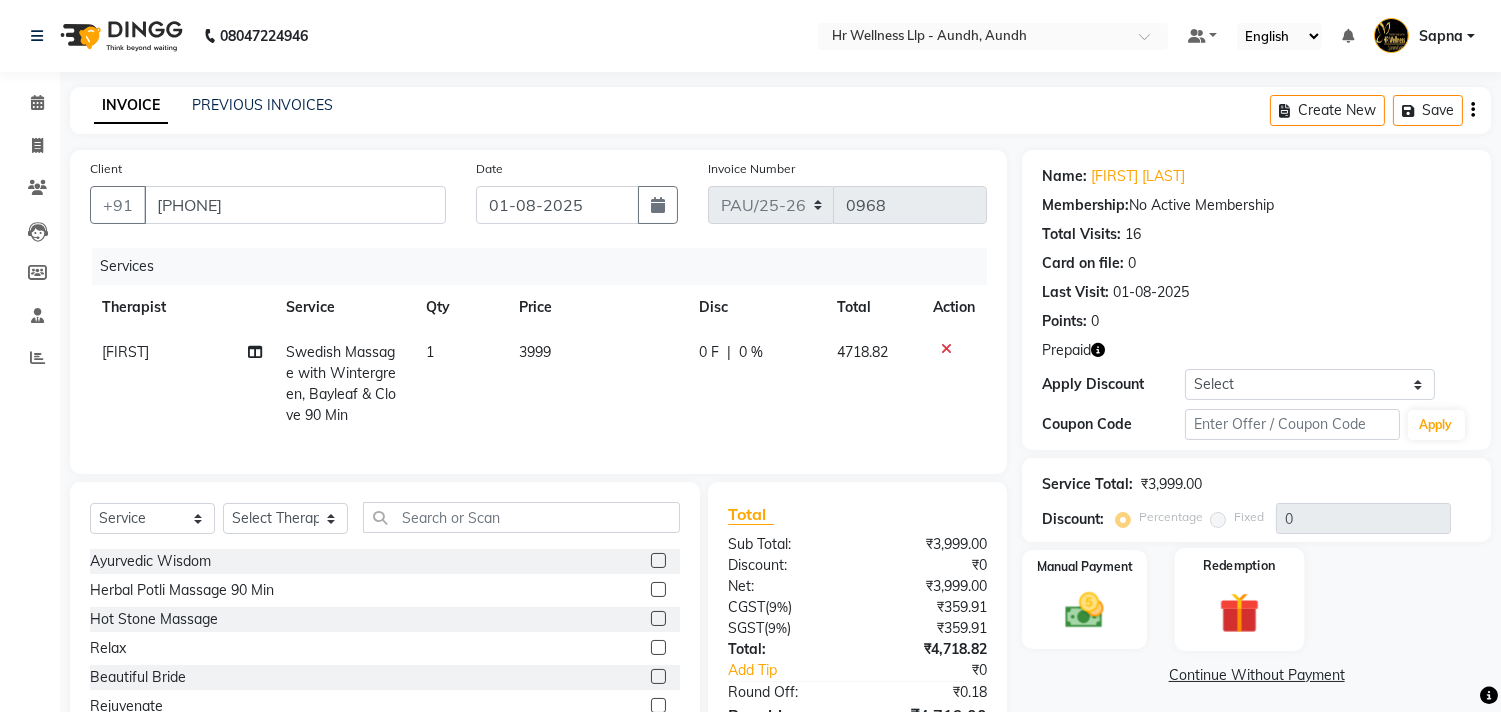 click 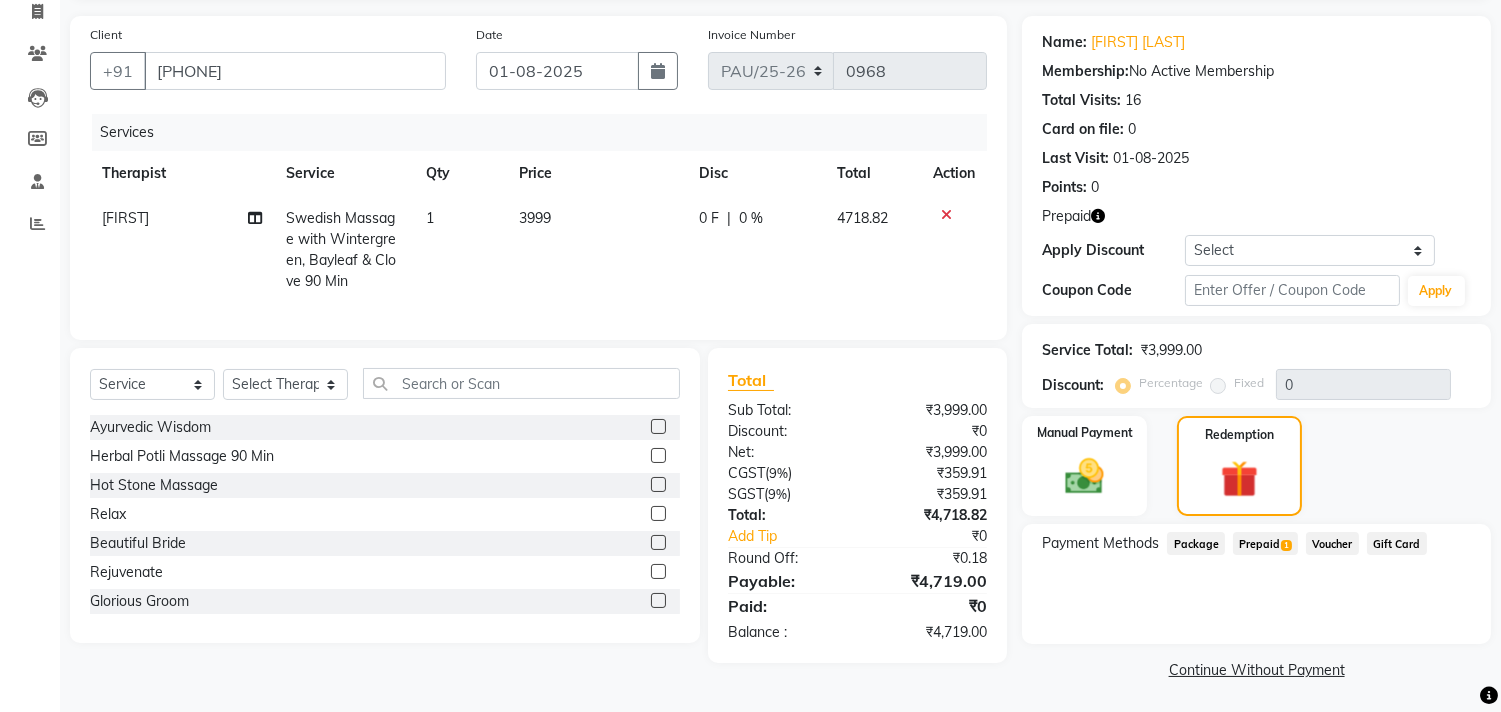 scroll, scrollTop: 135, scrollLeft: 0, axis: vertical 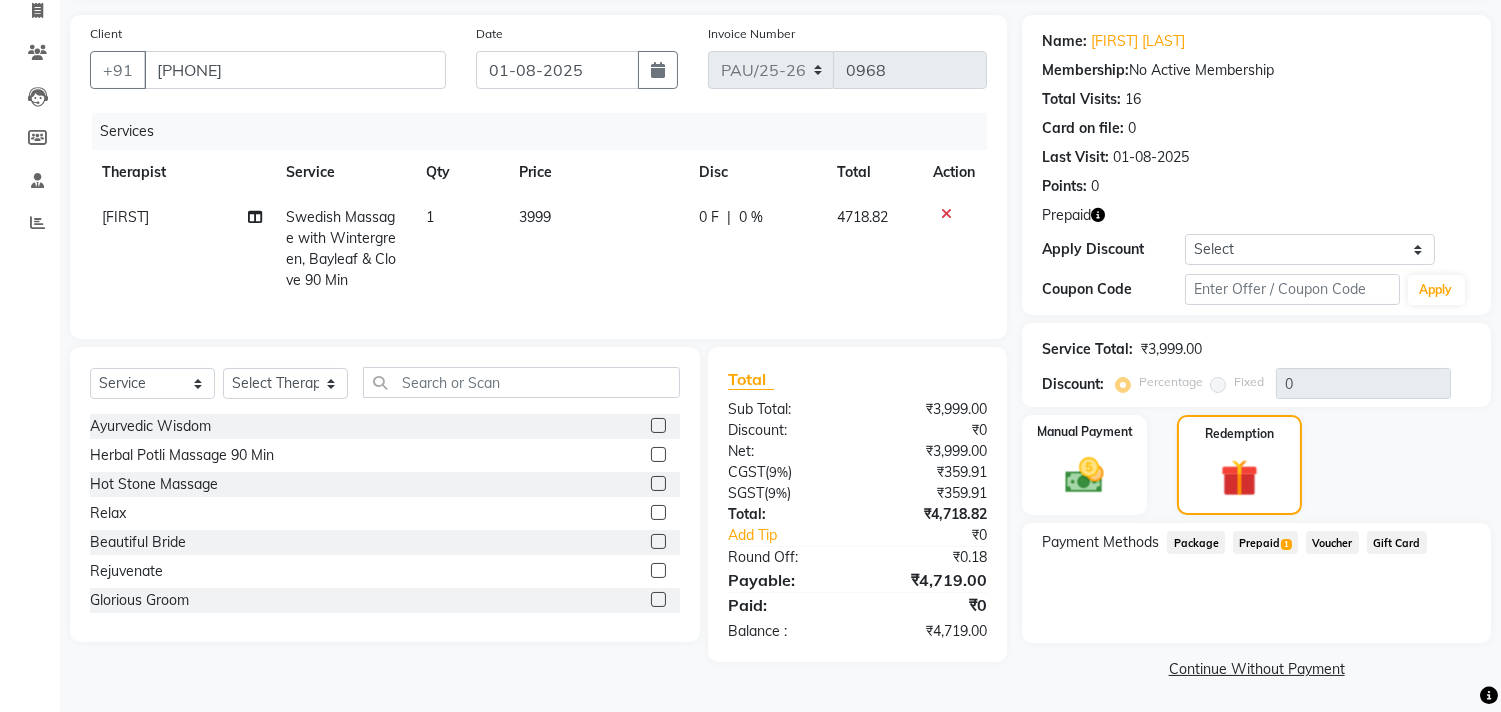 click on "Prepaid  1" 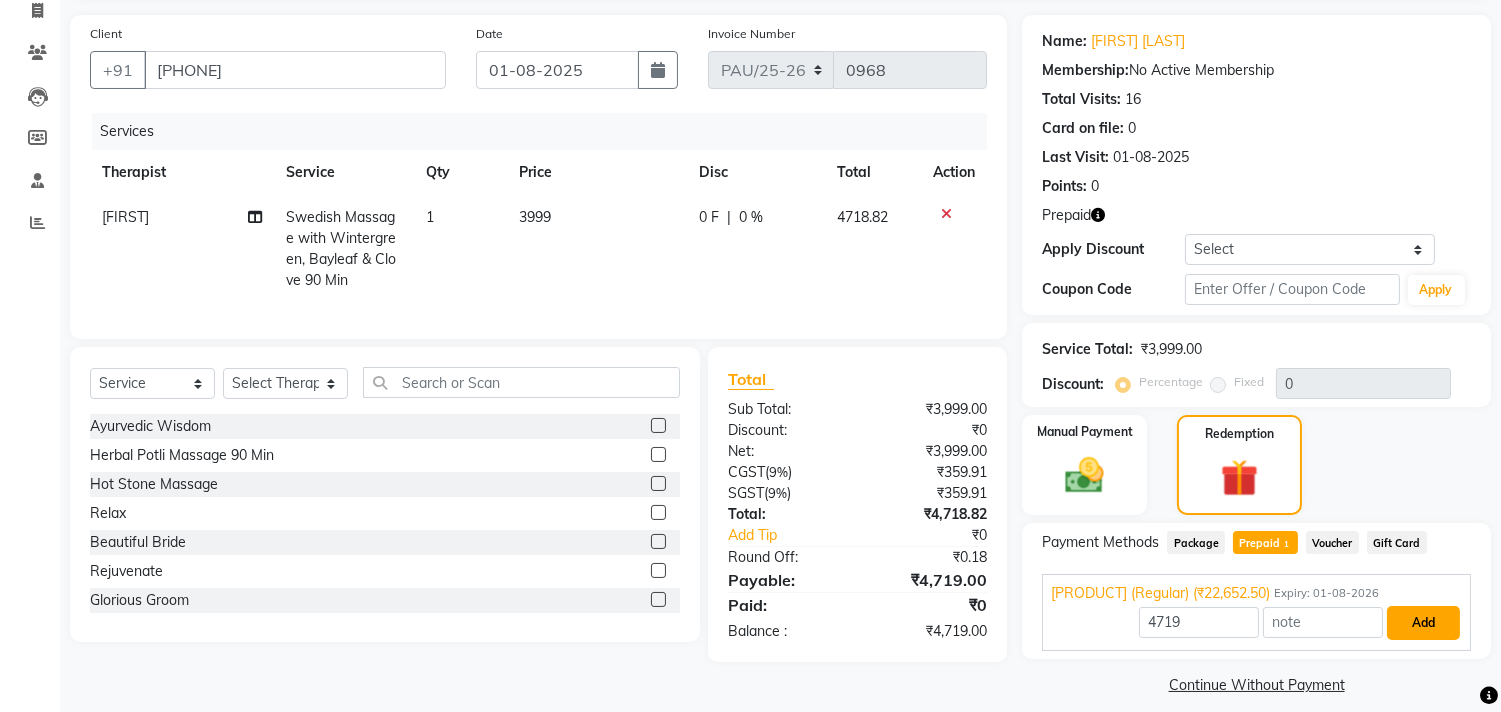 click on "Add" at bounding box center [1423, 623] 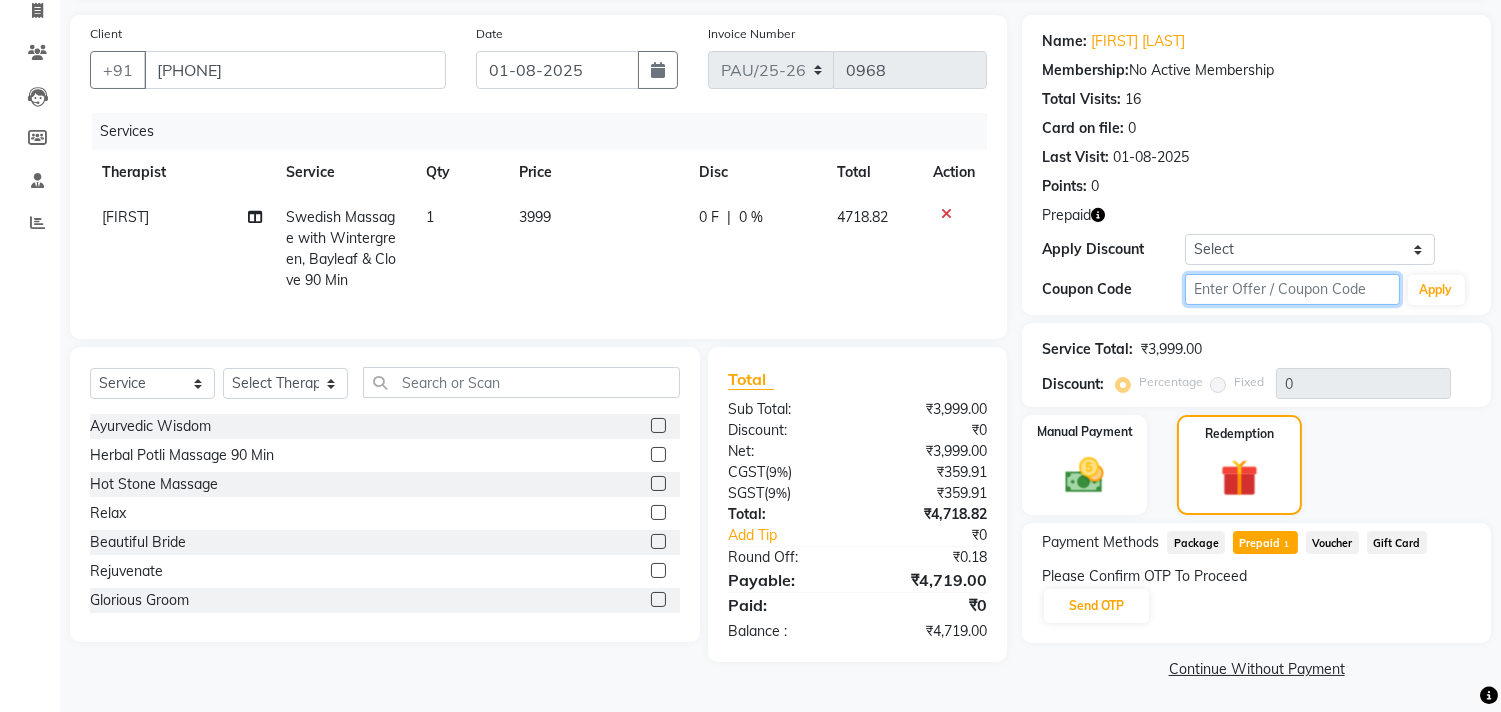 click 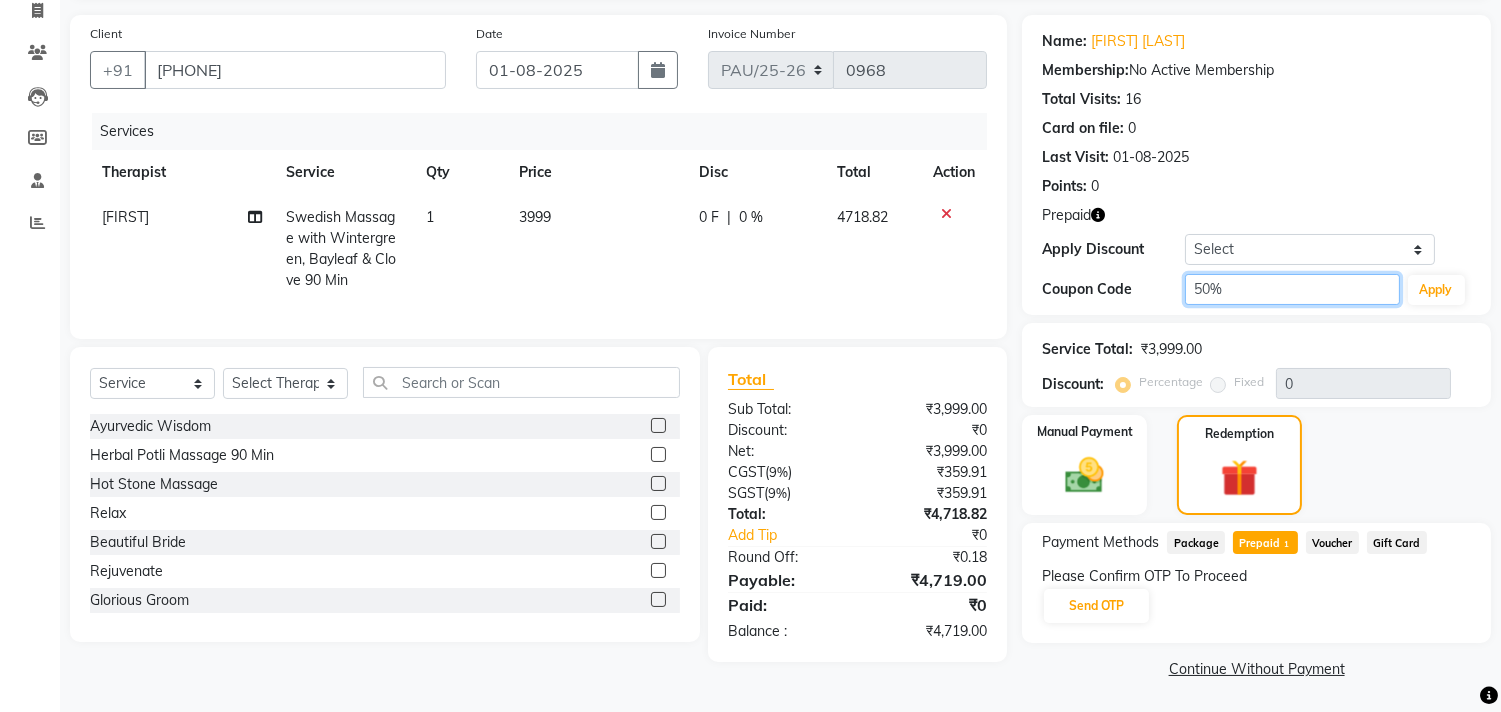 click on "50%" 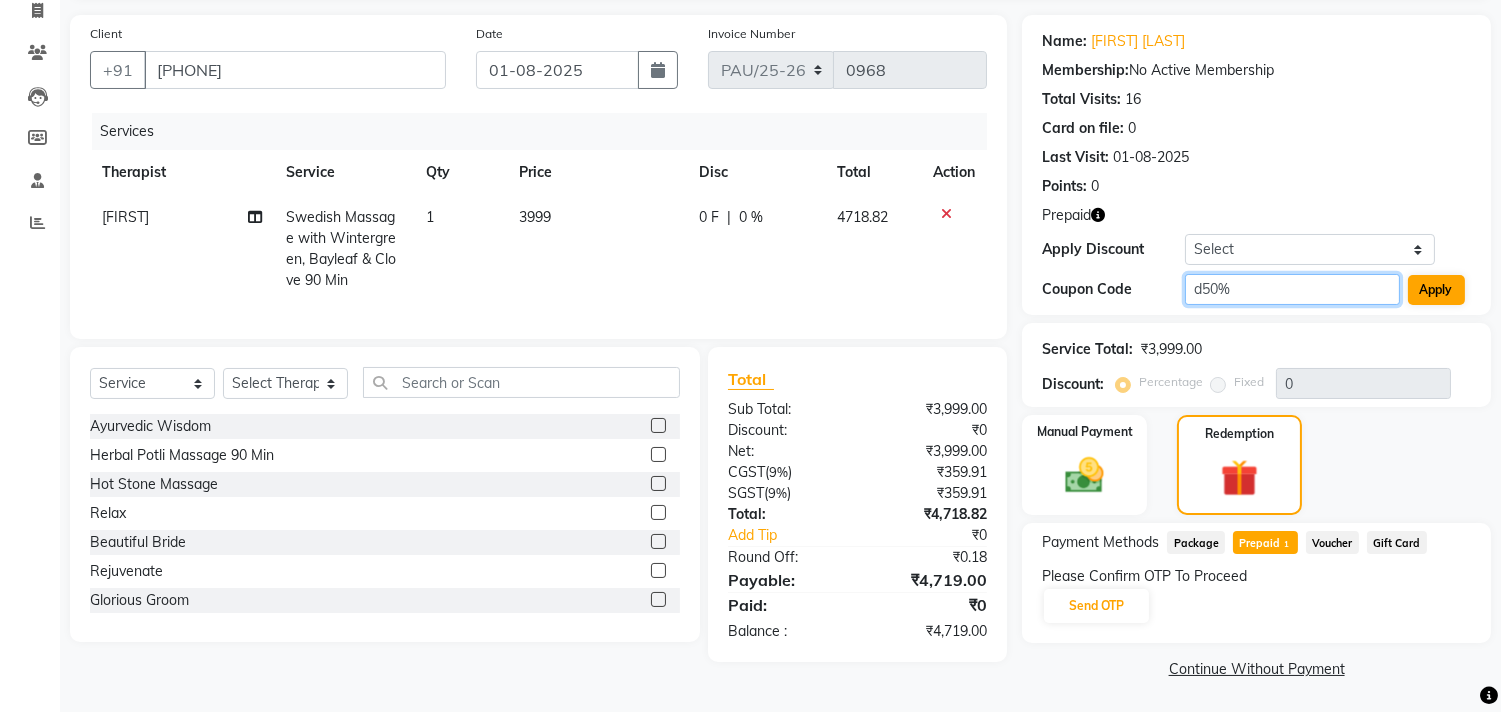 type on "d50%" 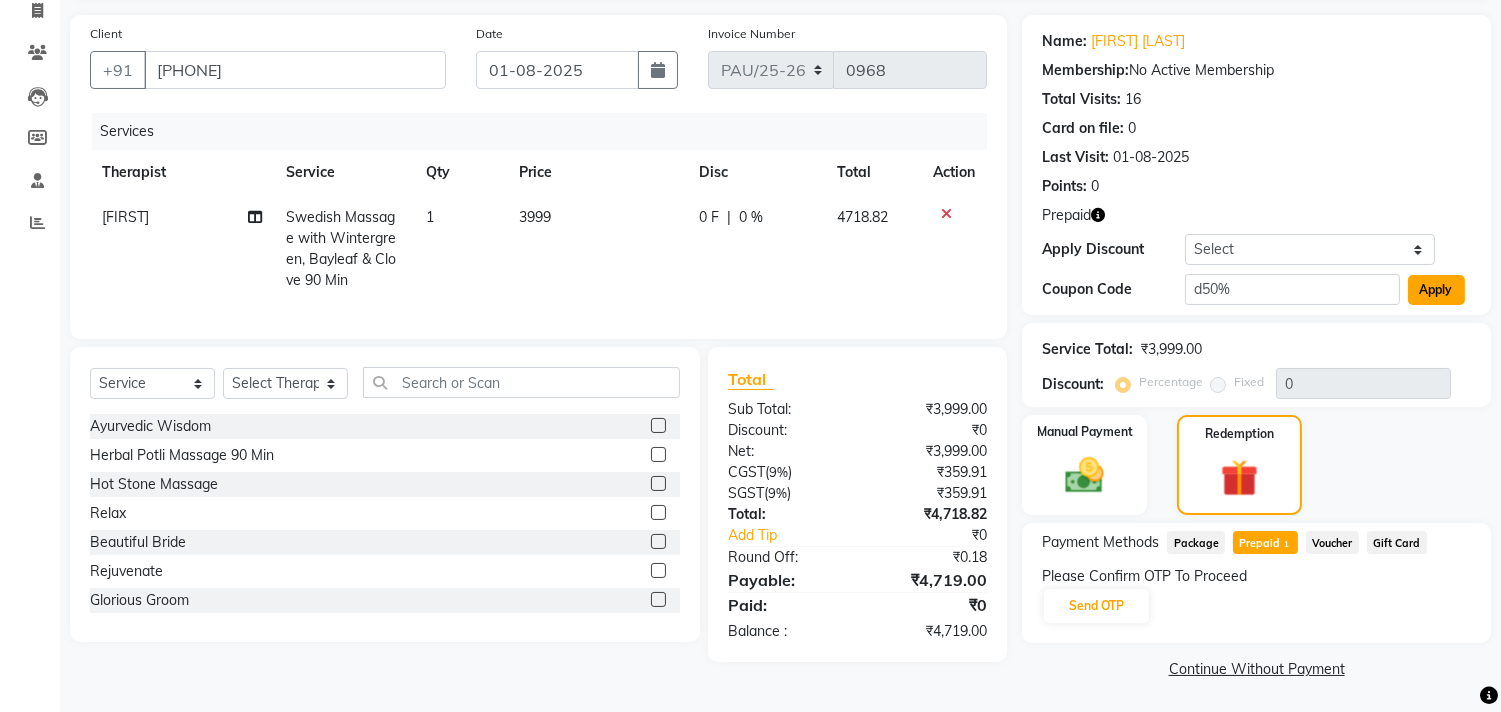 click on "Apply" 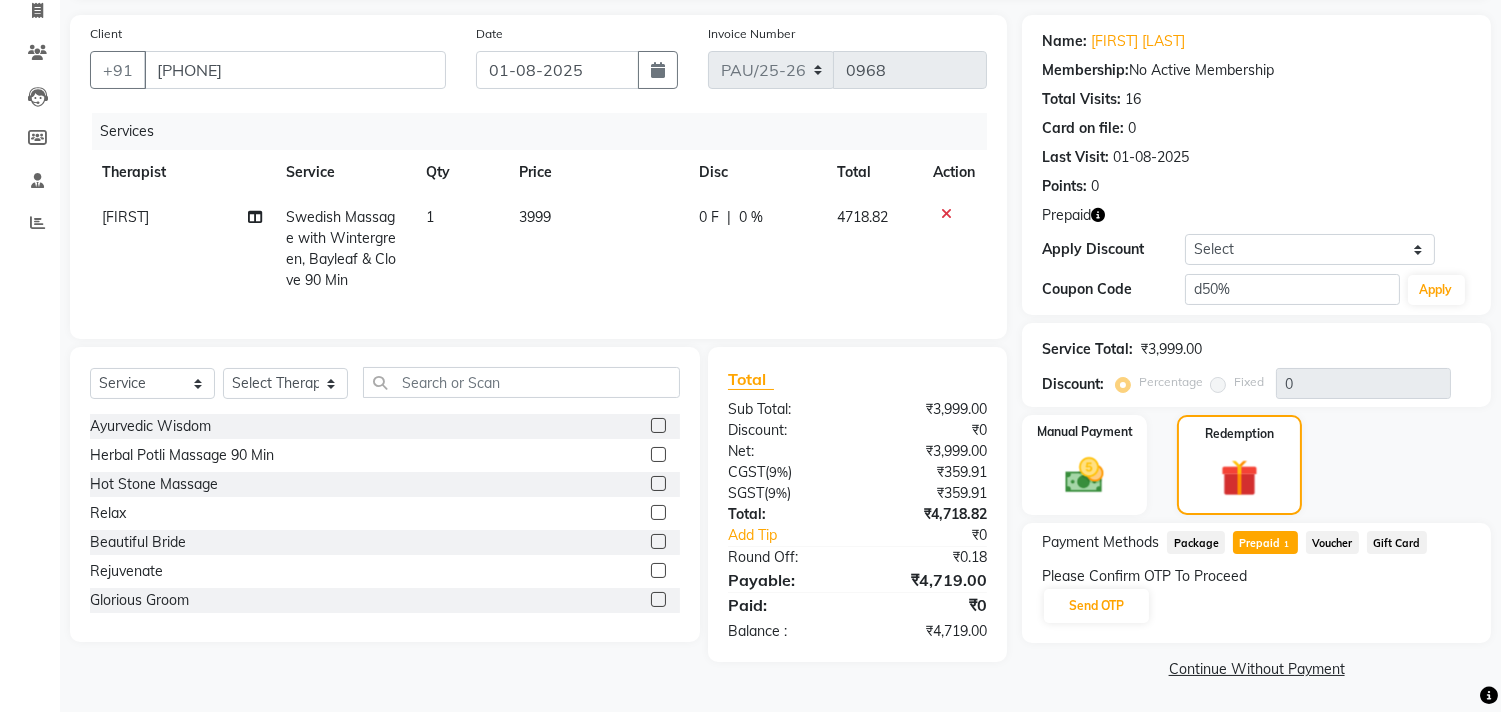type on "50" 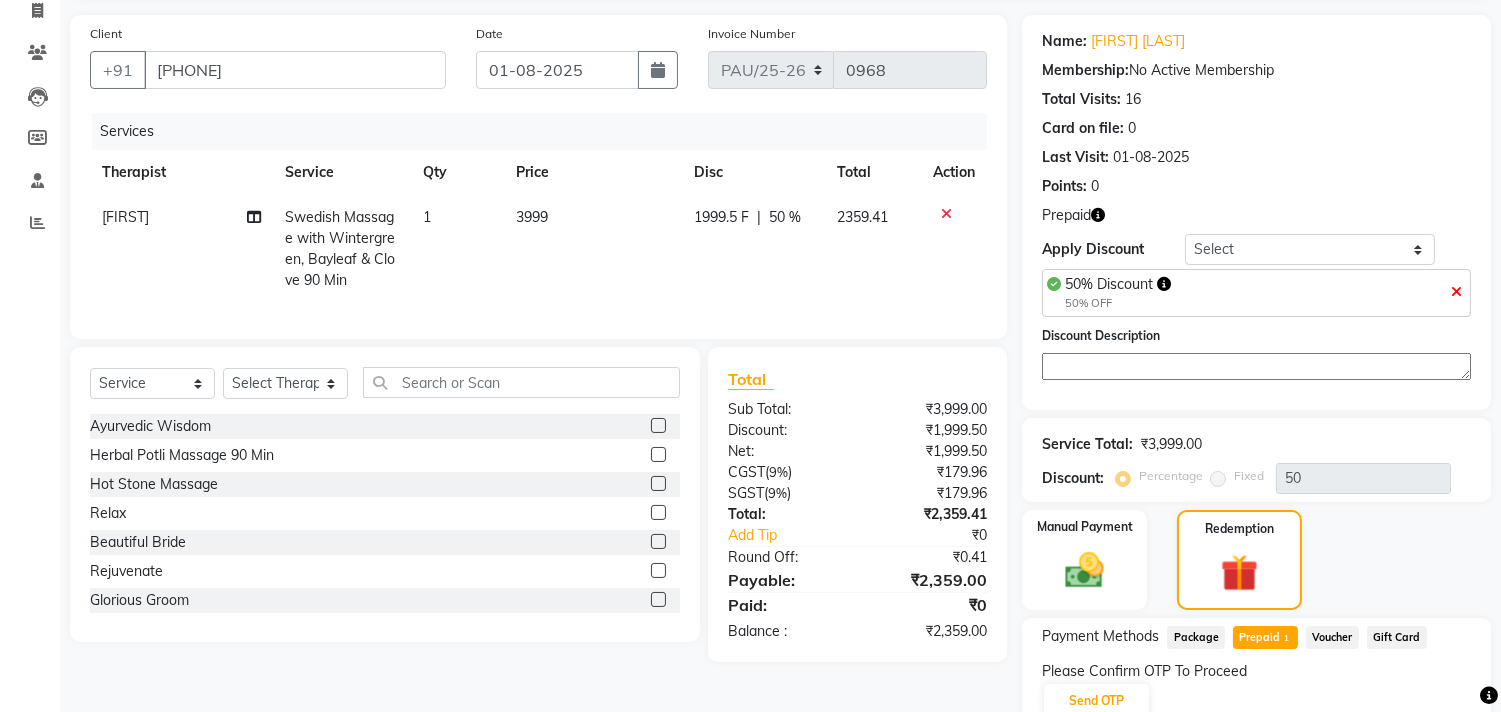scroll, scrollTop: 231, scrollLeft: 0, axis: vertical 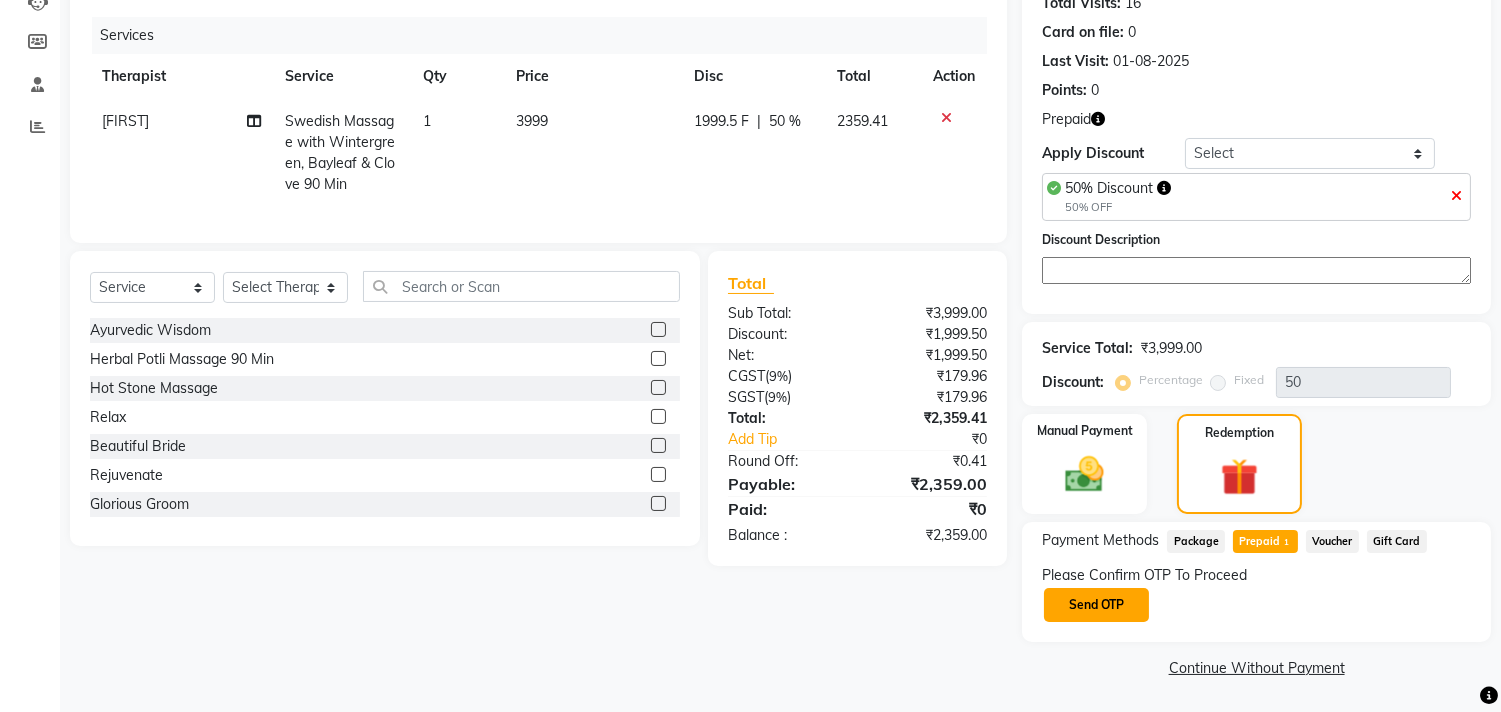 click on "Send OTP" 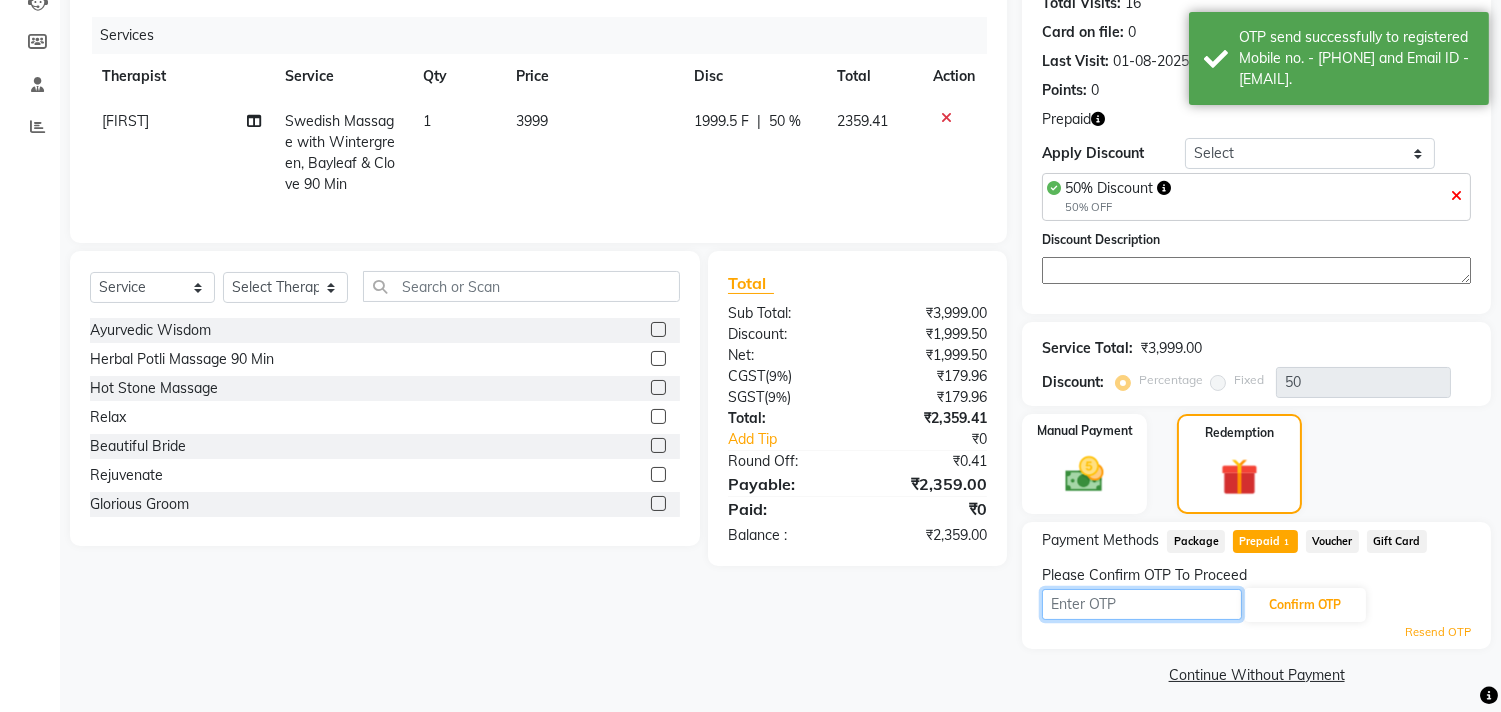 click at bounding box center [1142, 604] 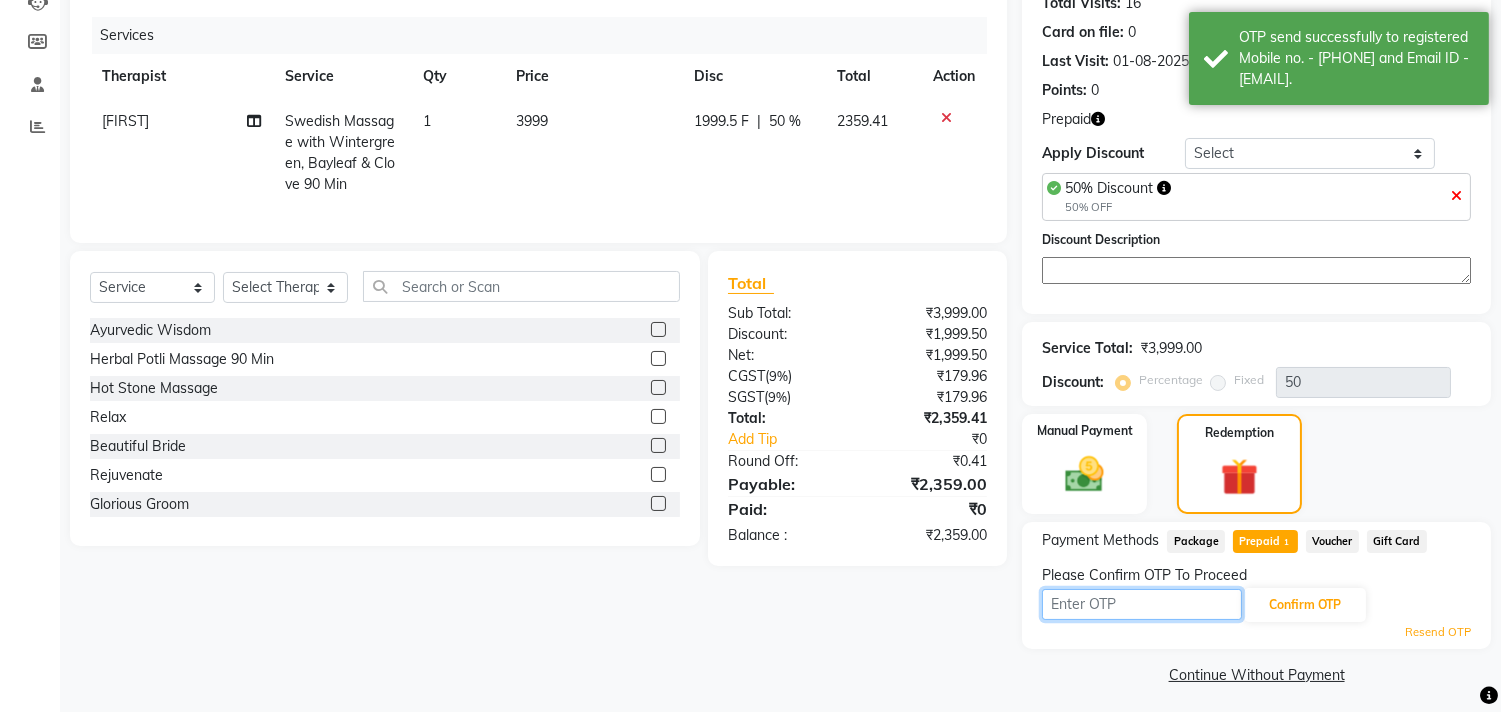 type on "6827" 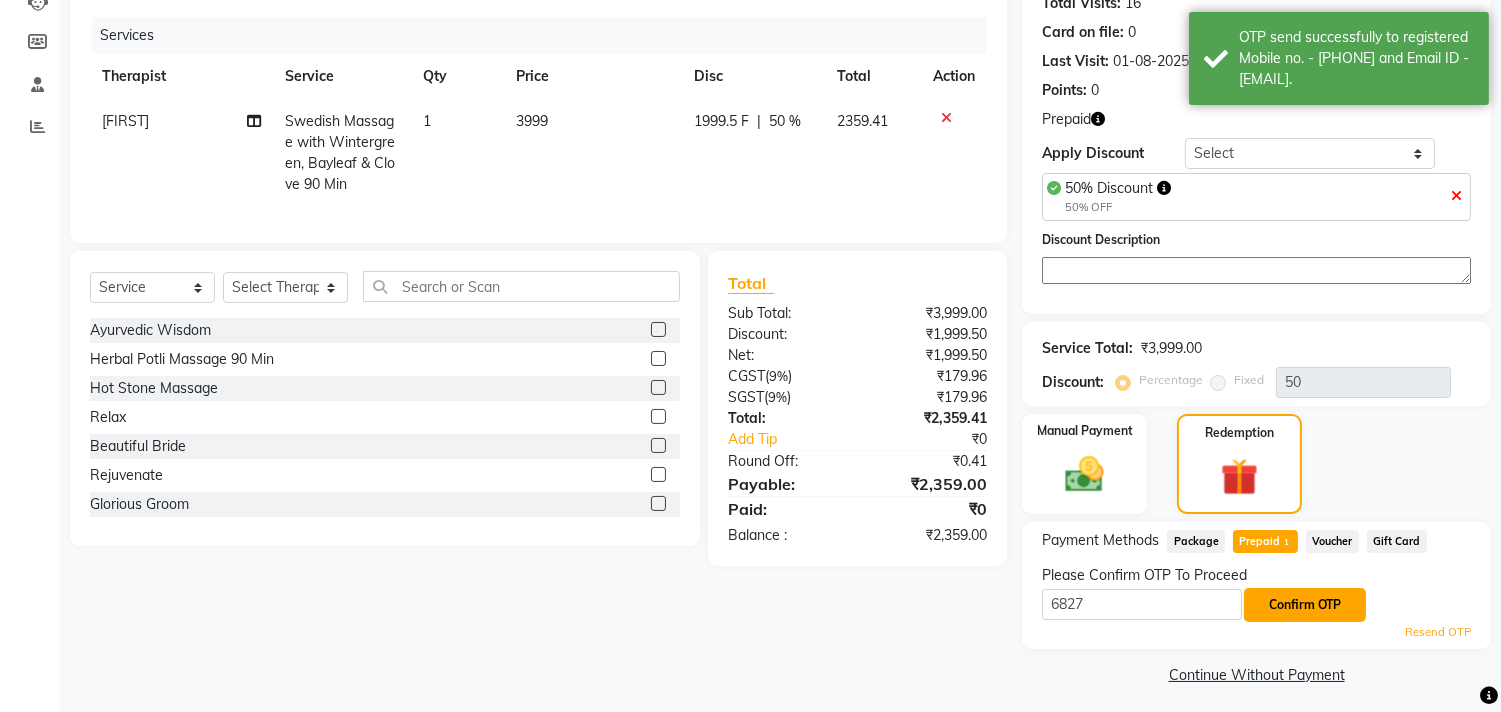 click on "Confirm OTP" 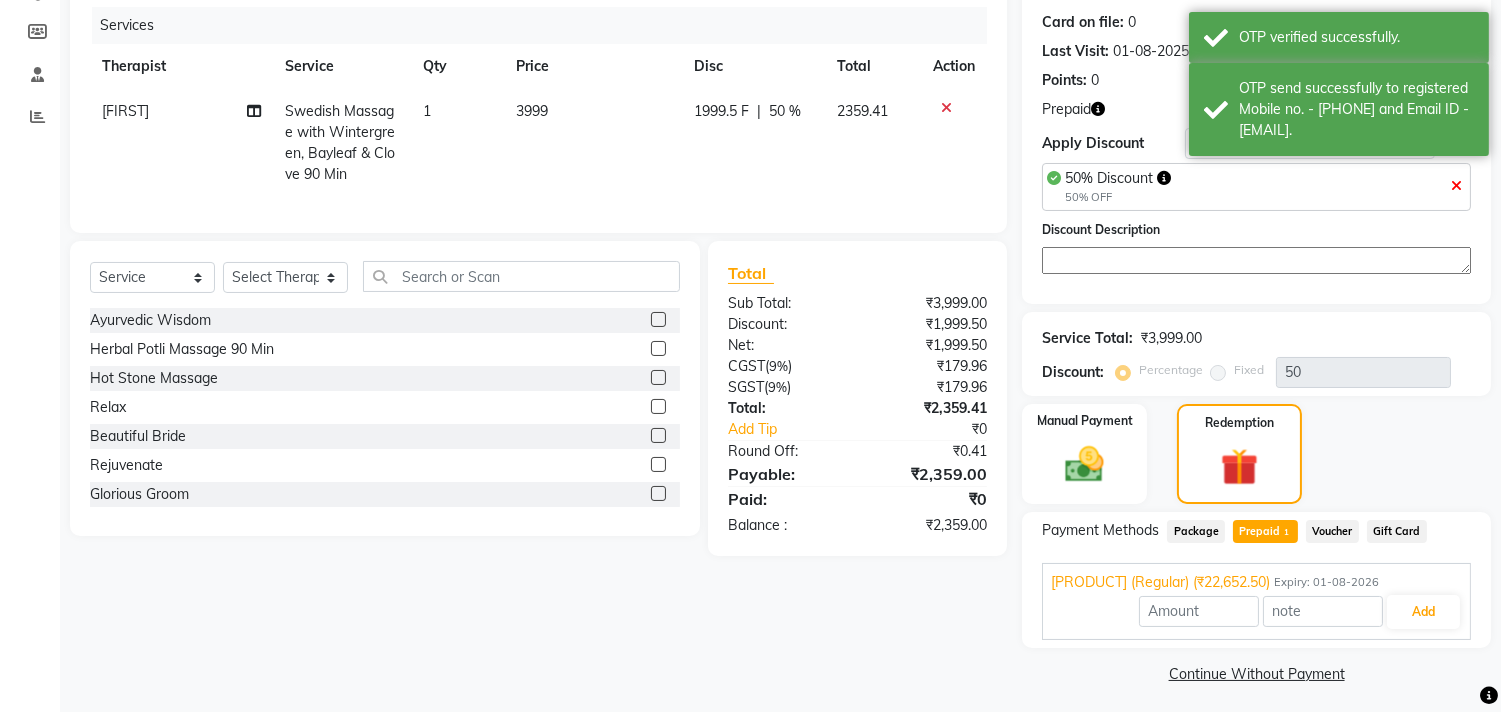 scroll, scrollTop: 246, scrollLeft: 0, axis: vertical 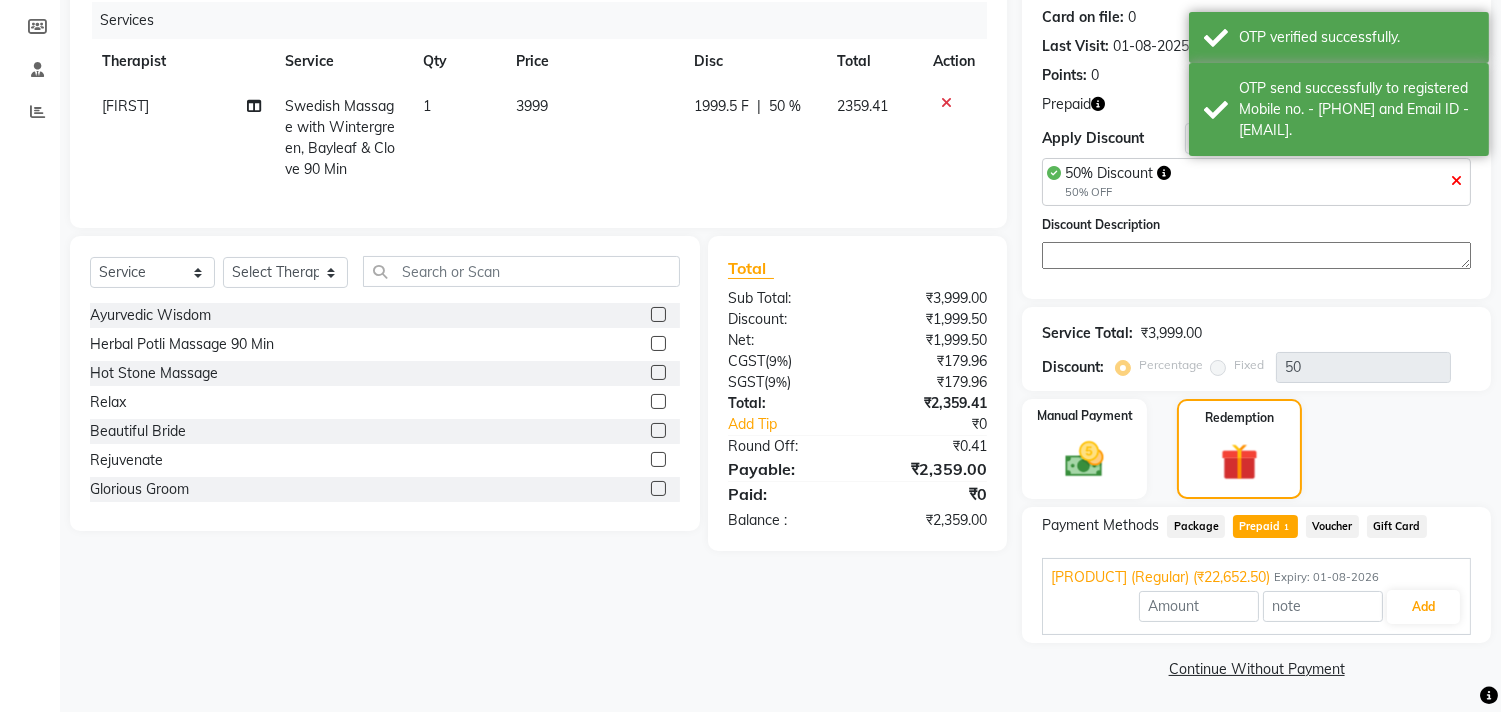 click on "Voucher" 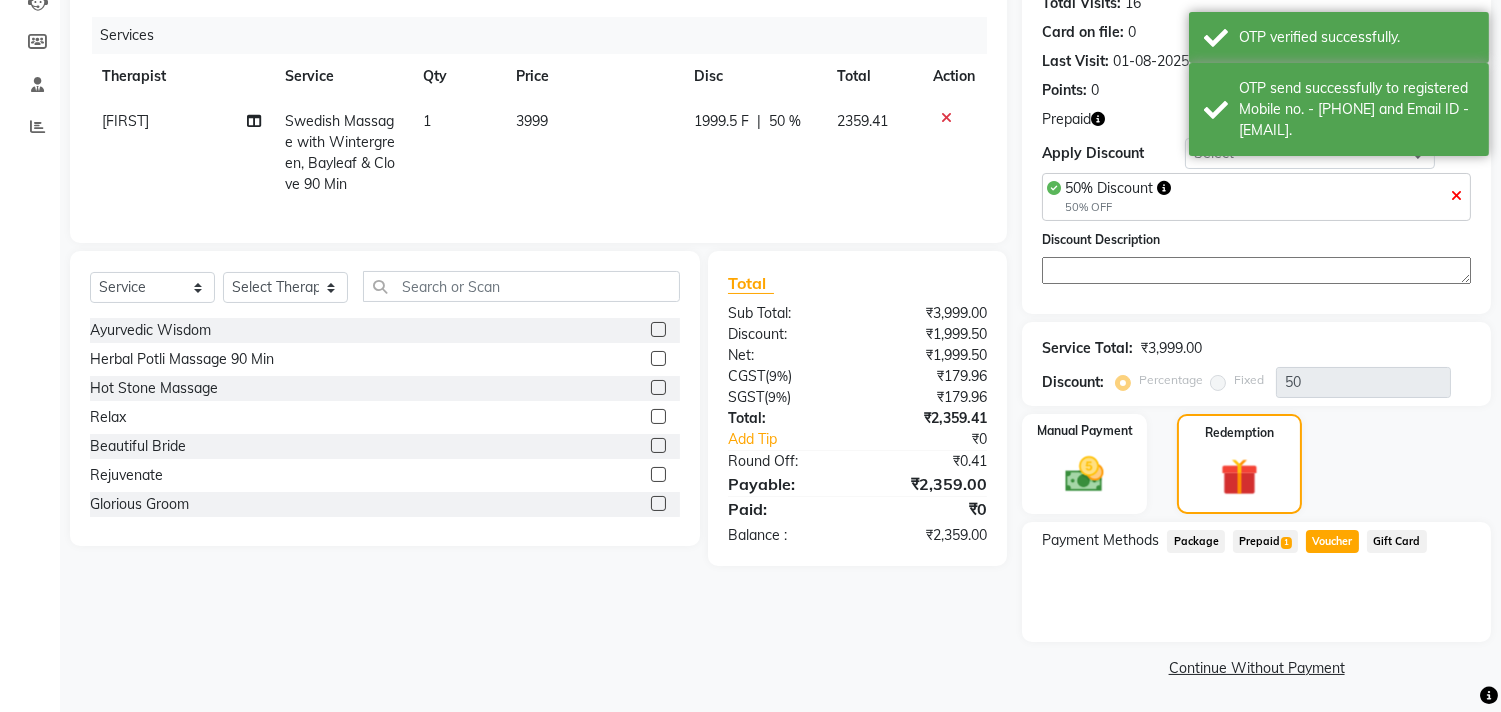 click on "Prepaid  1" 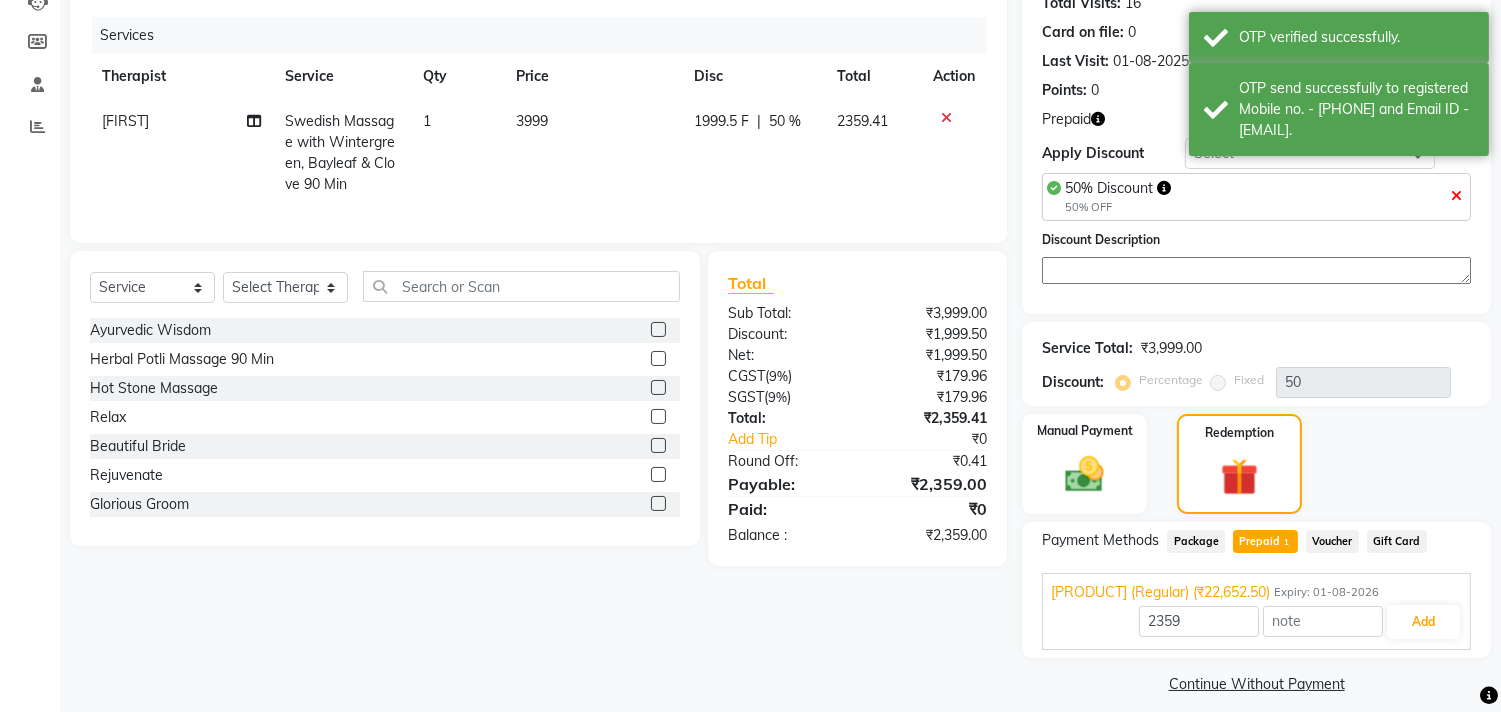 scroll, scrollTop: 246, scrollLeft: 0, axis: vertical 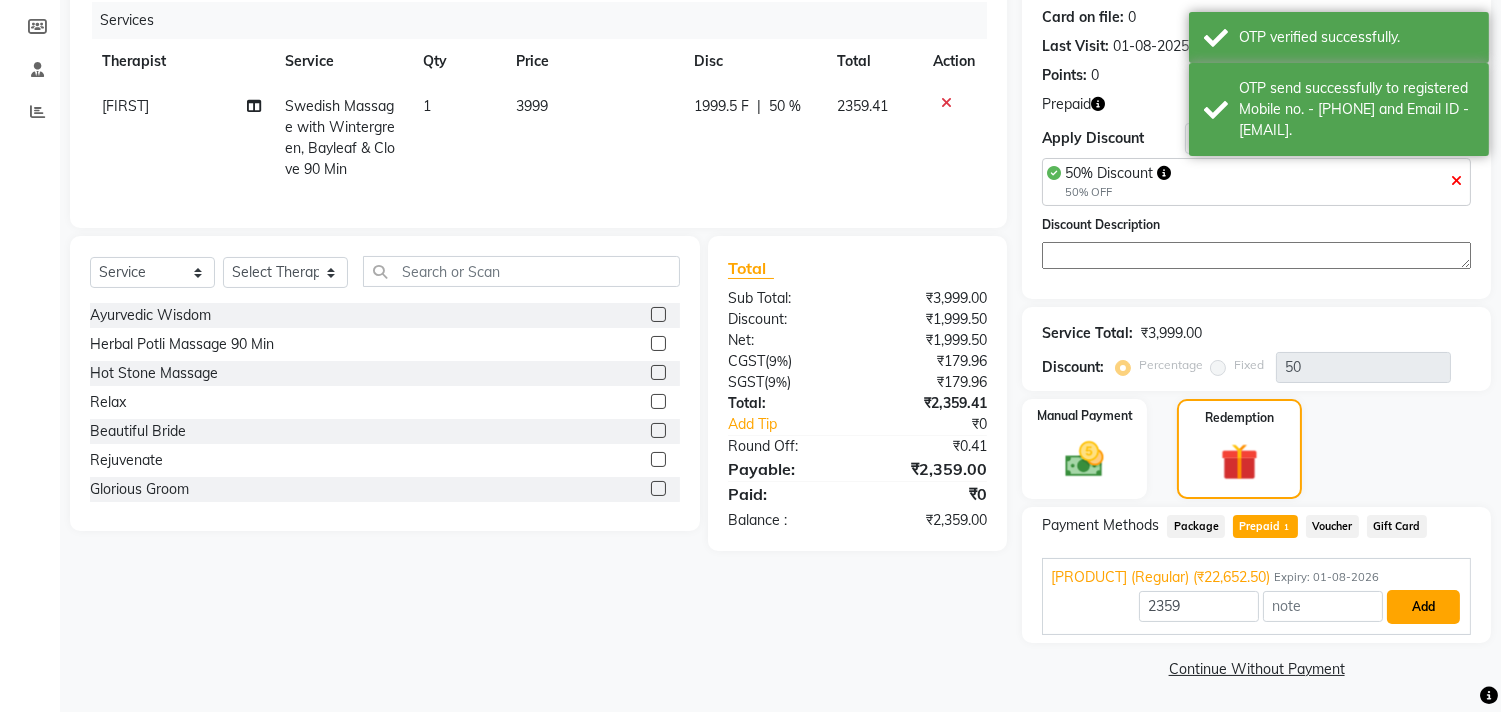 click on "Add" at bounding box center (1423, 607) 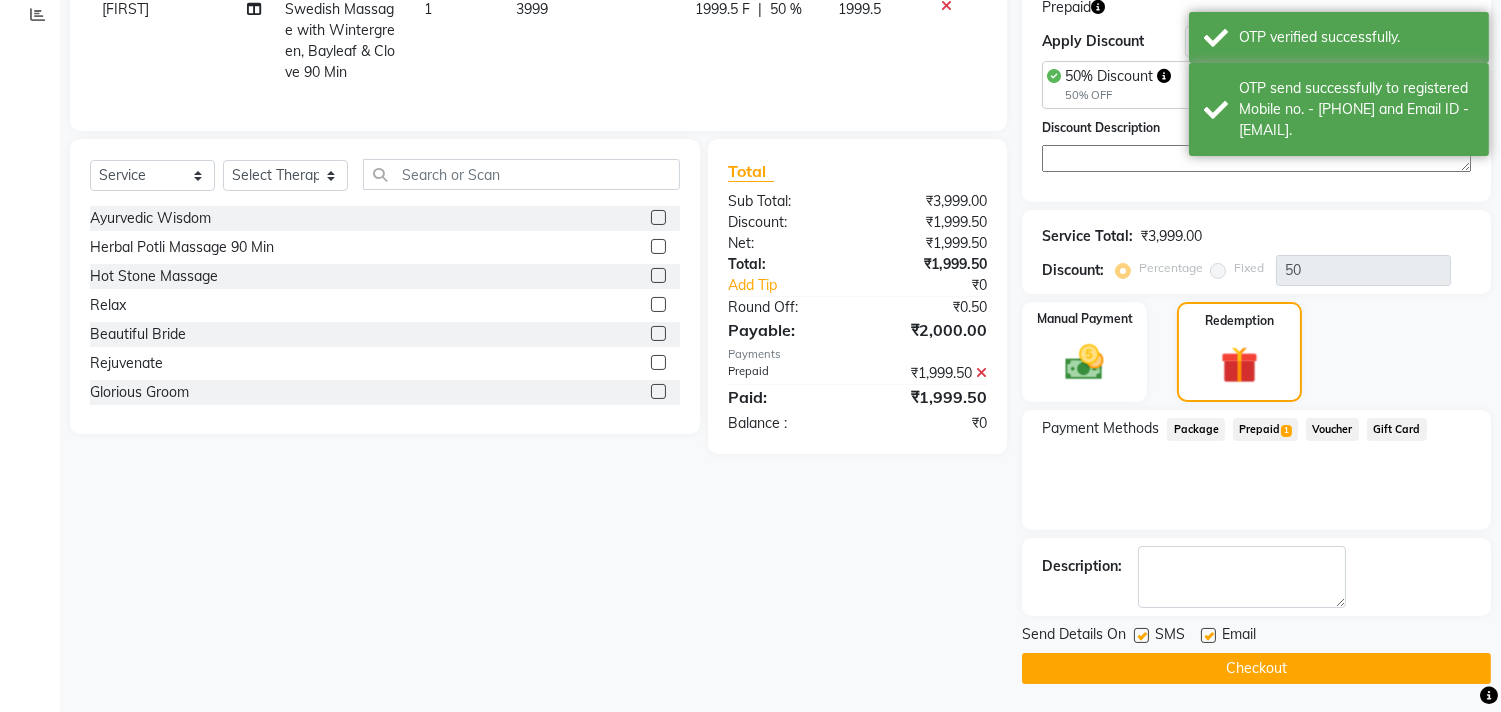 scroll, scrollTop: 344, scrollLeft: 0, axis: vertical 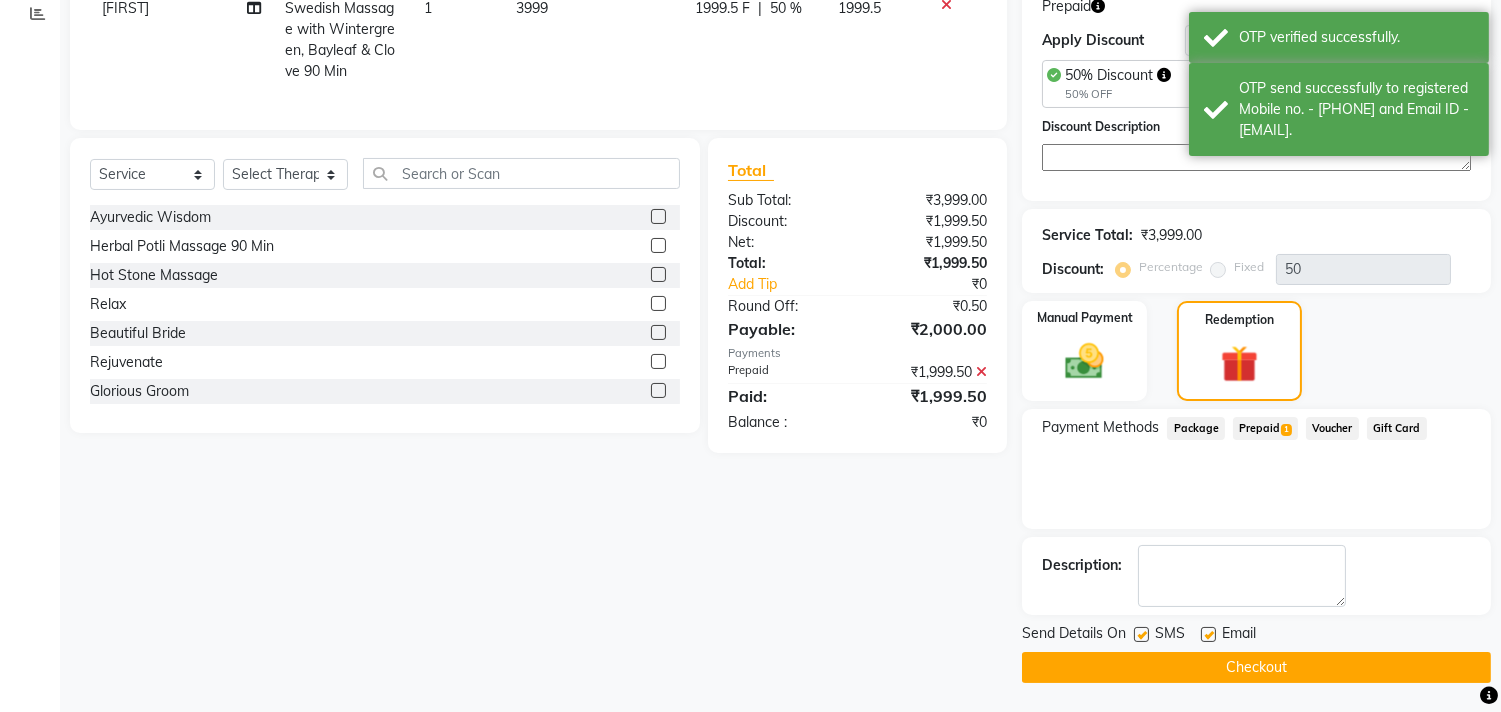click 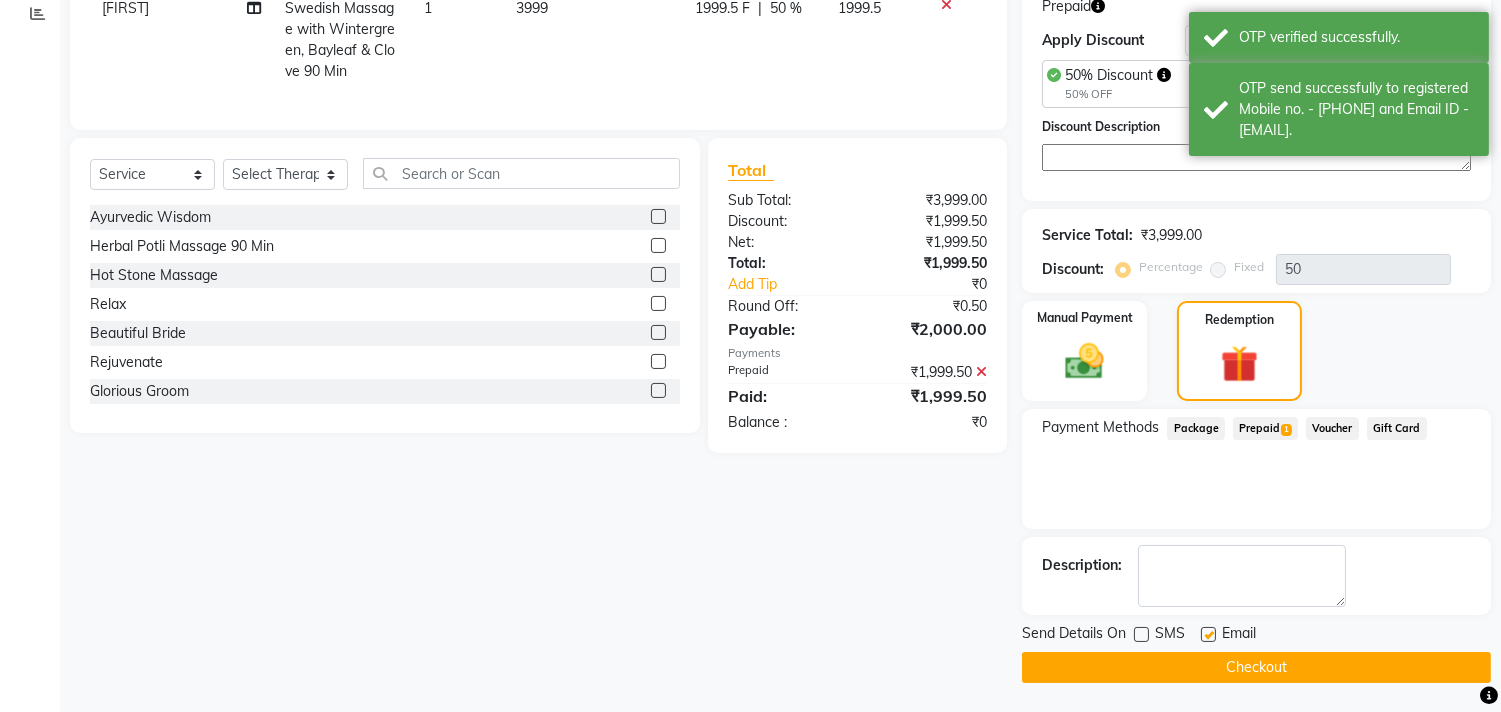 click 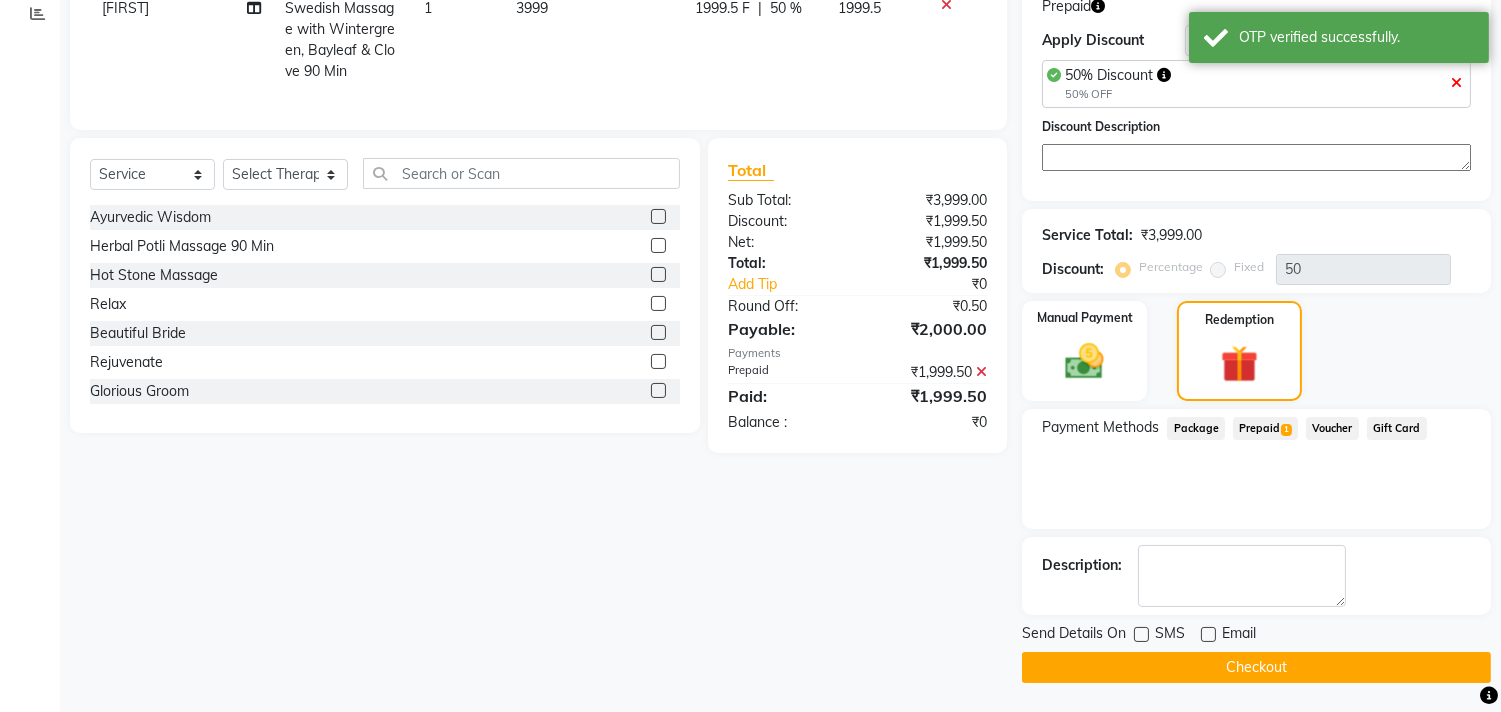 click on "Checkout" 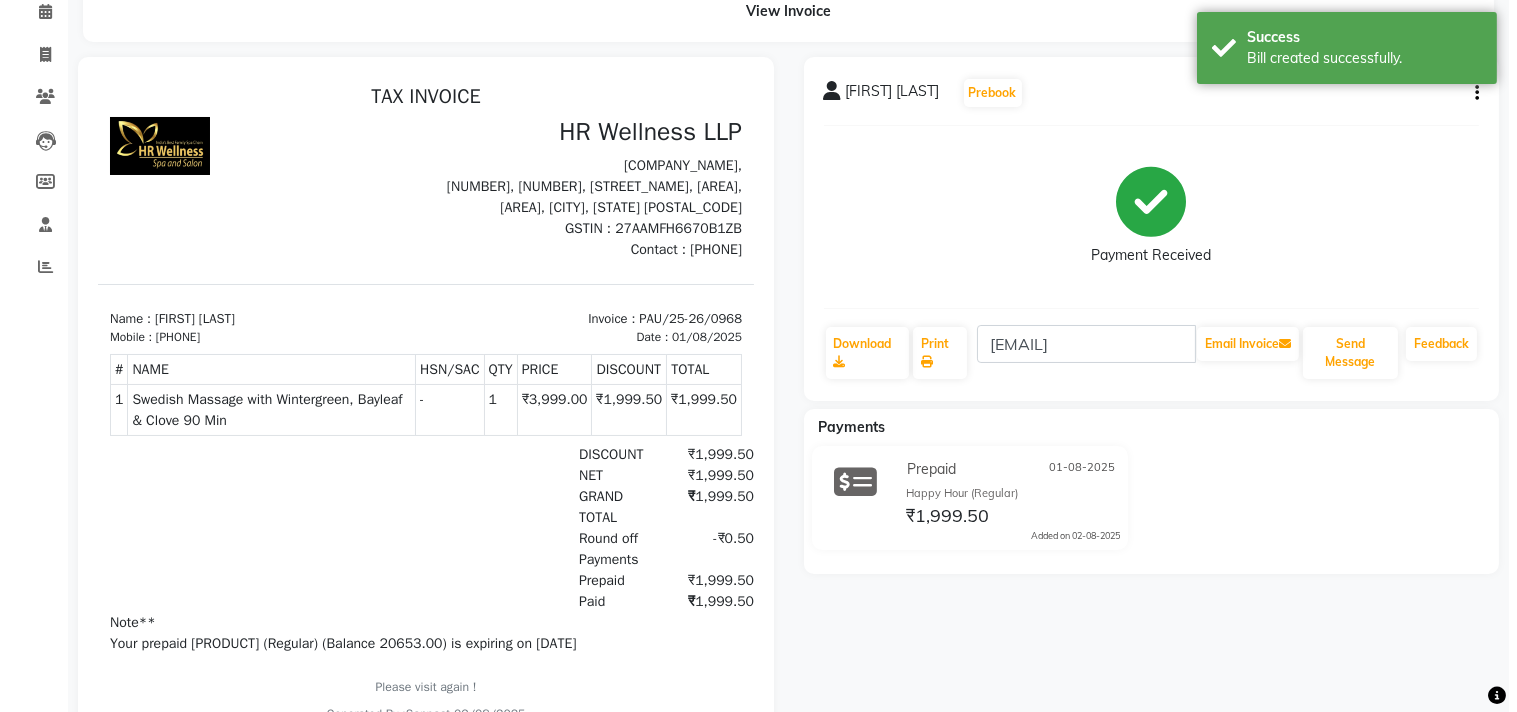 scroll, scrollTop: 0, scrollLeft: 0, axis: both 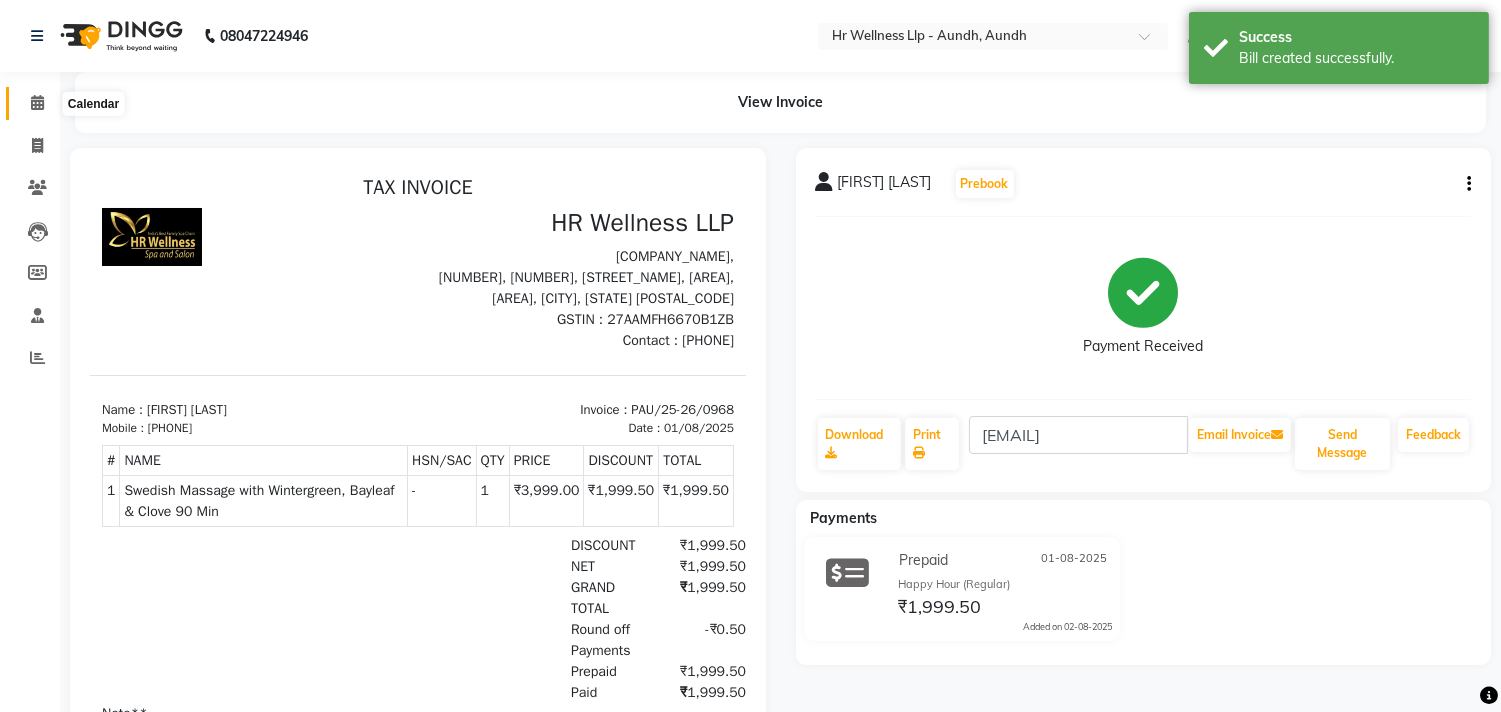 click 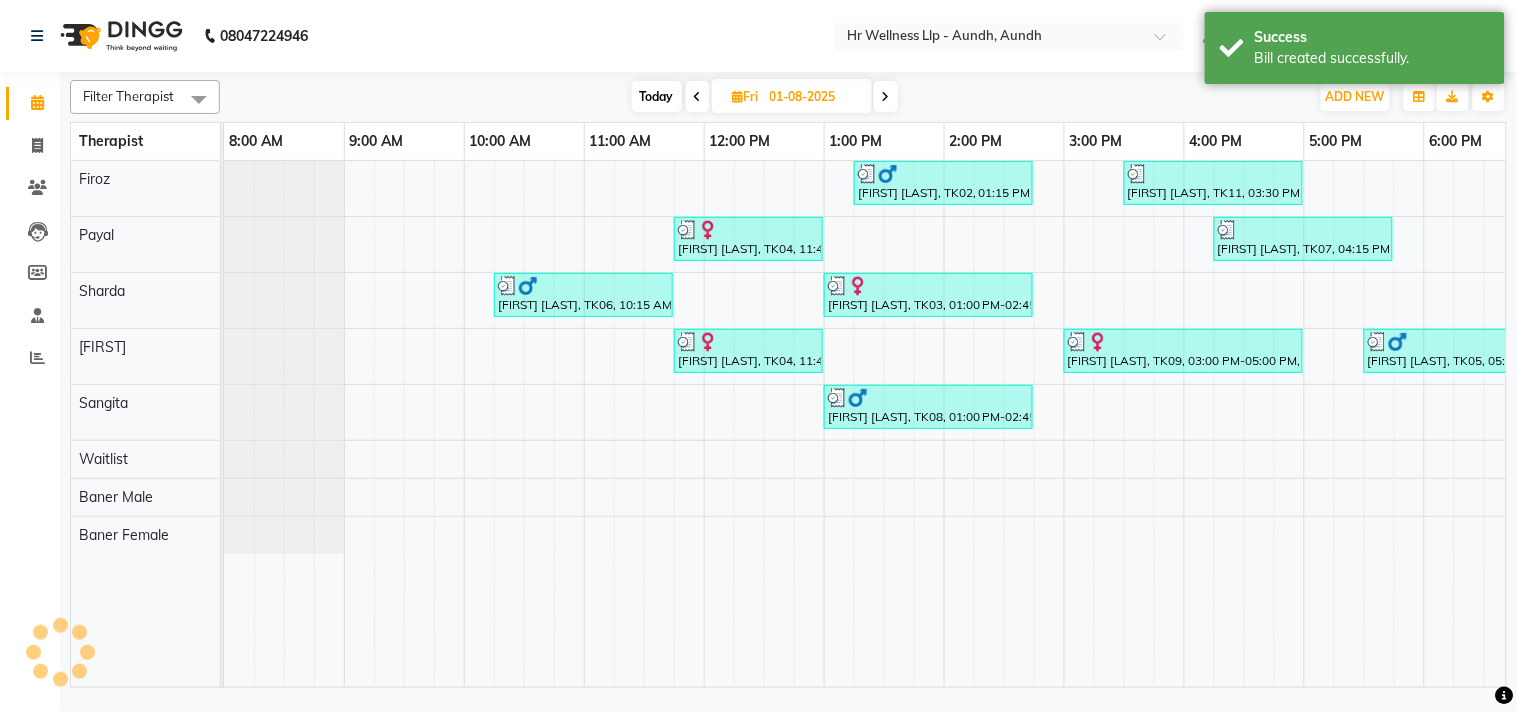 scroll, scrollTop: 0, scrollLeft: 0, axis: both 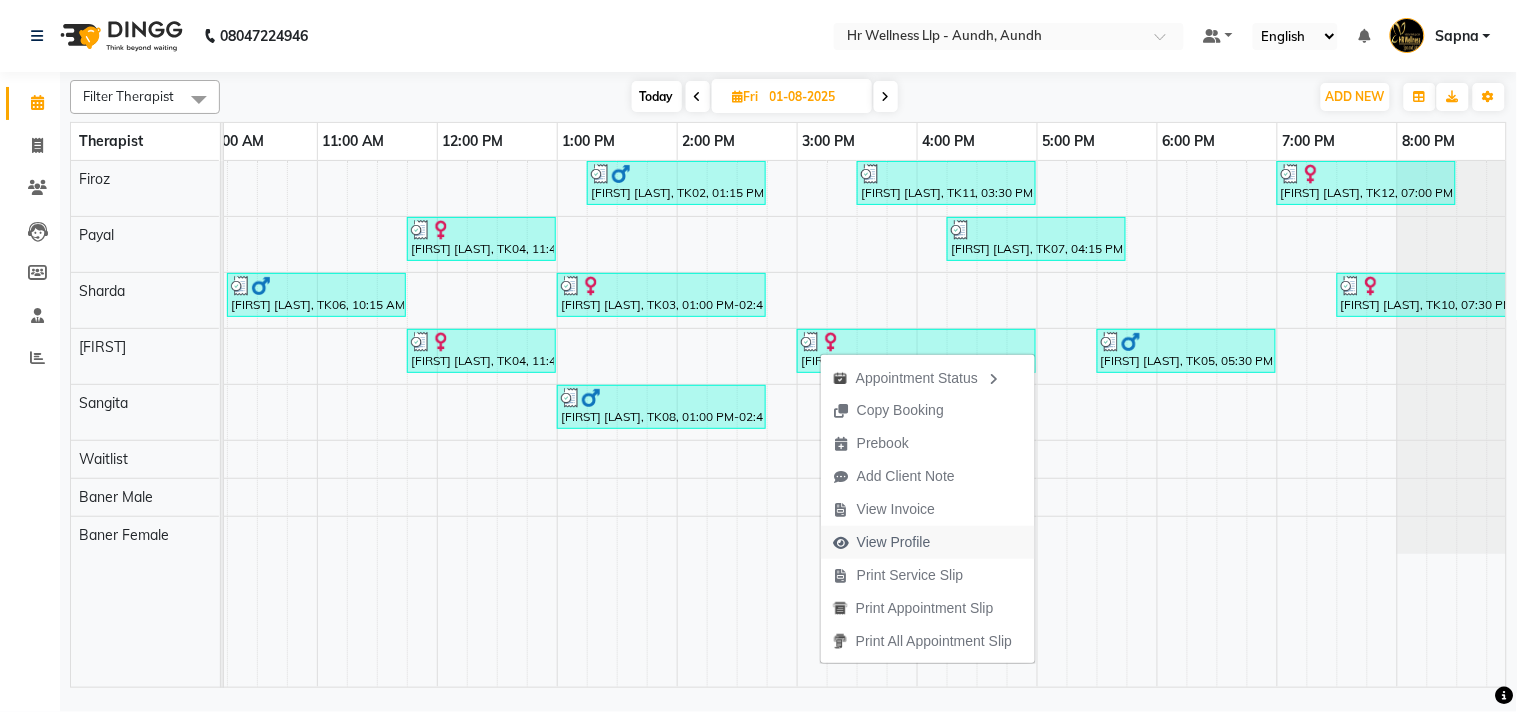 click on "View Profile" at bounding box center (894, 542) 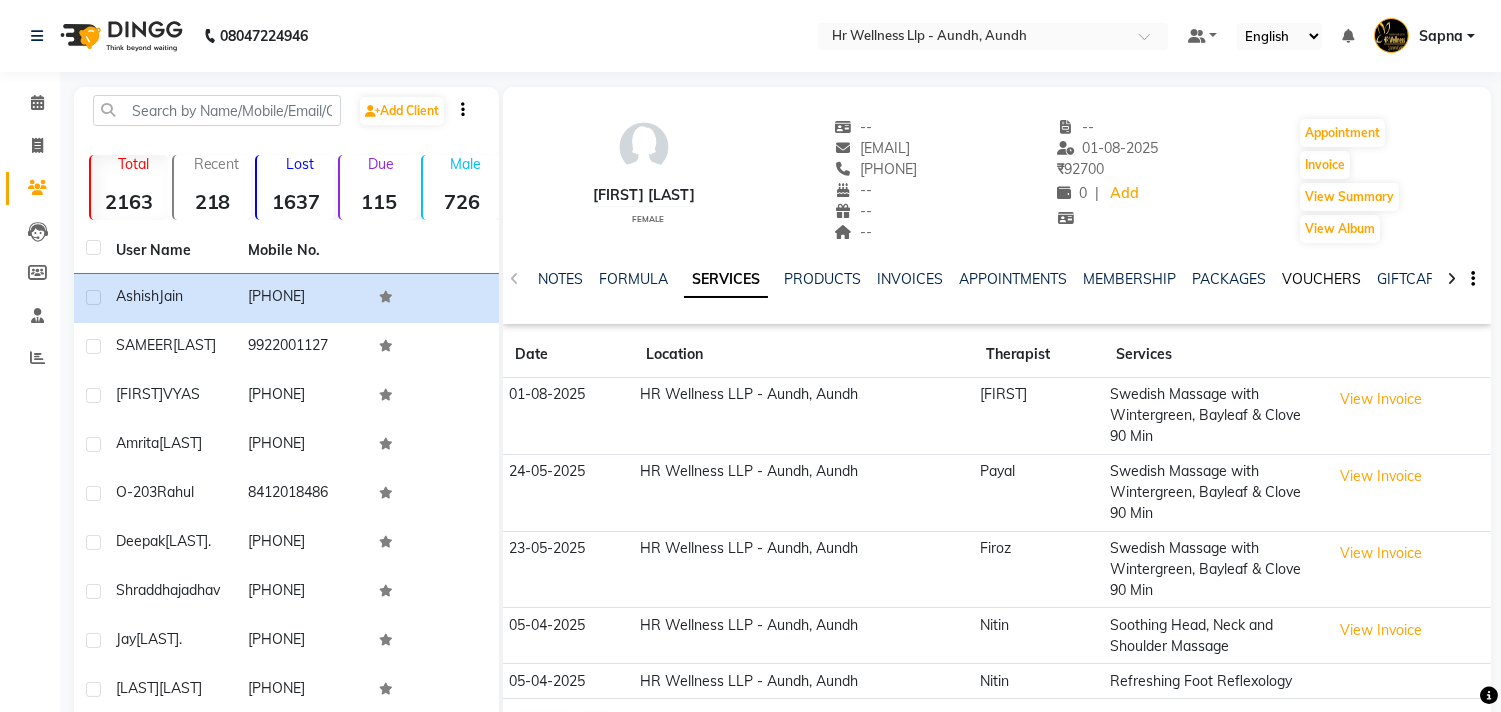 click on "VOUCHERS" 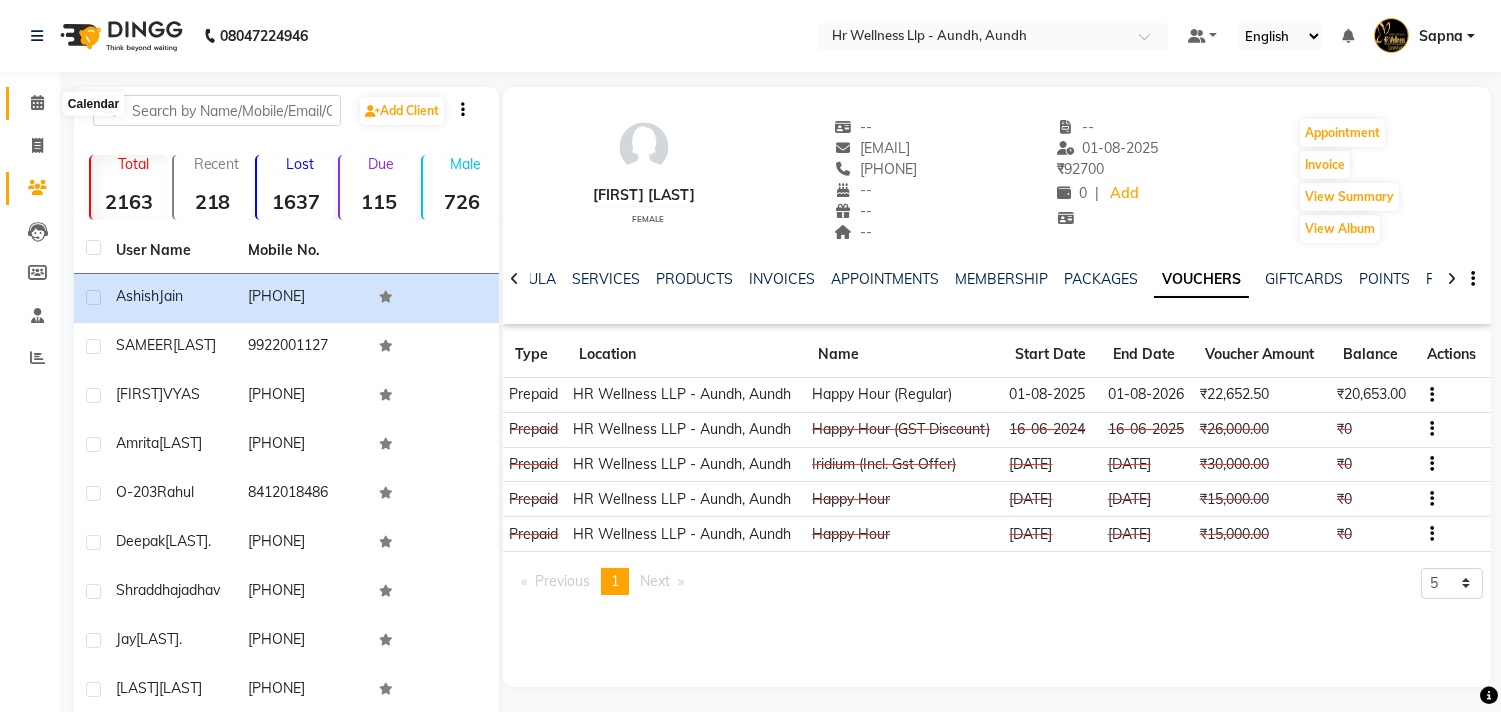 click 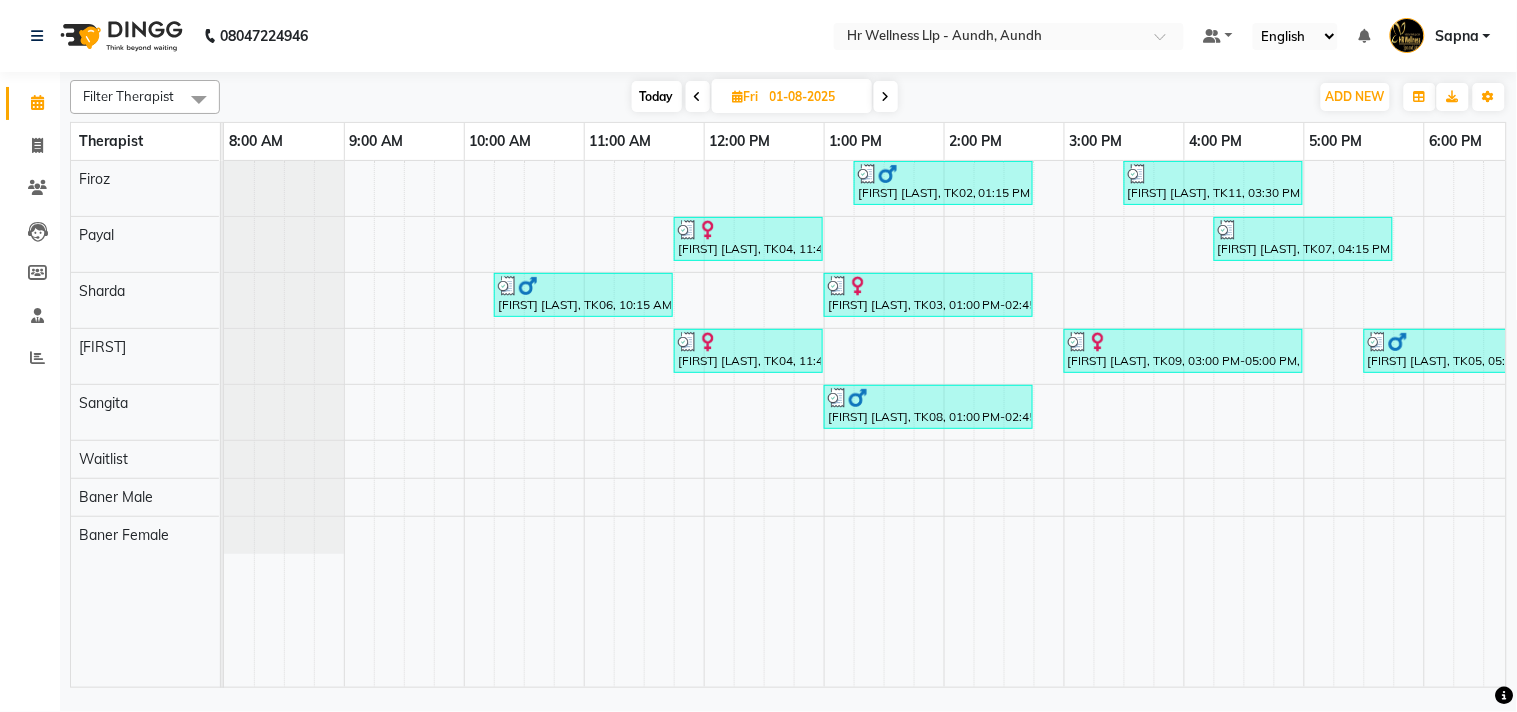 click at bounding box center [698, 96] 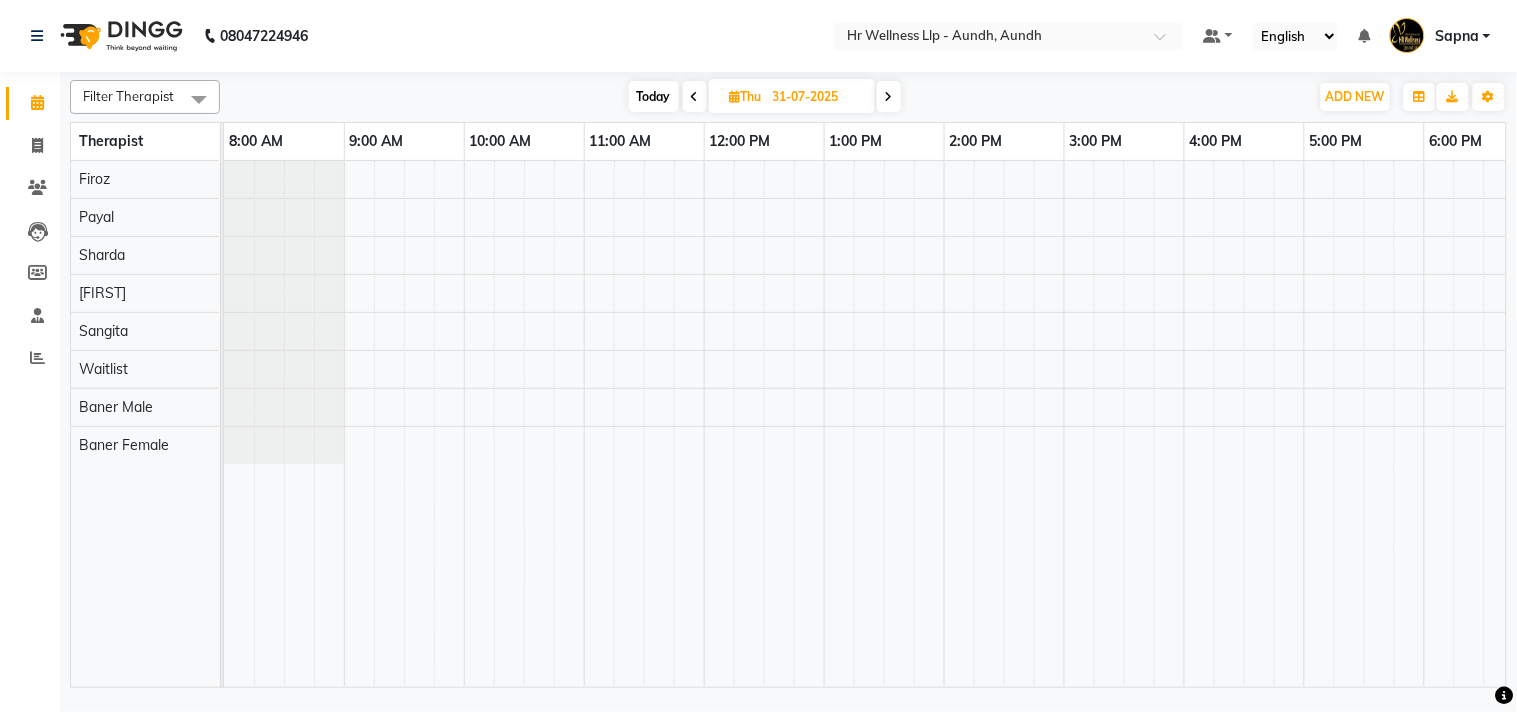 scroll, scrollTop: 0, scrollLeft: 277, axis: horizontal 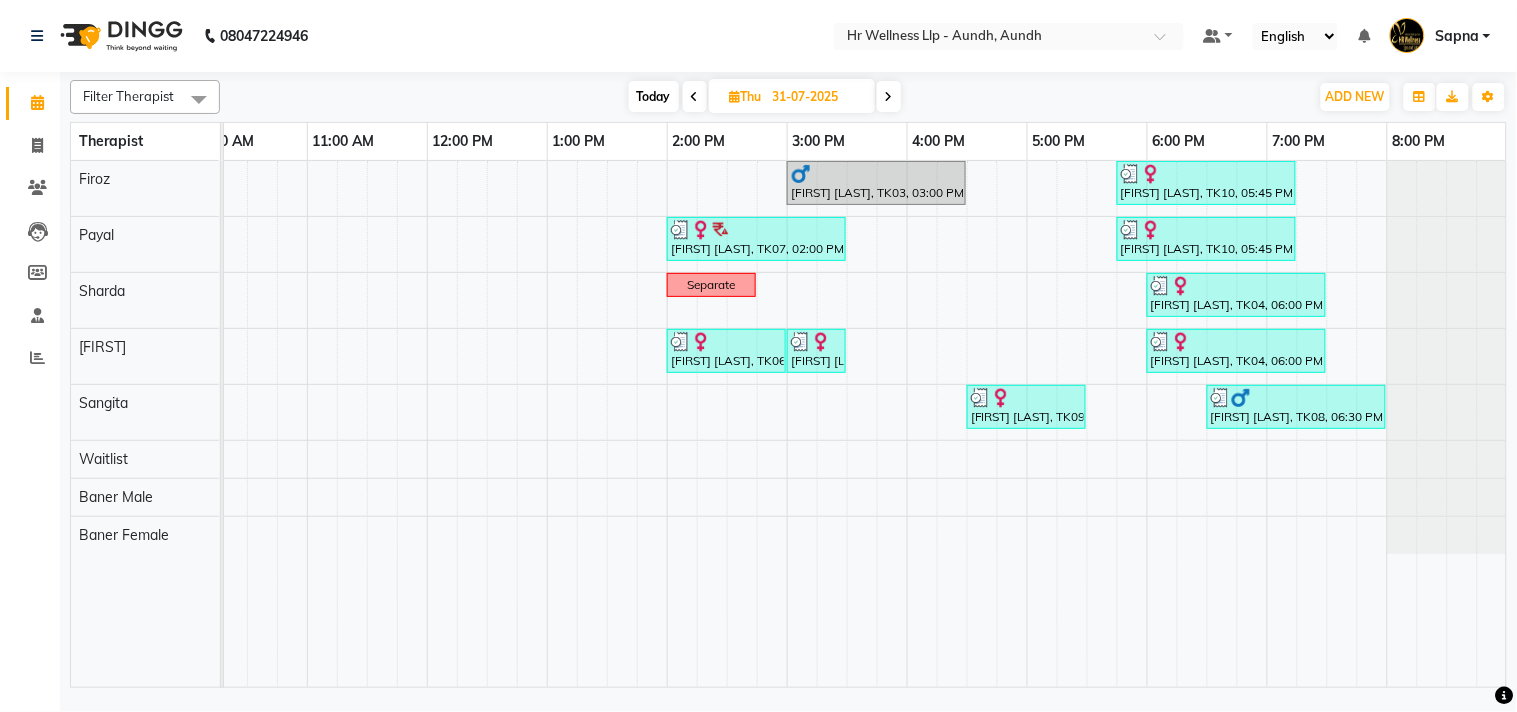 click on "Today" at bounding box center (654, 96) 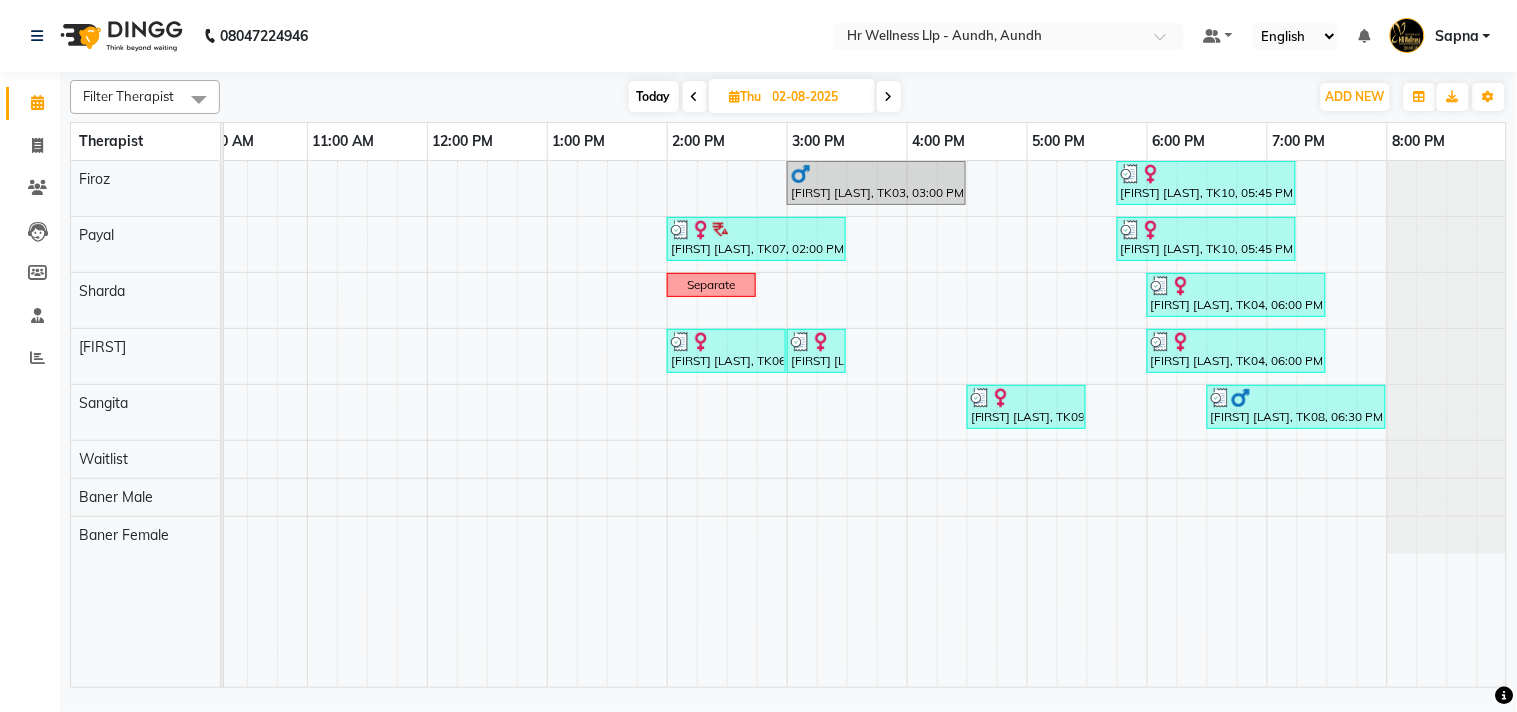 scroll, scrollTop: 0, scrollLeft: 0, axis: both 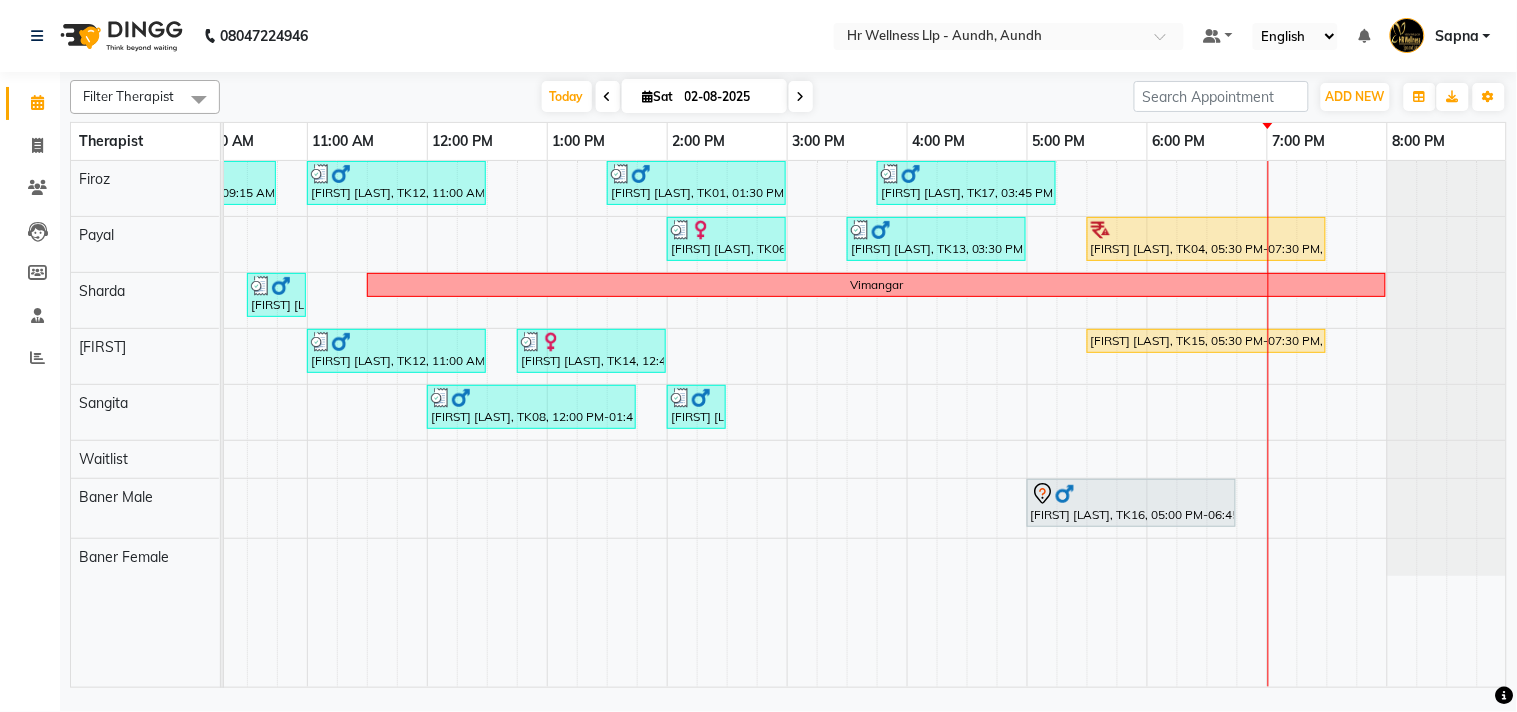 click at bounding box center (608, 96) 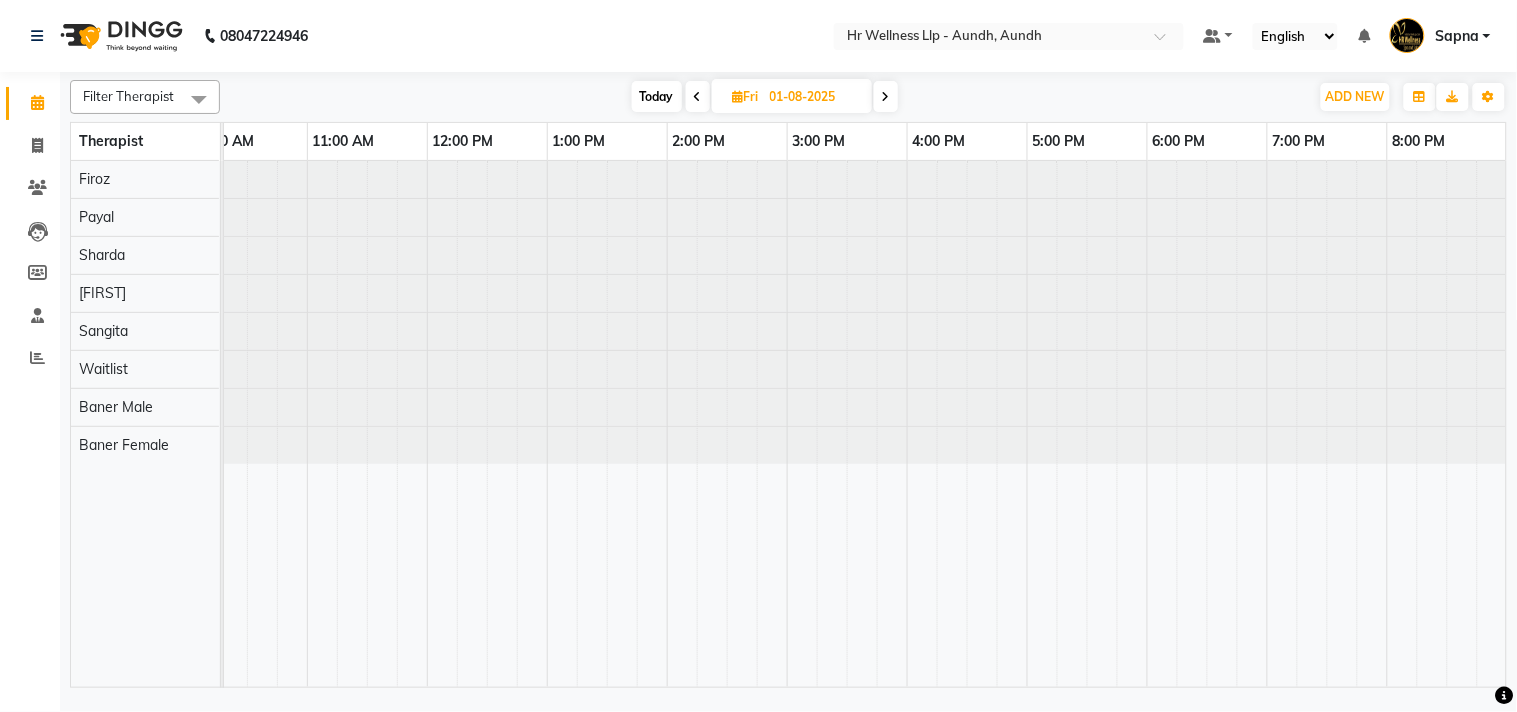scroll, scrollTop: 0, scrollLeft: 0, axis: both 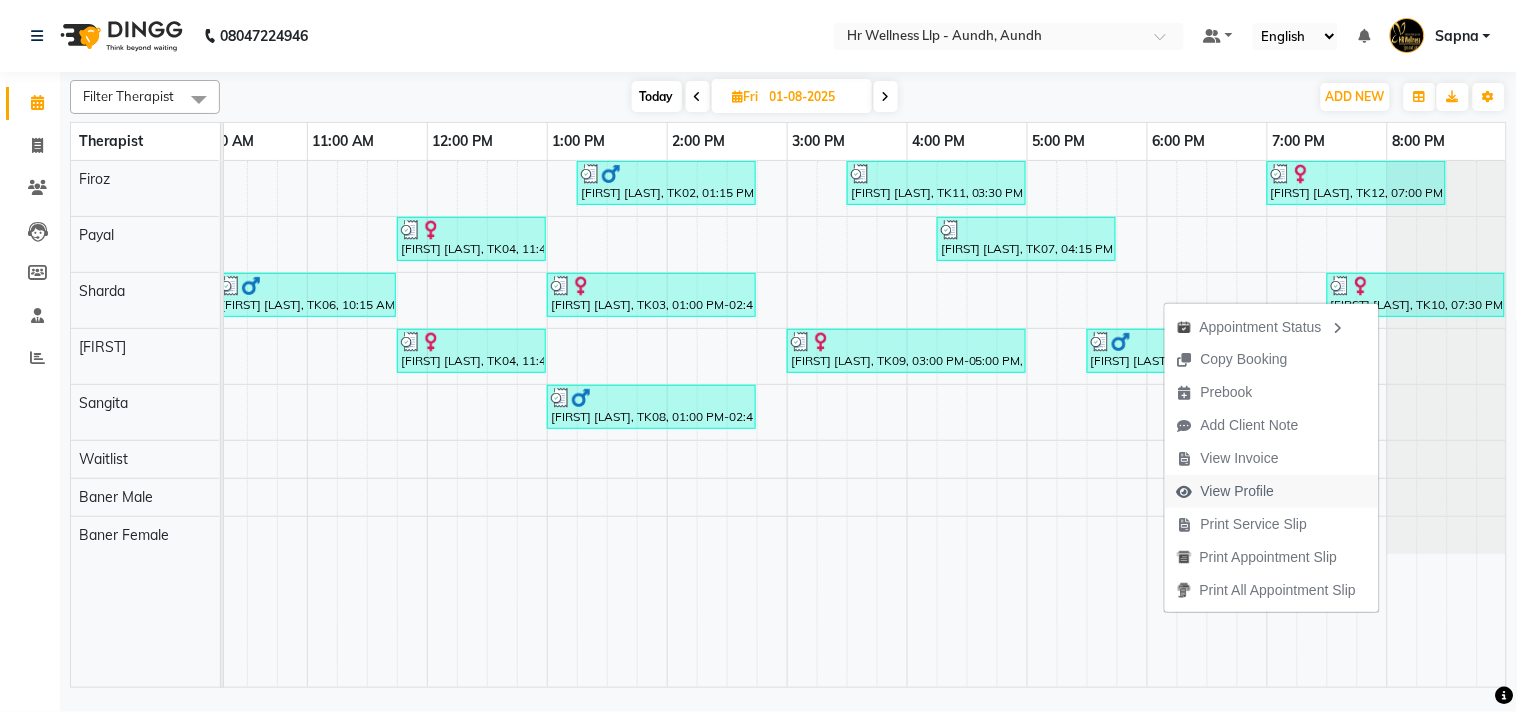 click on "View Profile" at bounding box center (1238, 491) 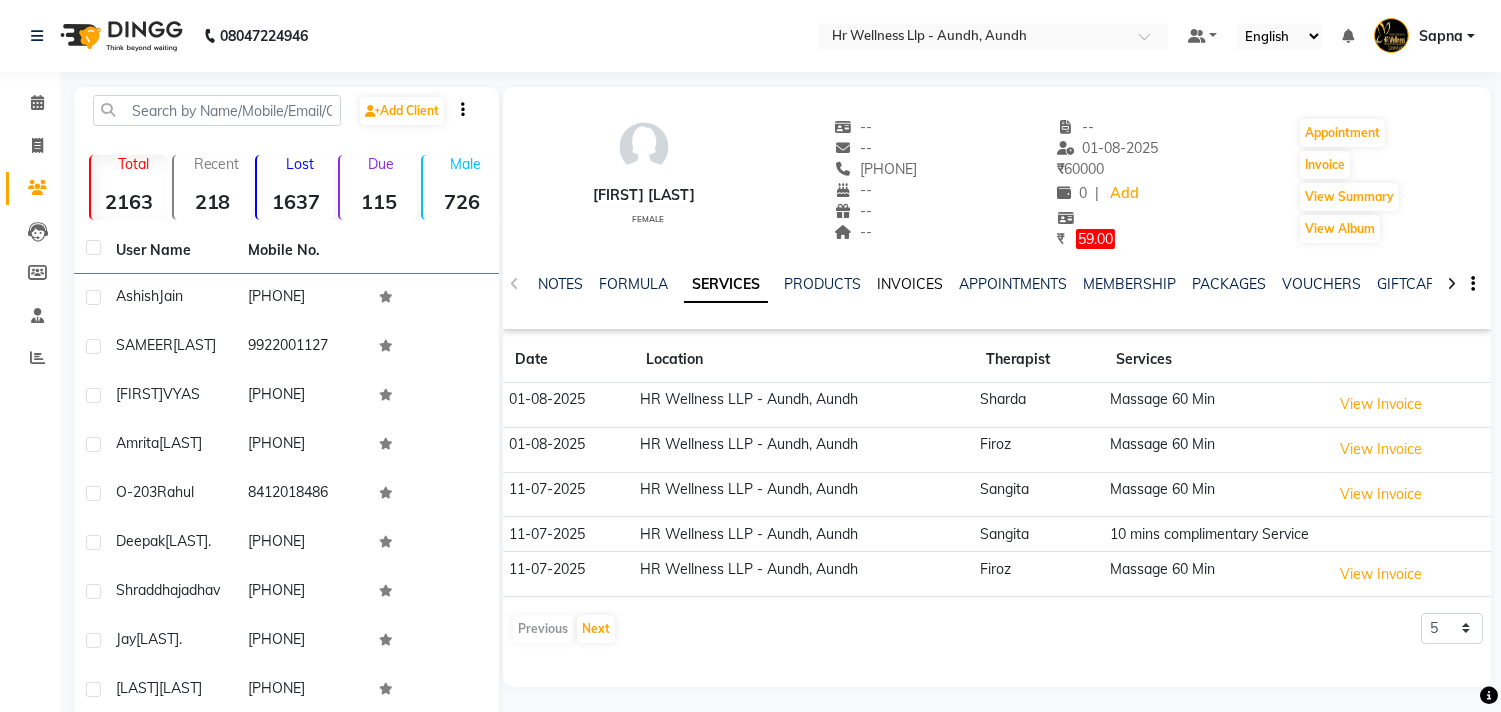click on "INVOICES" 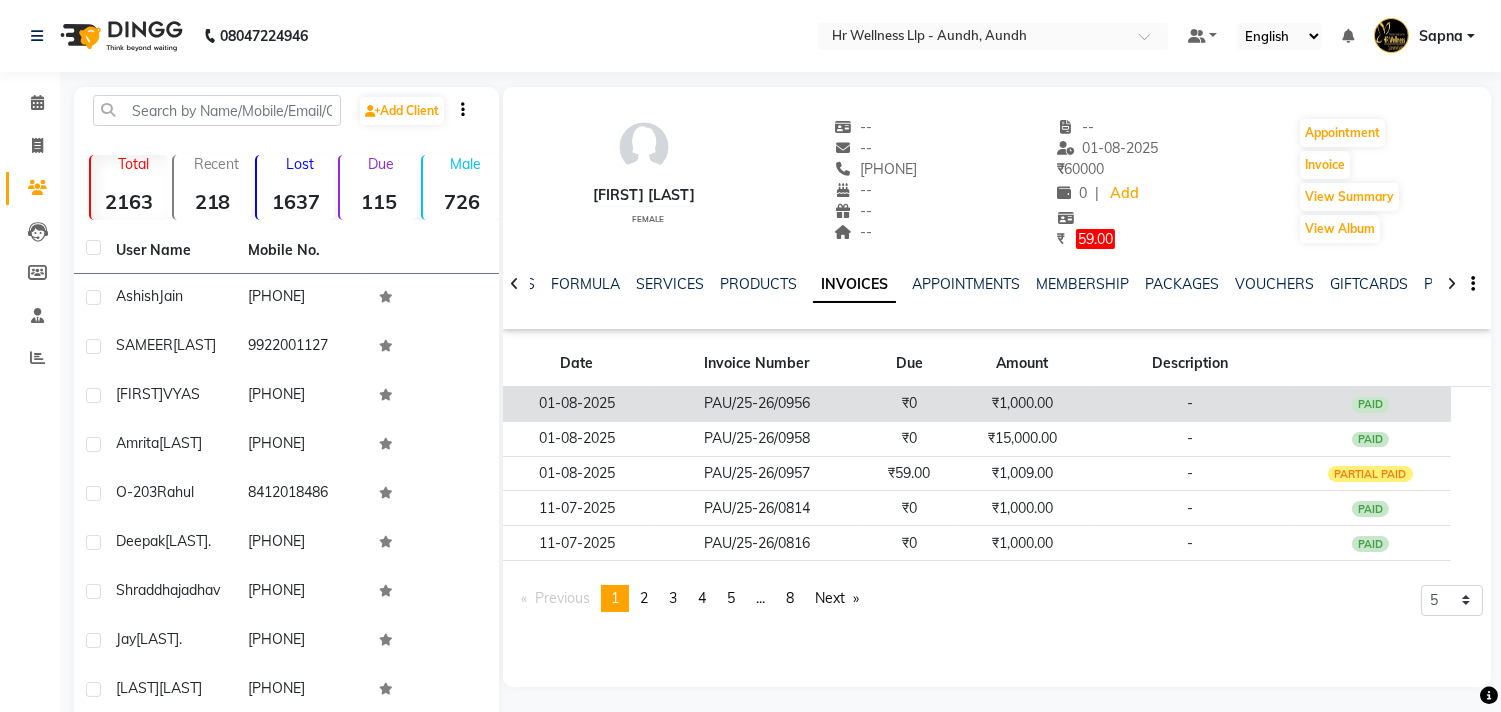 click on "₹1,000.00" 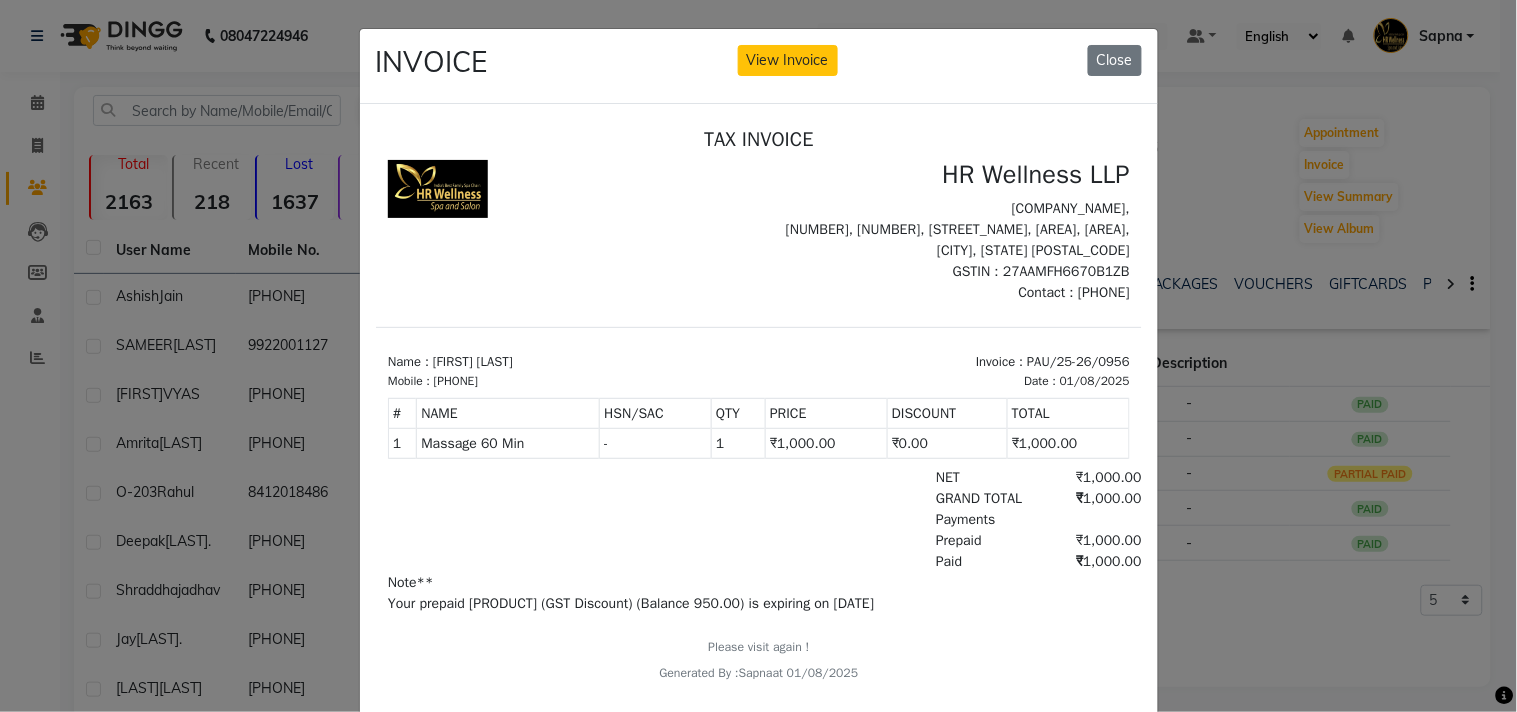 scroll, scrollTop: 0, scrollLeft: 0, axis: both 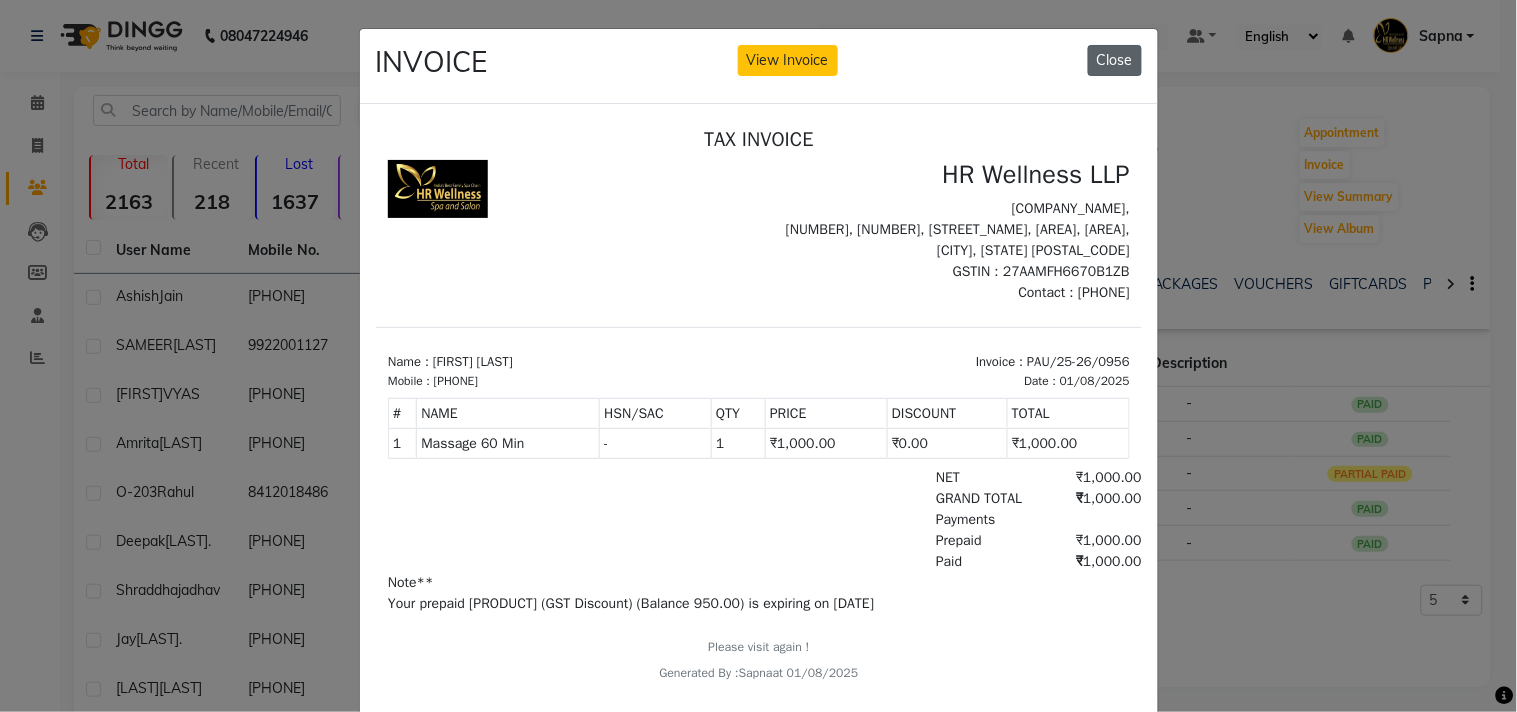 click on "Close" 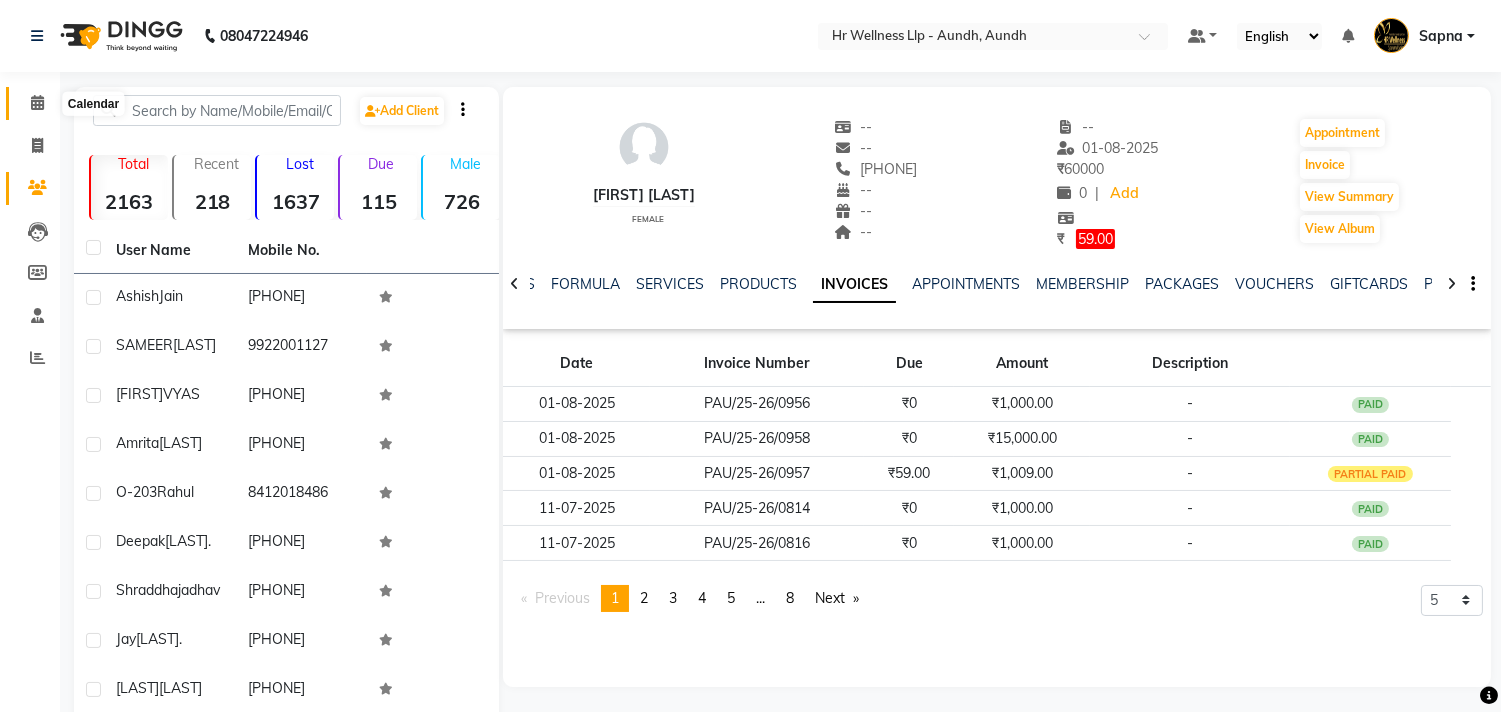 click 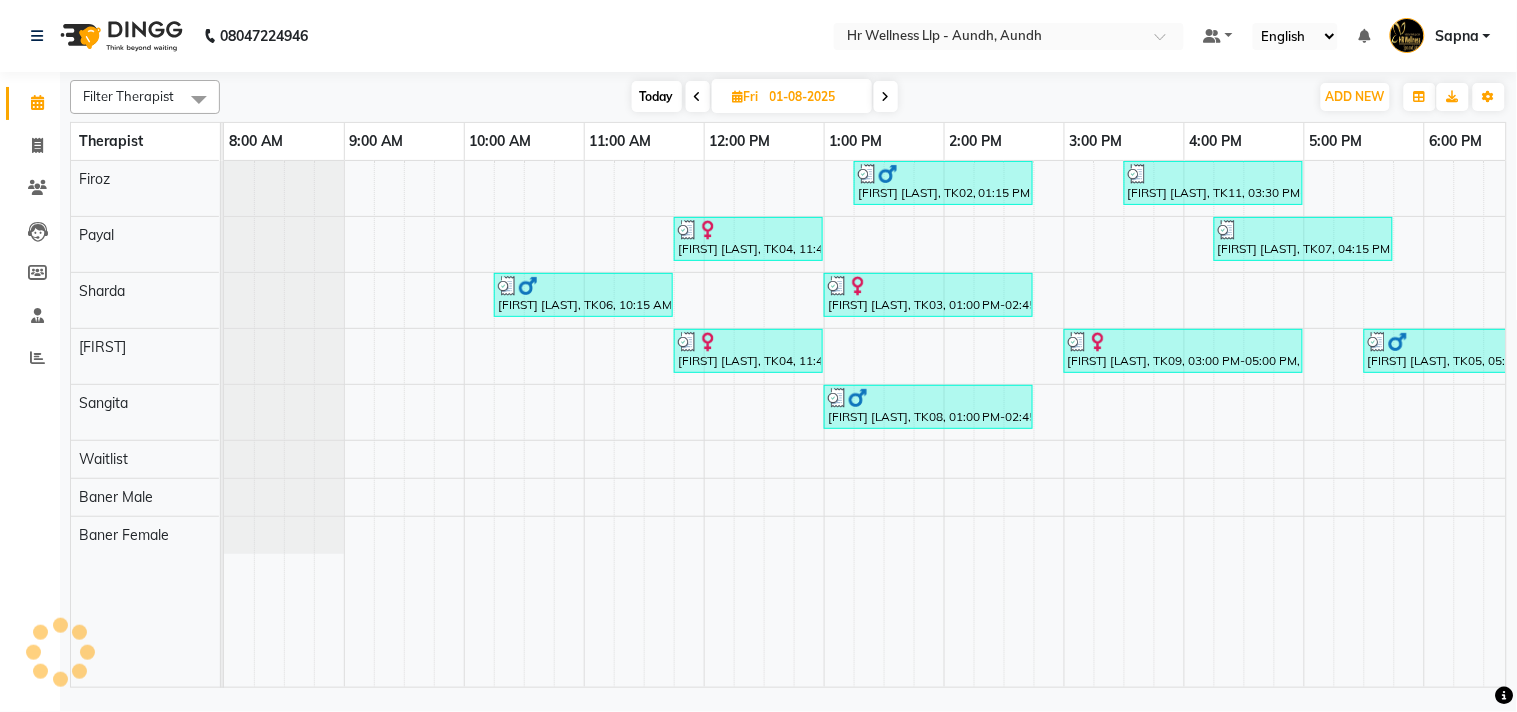 scroll, scrollTop: 0, scrollLeft: 277, axis: horizontal 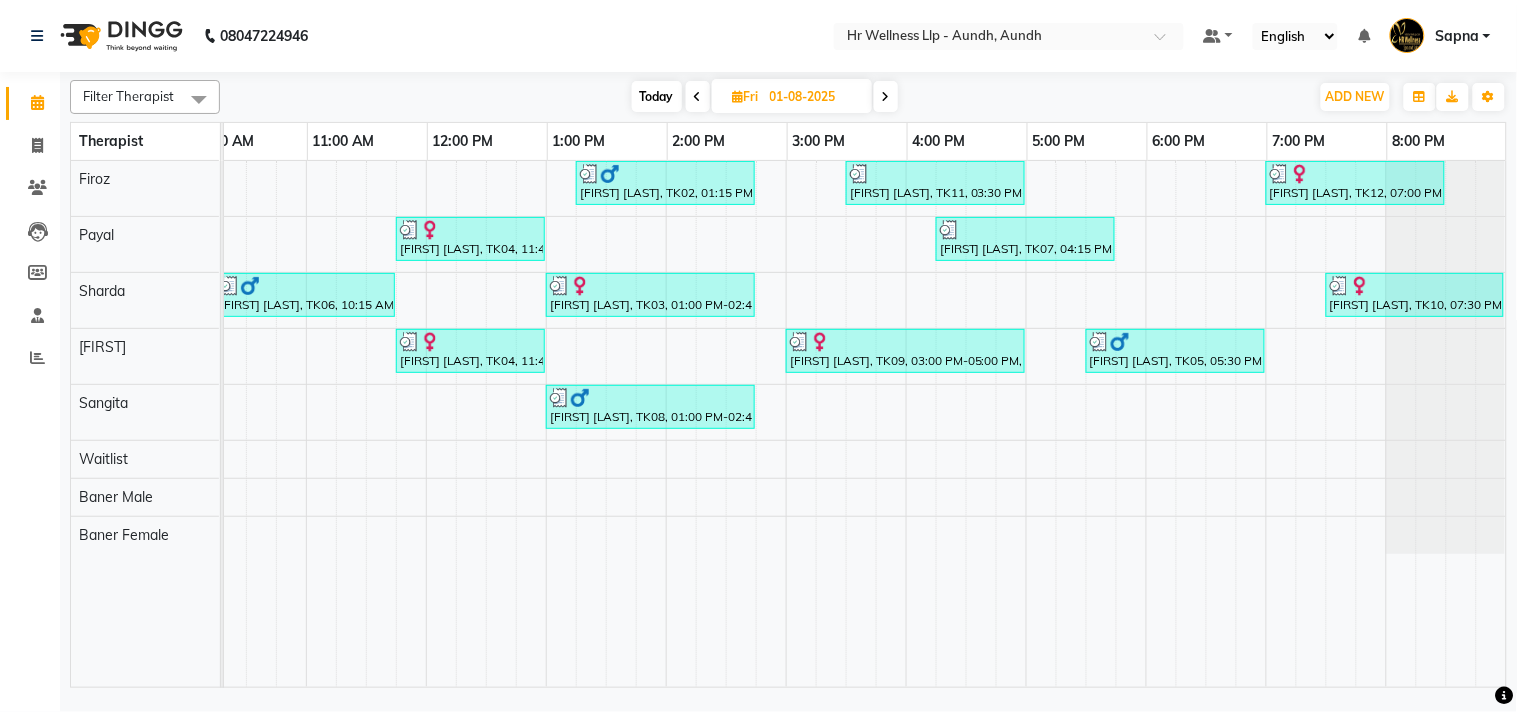 click on "Today" at bounding box center [657, 96] 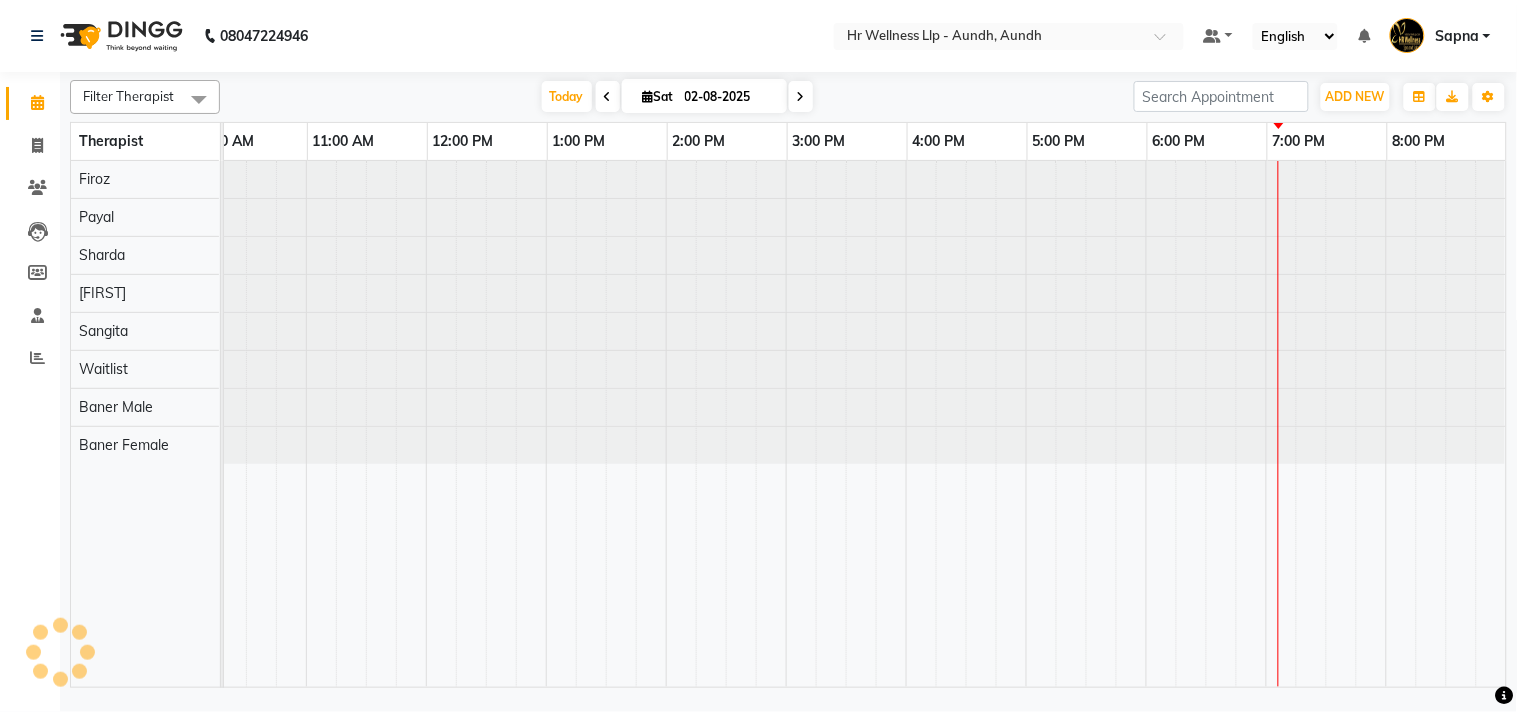 scroll, scrollTop: 0, scrollLeft: 277, axis: horizontal 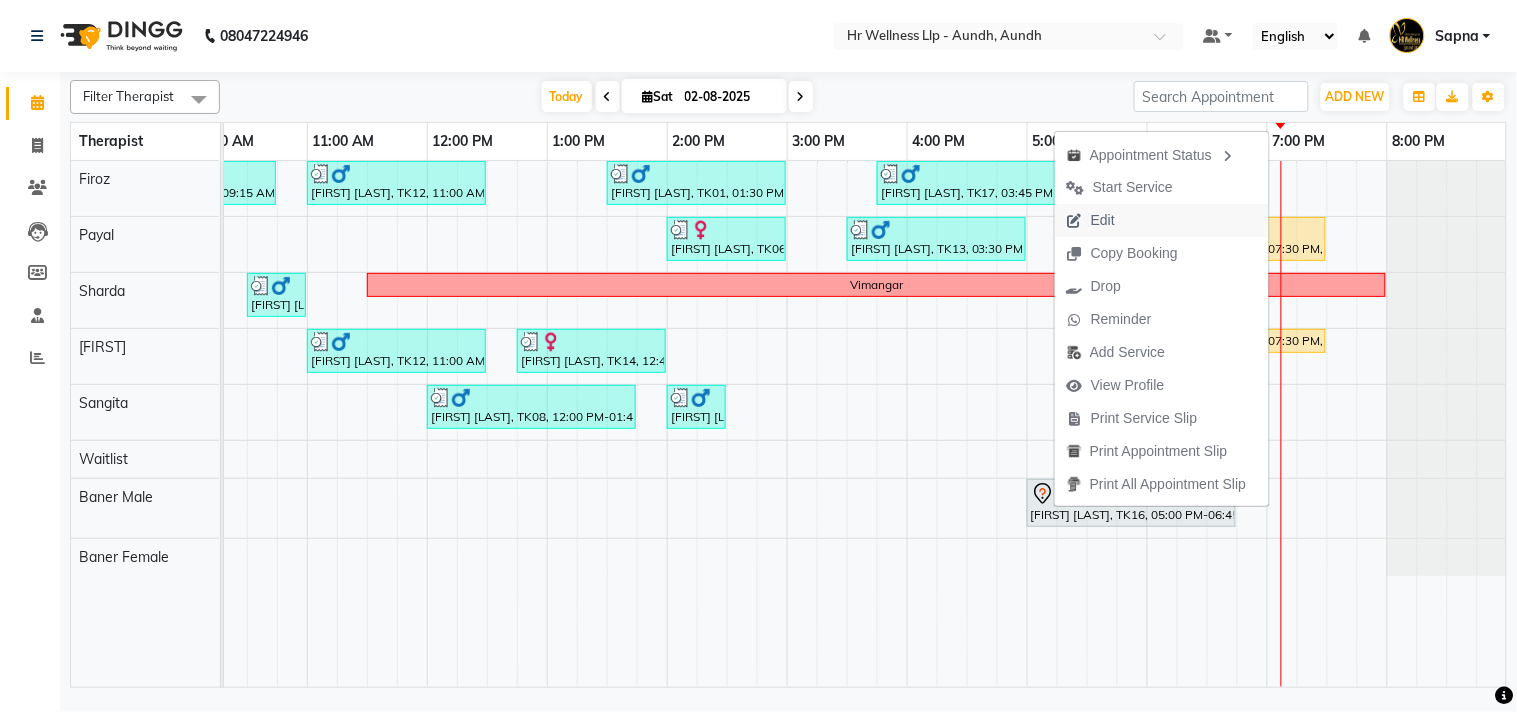click on "Edit" at bounding box center (1103, 220) 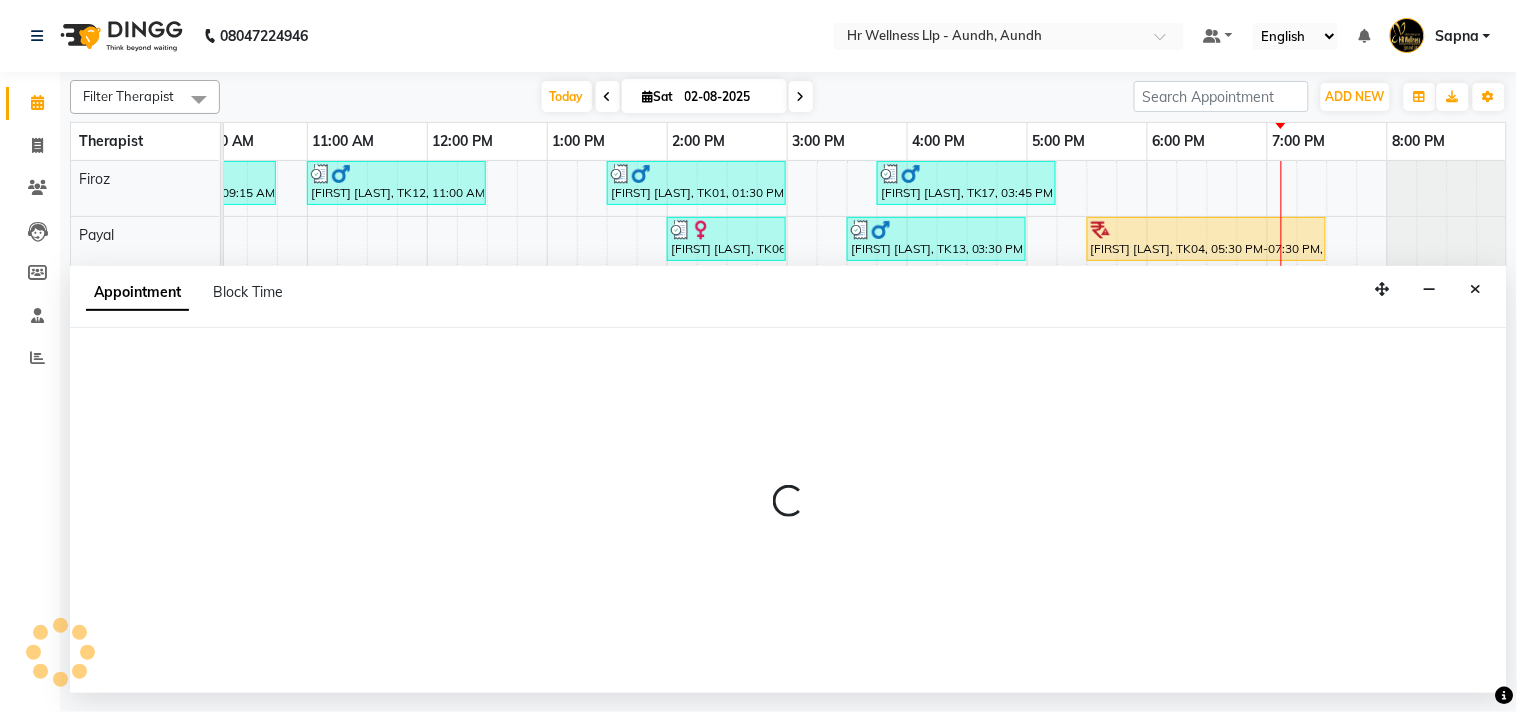select on "tentative" 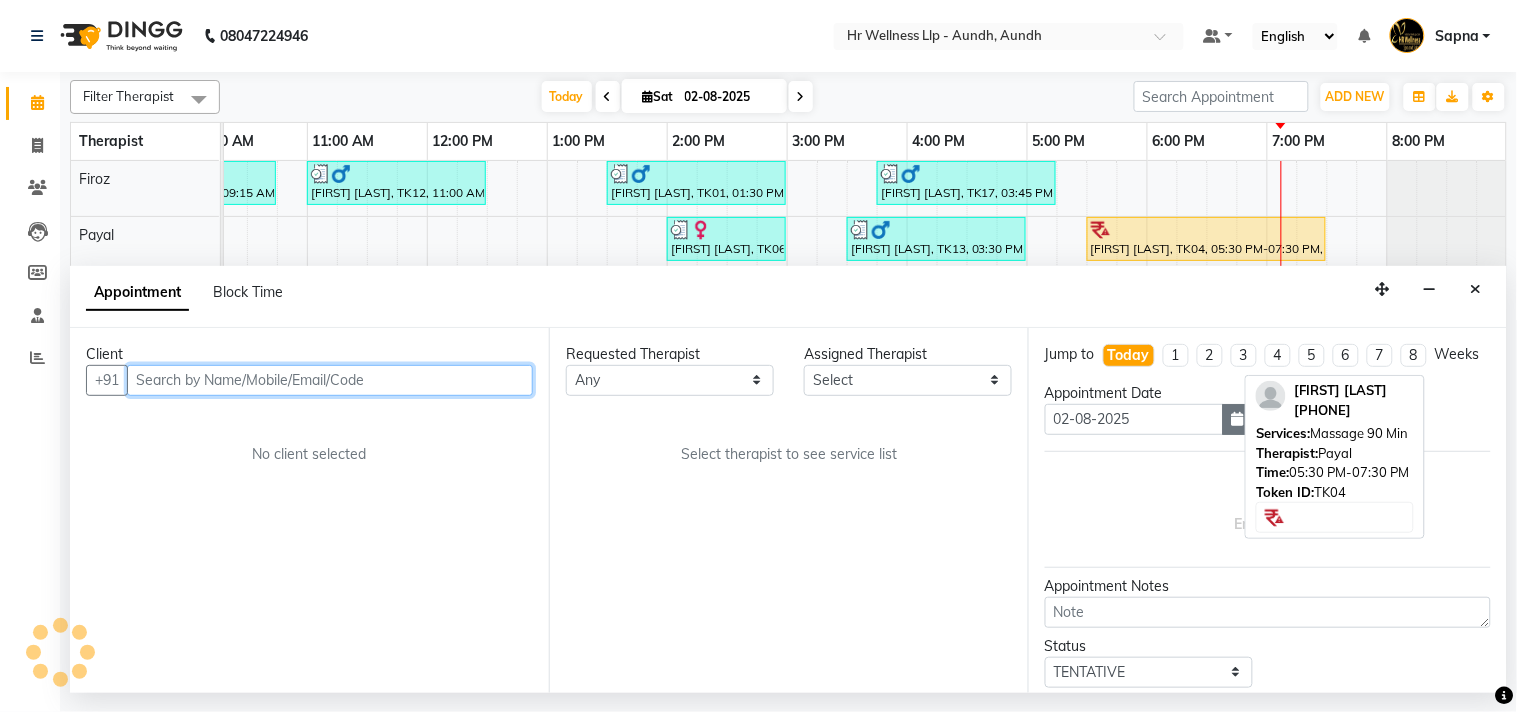 select on "1020" 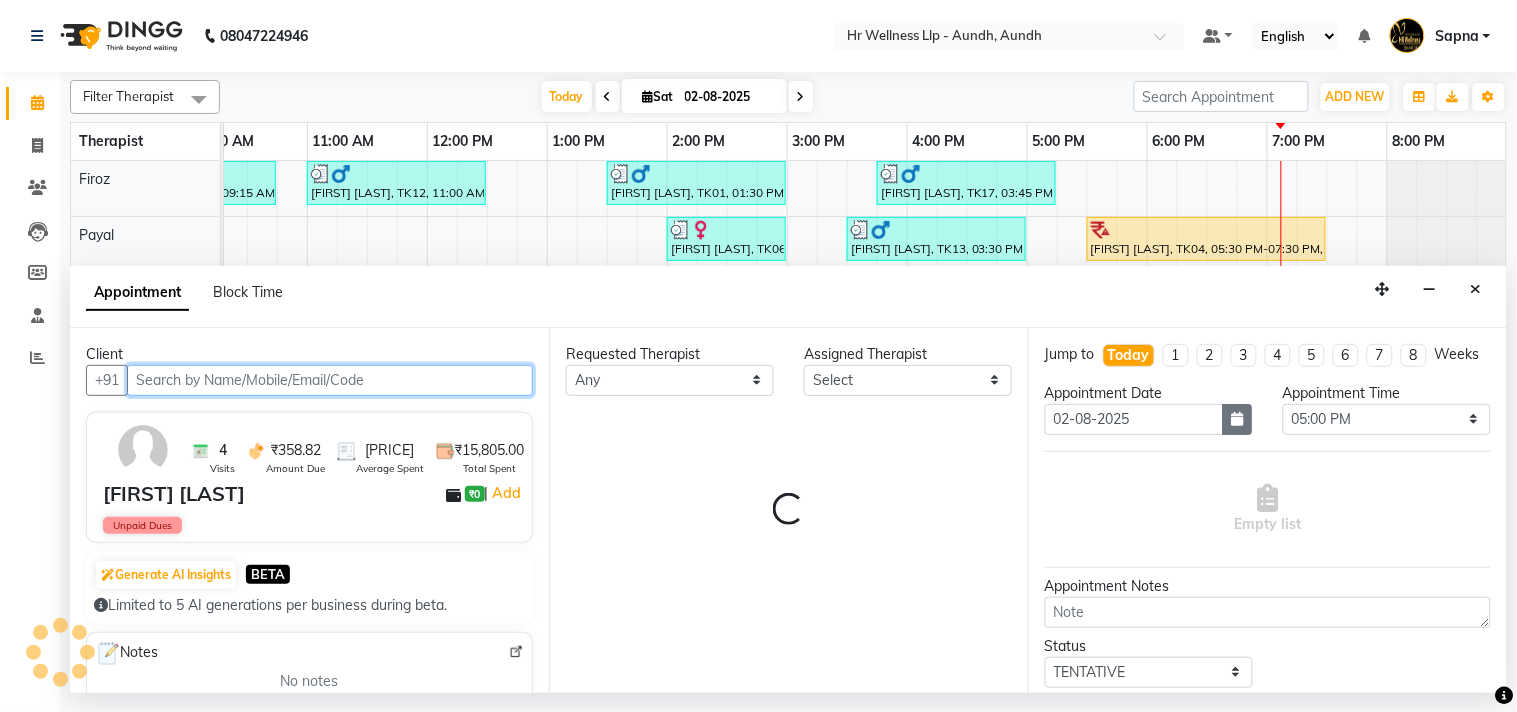 scroll, scrollTop: 0, scrollLeft: 277, axis: horizontal 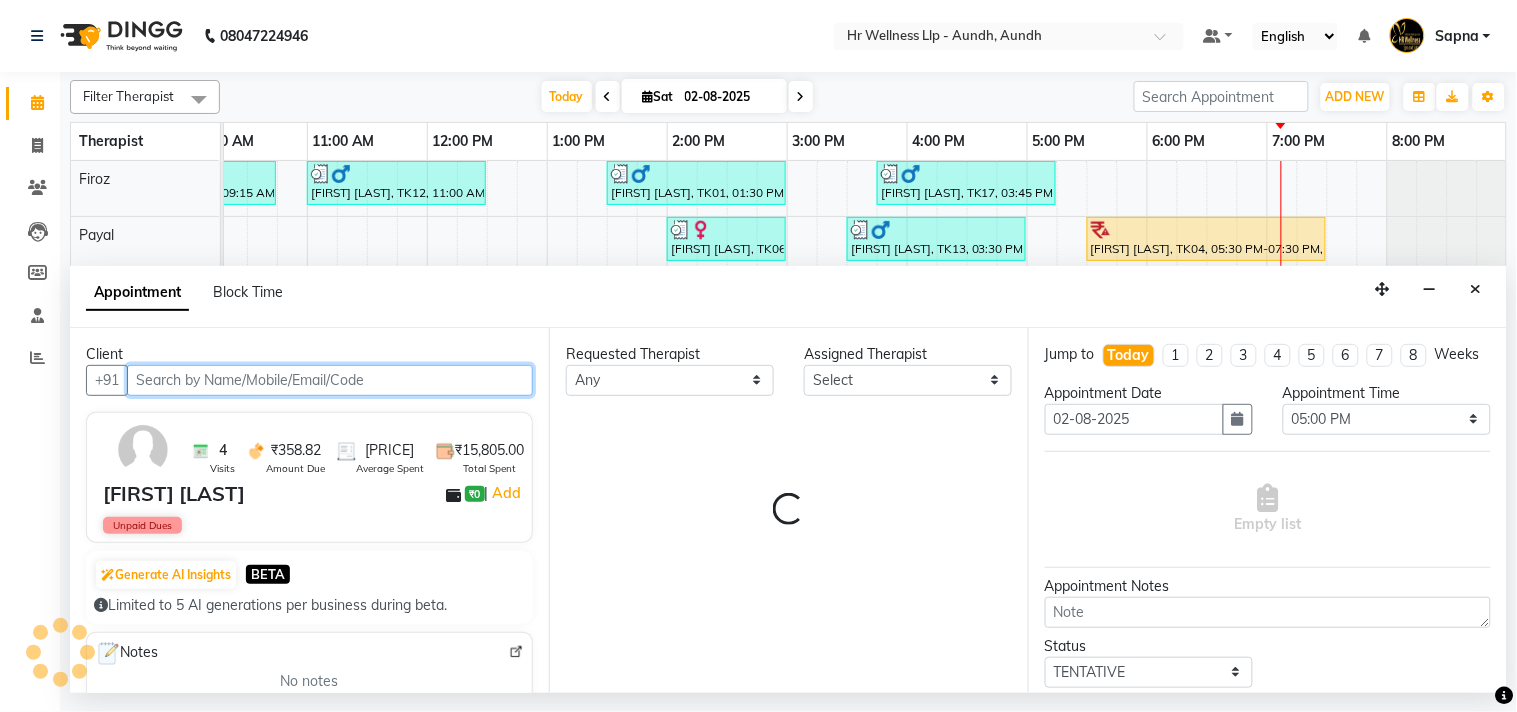 select on "54765" 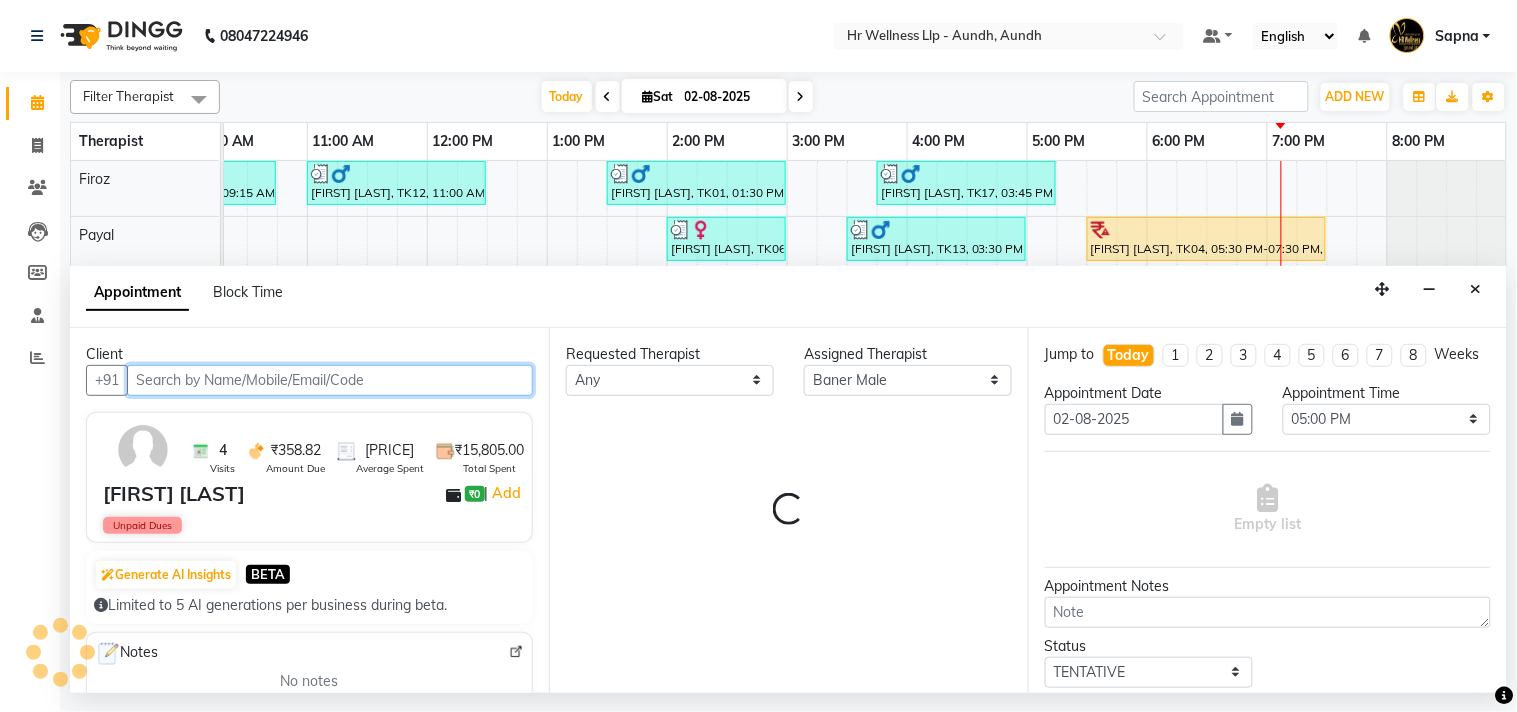 select on "1893" 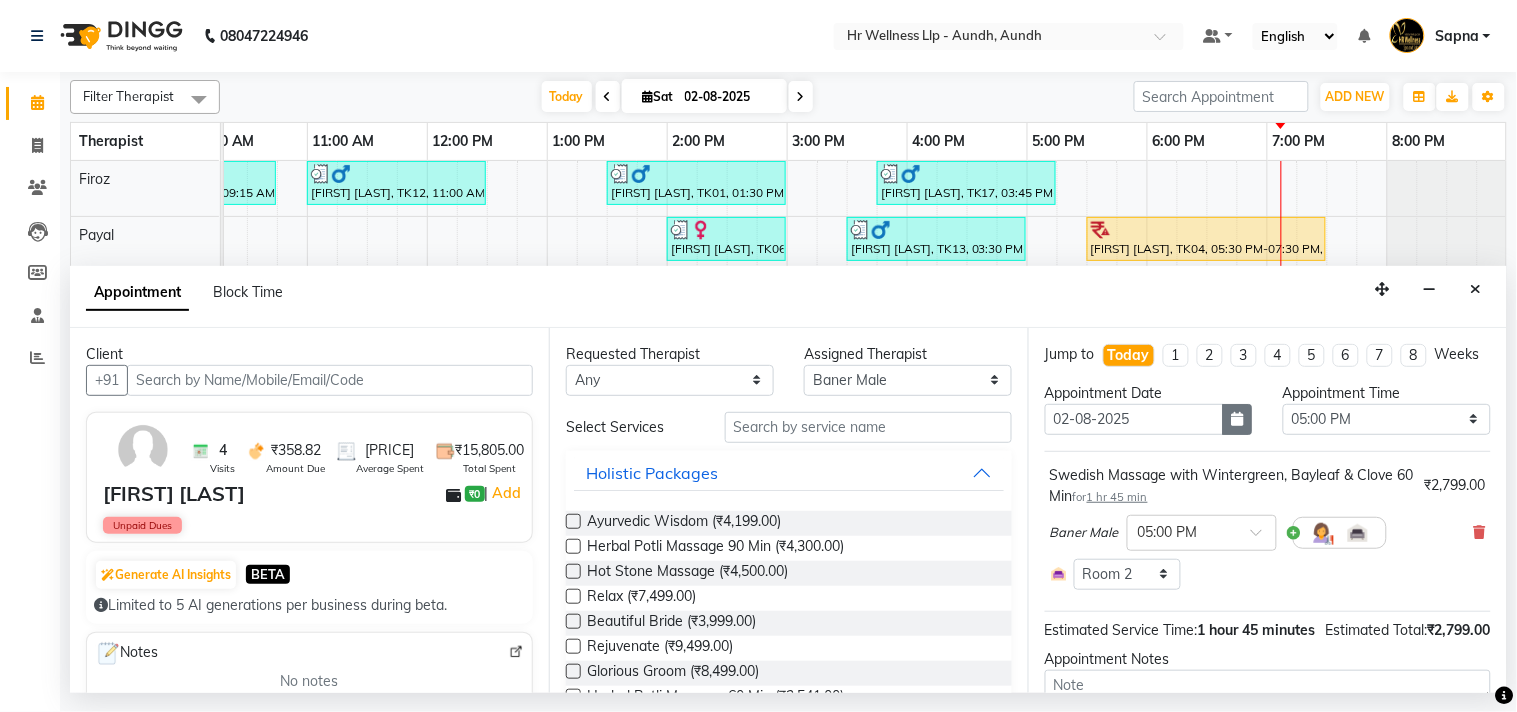 click at bounding box center (1238, 419) 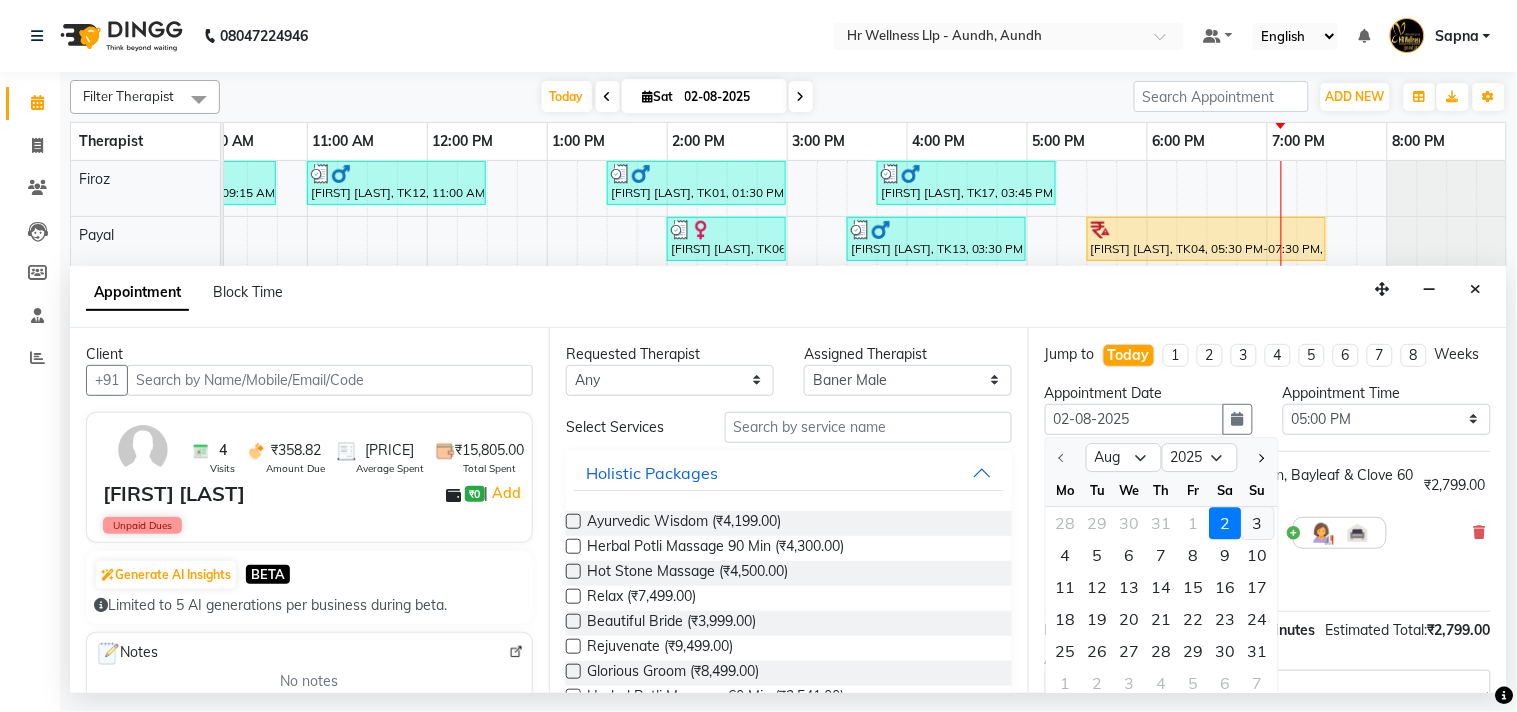 click on "3" at bounding box center [1258, 523] 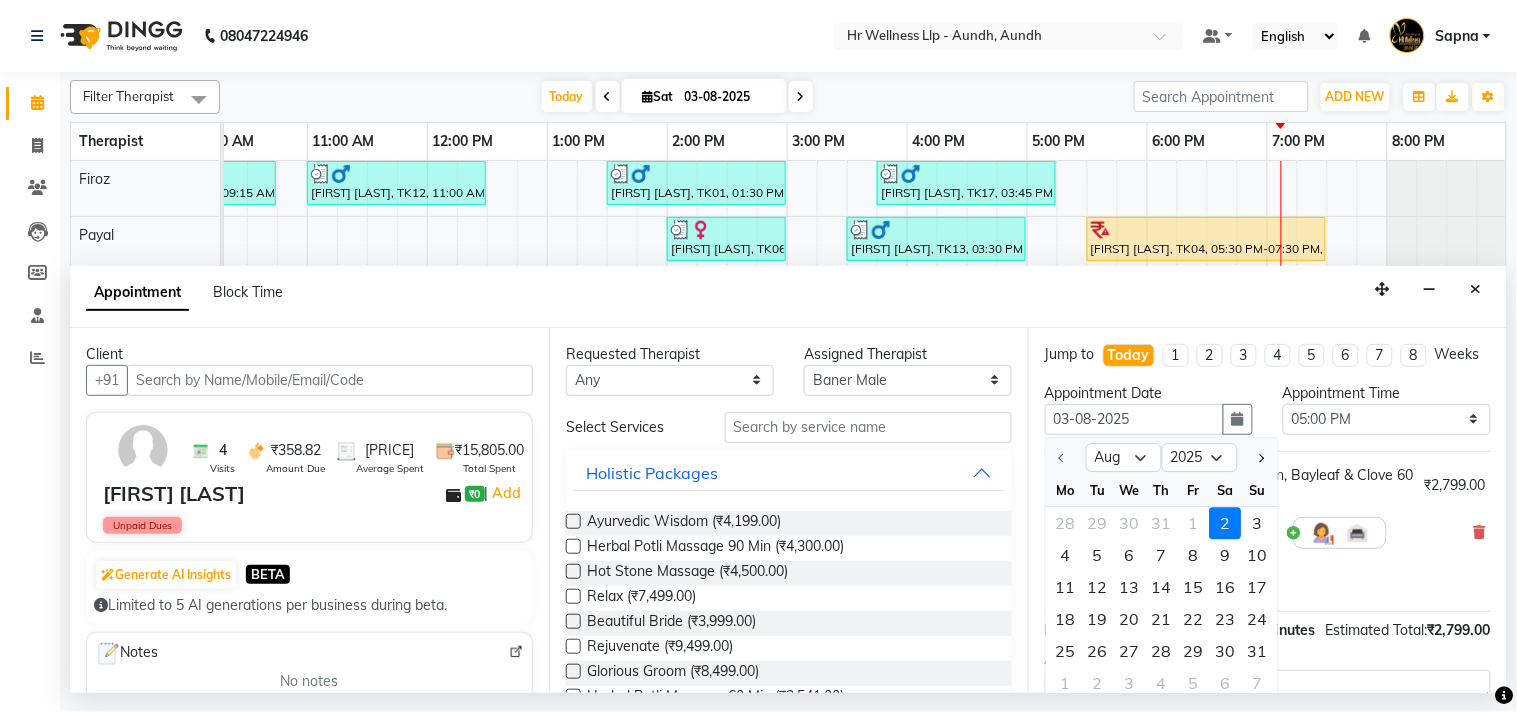 select on "1020" 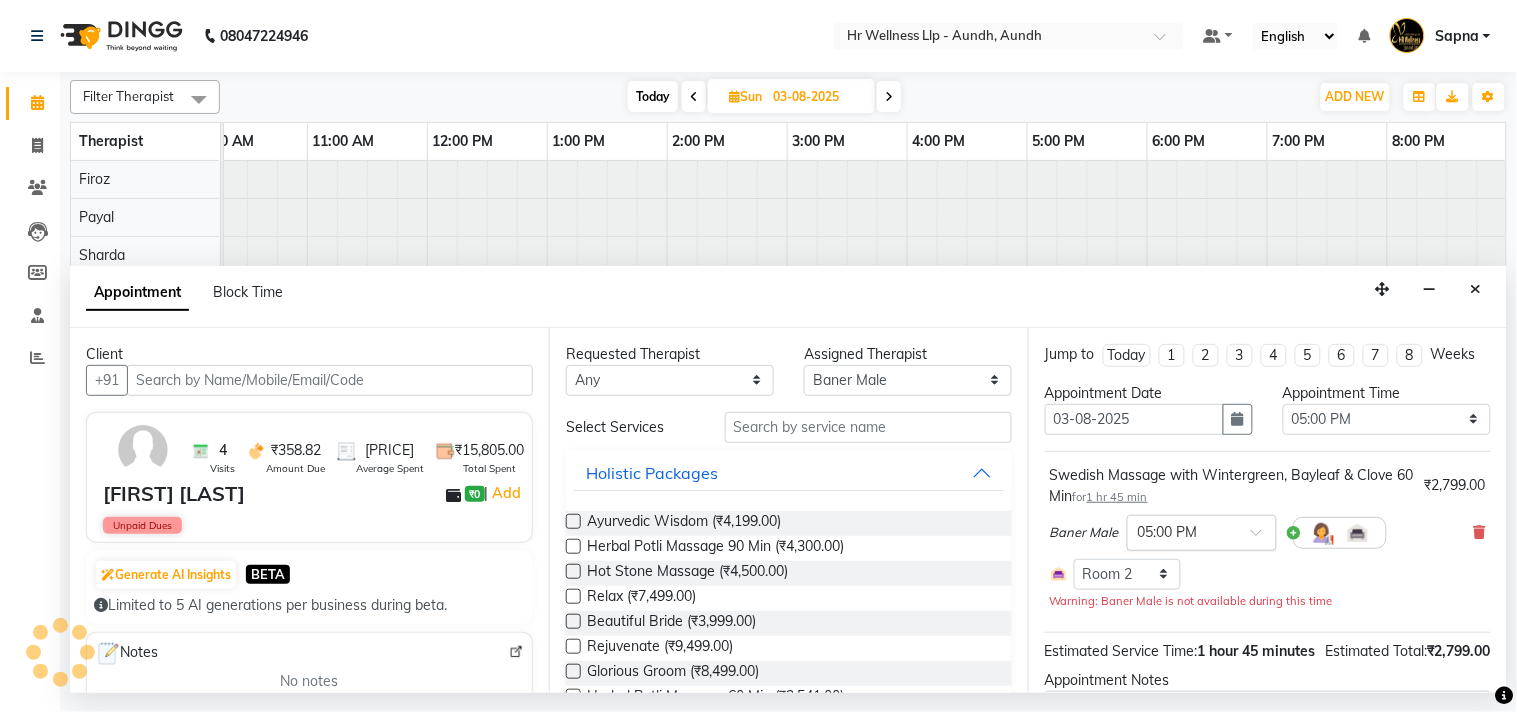 scroll, scrollTop: 0, scrollLeft: 0, axis: both 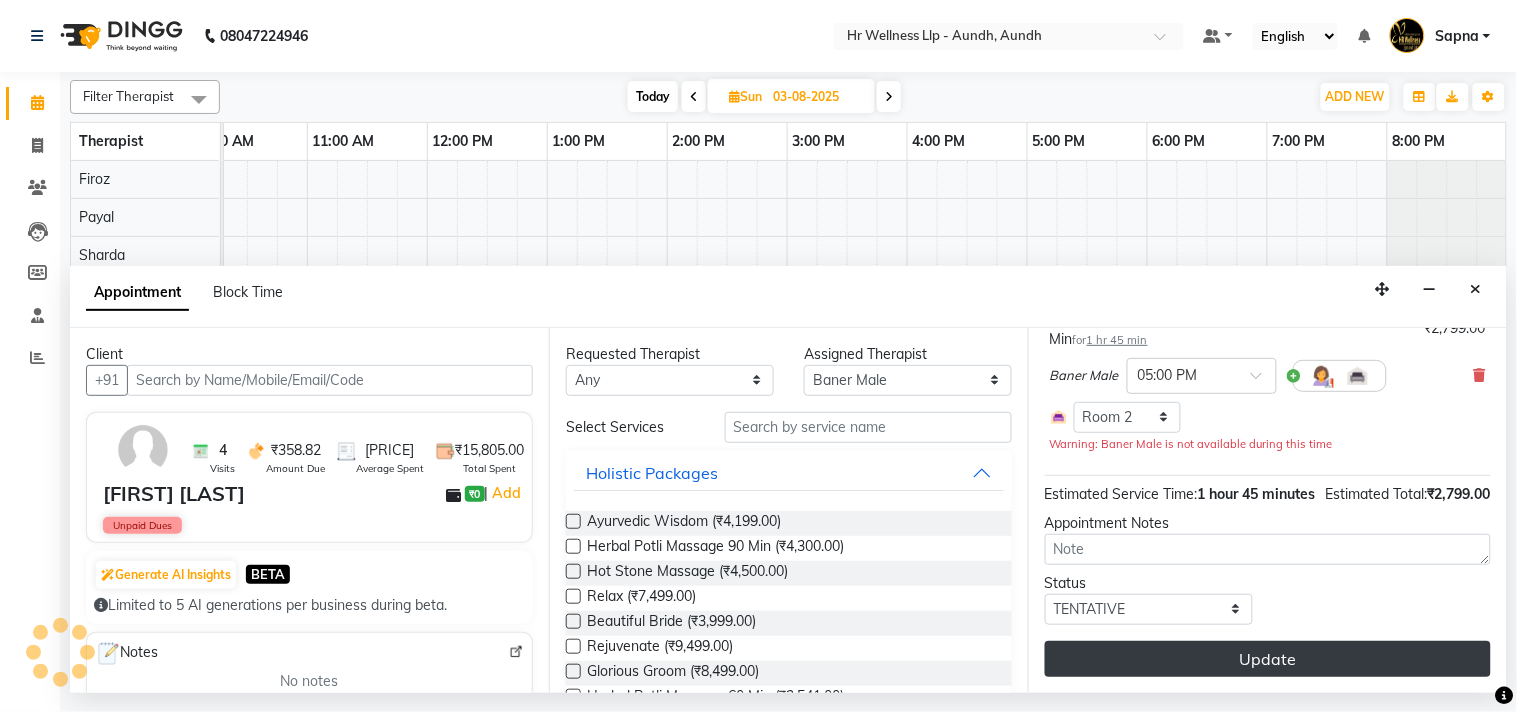 click on "Update" at bounding box center [1268, 659] 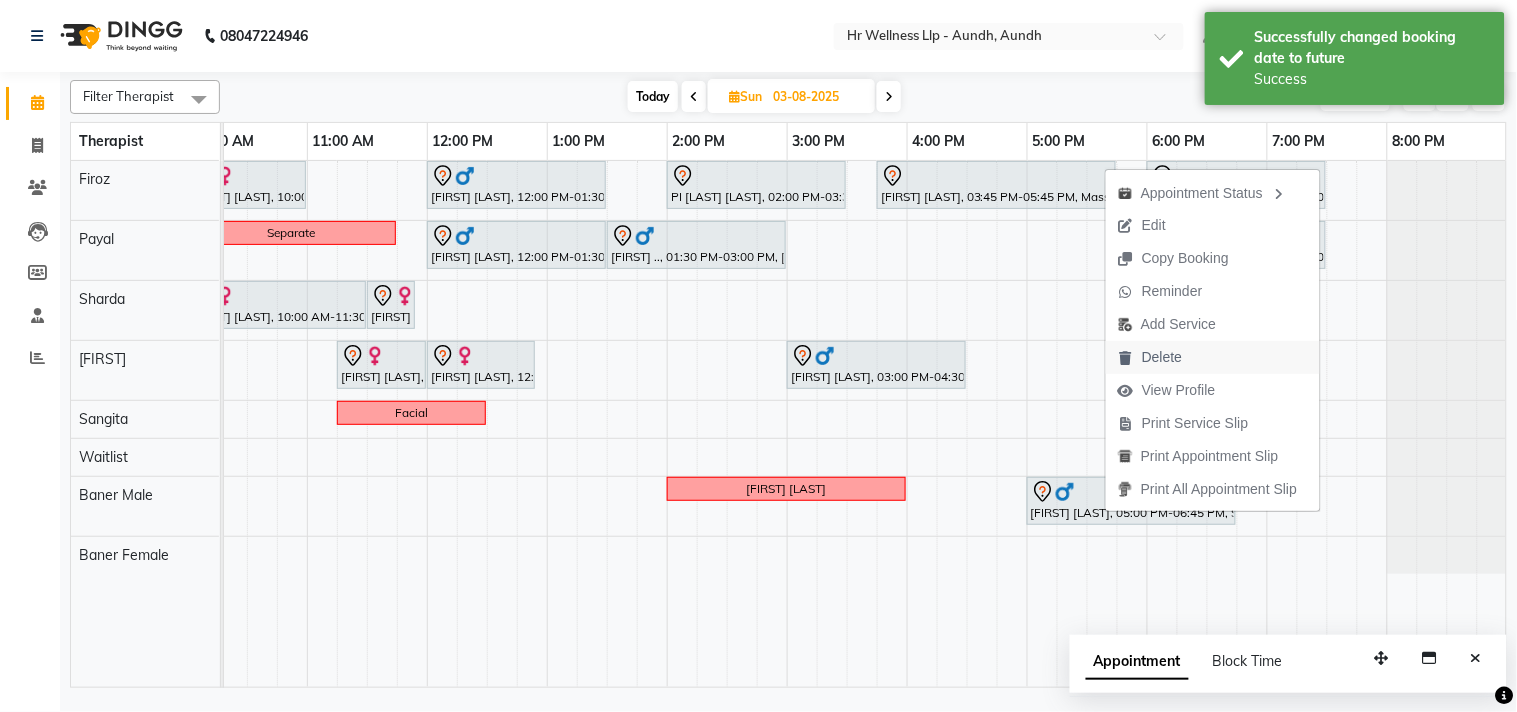 click on "Delete" at bounding box center [1162, 357] 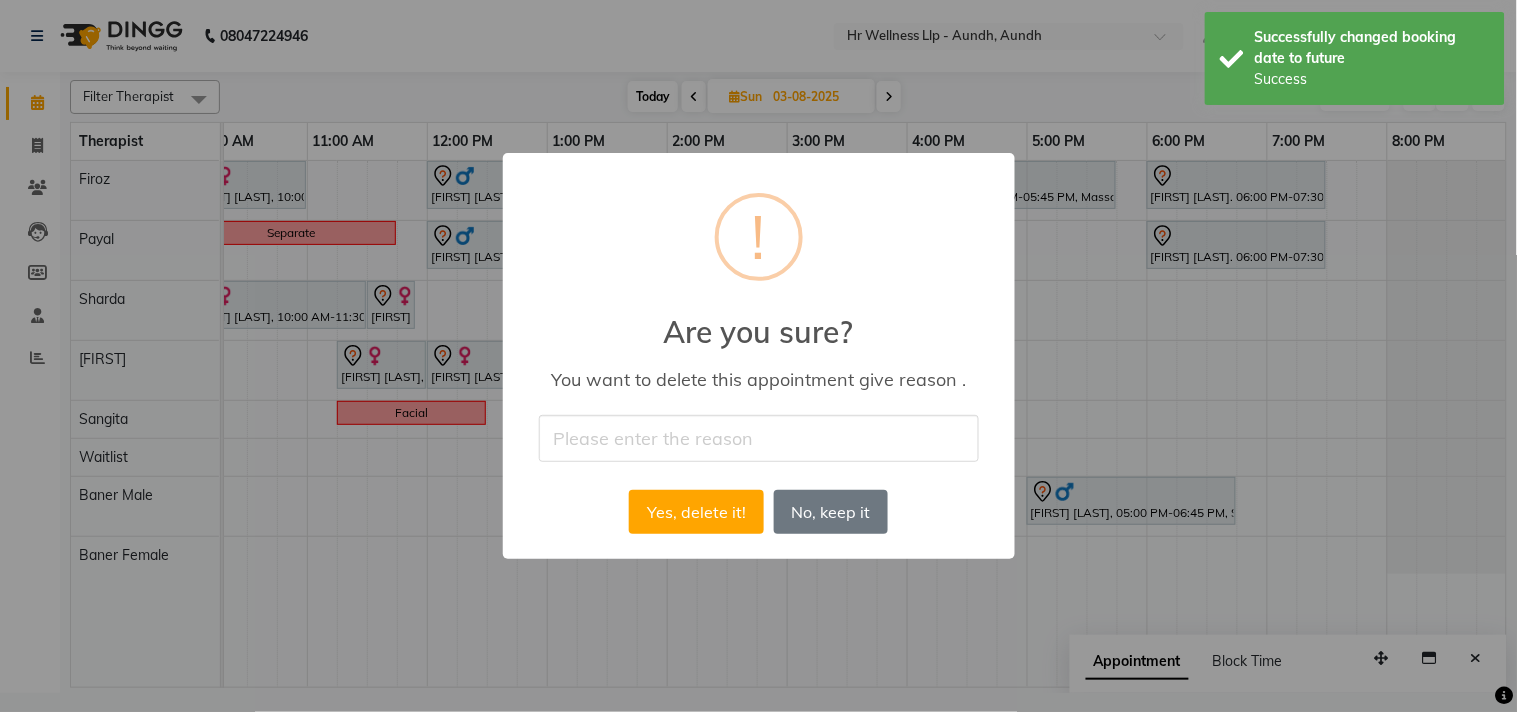 drag, startPoint x: 683, startPoint y: 444, endPoint x: 691, endPoint y: 433, distance: 13.601471 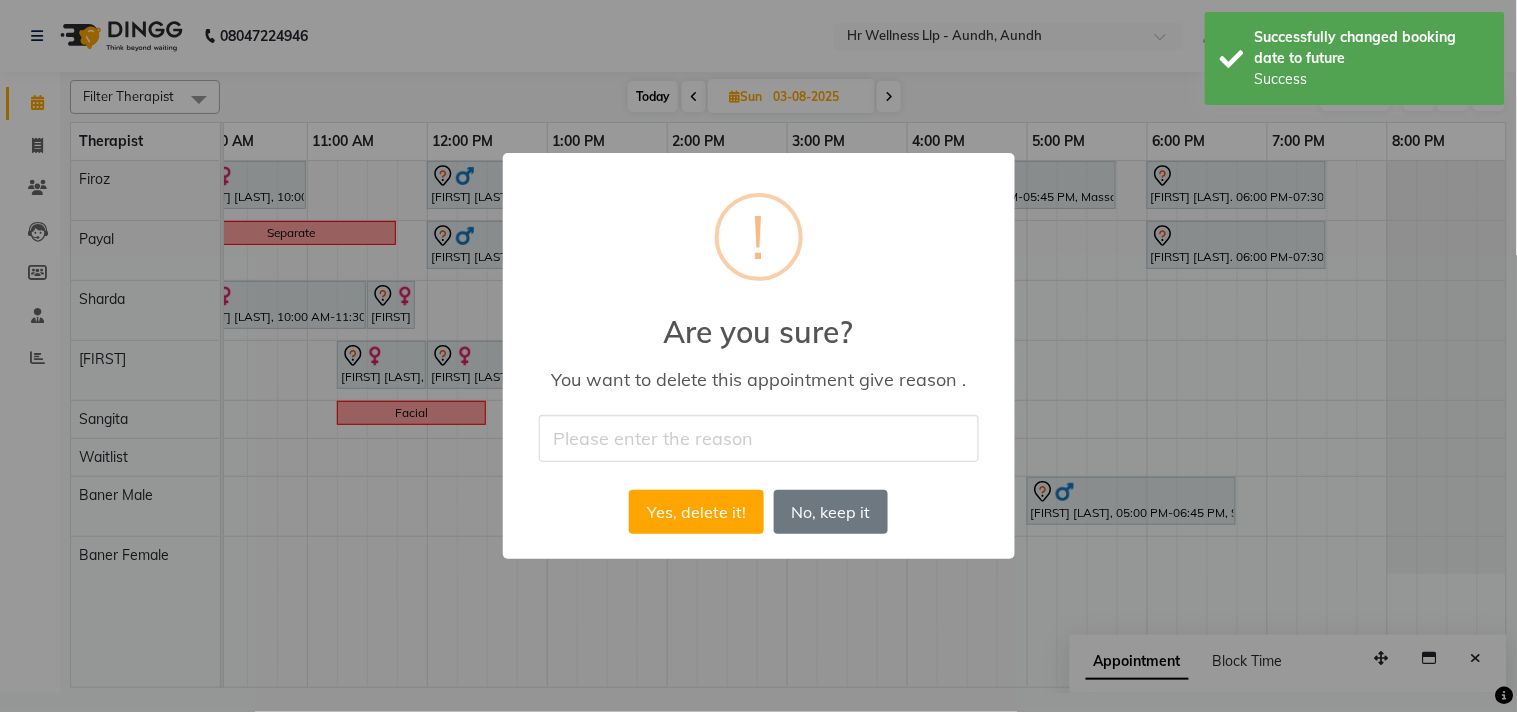type on "Appointment cancelled by the guest." 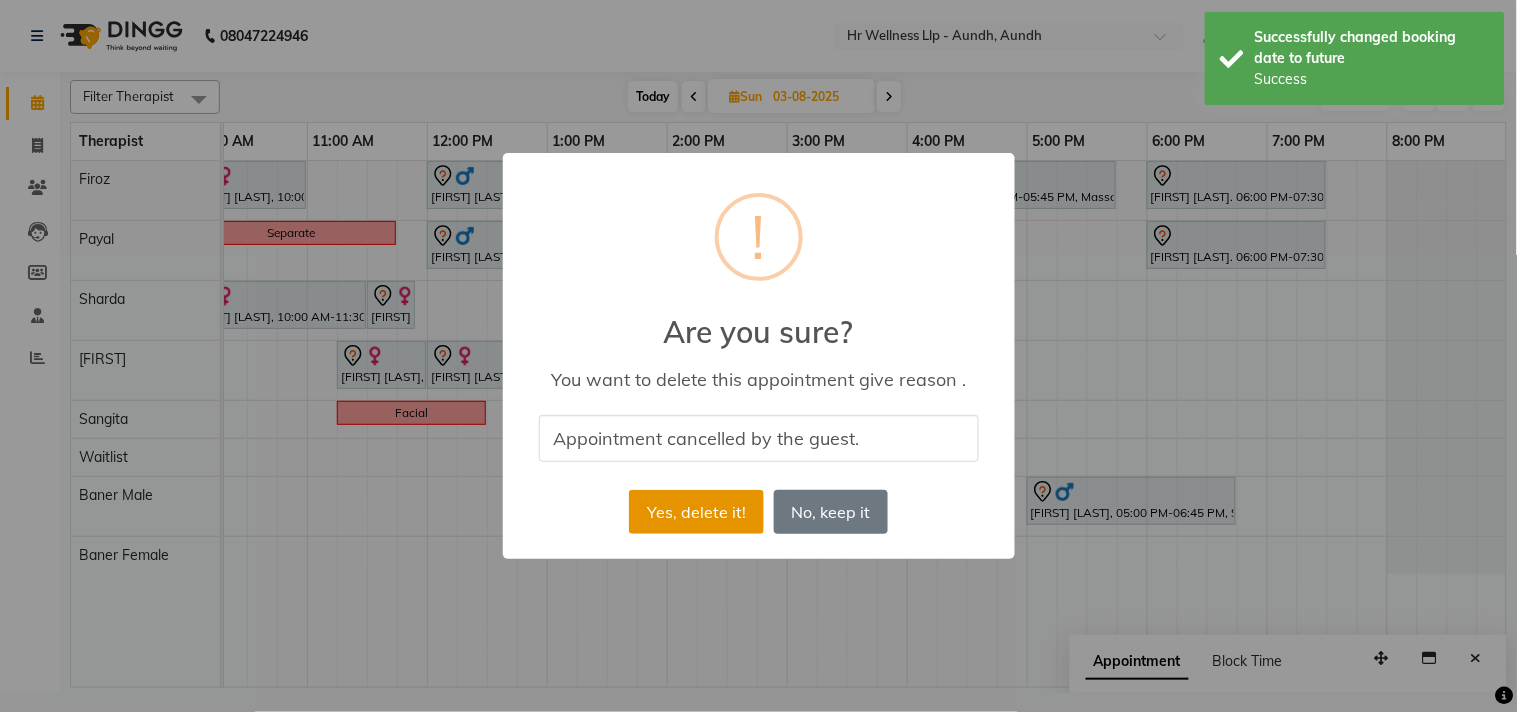 click on "Yes, delete it!" at bounding box center (696, 512) 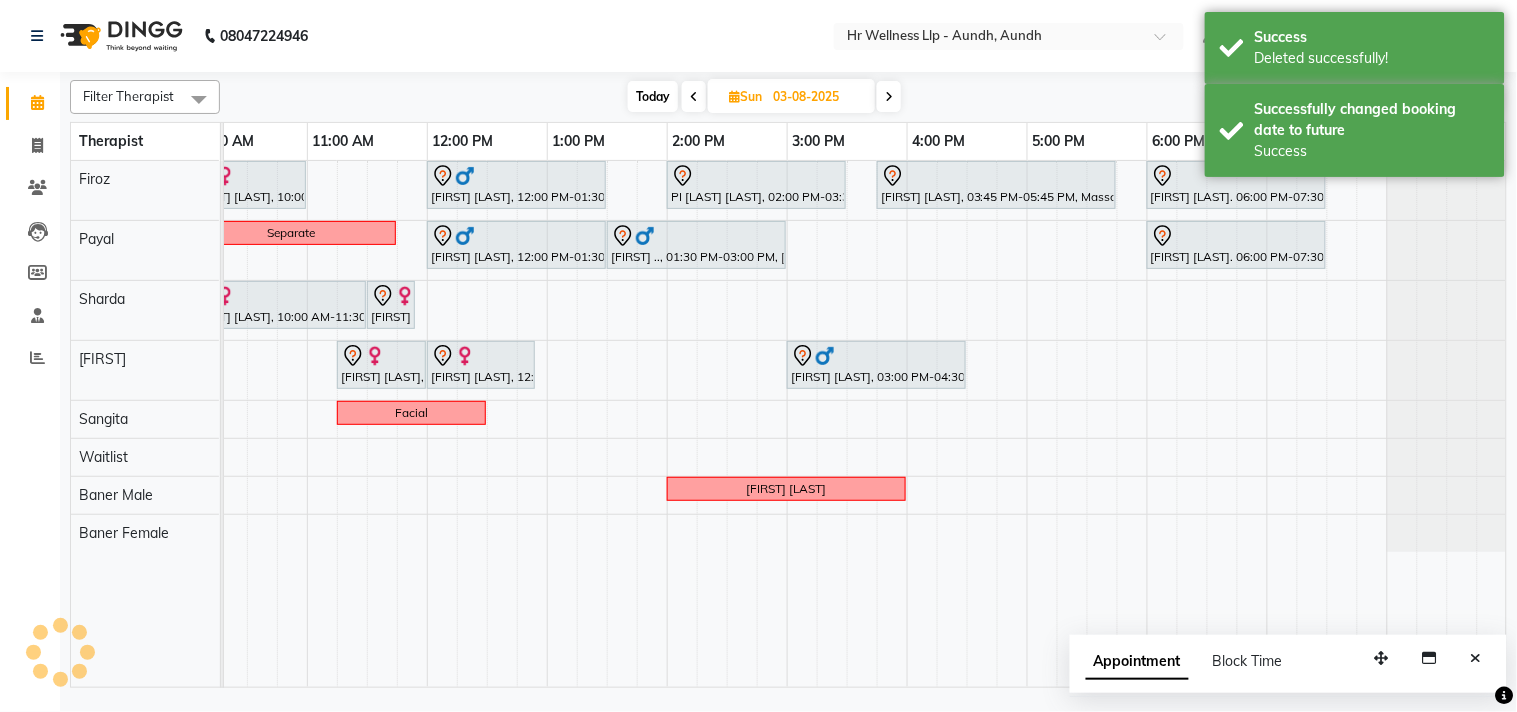 click on "Today" at bounding box center (653, 96) 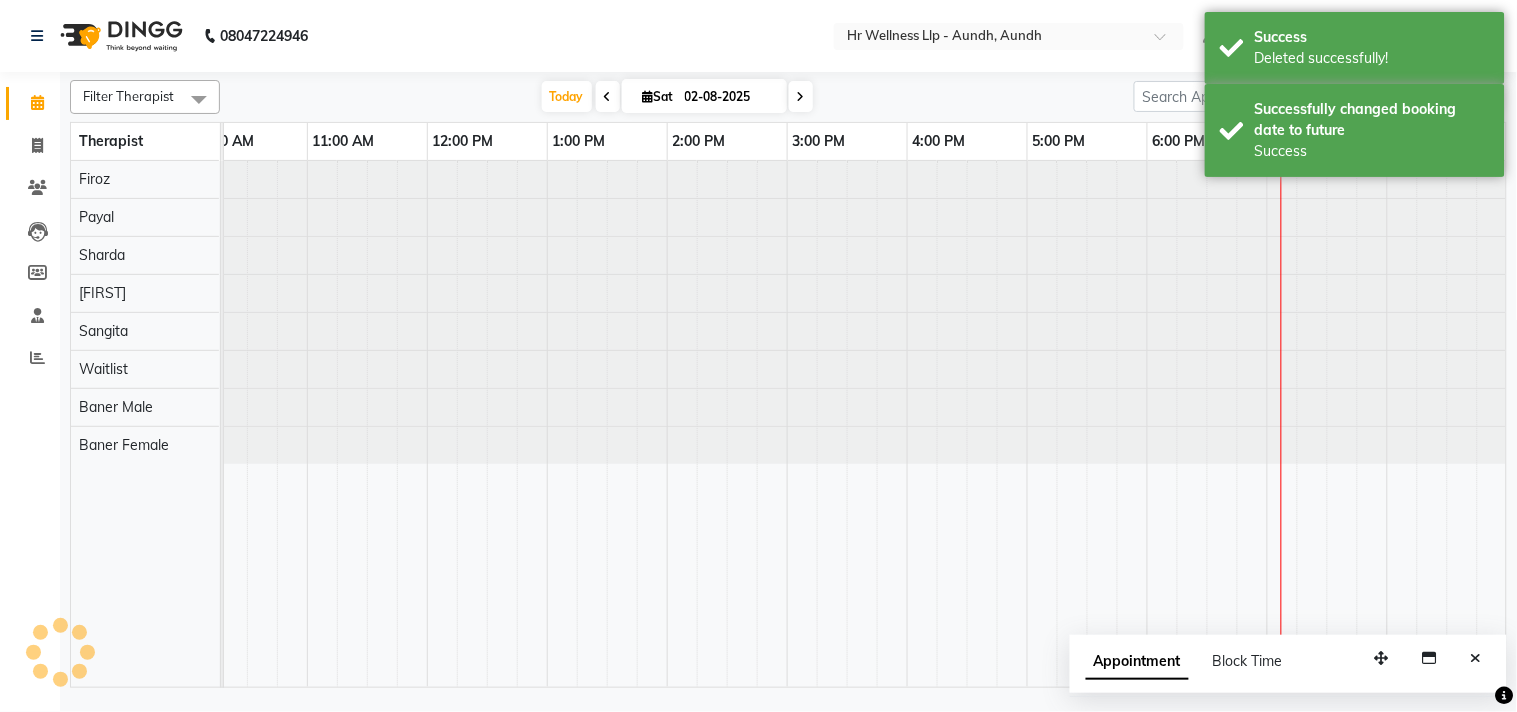 scroll, scrollTop: 0, scrollLeft: 277, axis: horizontal 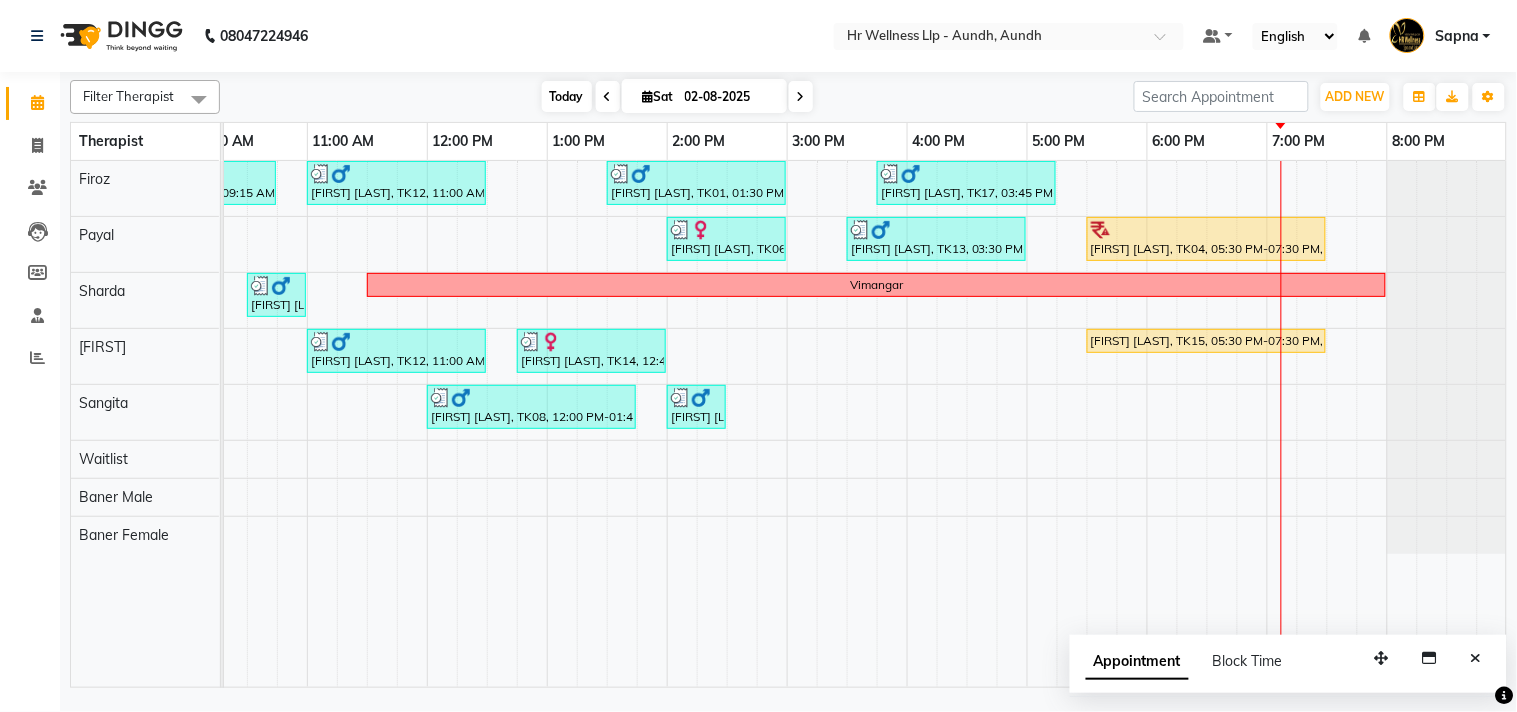 click on "Today" at bounding box center [567, 96] 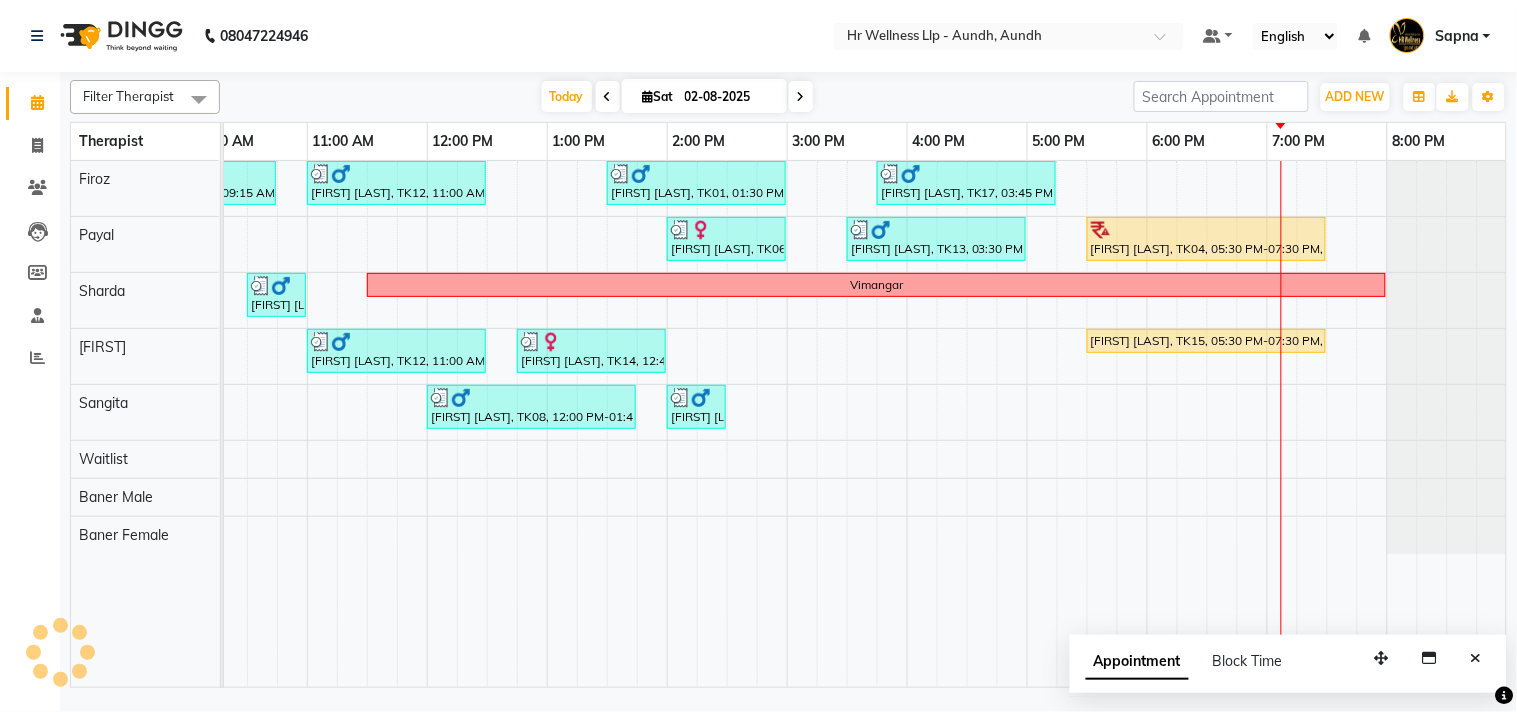 scroll, scrollTop: 0, scrollLeft: 277, axis: horizontal 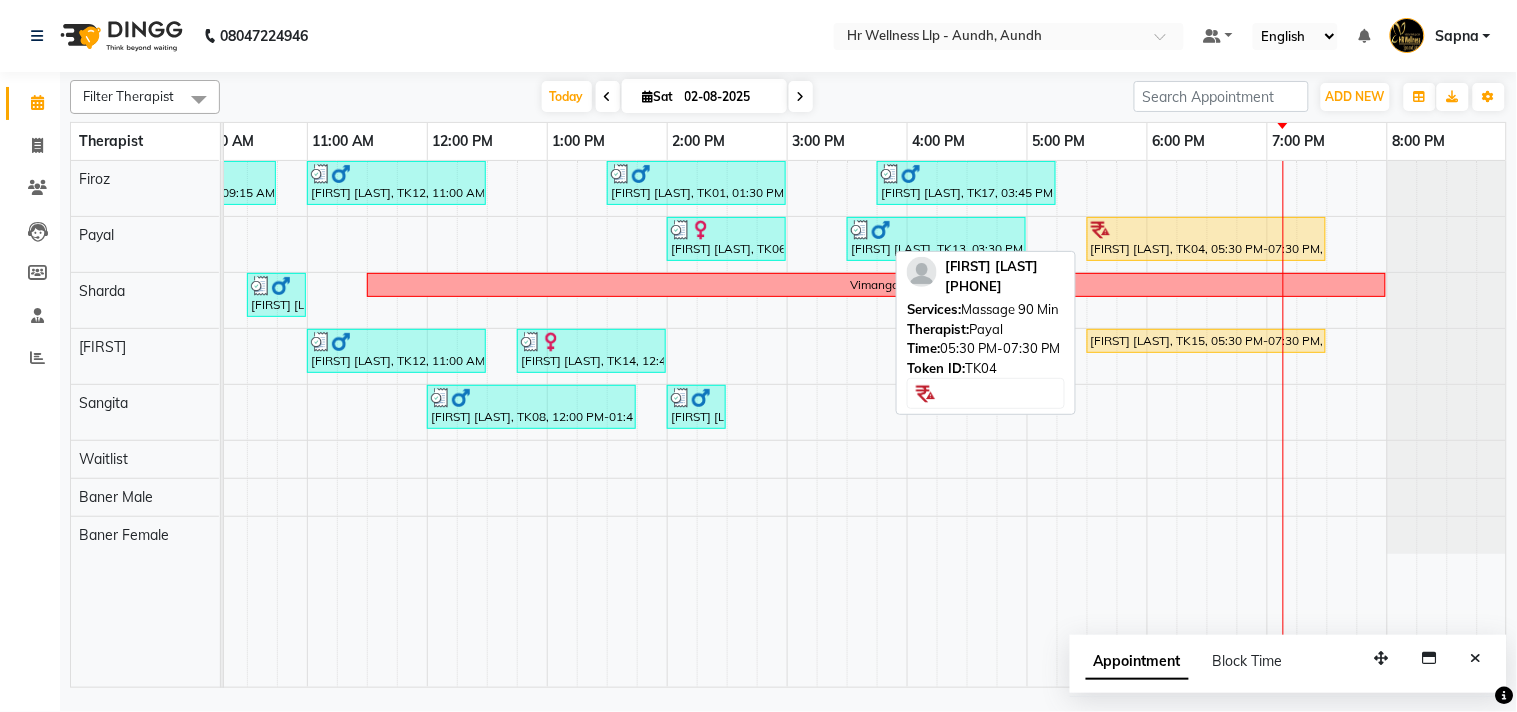 click at bounding box center (1206, 230) 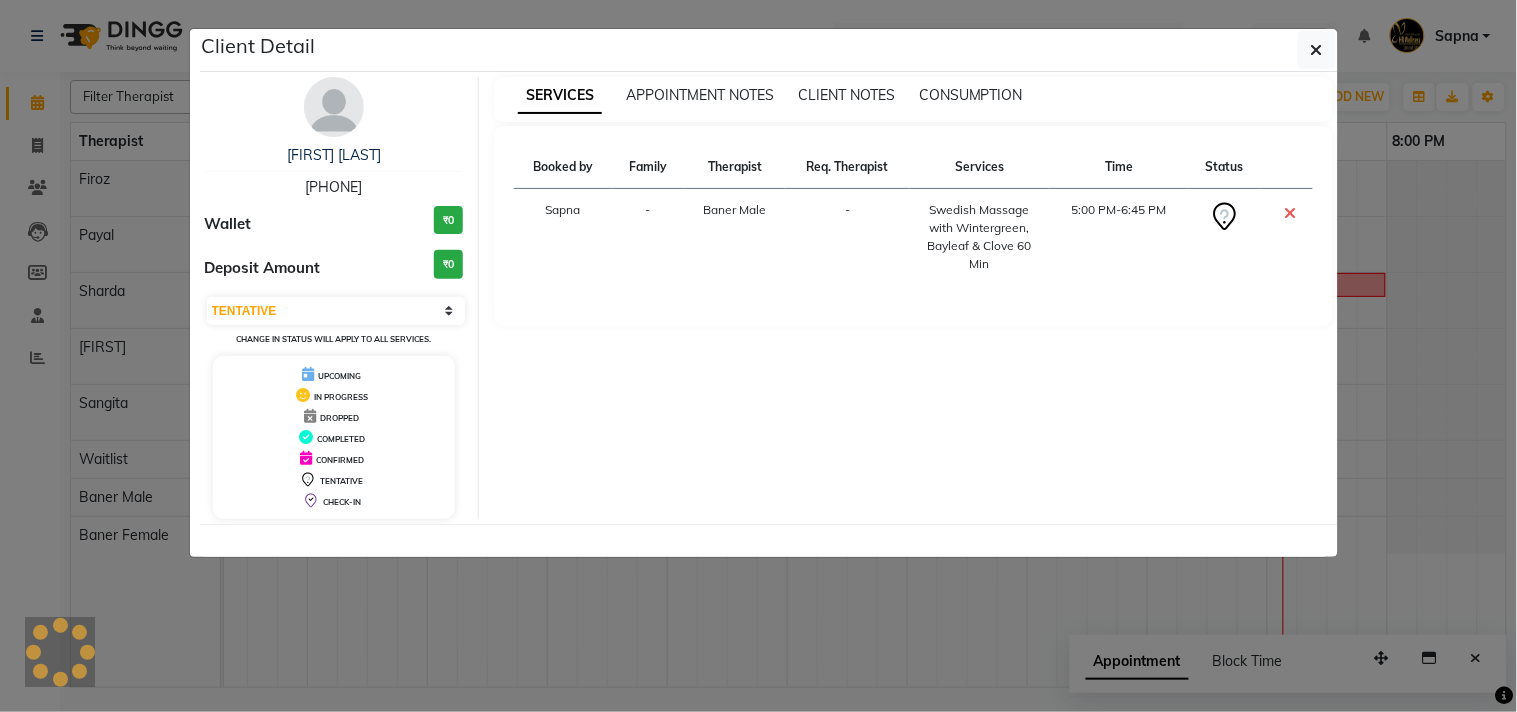 select on "1" 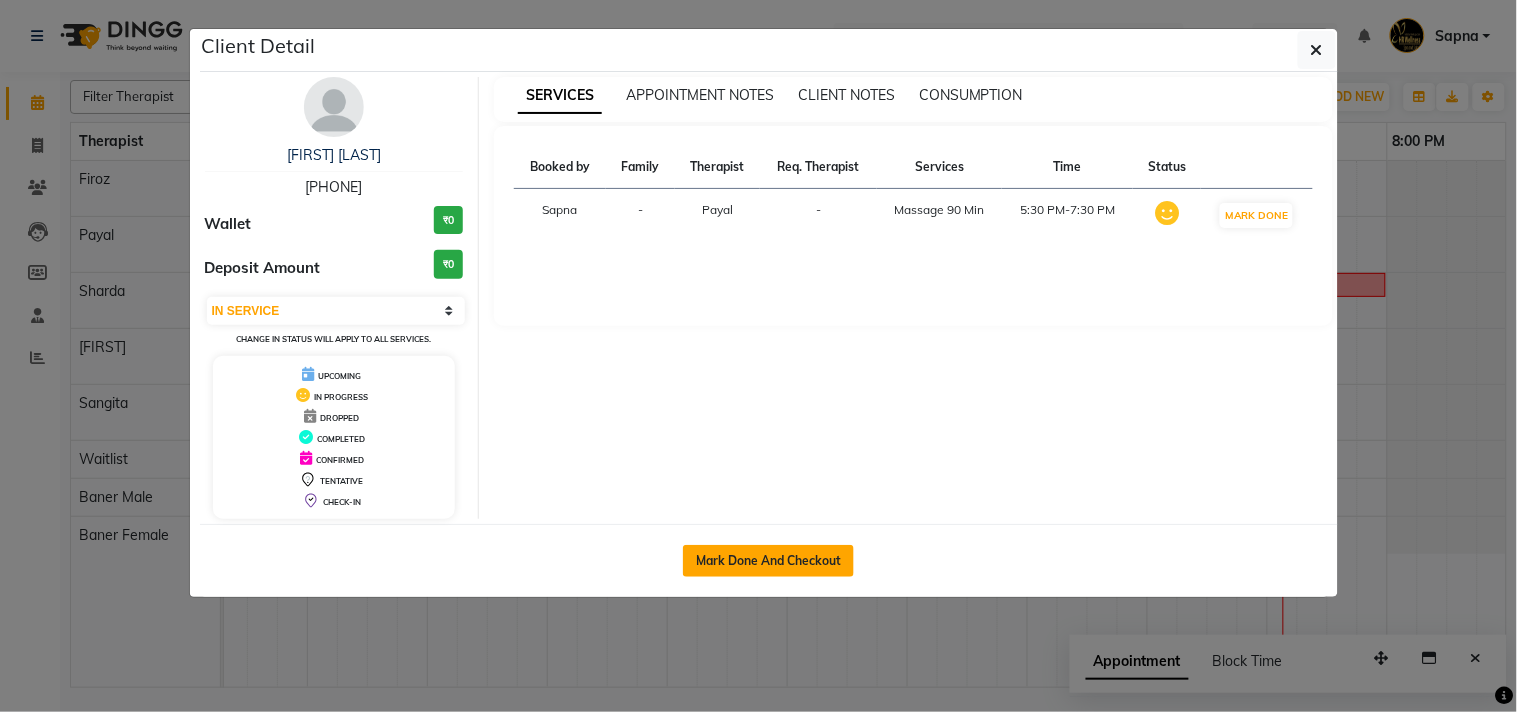 click on "Mark Done And Checkout" 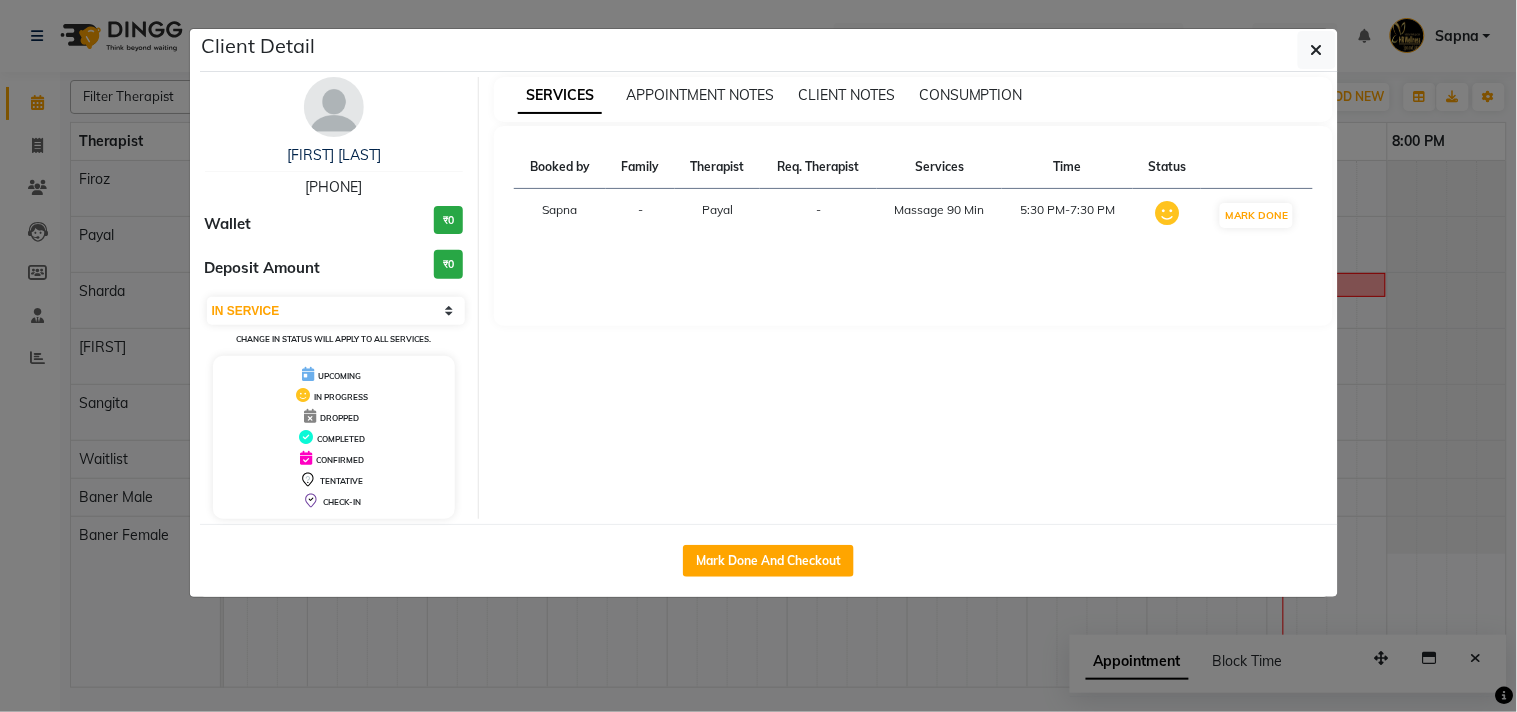 select on "service" 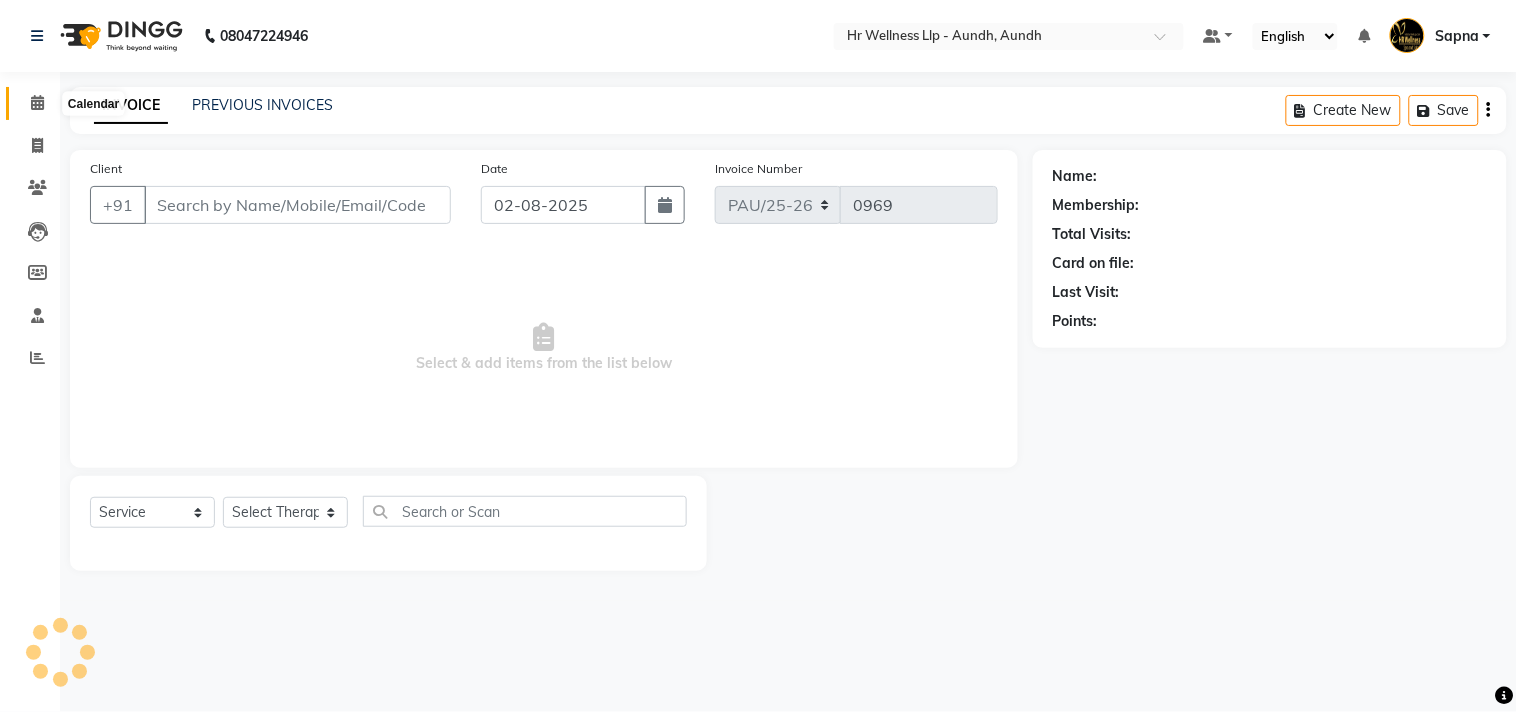 click 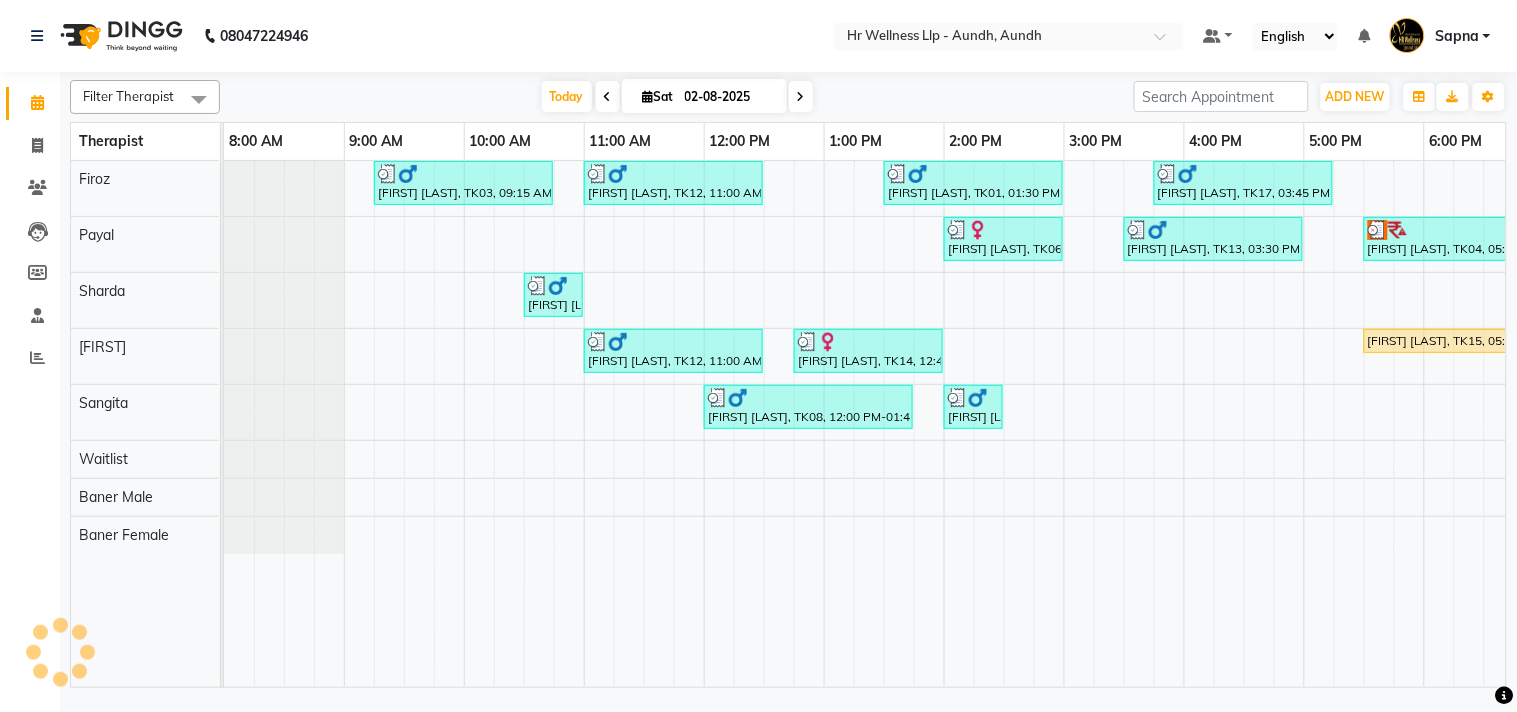 scroll, scrollTop: 0, scrollLeft: 0, axis: both 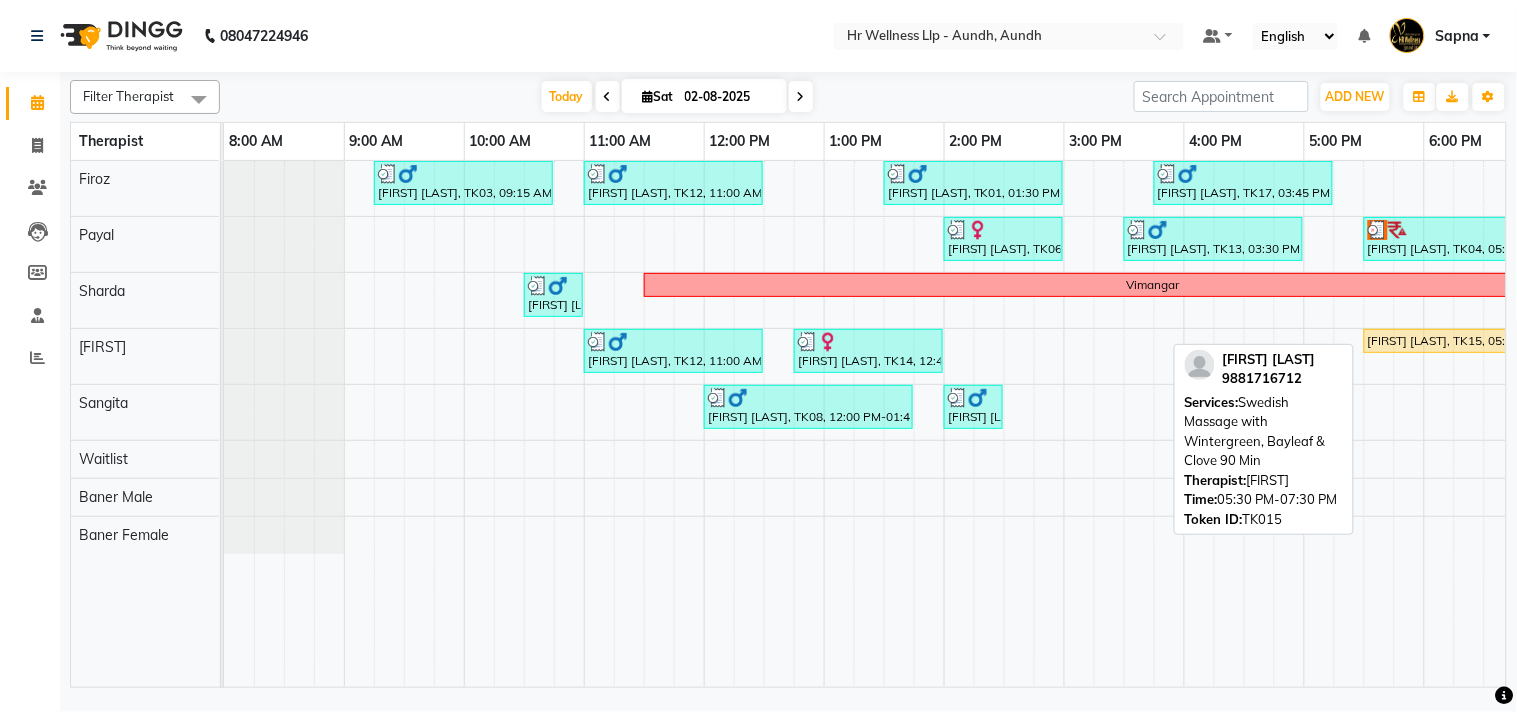 click on "[FIRST] [LAST], TK15, 05:30 PM-07:30 PM, [SERVICE] with [PRODUCT] and [PRODUCT] [DURATION]" at bounding box center (1483, 341) 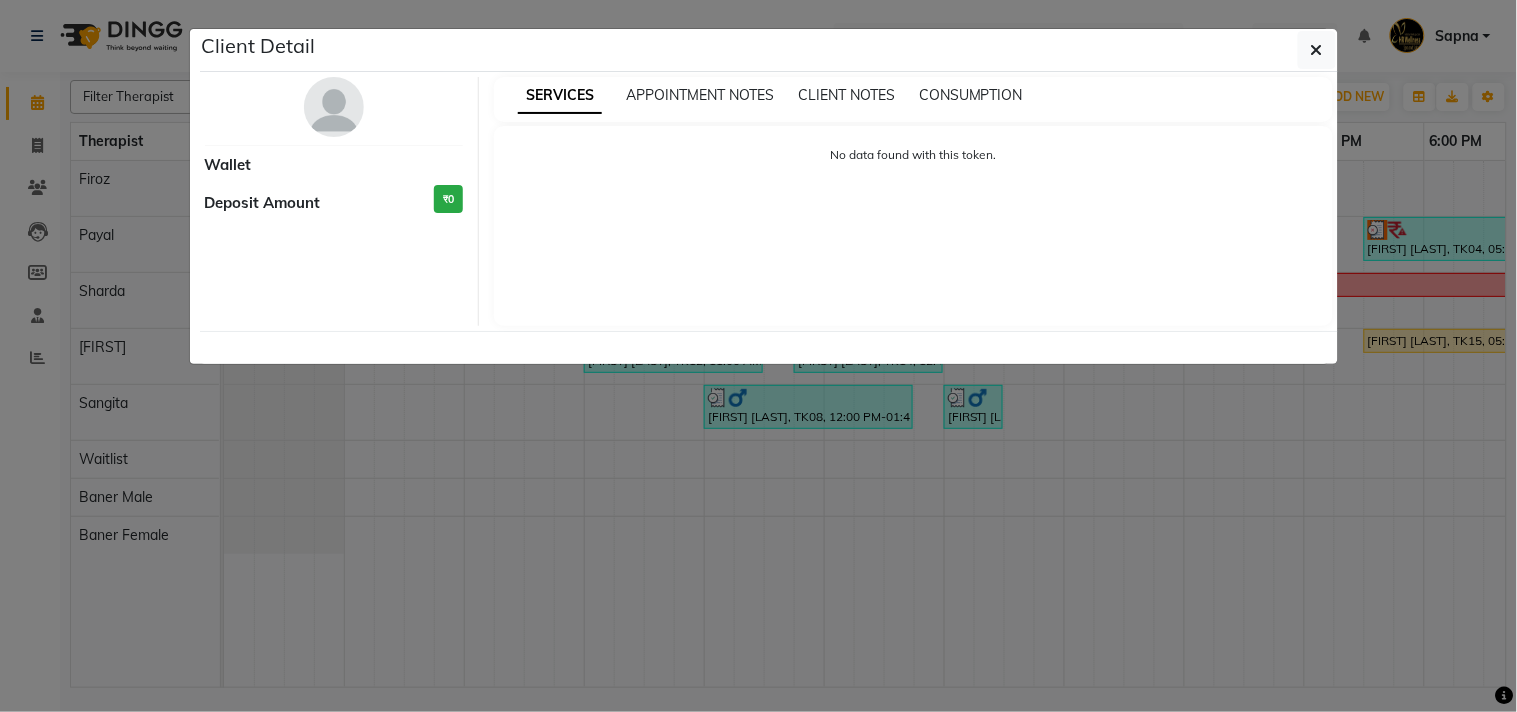 select on "1" 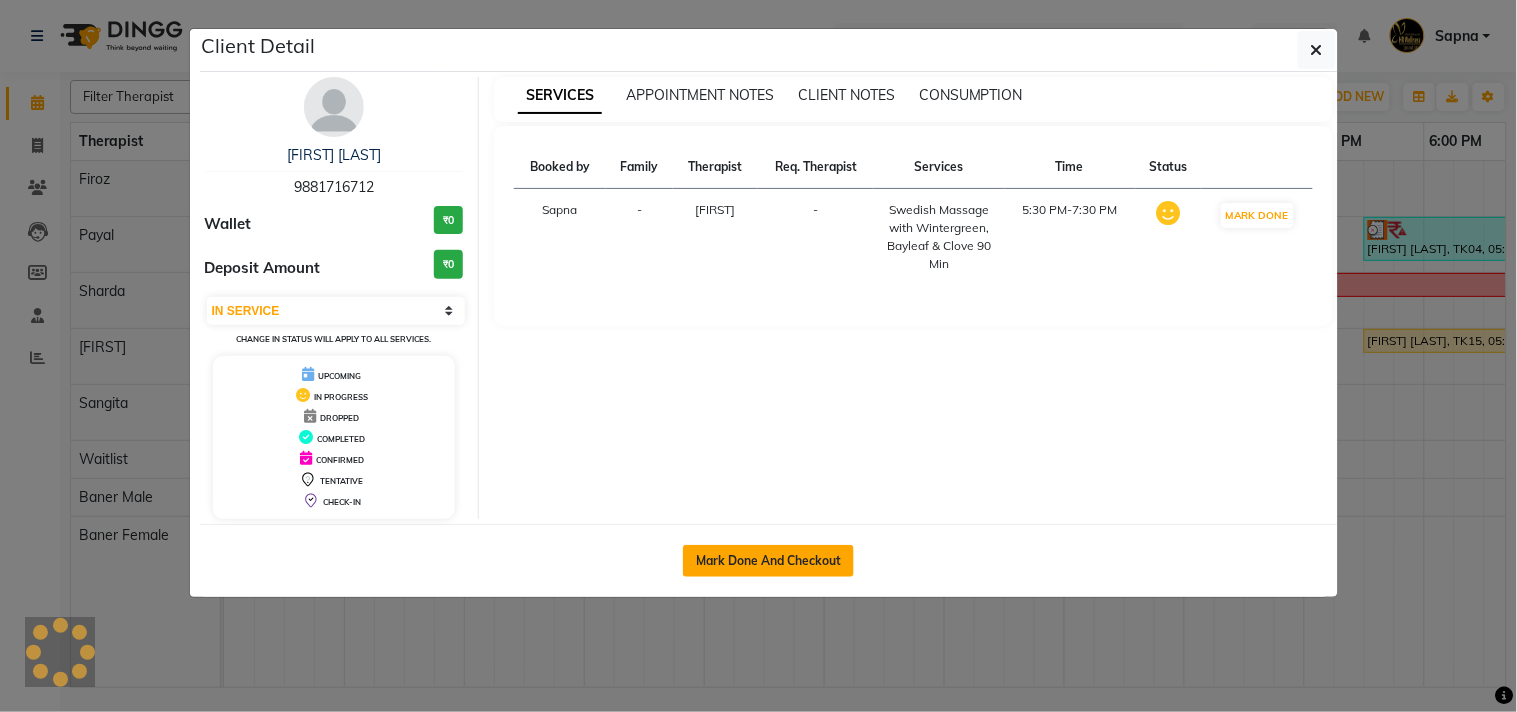 click on "Mark Done And Checkout" 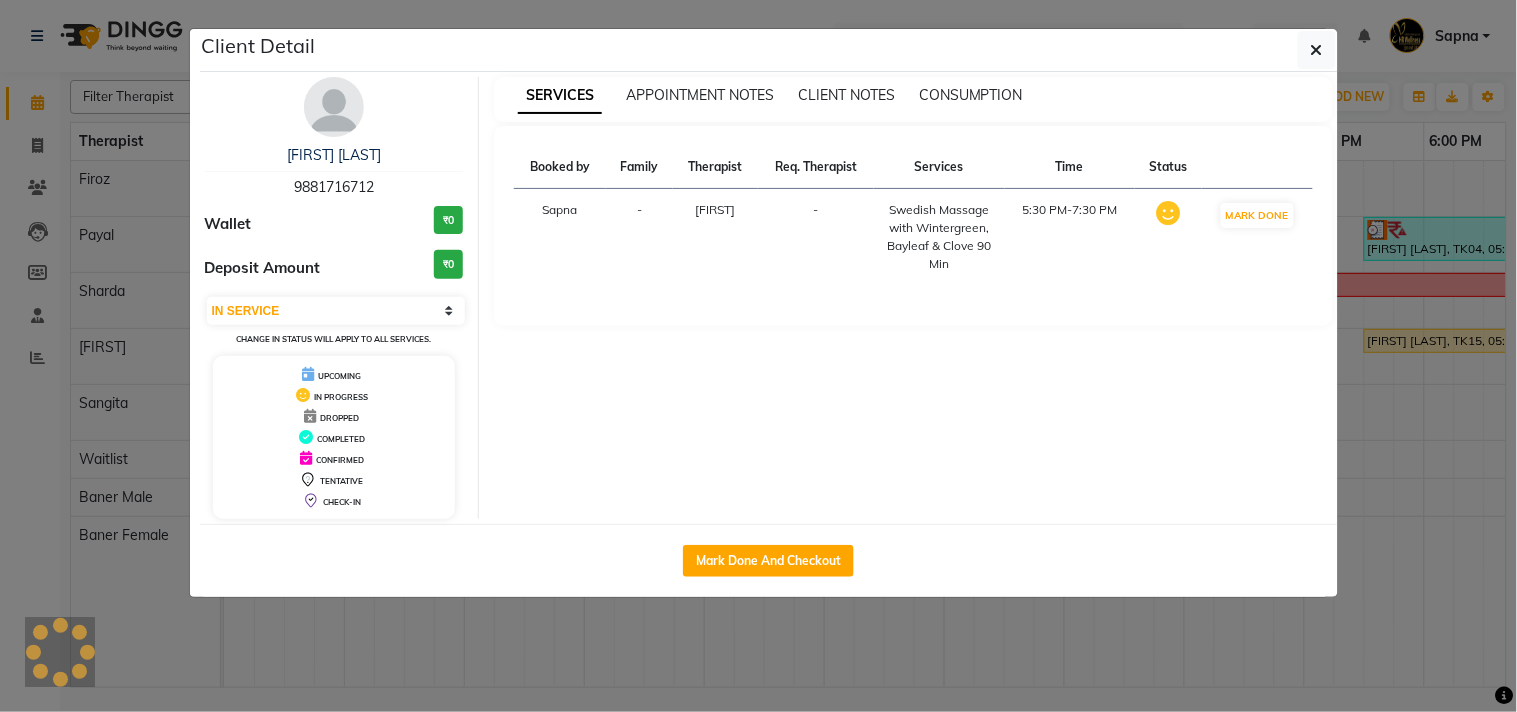 select on "service" 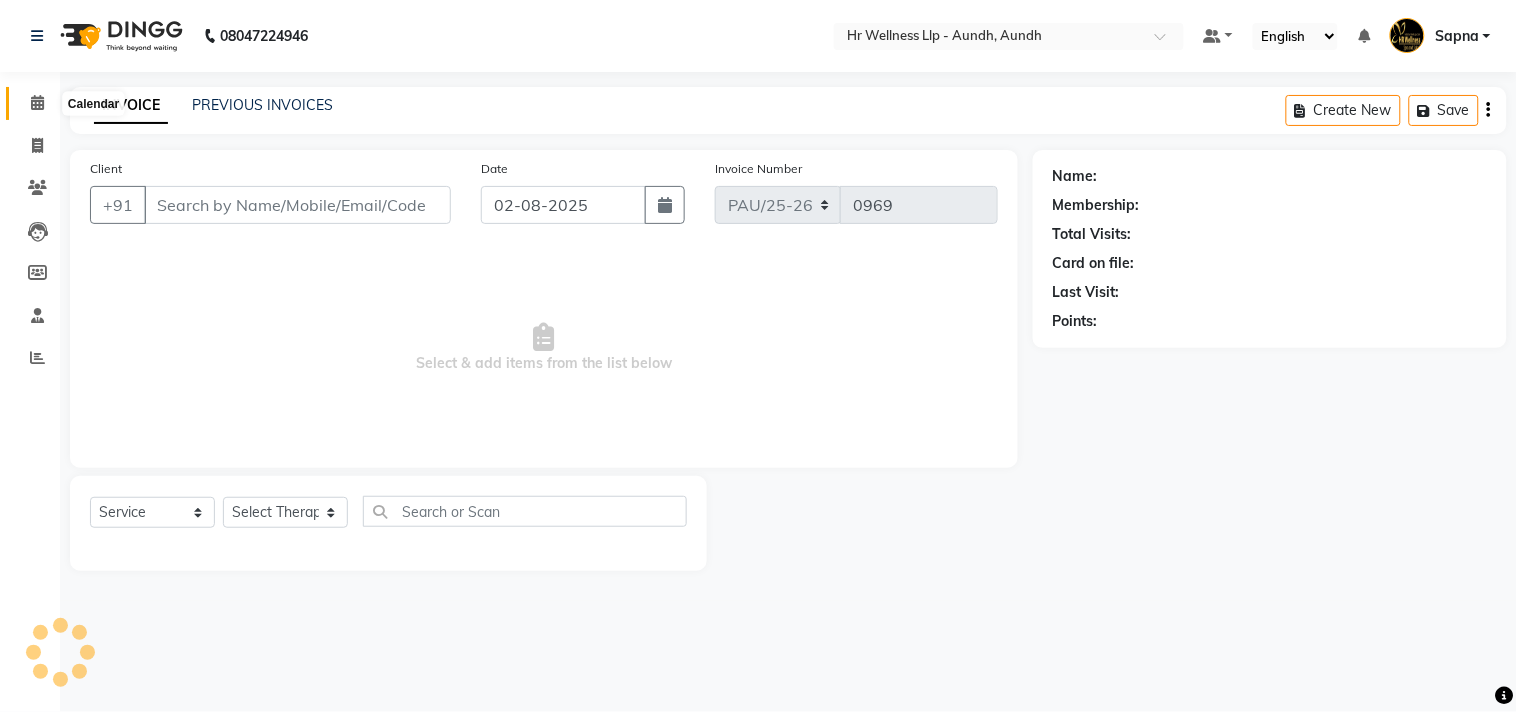click 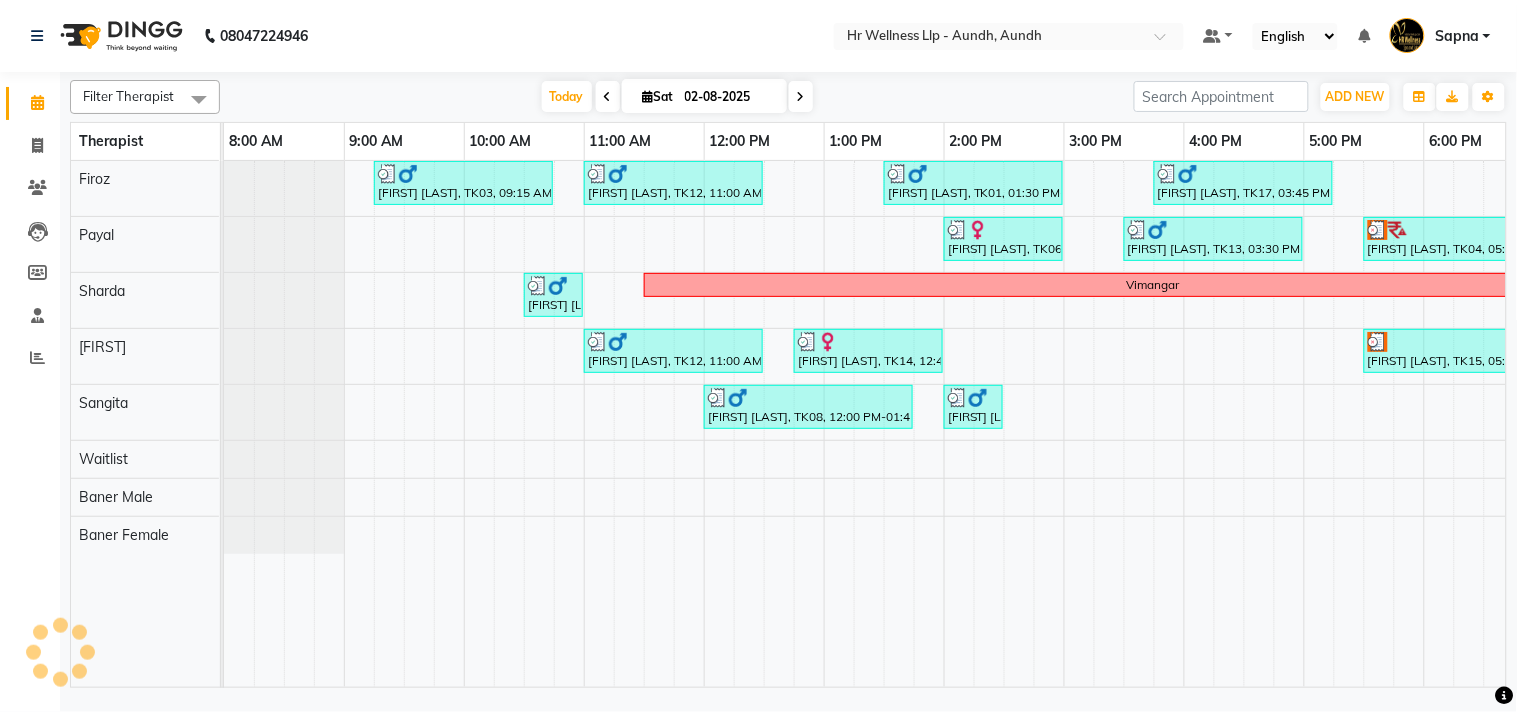 scroll, scrollTop: 0, scrollLeft: 260, axis: horizontal 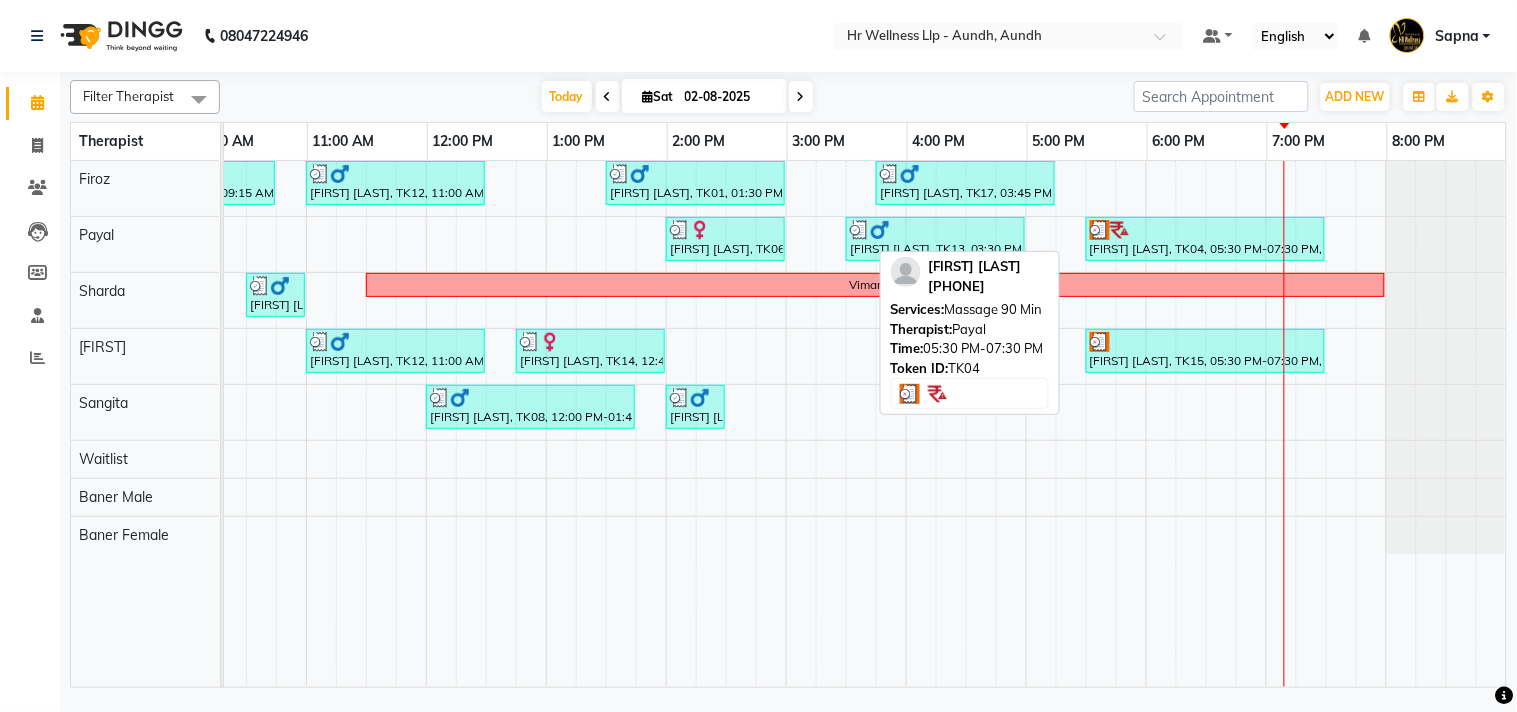 click at bounding box center (1205, 230) 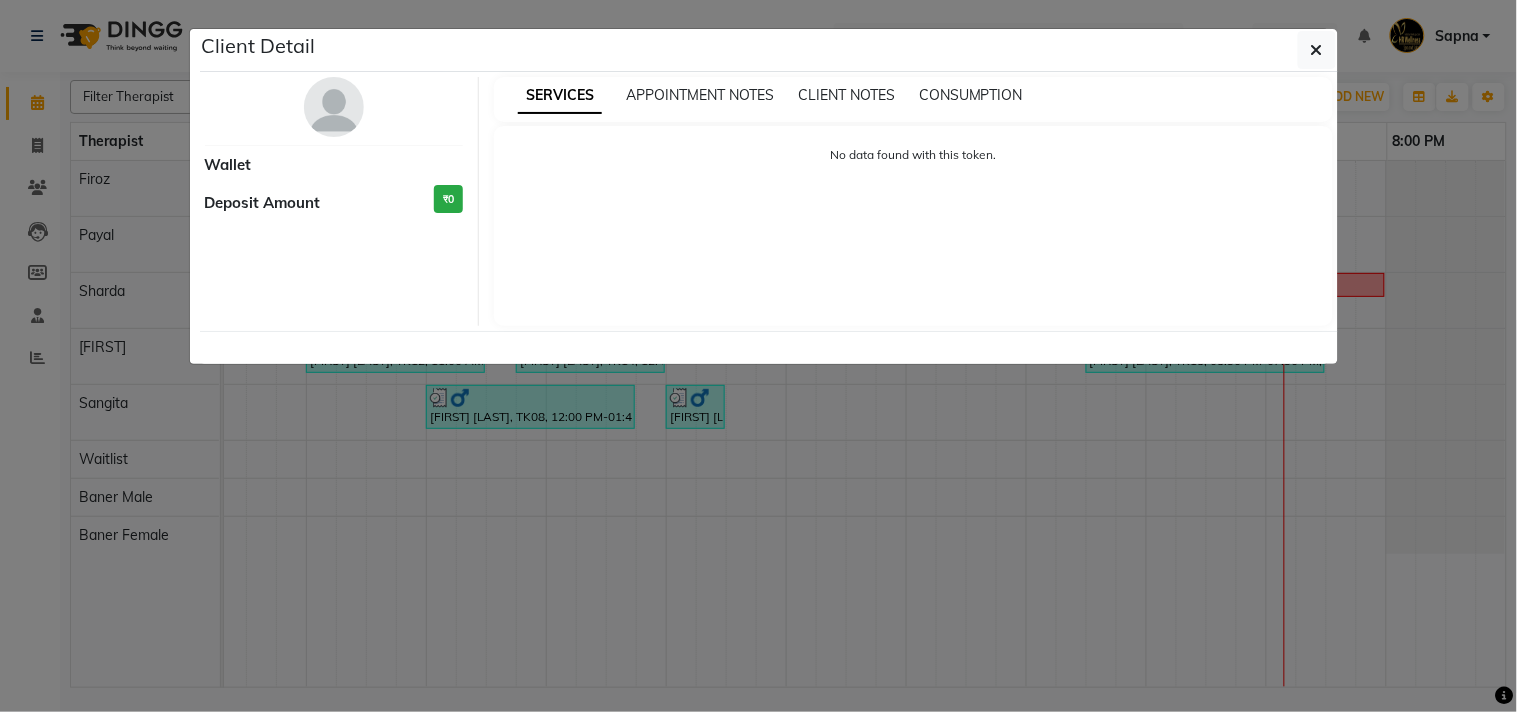 select on "3" 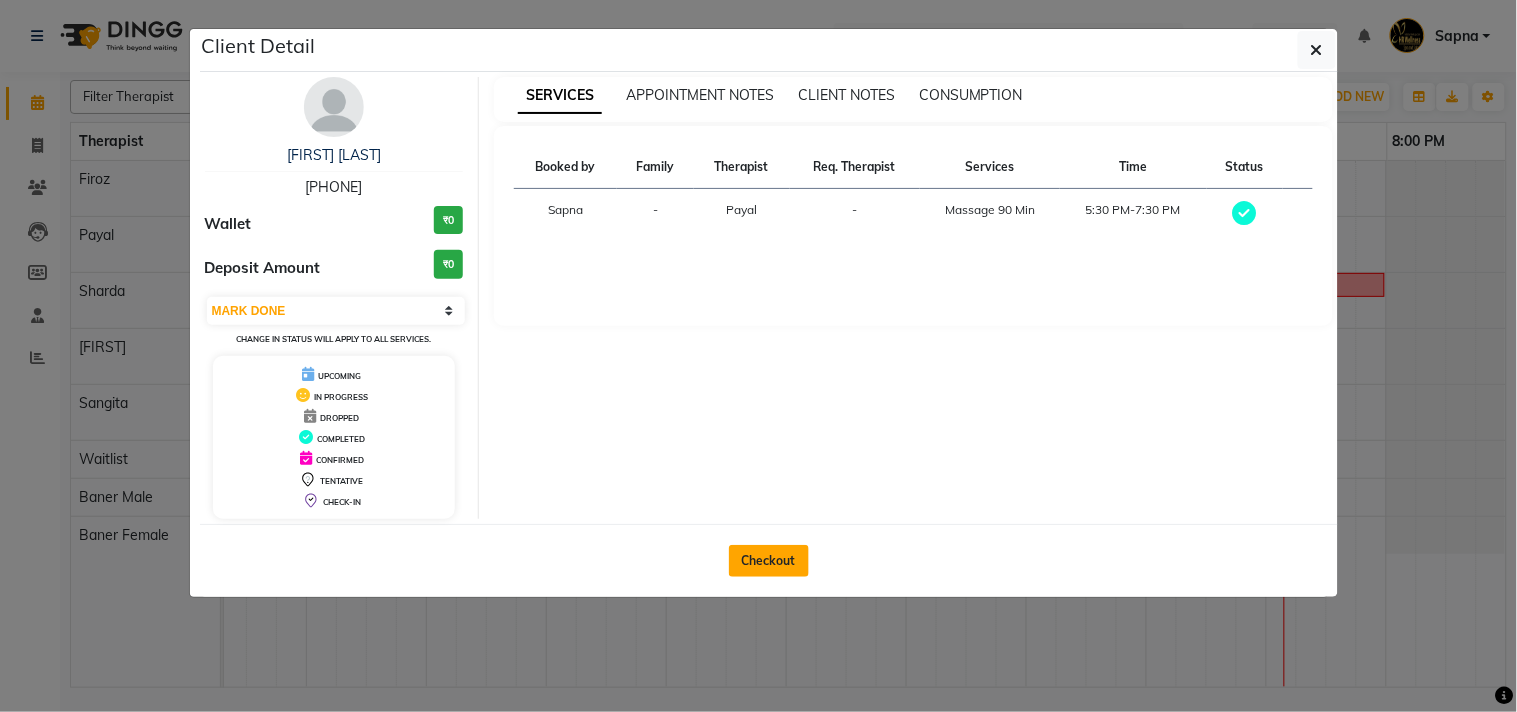 click on "Checkout" 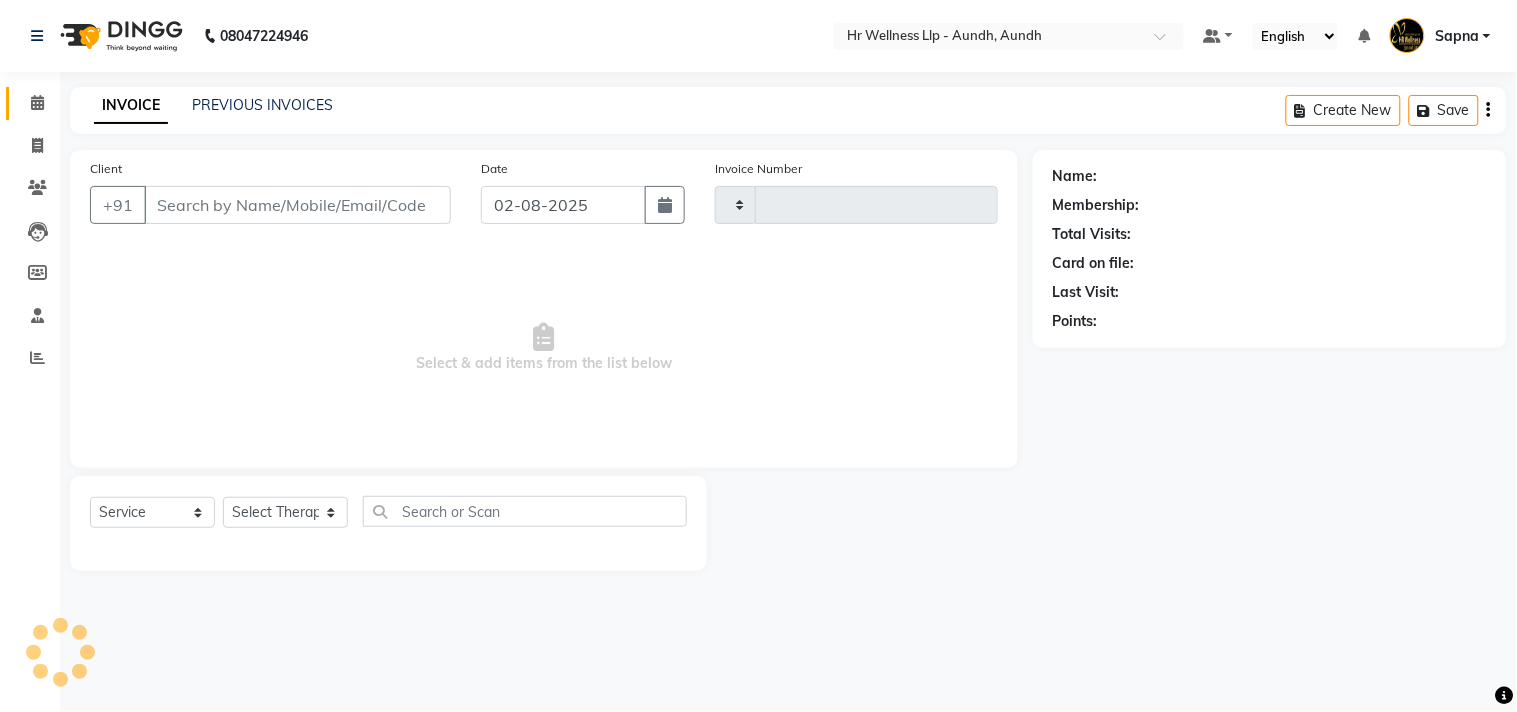 type on "0969" 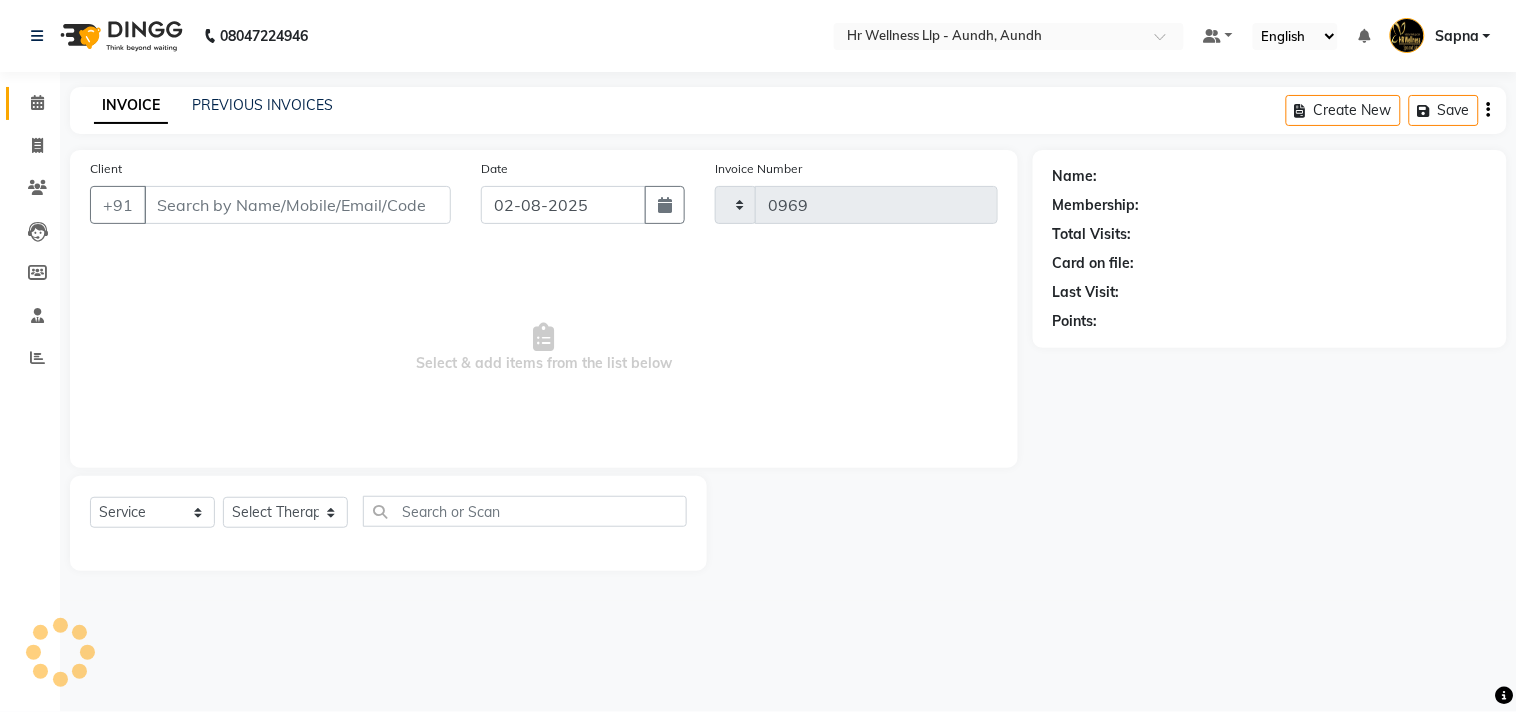 select on "4288" 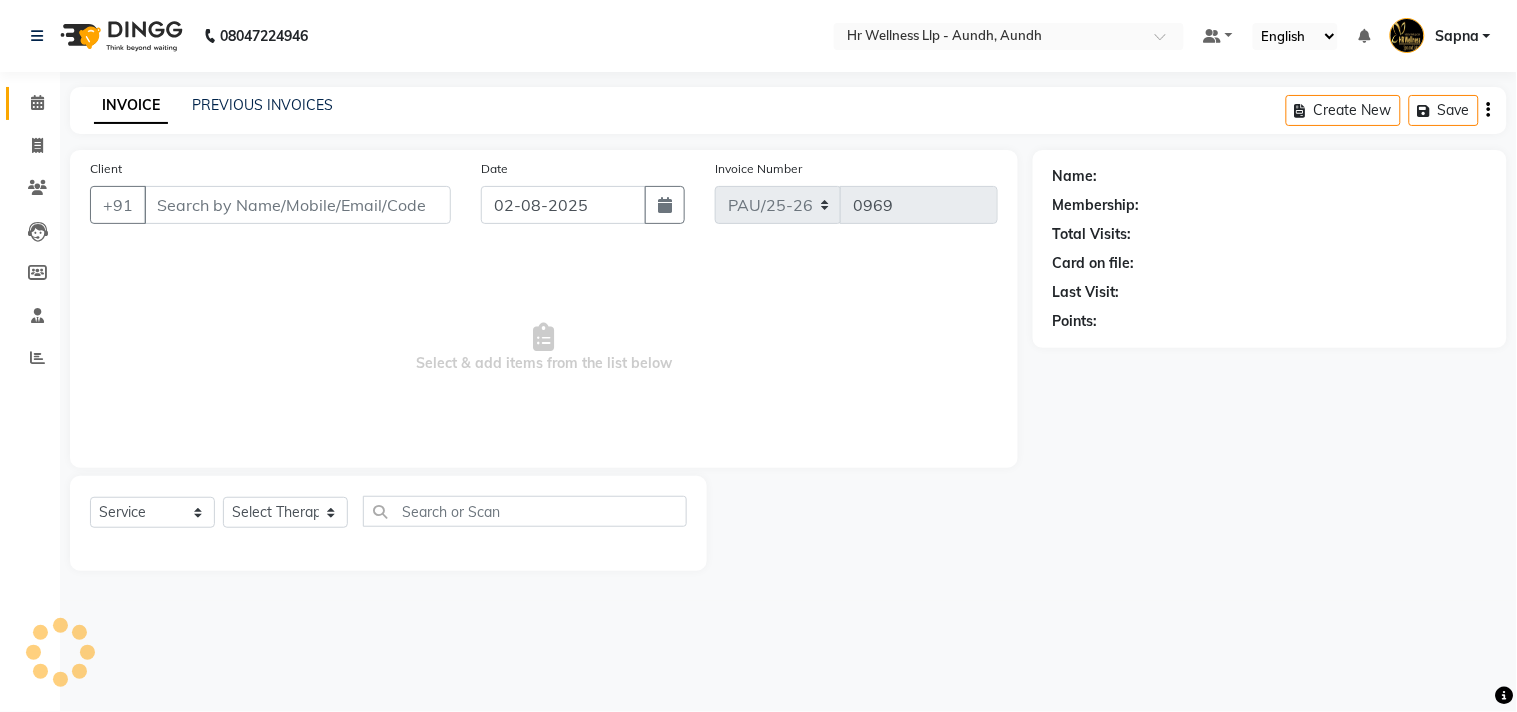 type on "[PHONE]" 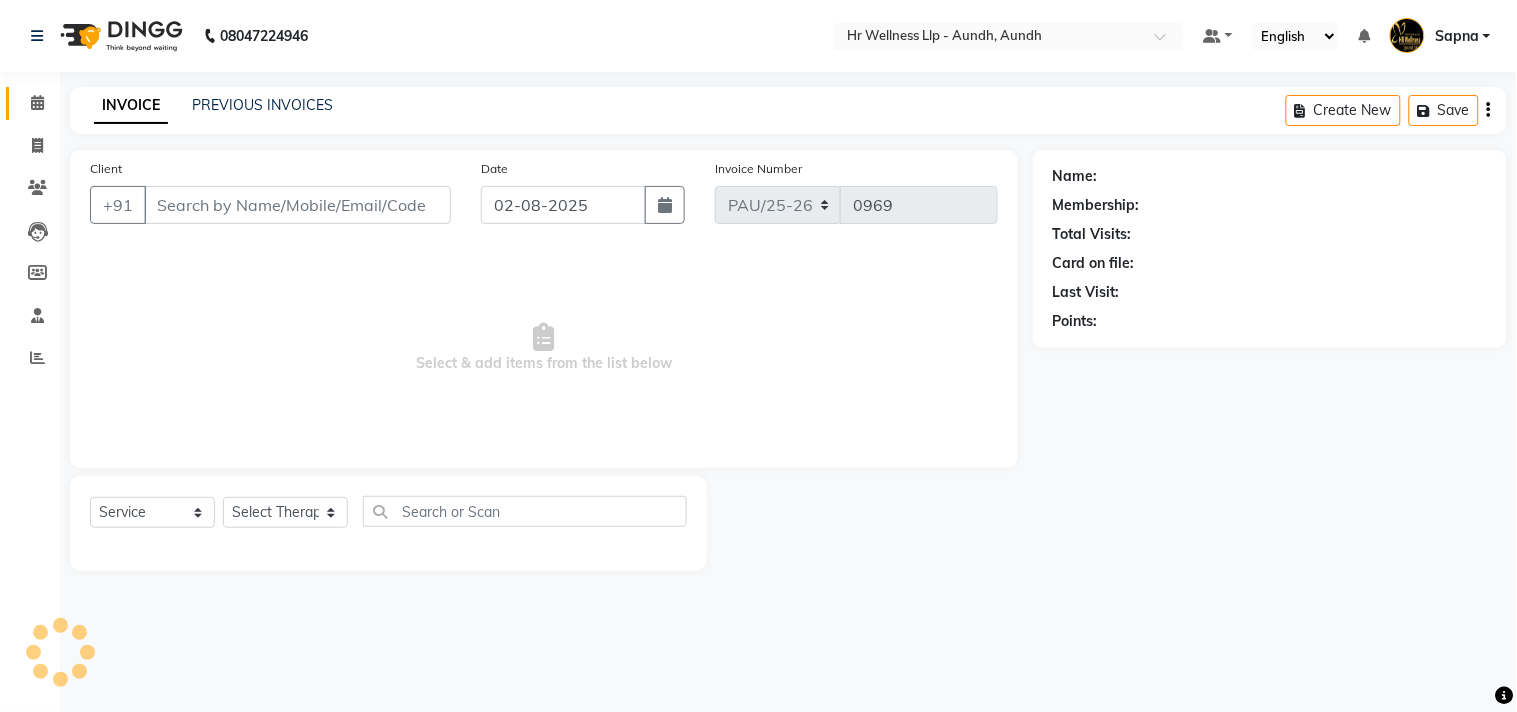 select on "51363" 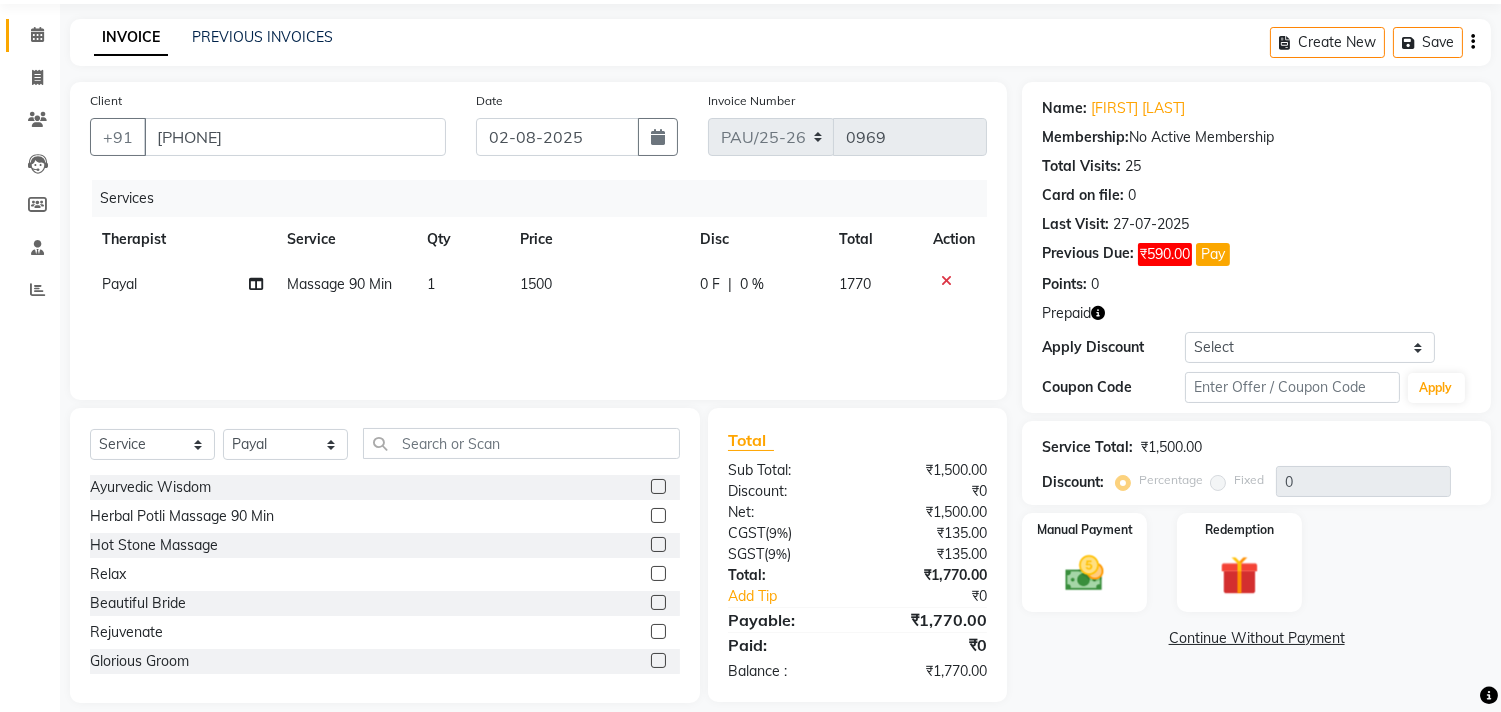 scroll, scrollTop: 88, scrollLeft: 0, axis: vertical 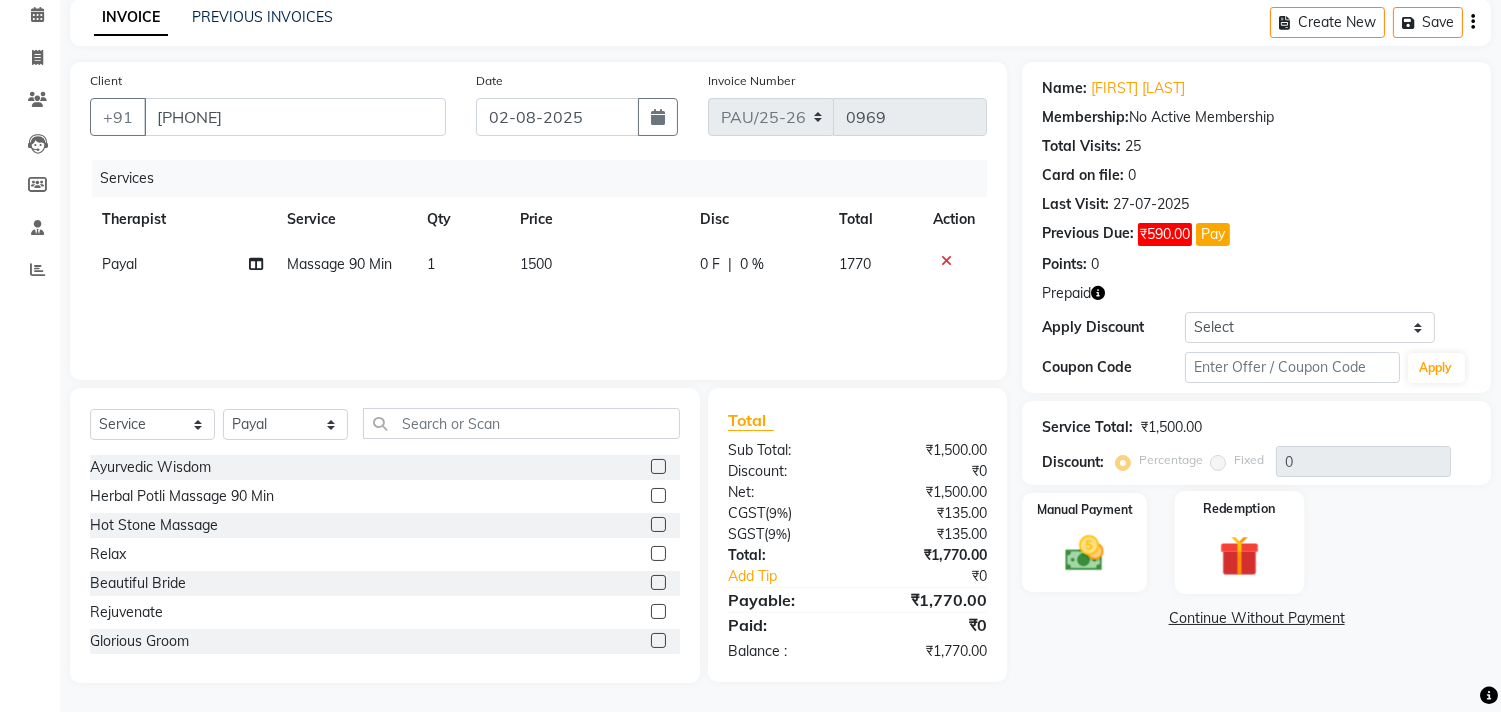 click 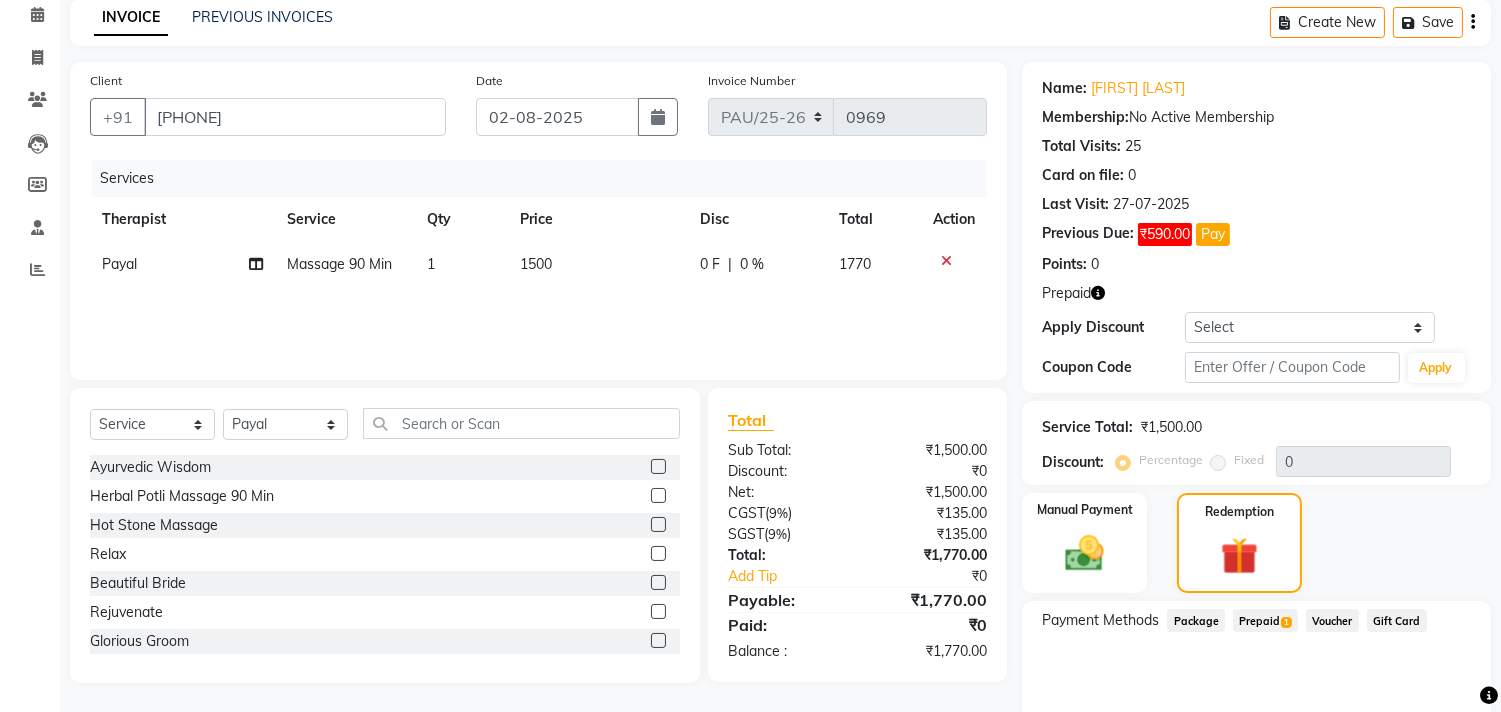click on "Prepaid  1" 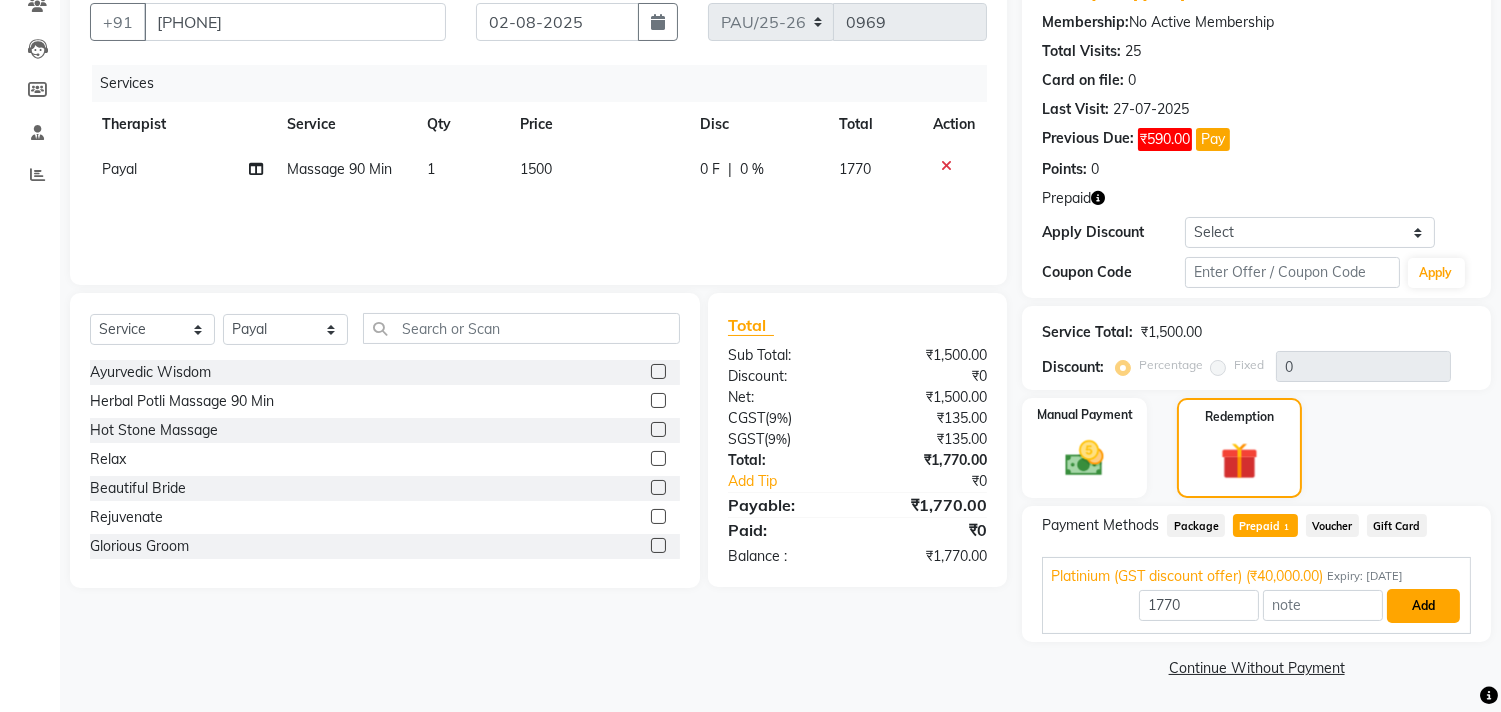click on "Add" at bounding box center [1423, 606] 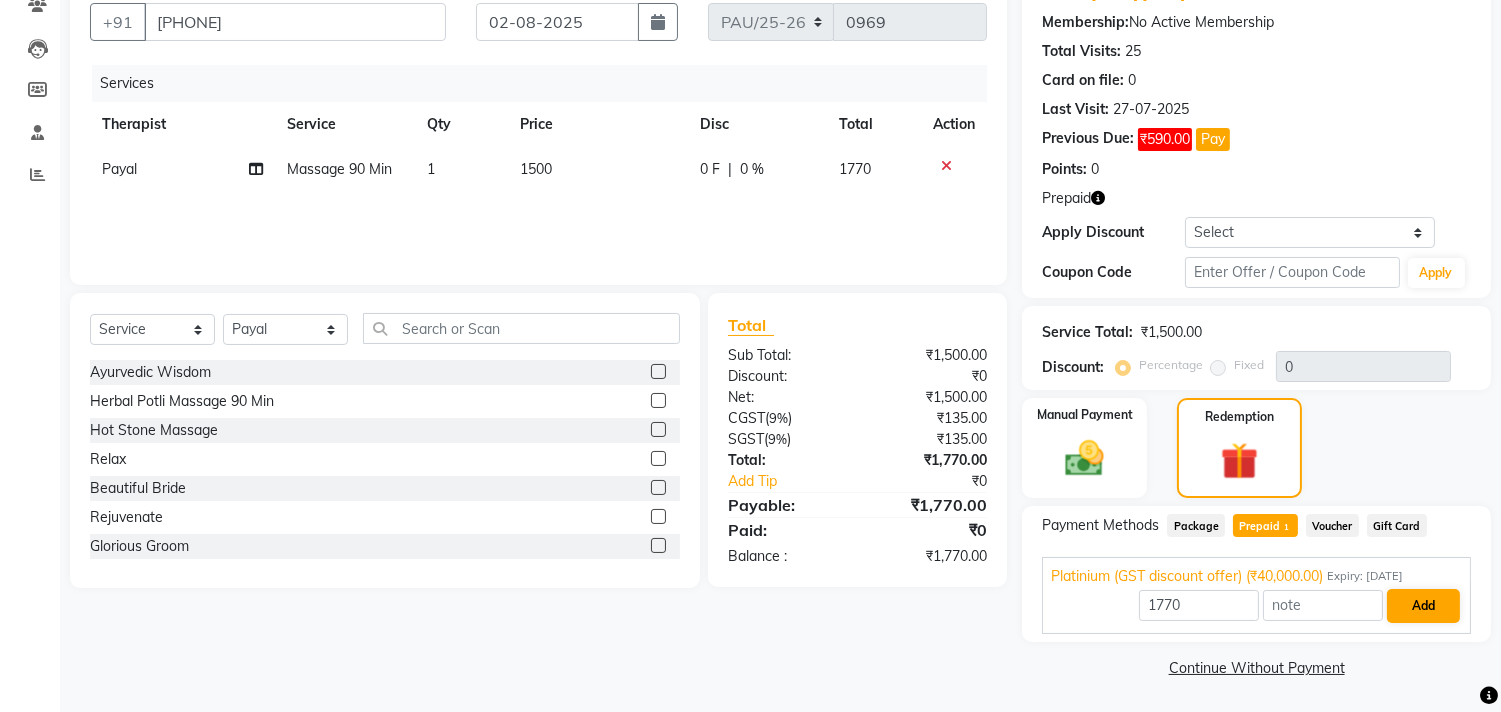 scroll, scrollTop: 166, scrollLeft: 0, axis: vertical 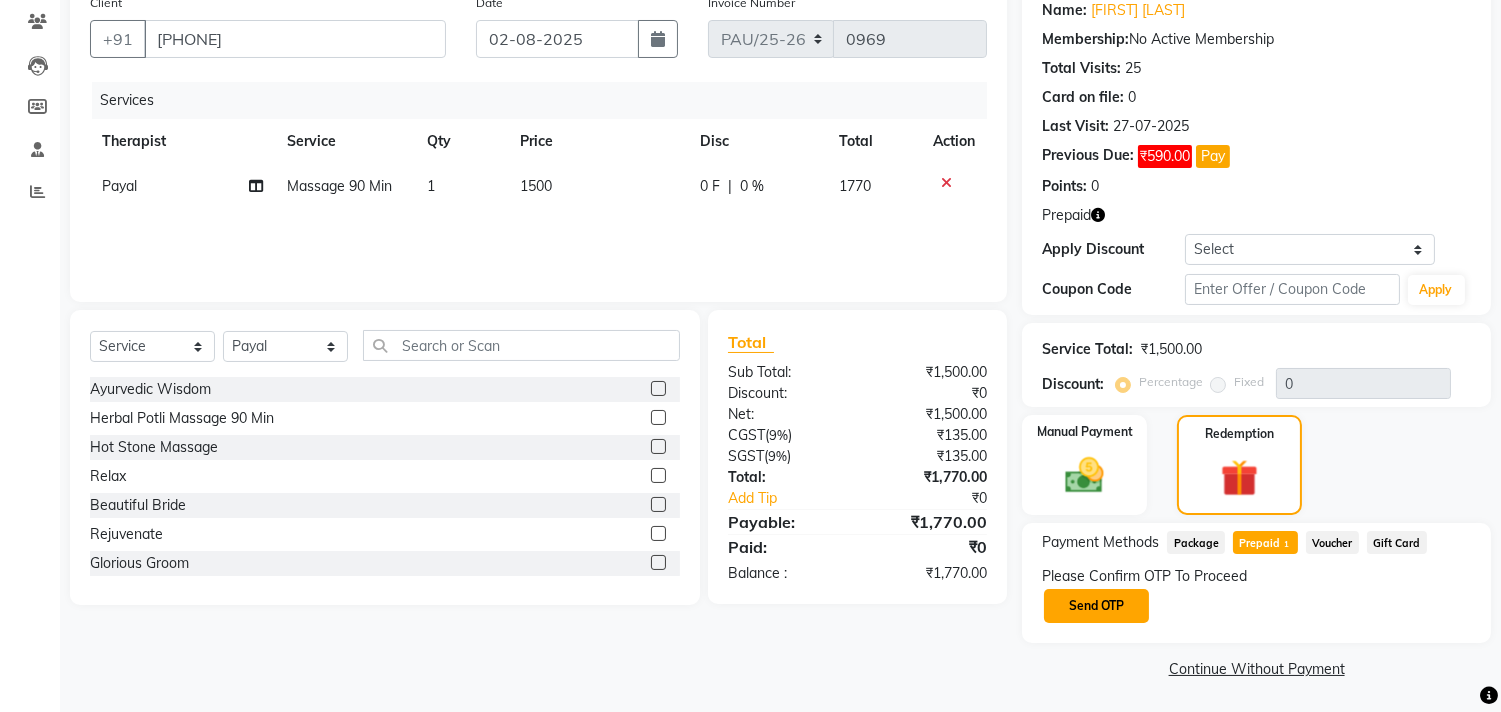 click on "Send OTP" 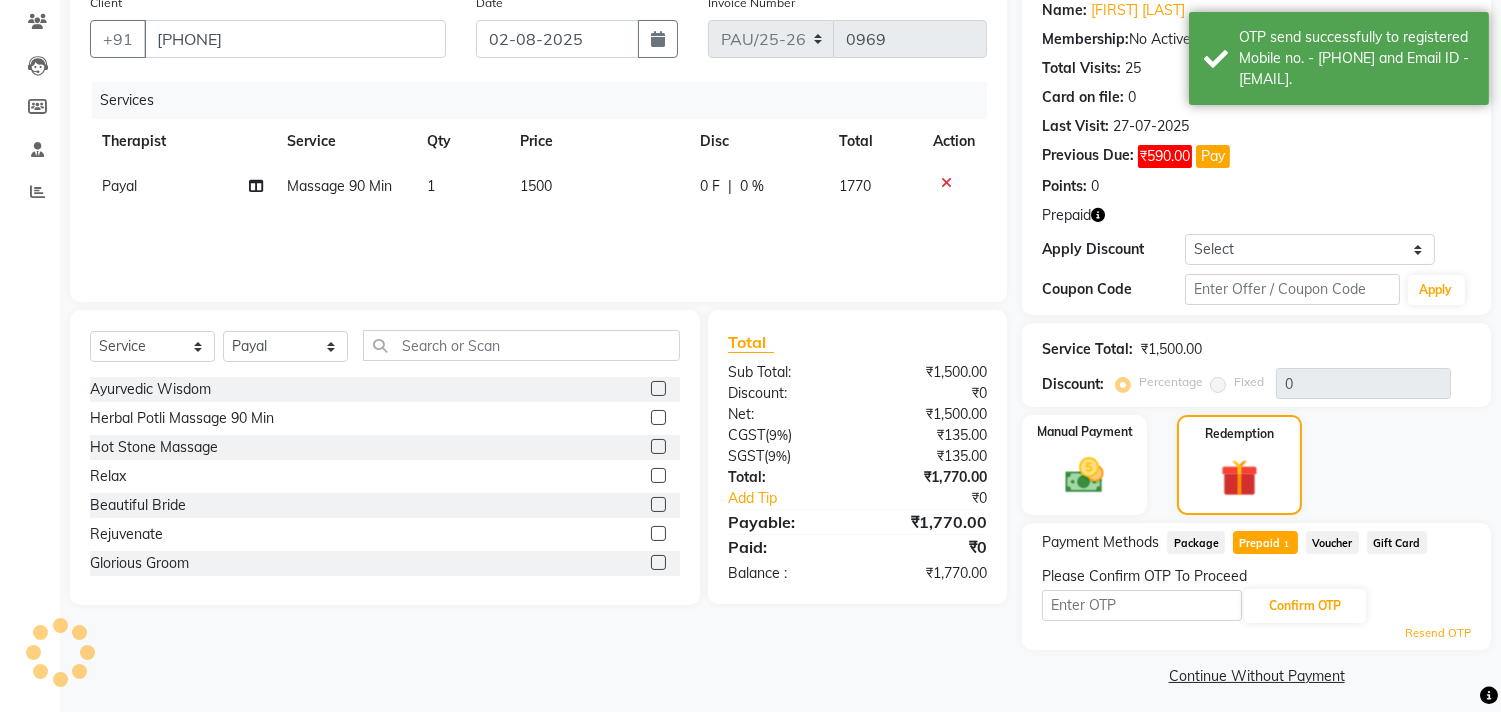 click at bounding box center [1142, 605] 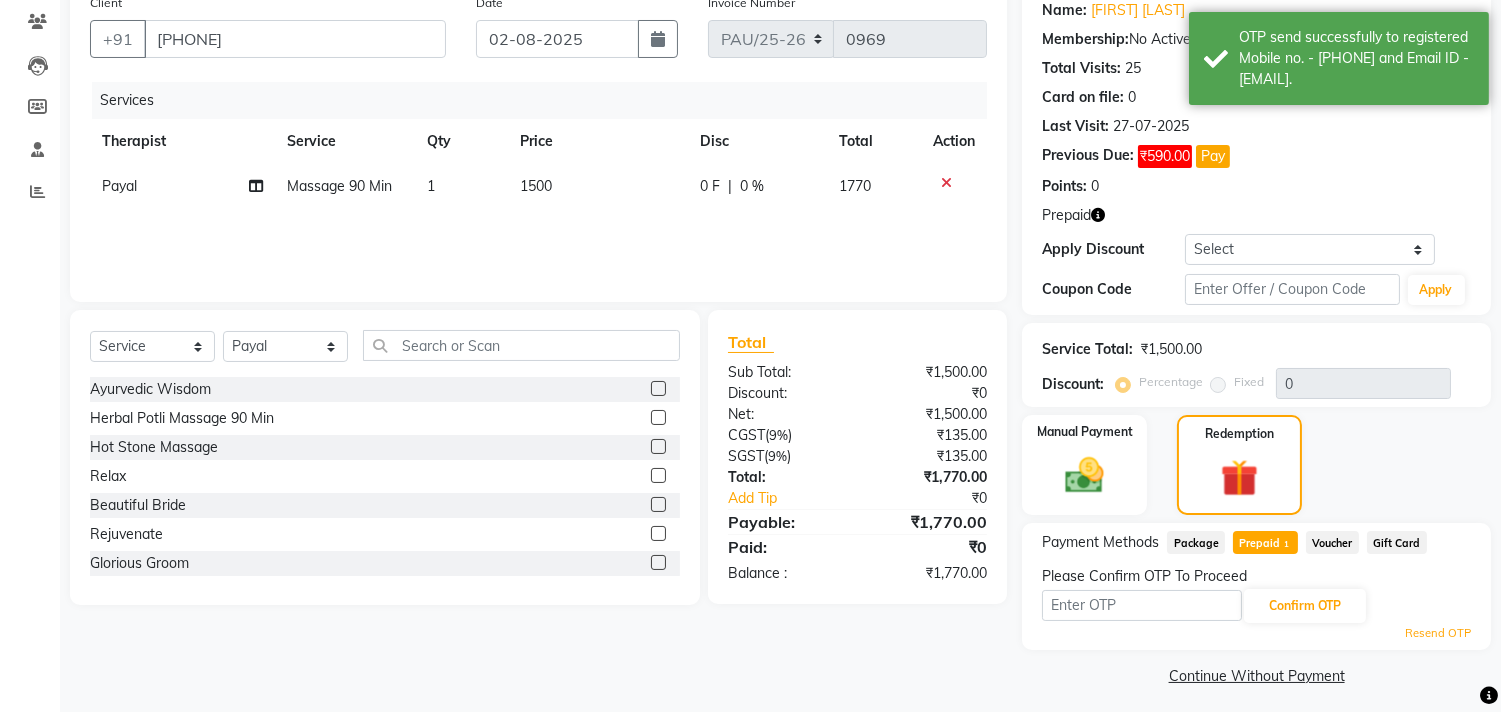 click at bounding box center (1142, 605) 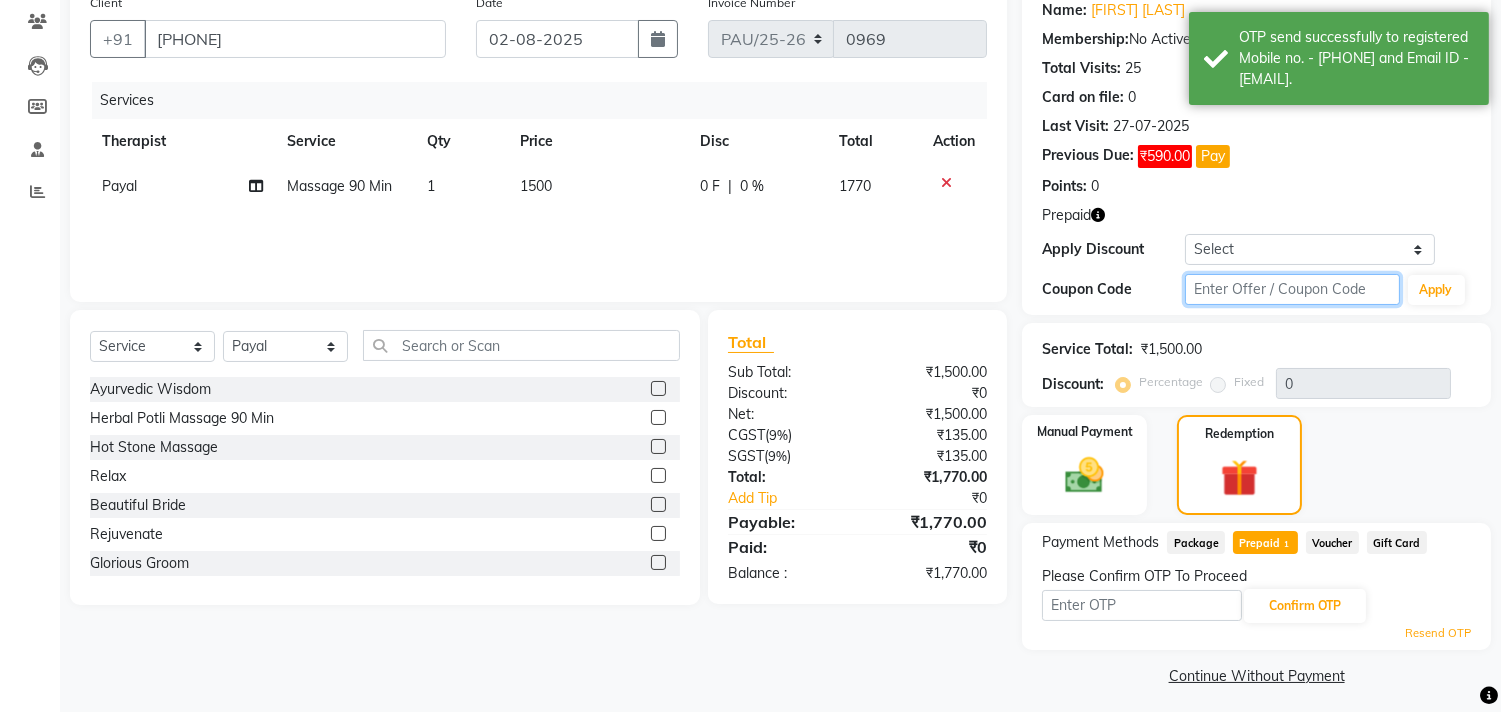 click 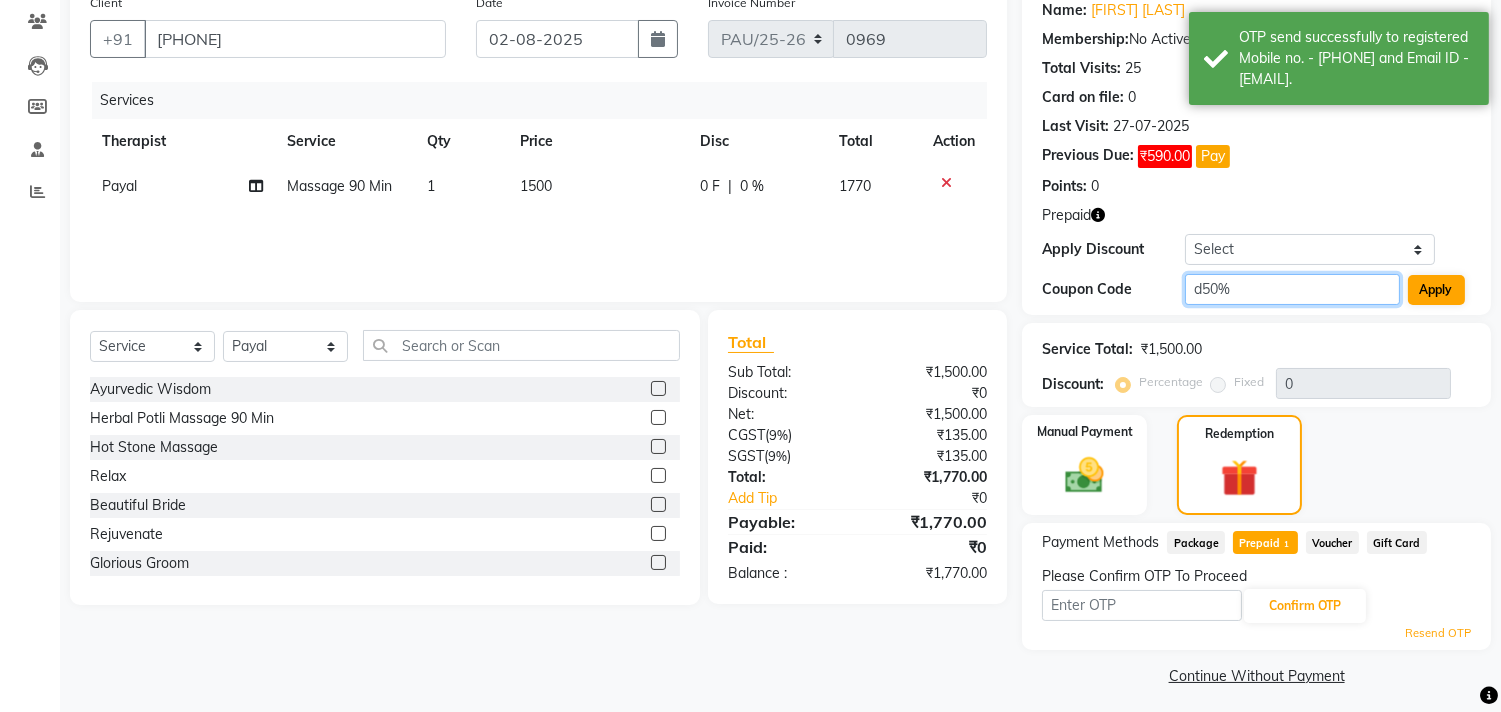 type on "d50%" 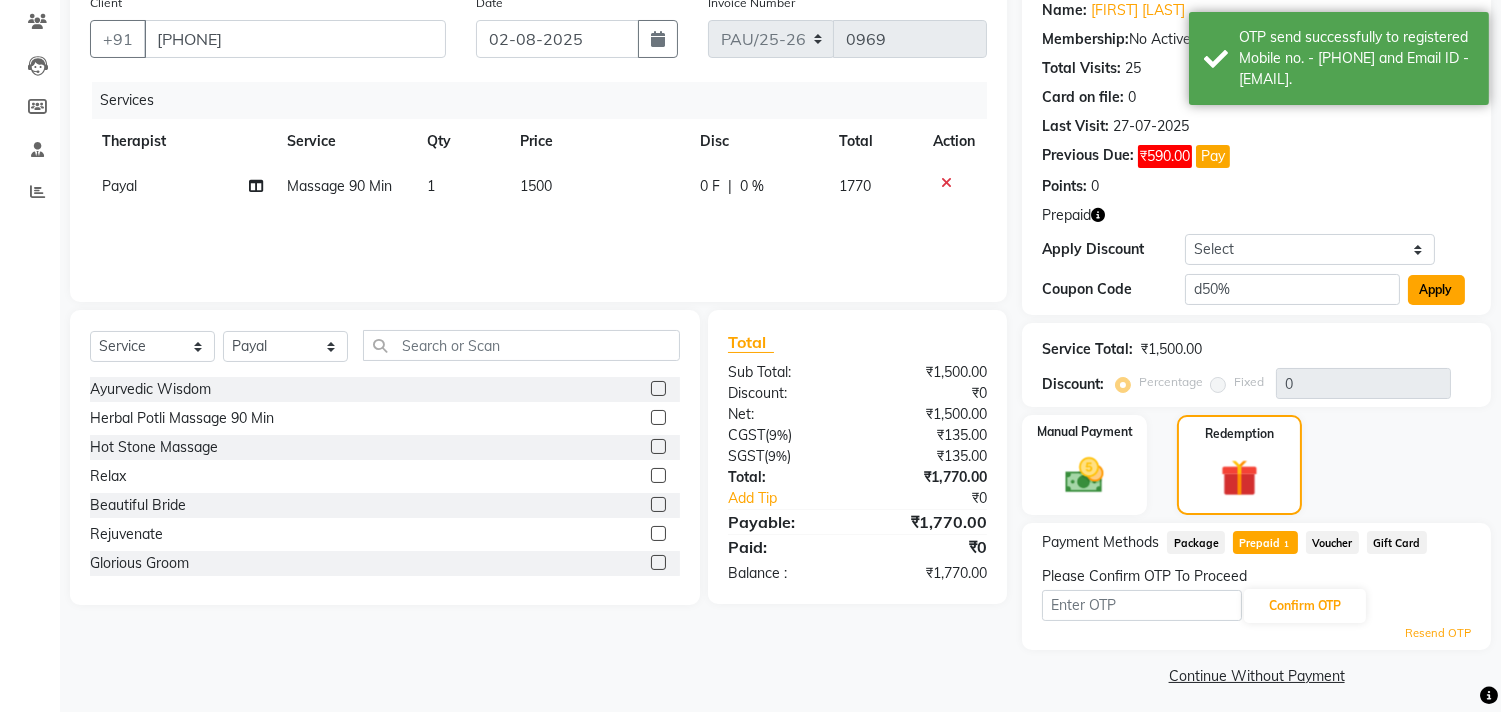 click on "Apply" 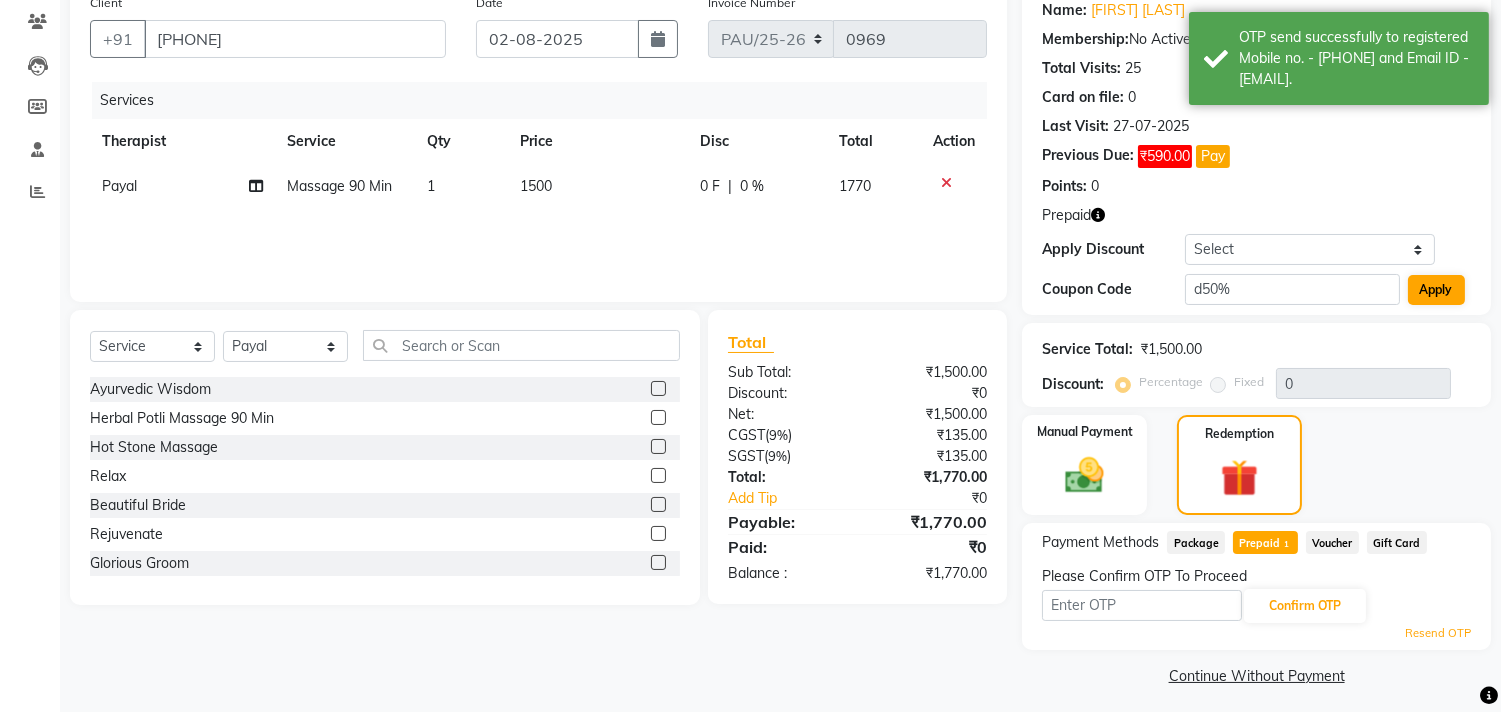 type on "50" 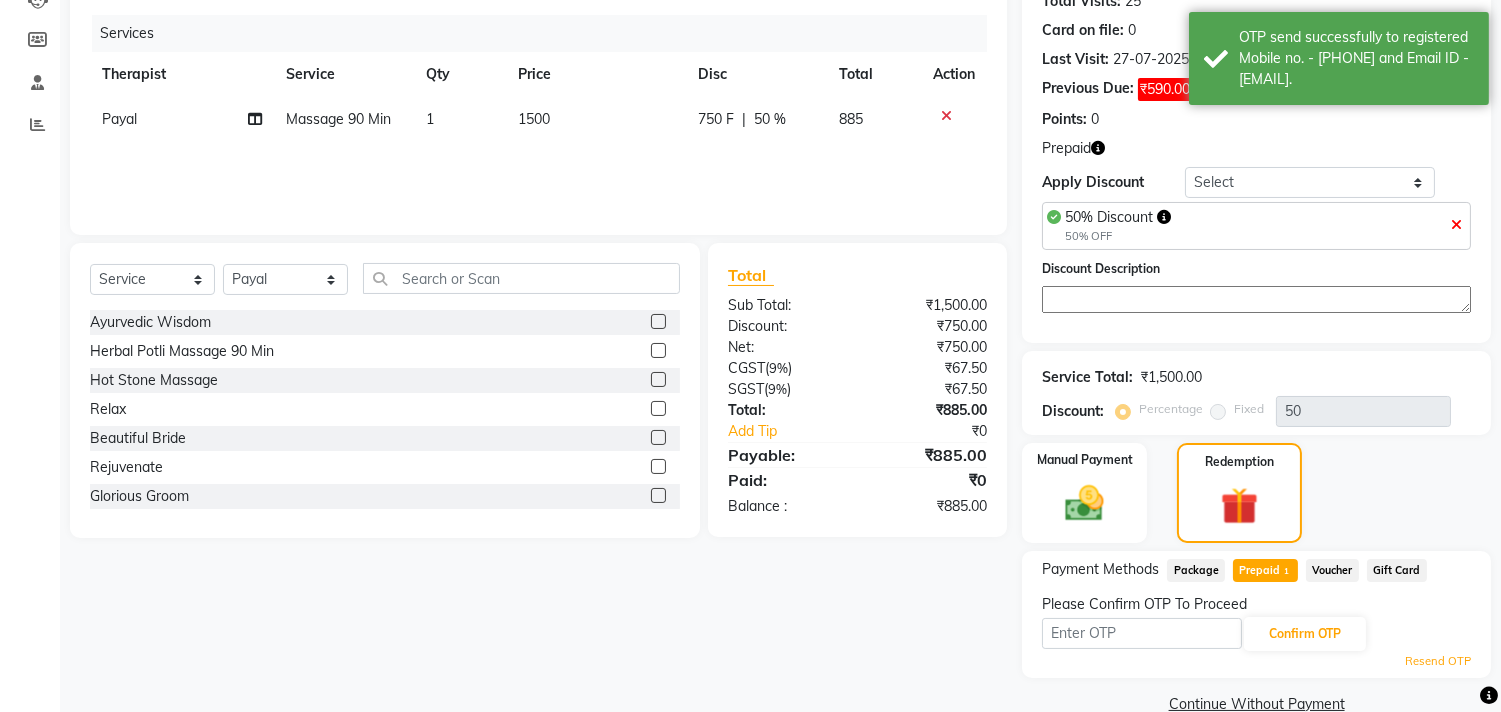 scroll, scrollTop: 268, scrollLeft: 0, axis: vertical 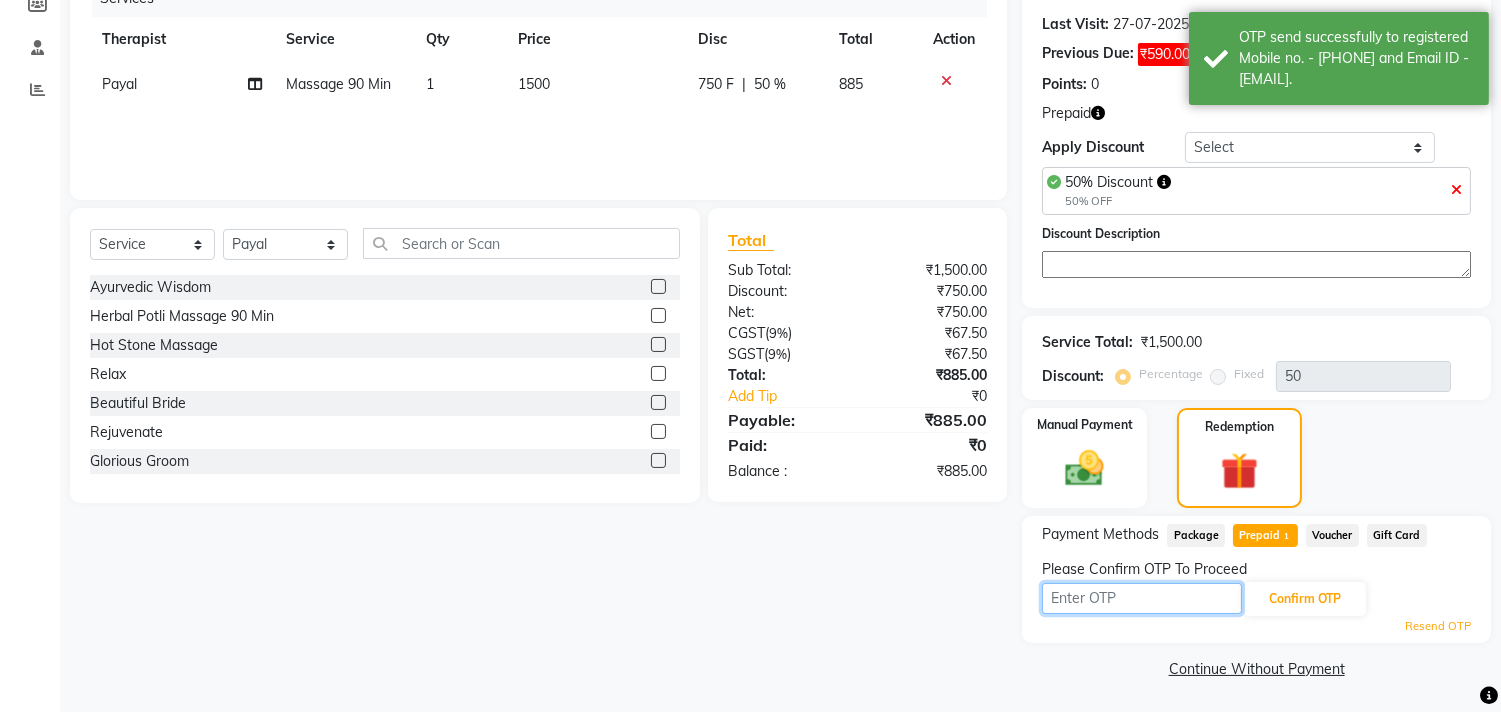 click at bounding box center [1142, 598] 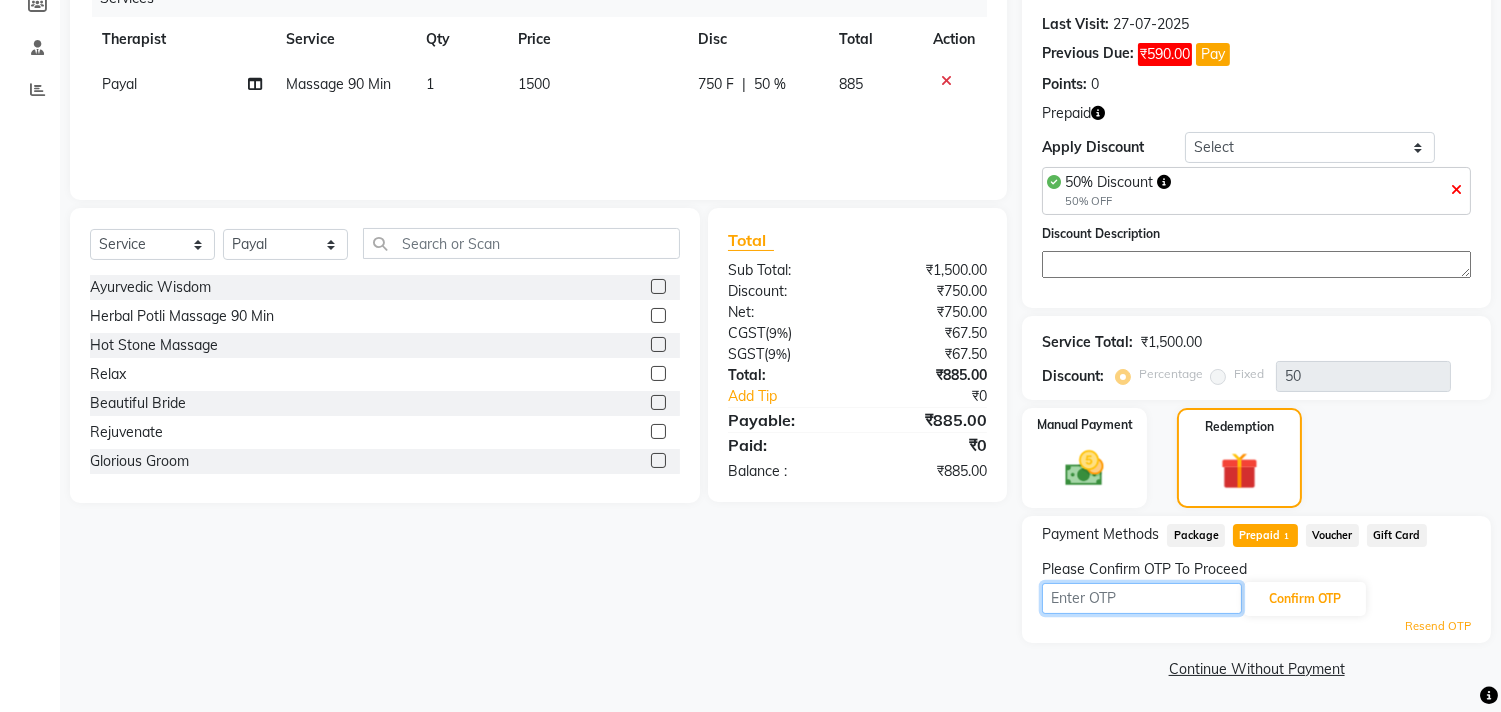 click at bounding box center [1142, 598] 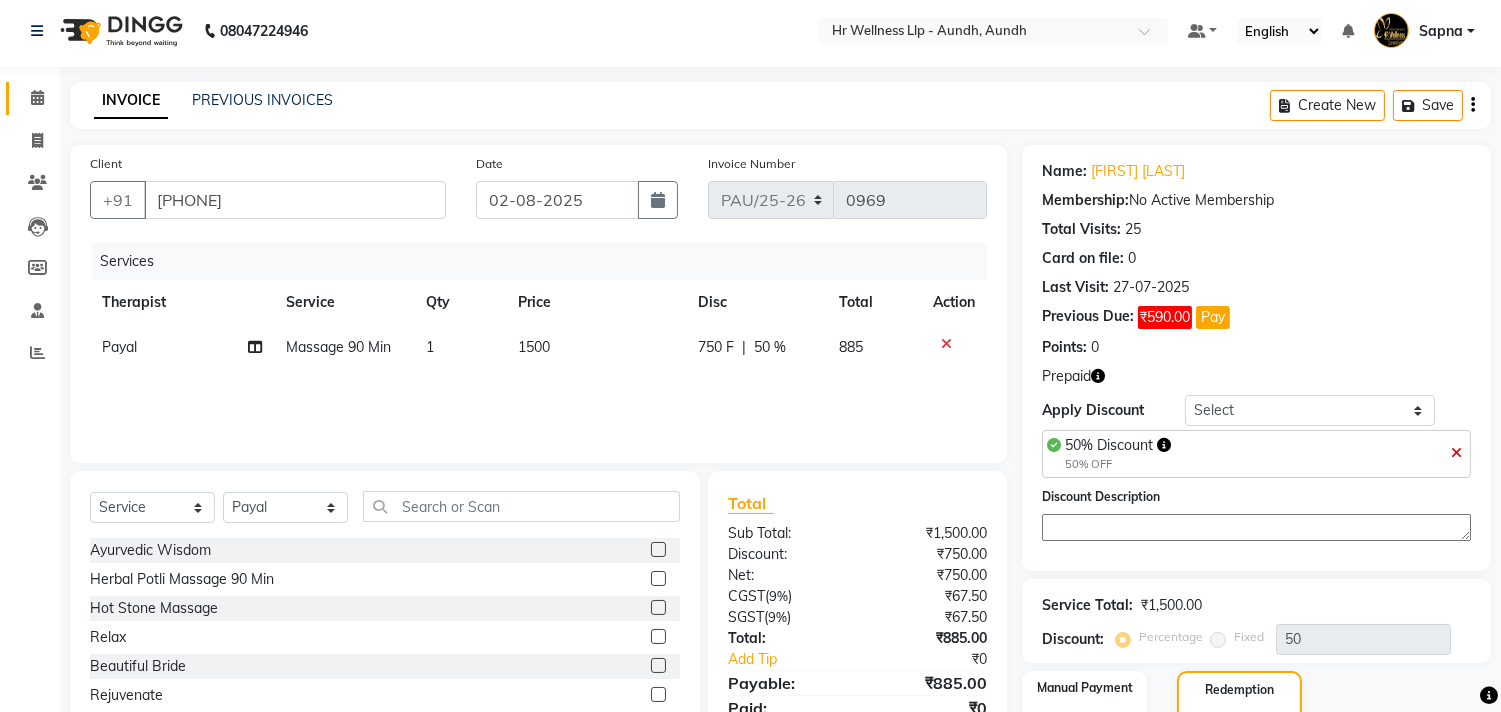 scroll, scrollTop: 0, scrollLeft: 0, axis: both 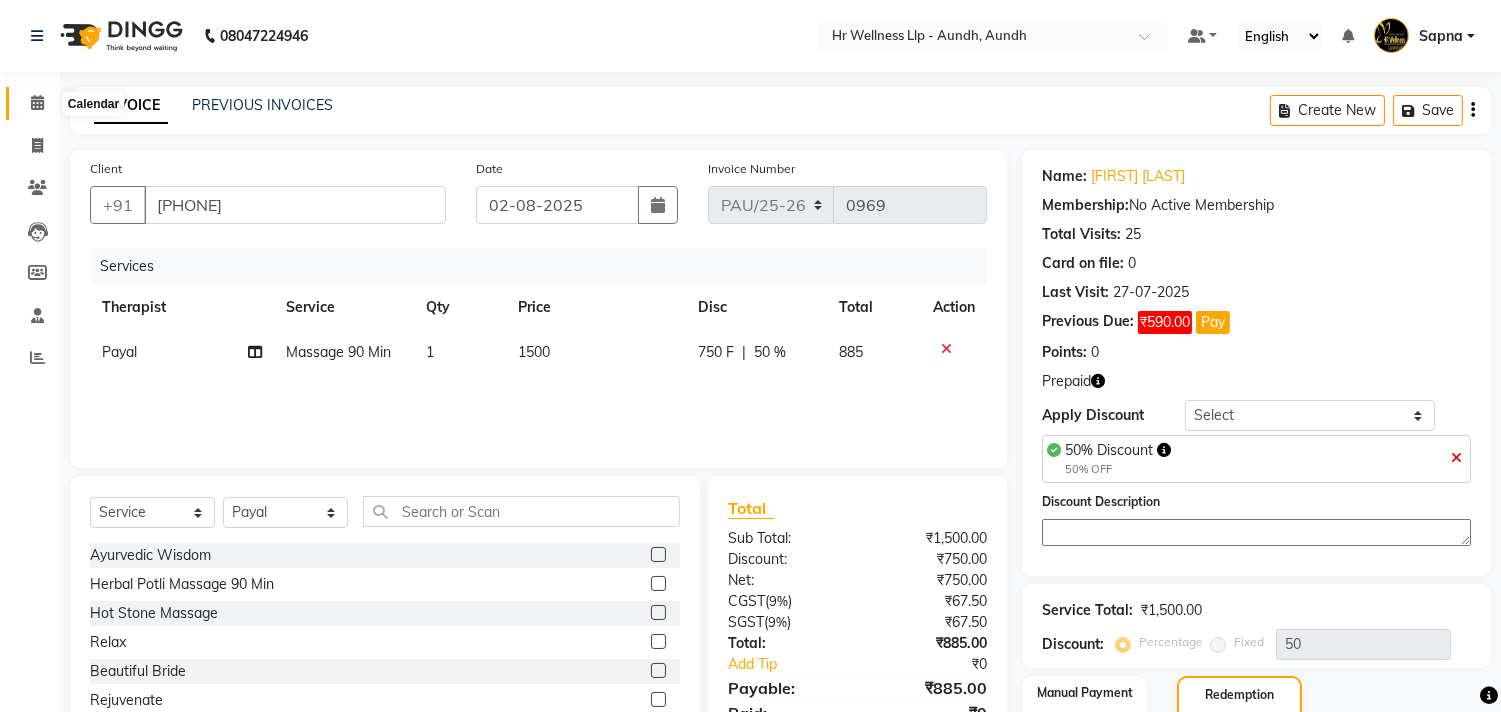 click 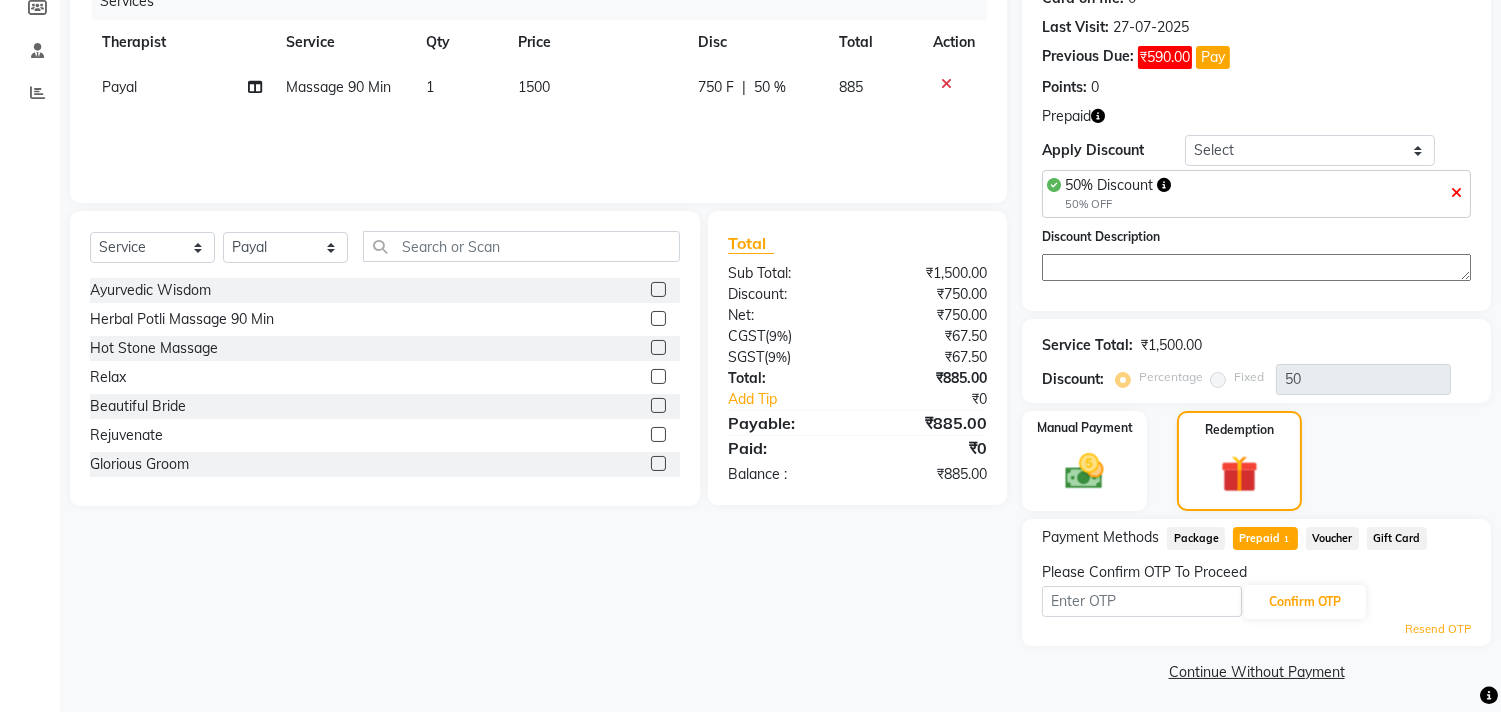 scroll, scrollTop: 268, scrollLeft: 0, axis: vertical 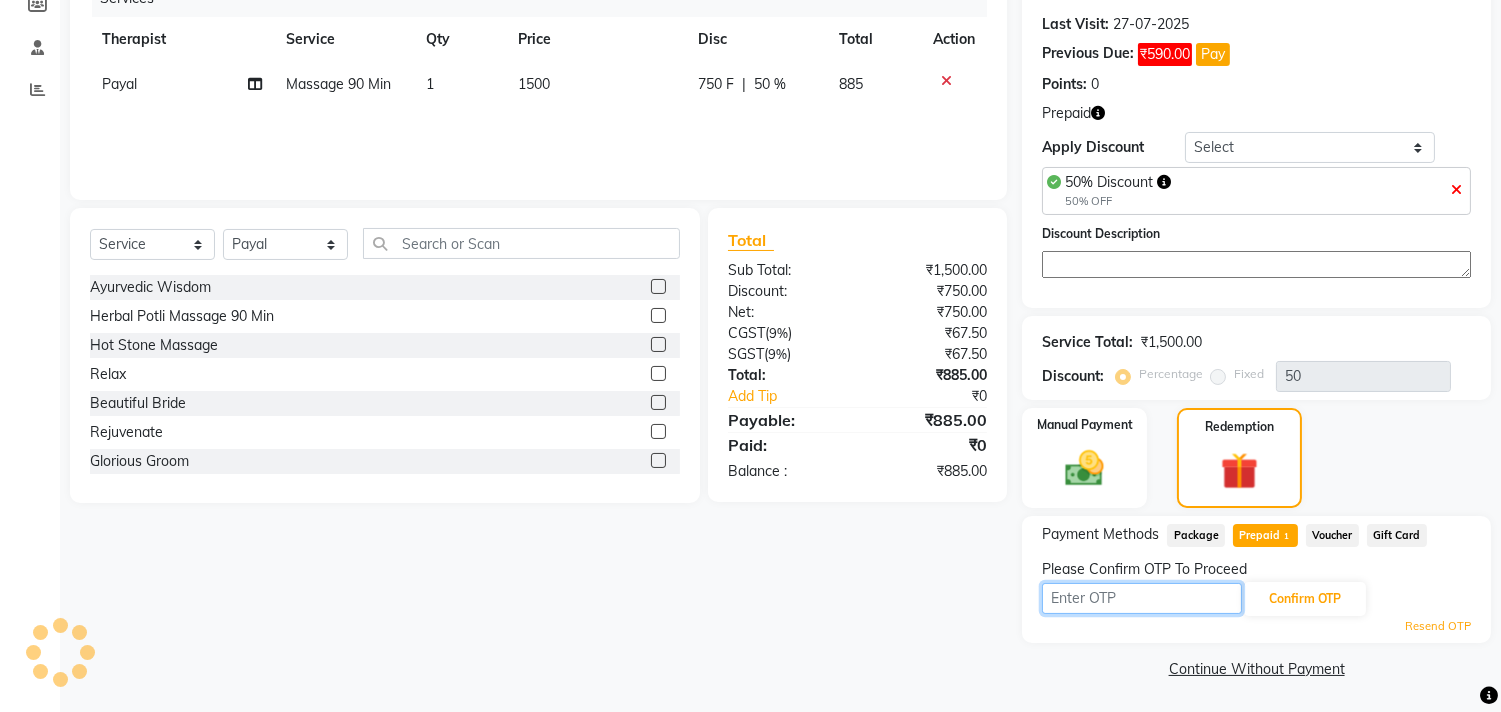 click at bounding box center (1142, 598) 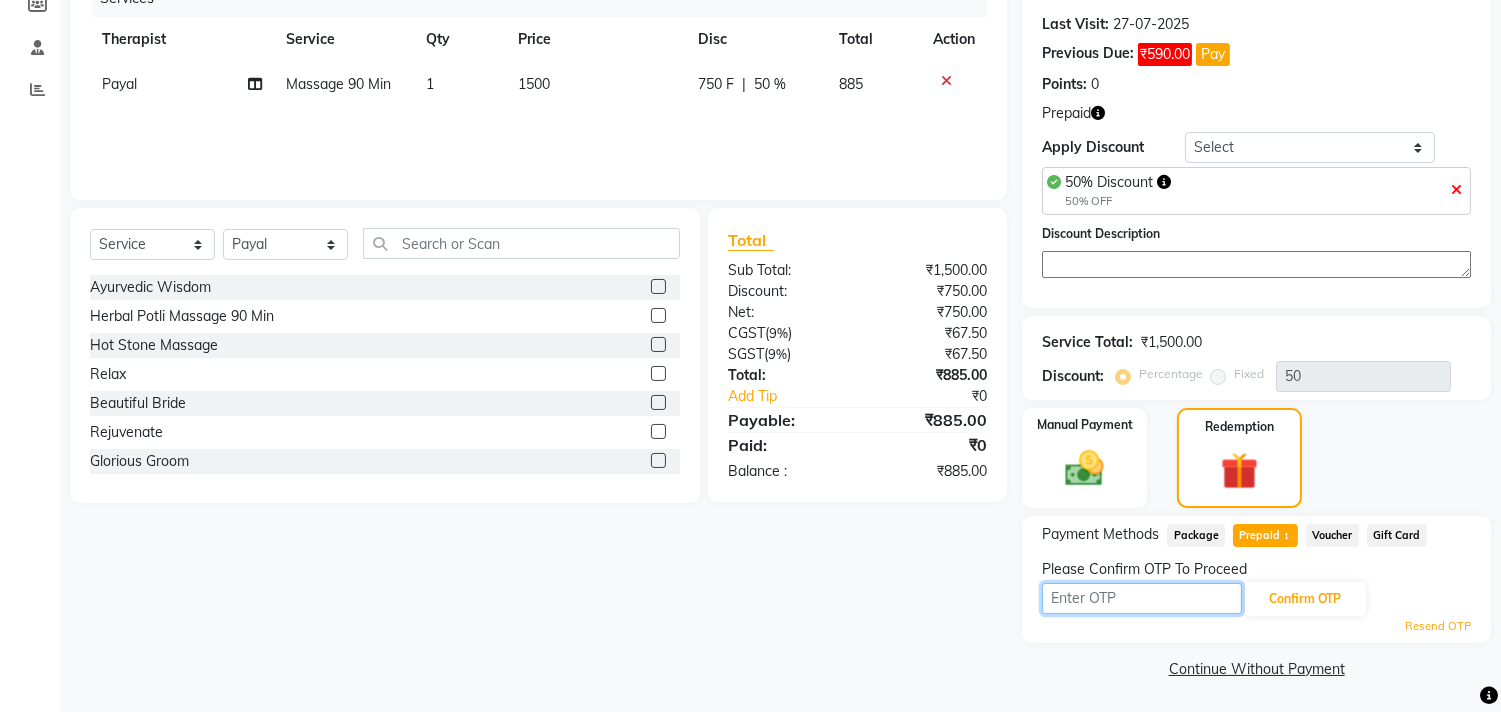 click at bounding box center (1142, 598) 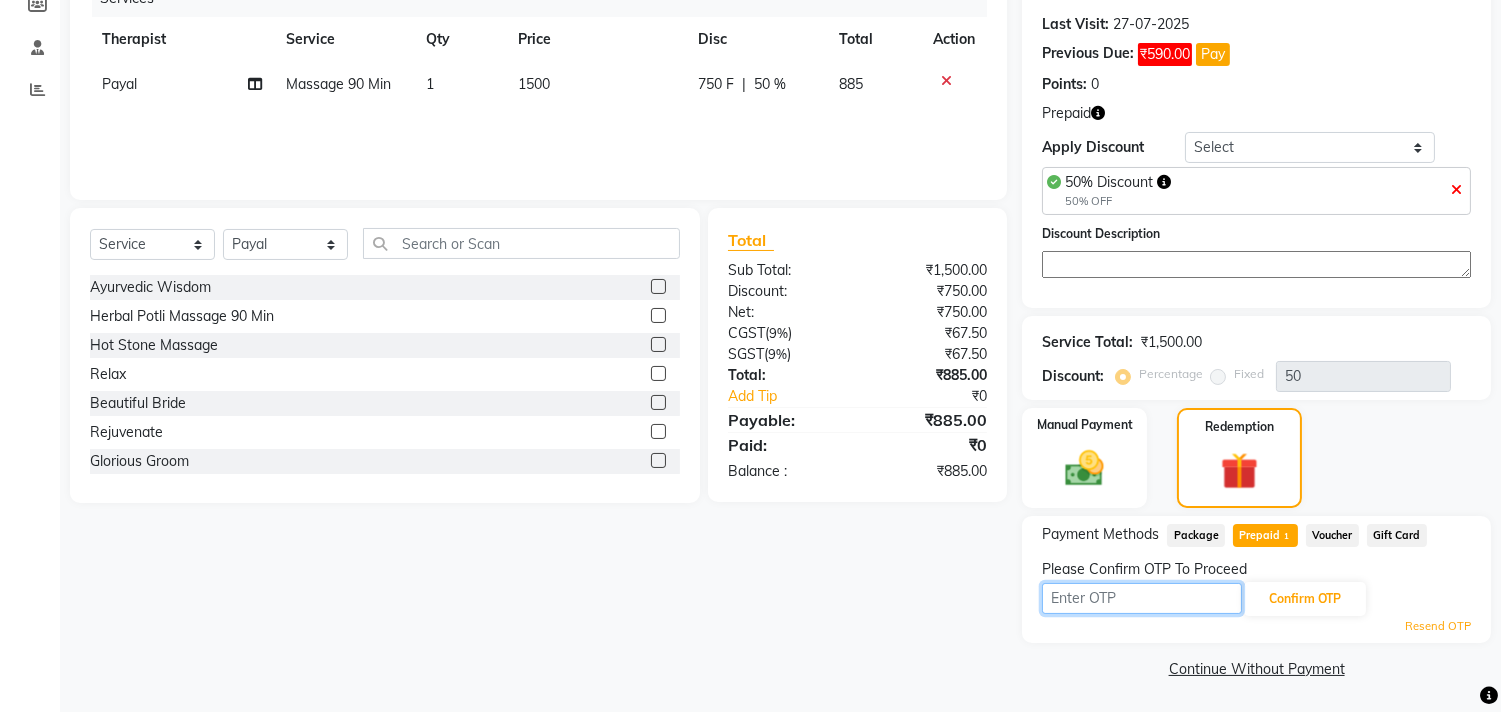 click at bounding box center (1142, 598) 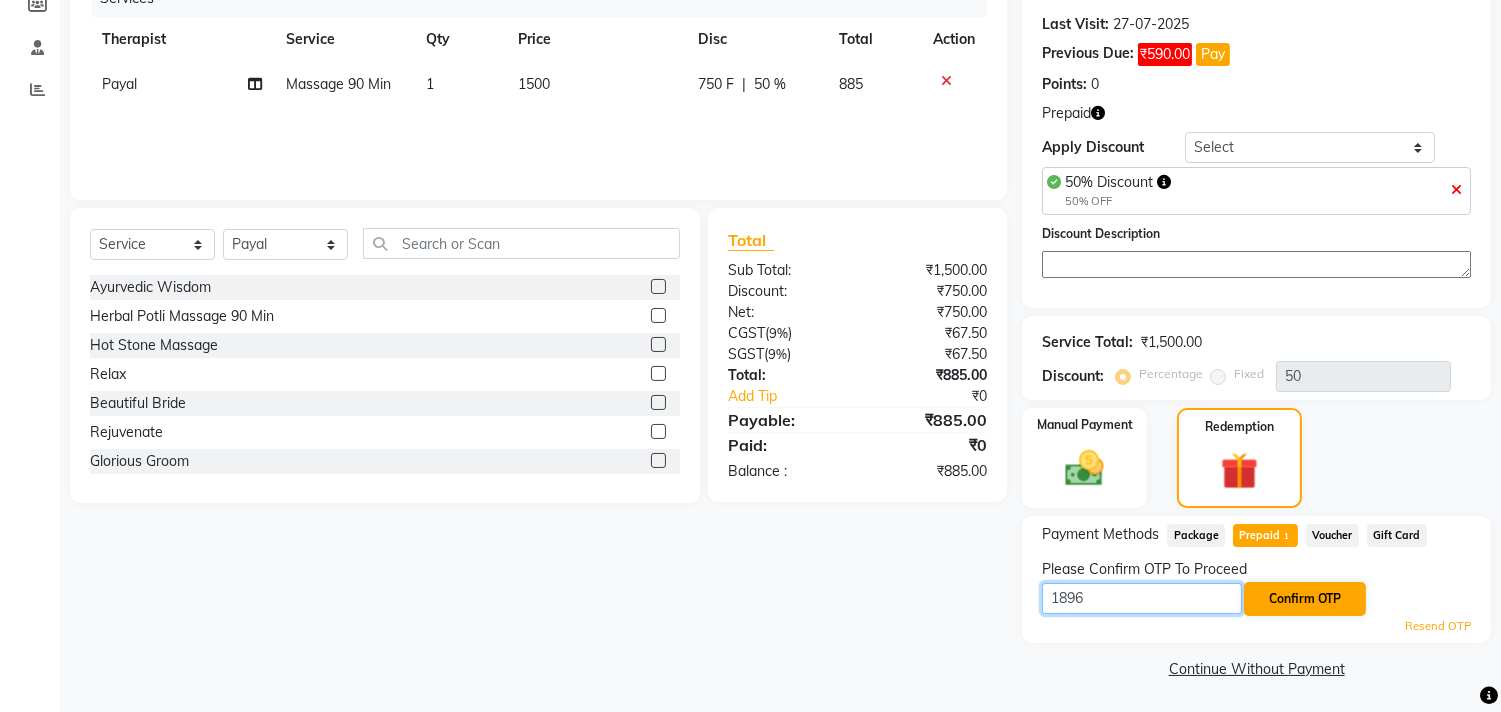 type on "1896" 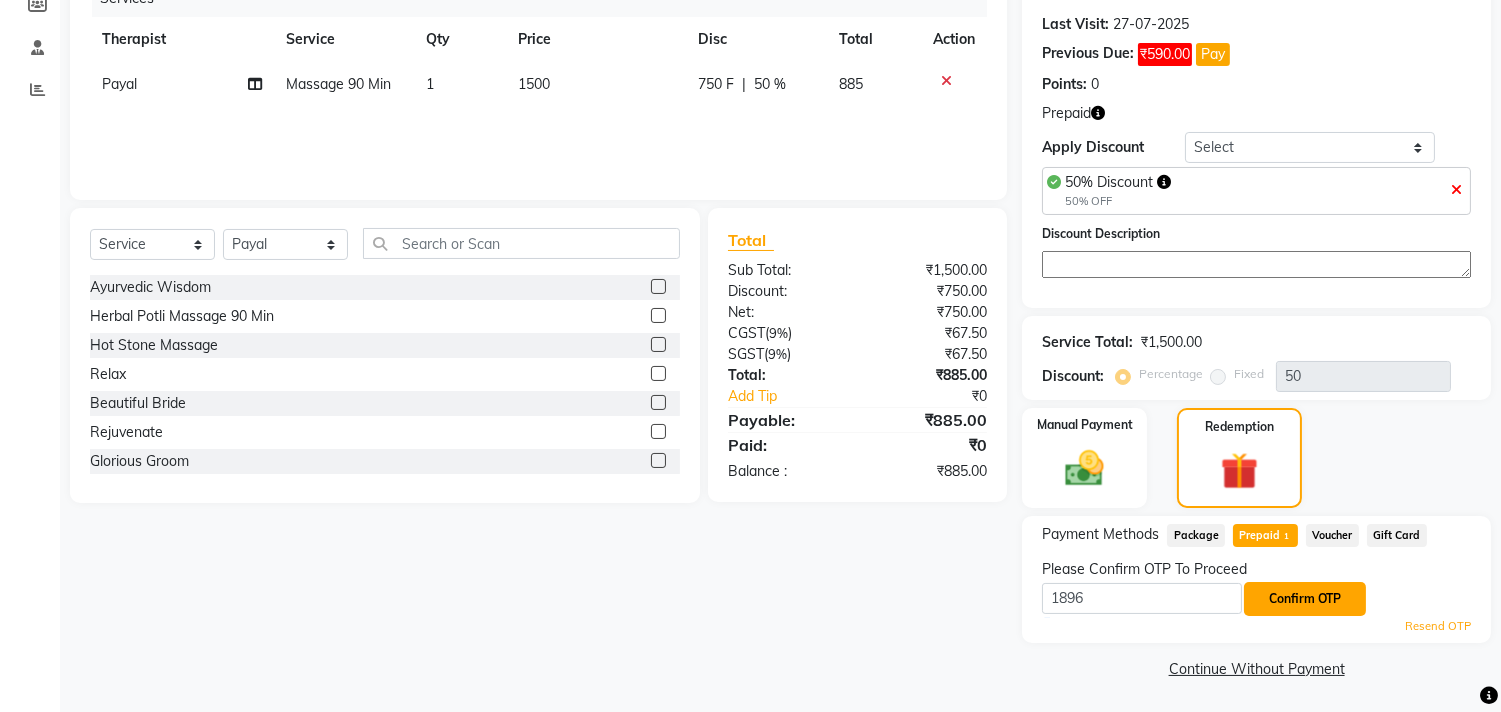 click on "Confirm OTP" 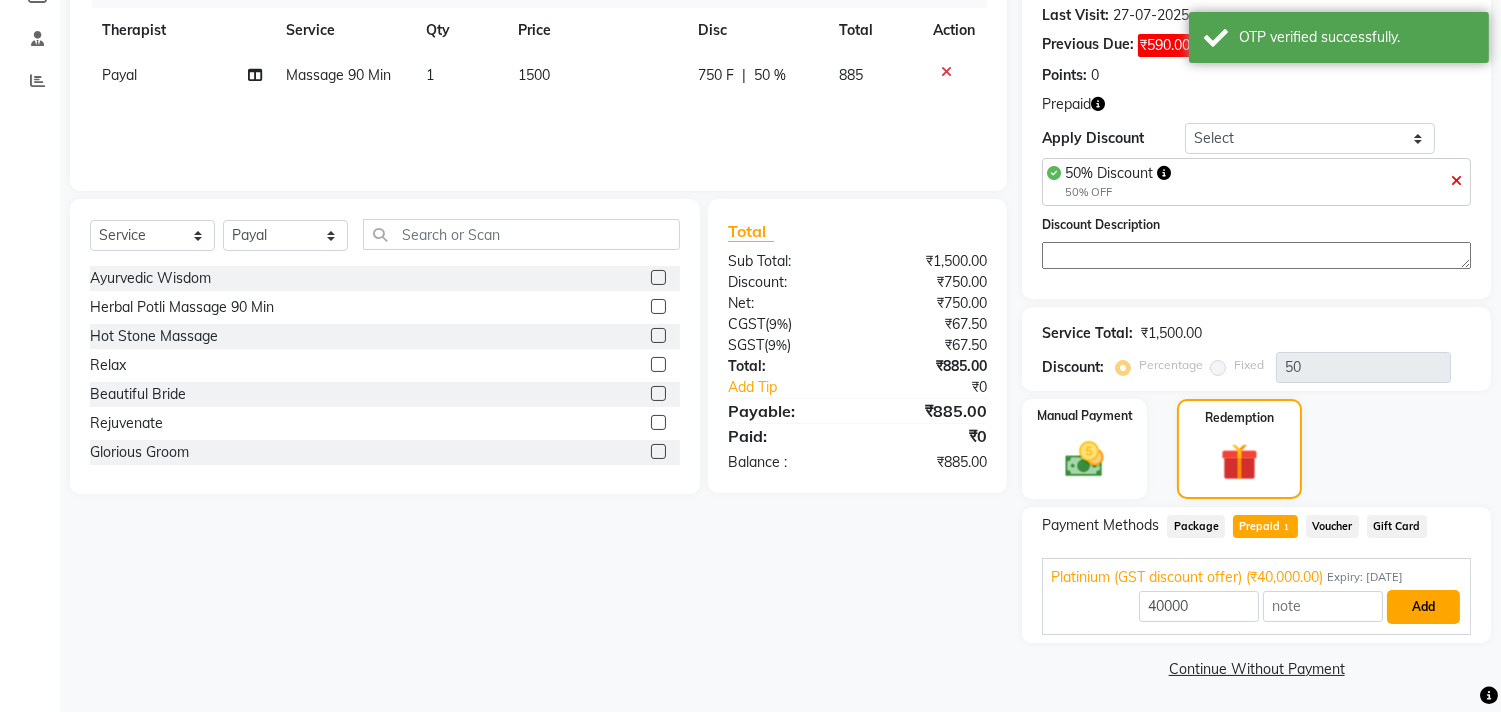 click on "Add" at bounding box center [1423, 607] 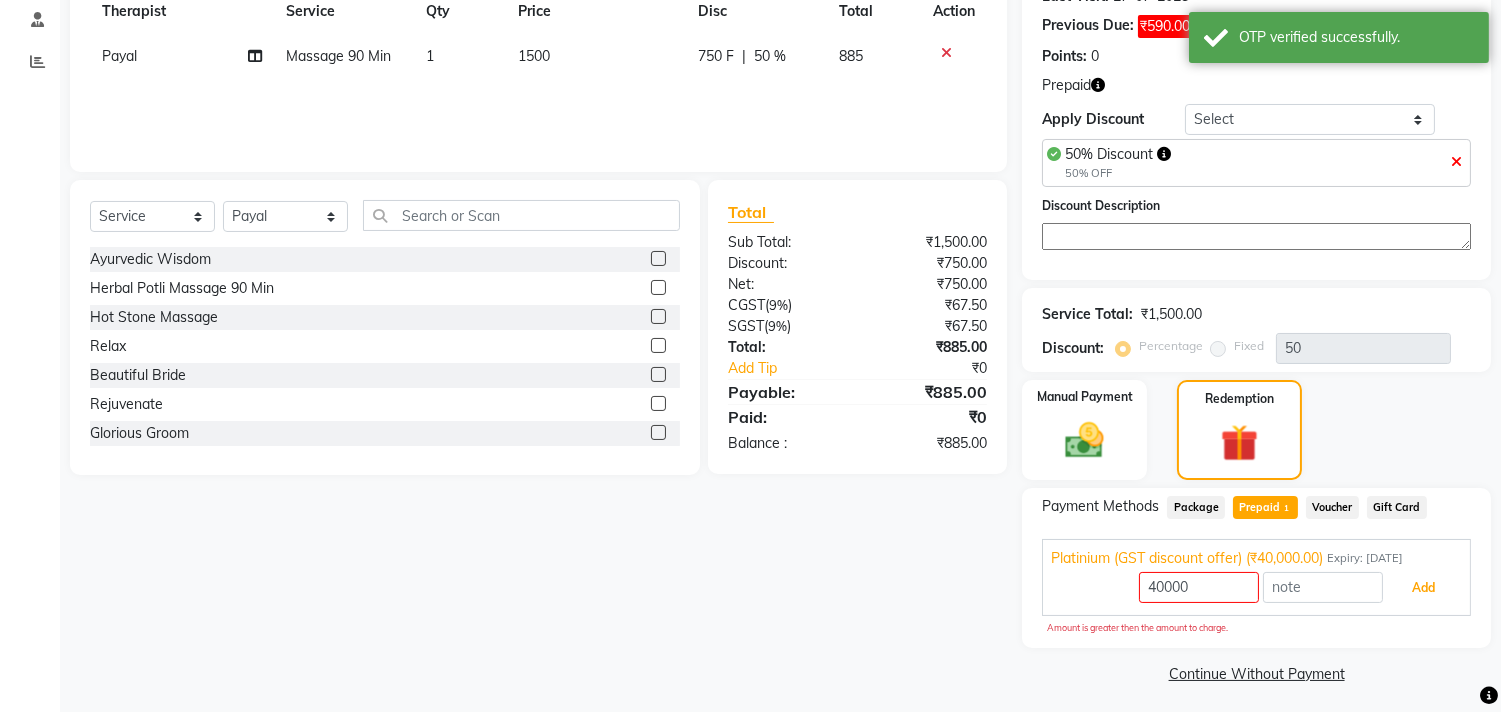 scroll, scrollTop: 302, scrollLeft: 0, axis: vertical 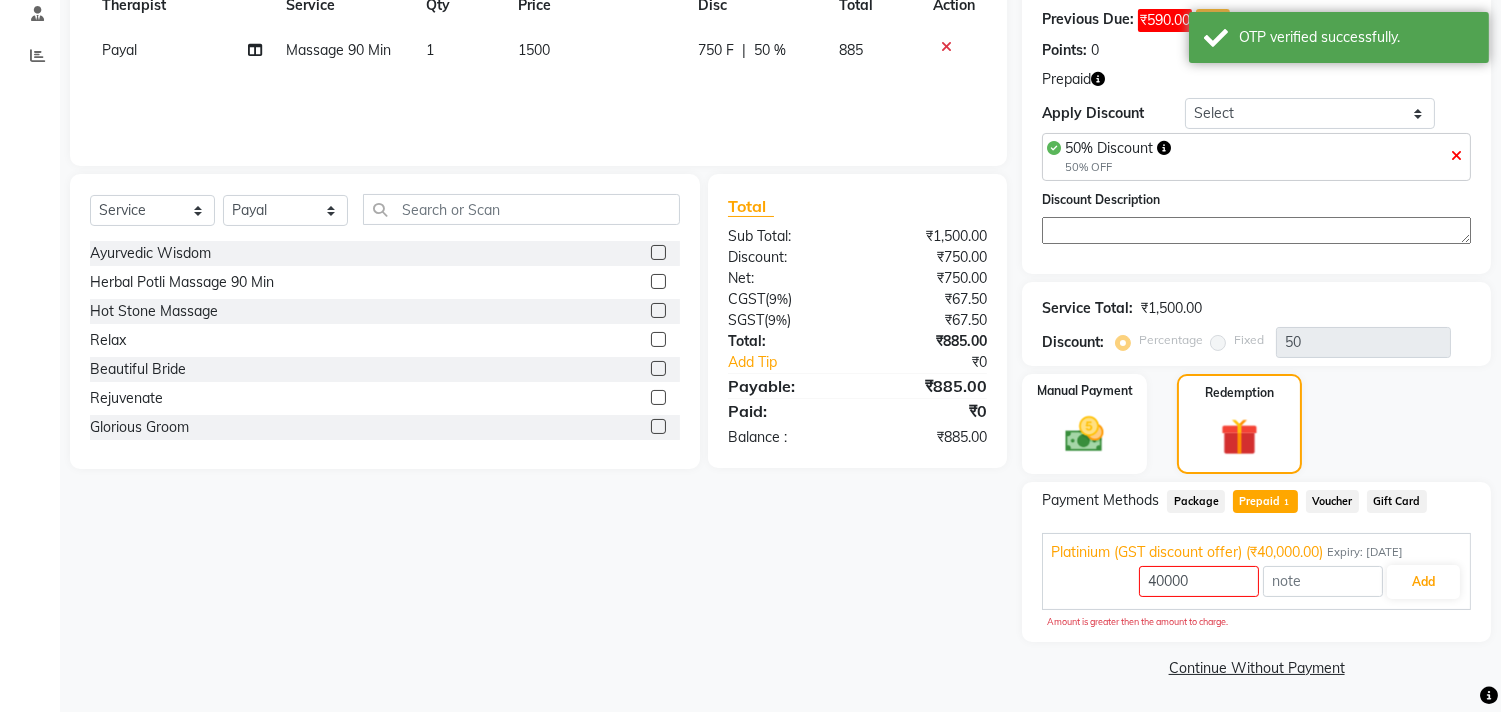 click on "Voucher" 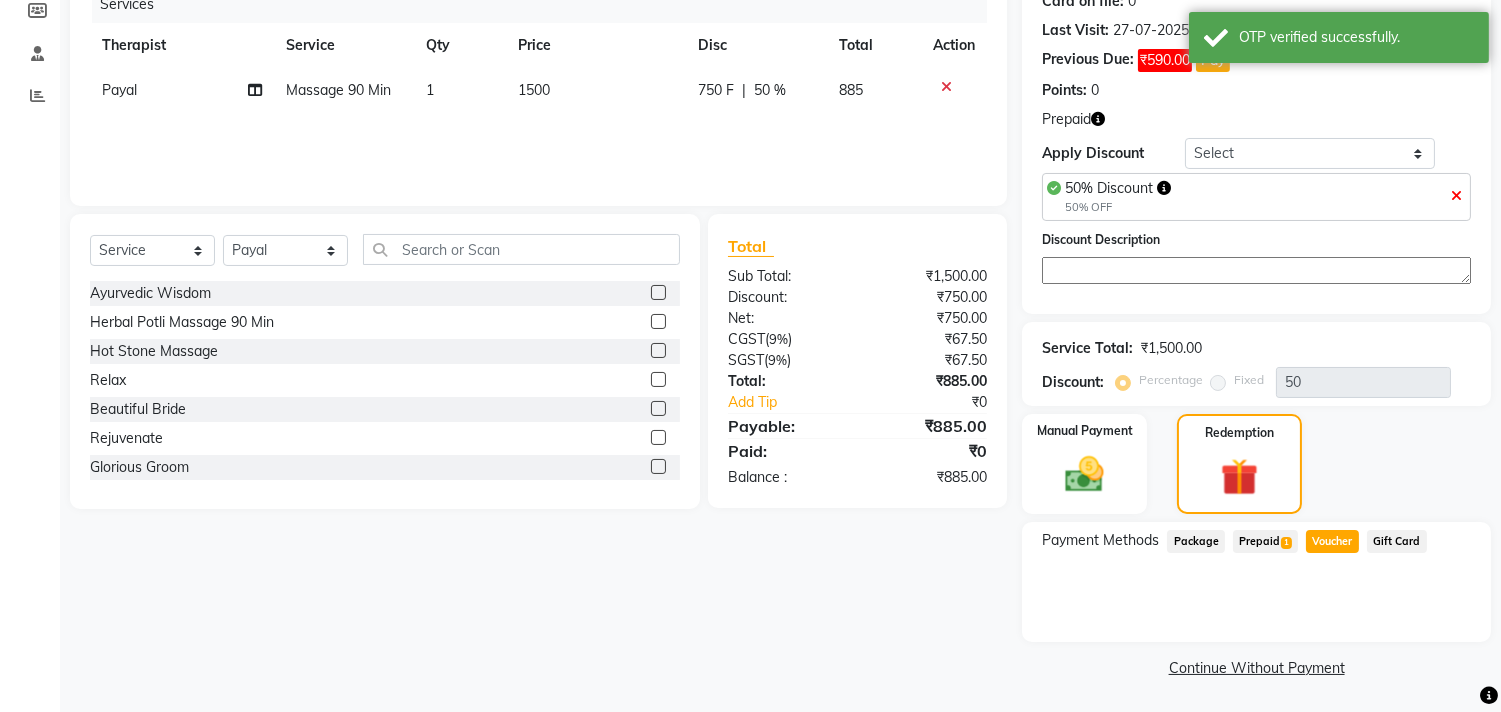 click on "Prepaid  1" 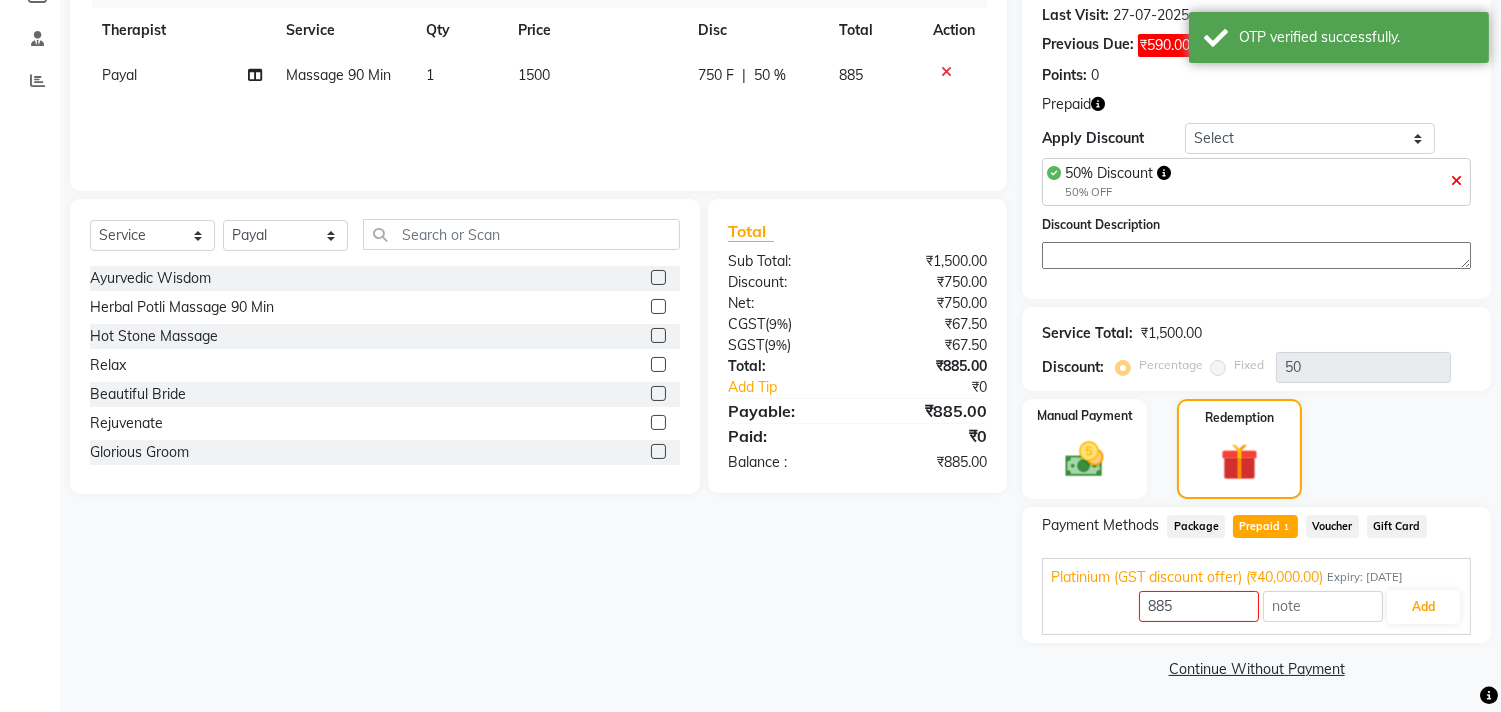 click on "Voucher" 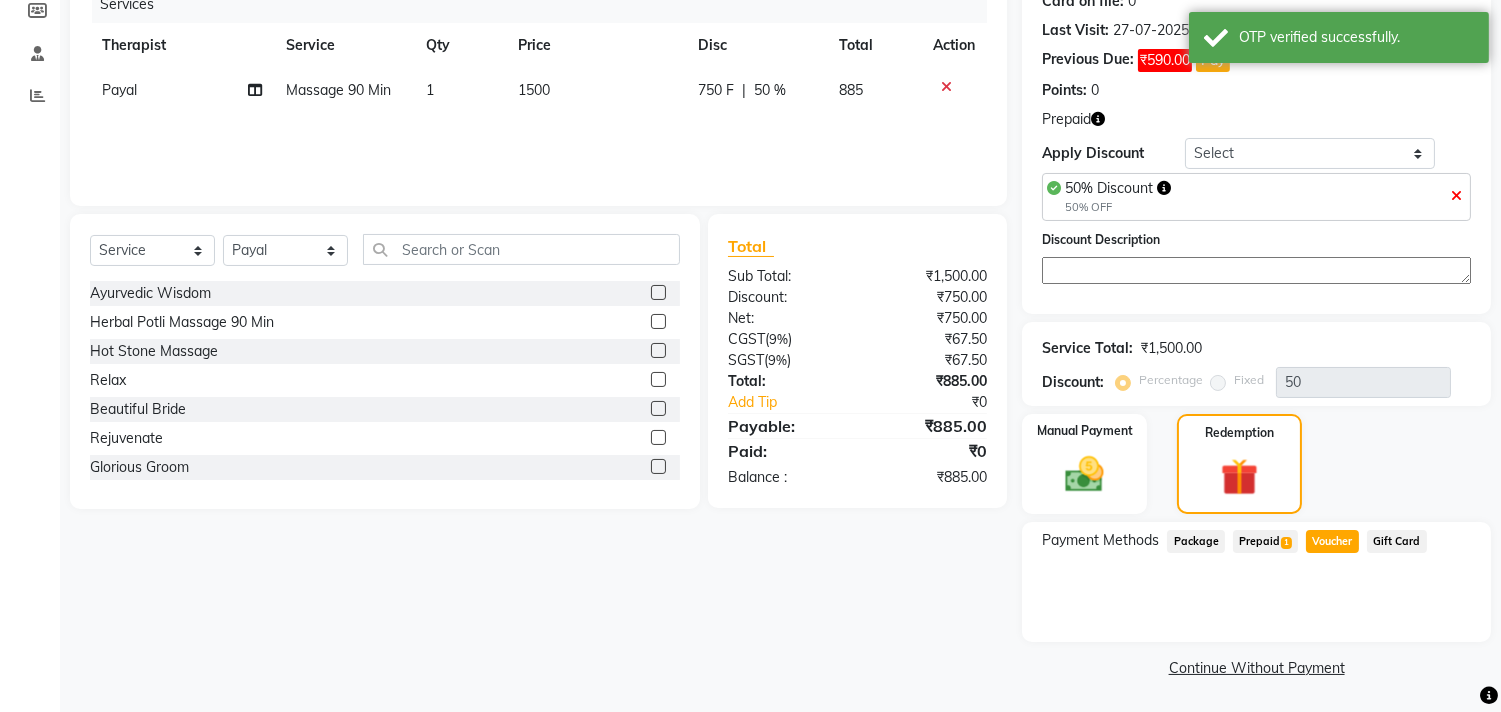 click on "Prepaid  1" 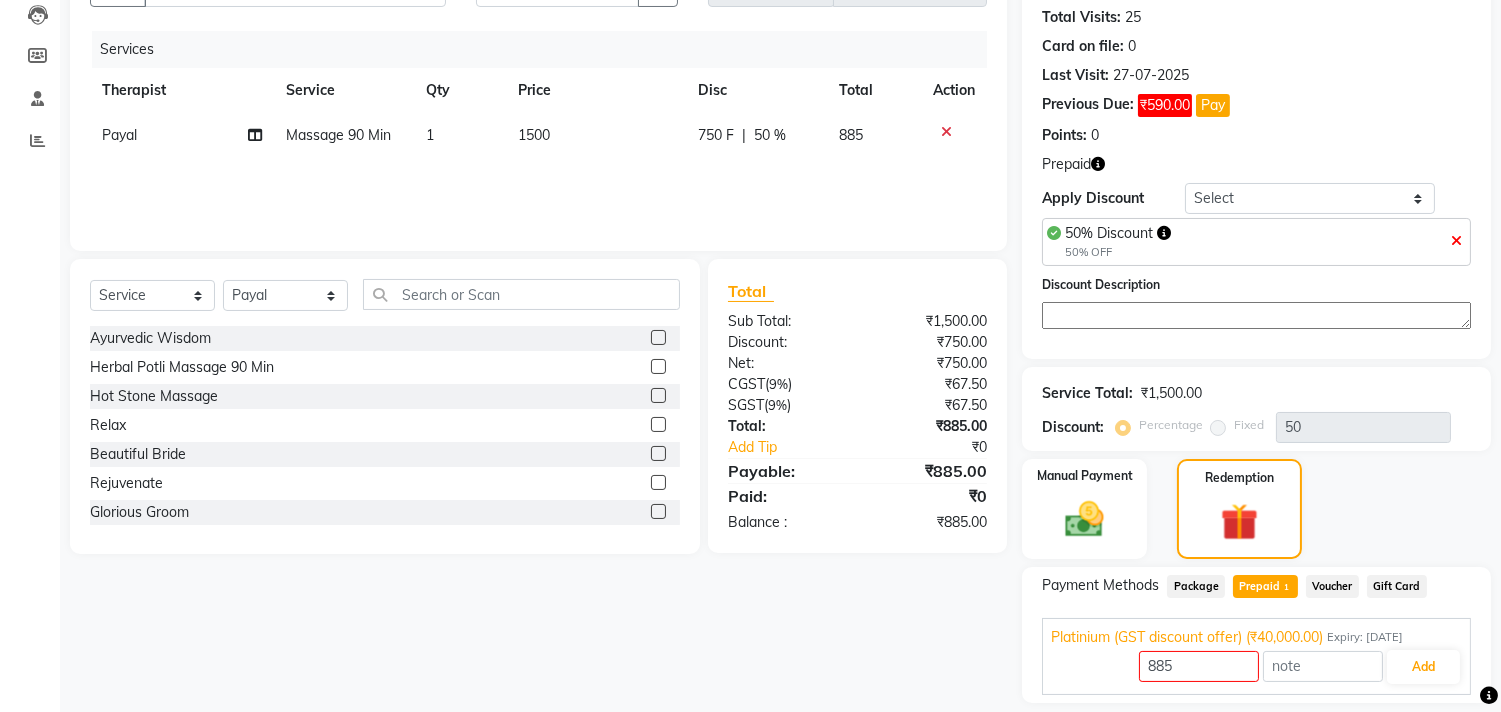 scroll, scrollTop: 166, scrollLeft: 0, axis: vertical 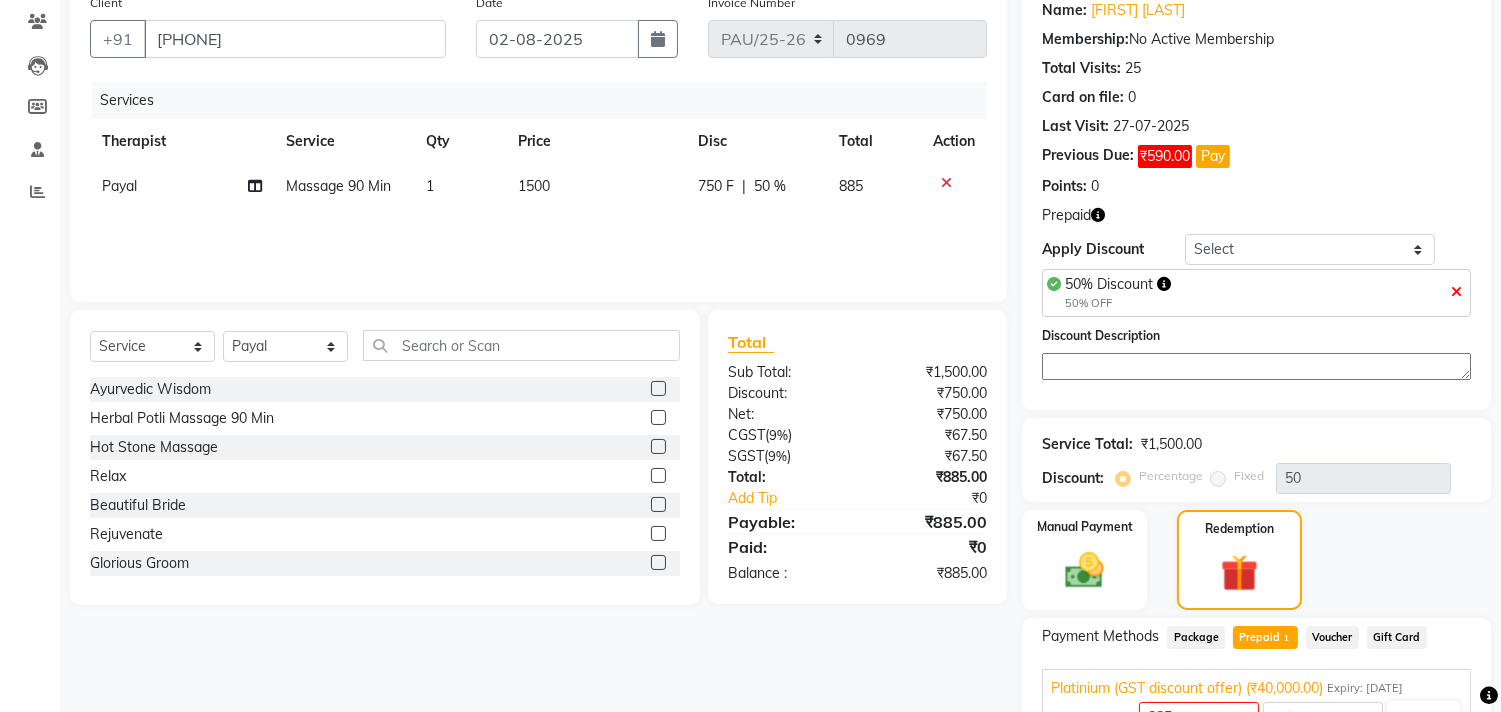 click on "50% Discount  50% OFF" 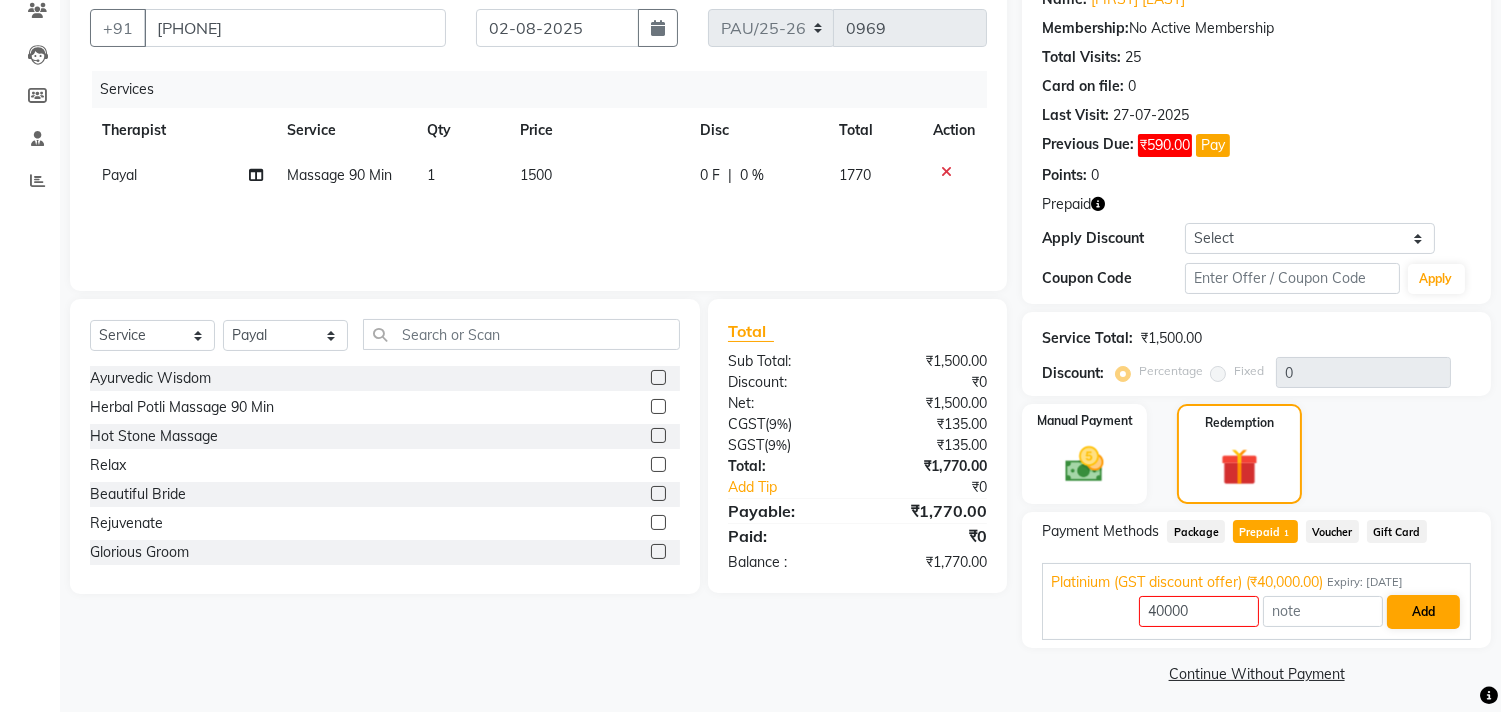 scroll, scrollTop: 183, scrollLeft: 0, axis: vertical 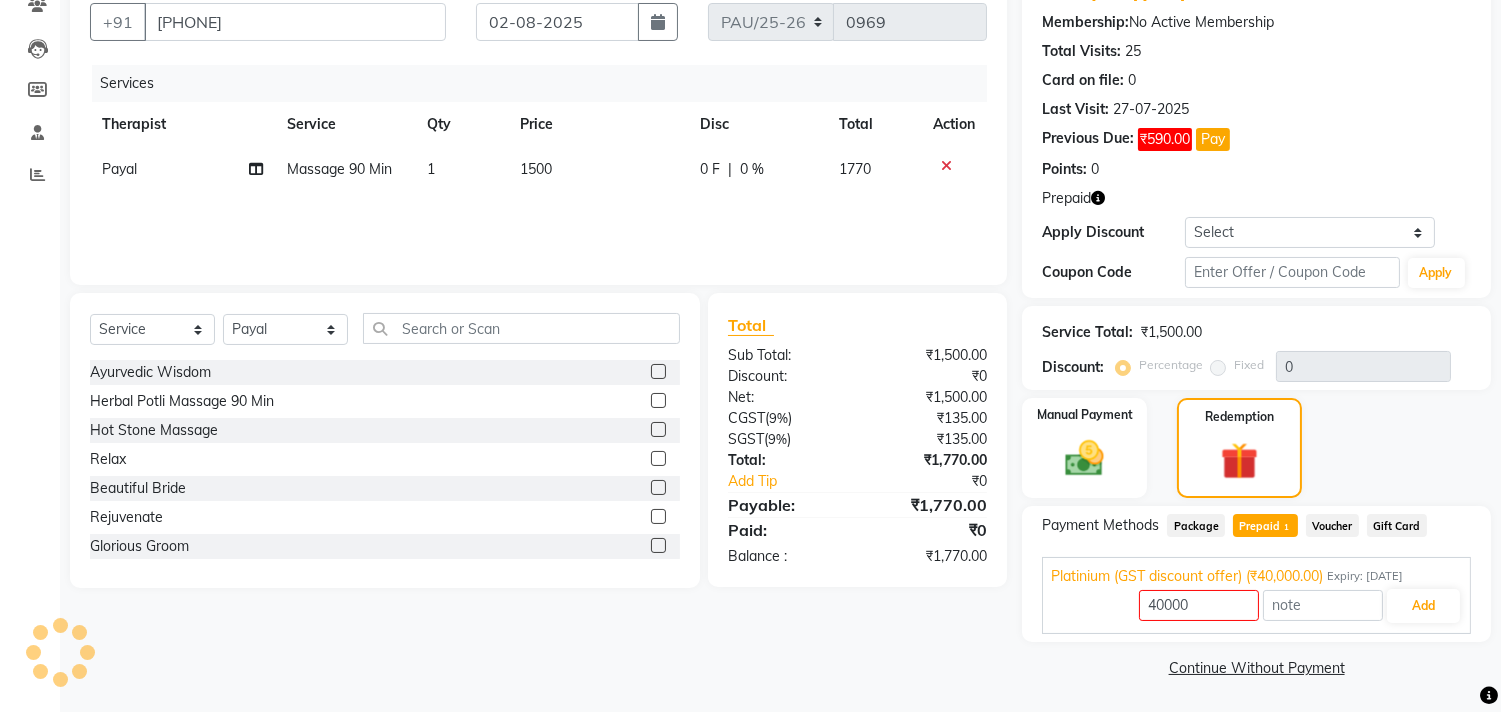 click on "Voucher" 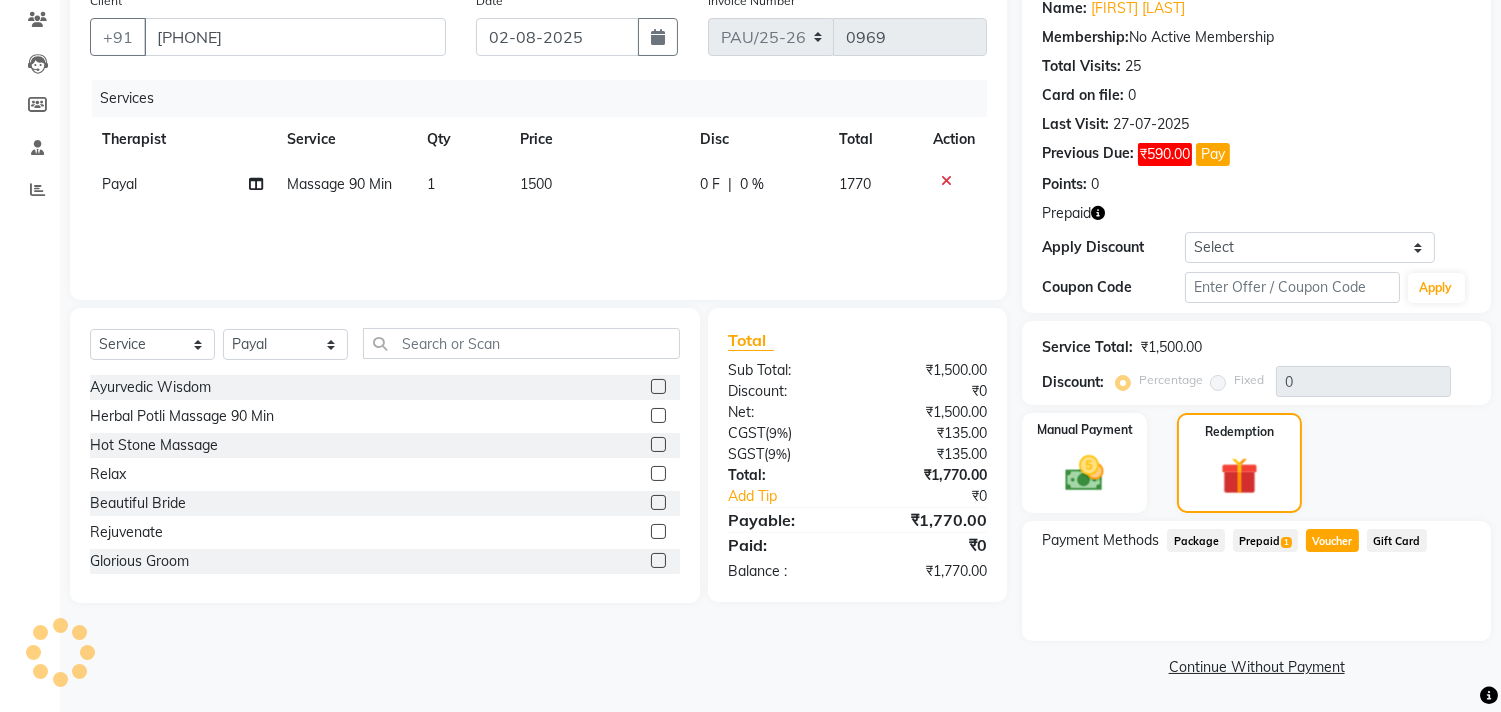 scroll, scrollTop: 166, scrollLeft: 0, axis: vertical 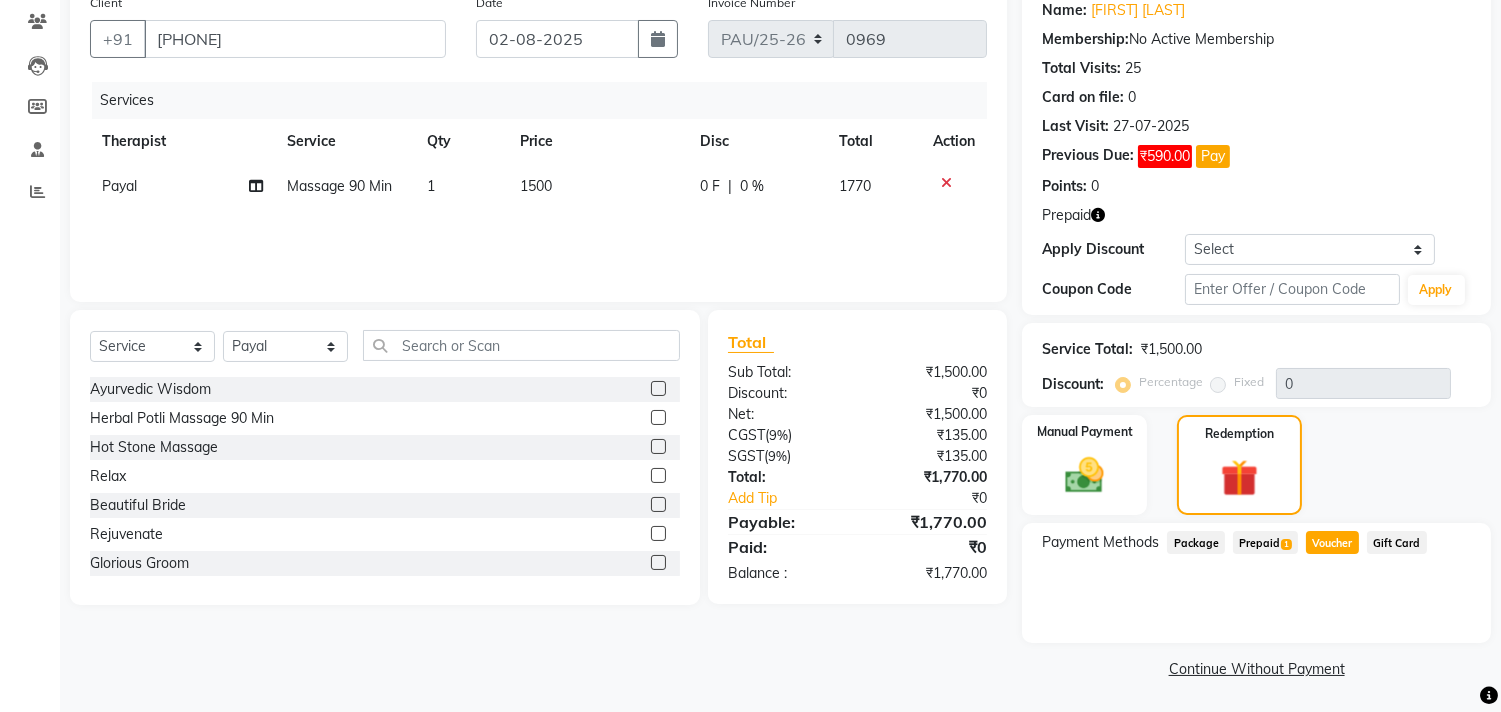 click on "Prepaid  1" 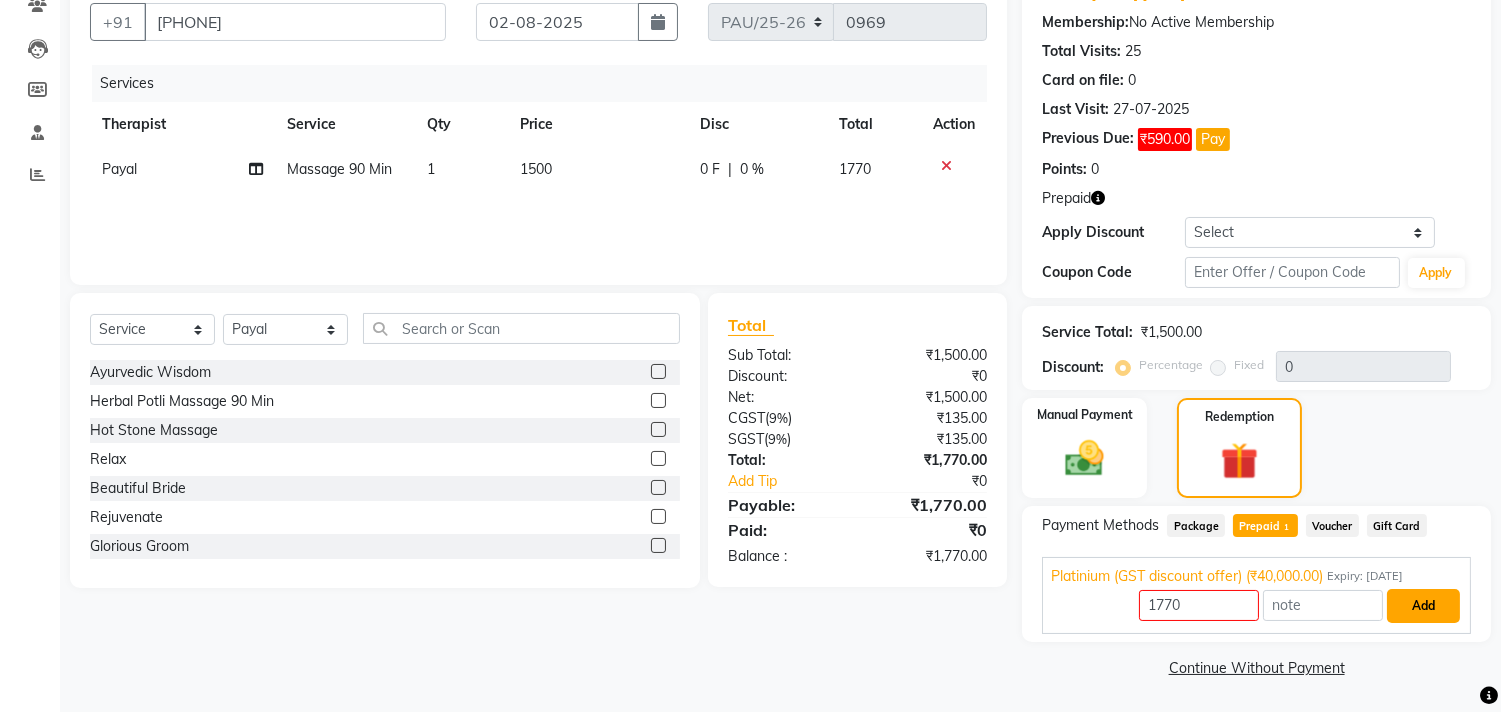click on "Add" at bounding box center (1423, 606) 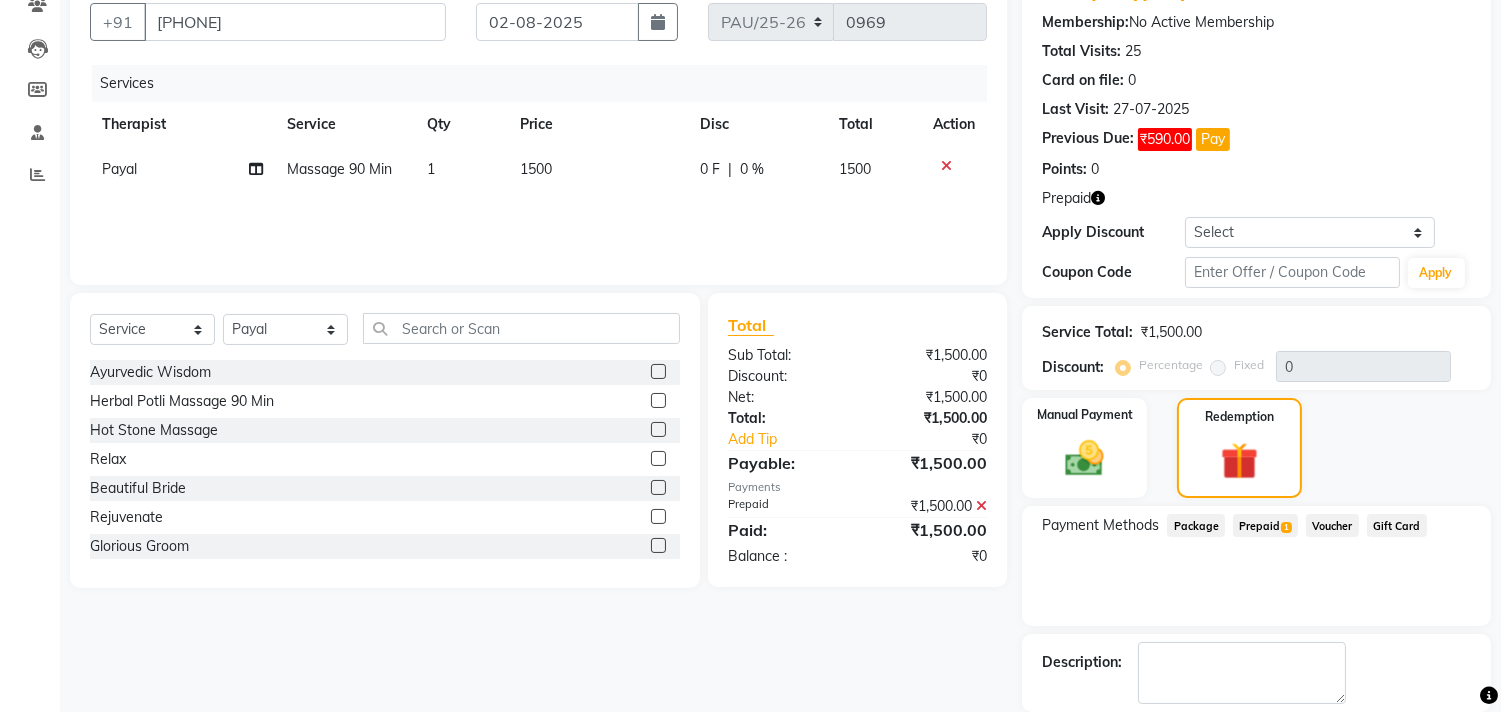 scroll, scrollTop: 280, scrollLeft: 0, axis: vertical 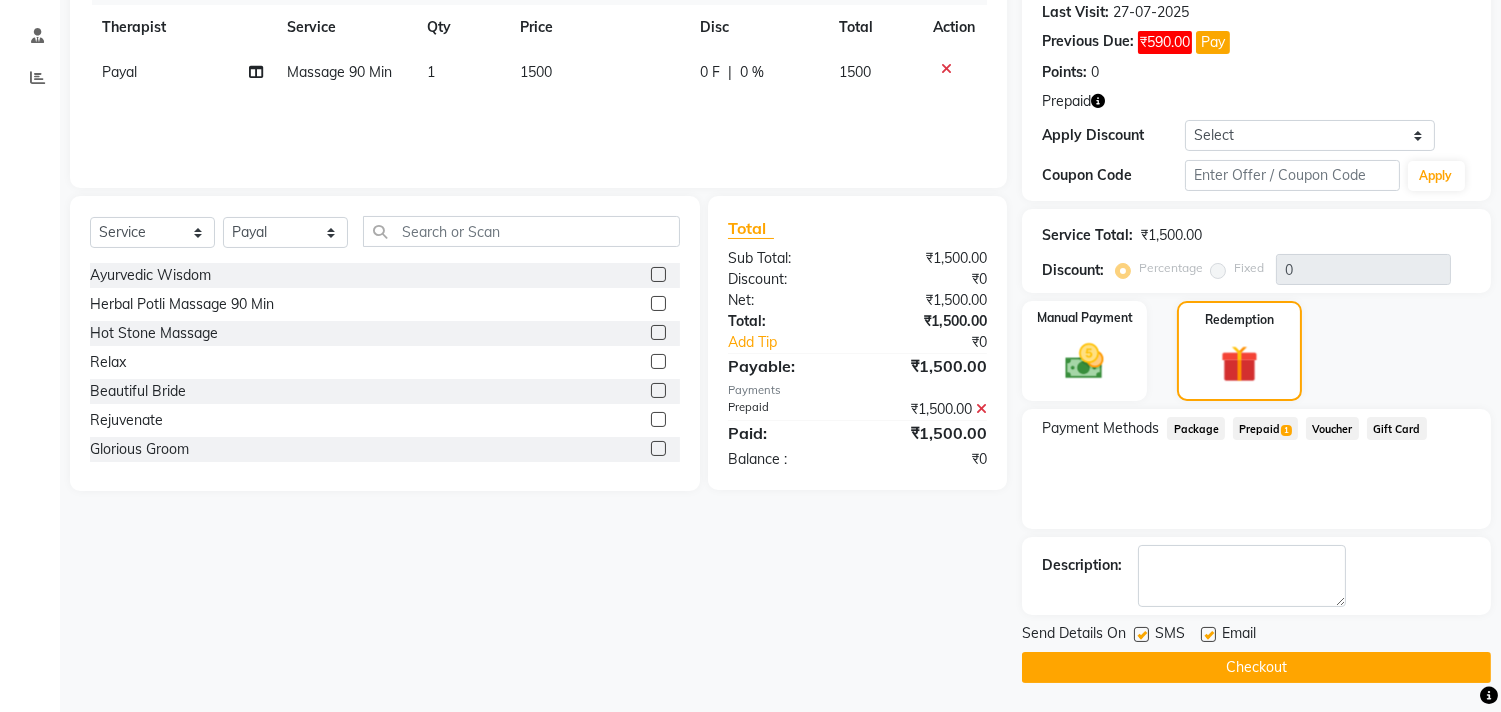 click on "Checkout" 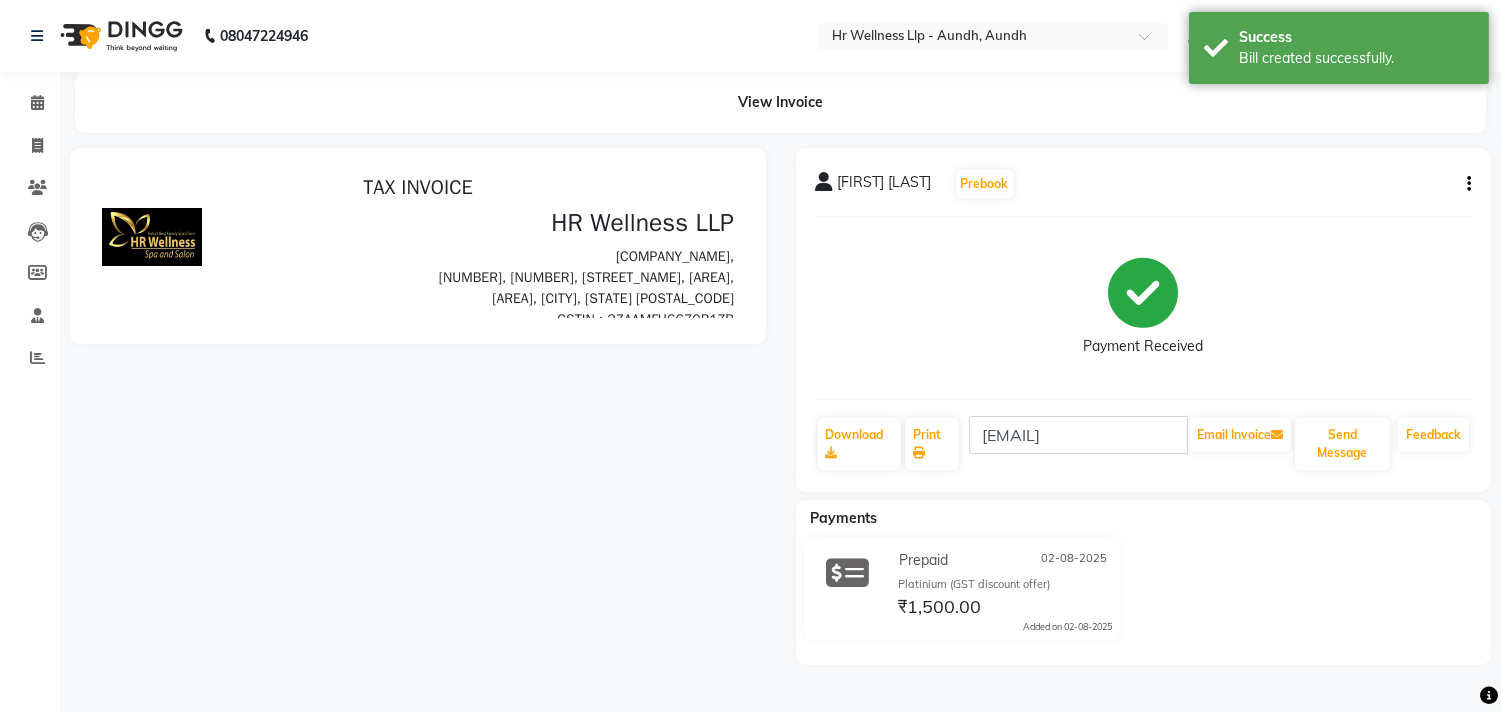 scroll, scrollTop: 0, scrollLeft: 0, axis: both 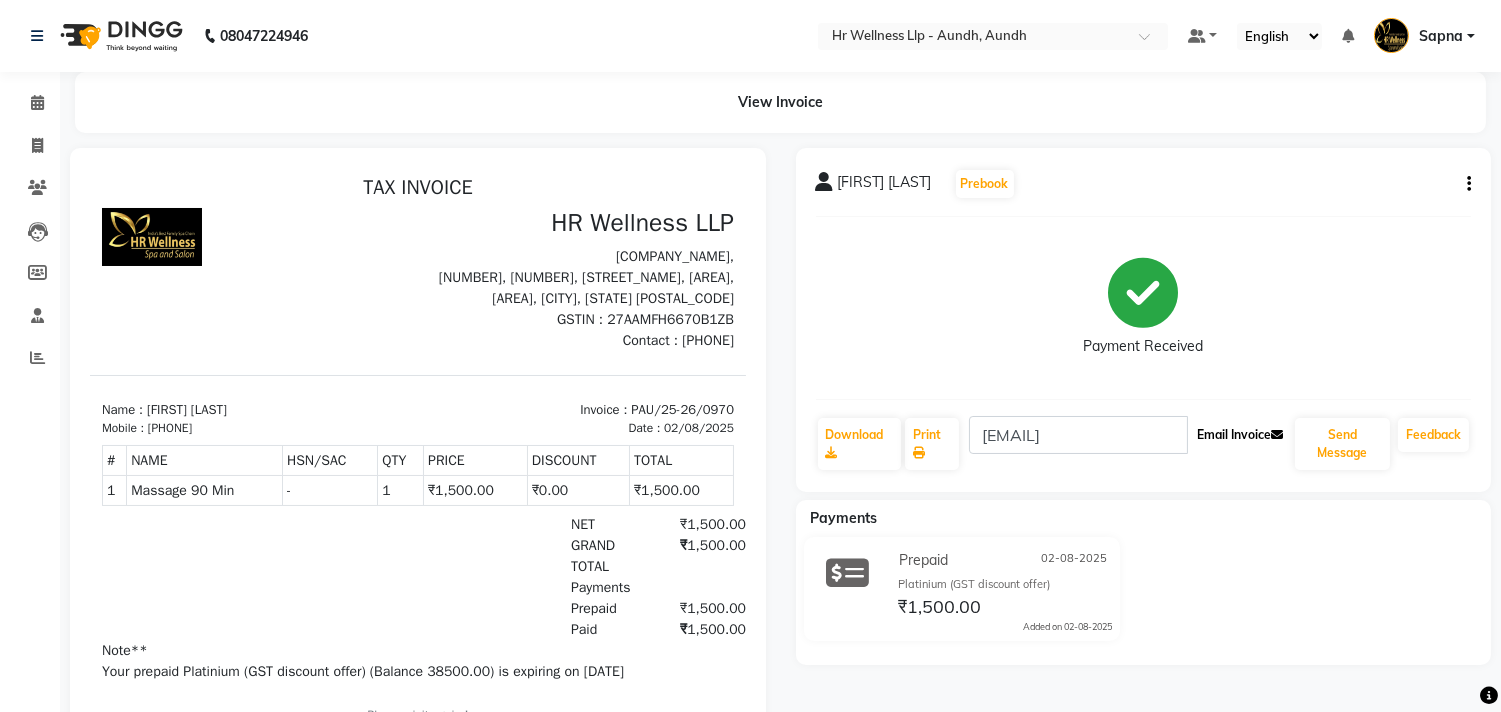 click on "Email Invoice" 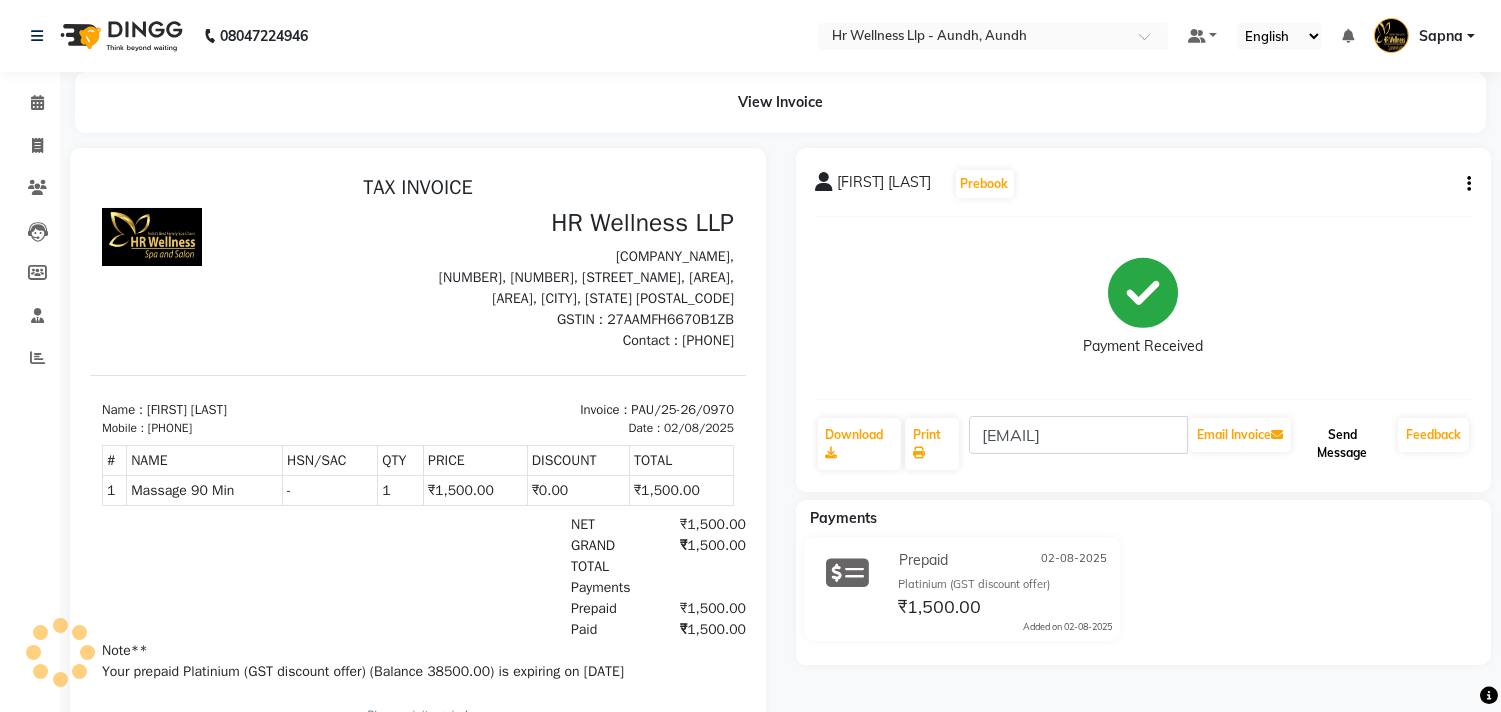 click on "Send Message" 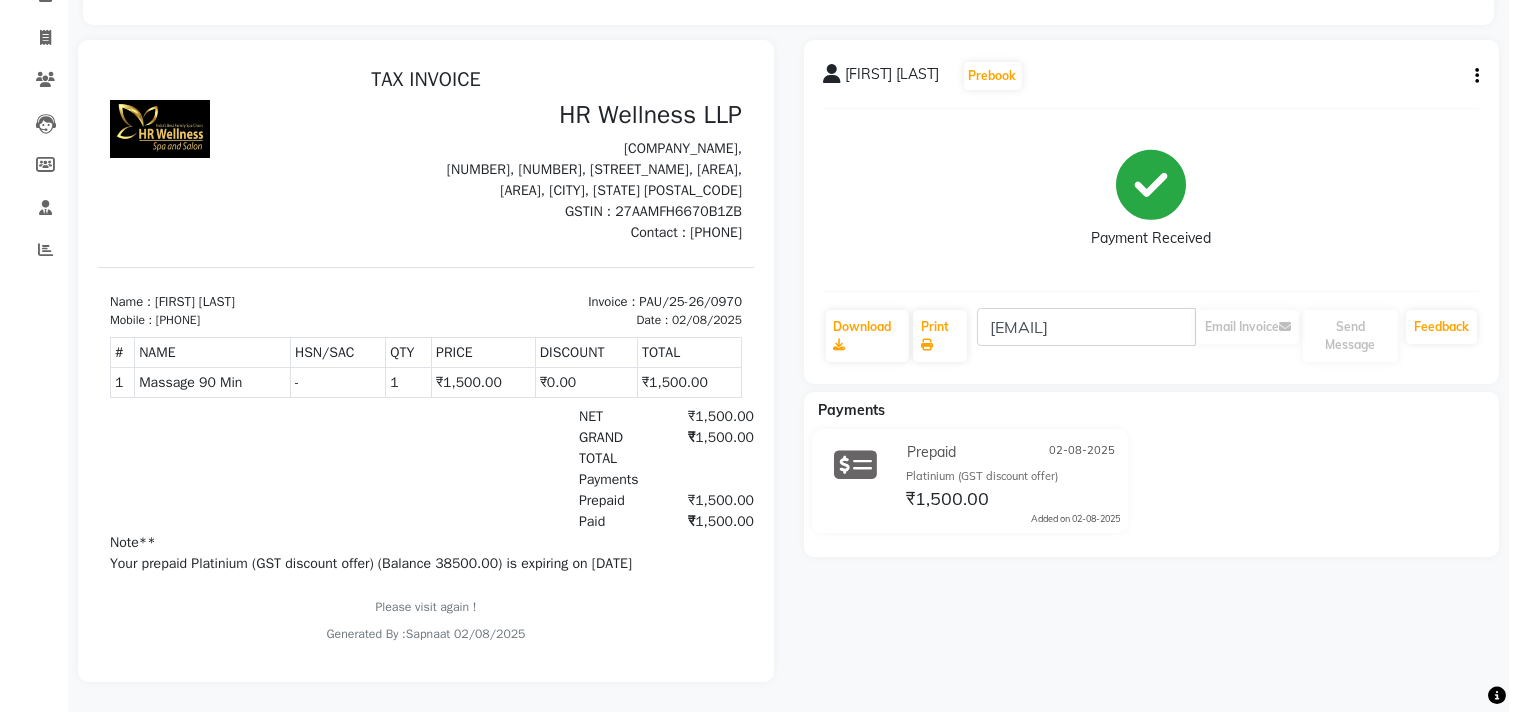 scroll, scrollTop: 0, scrollLeft: 0, axis: both 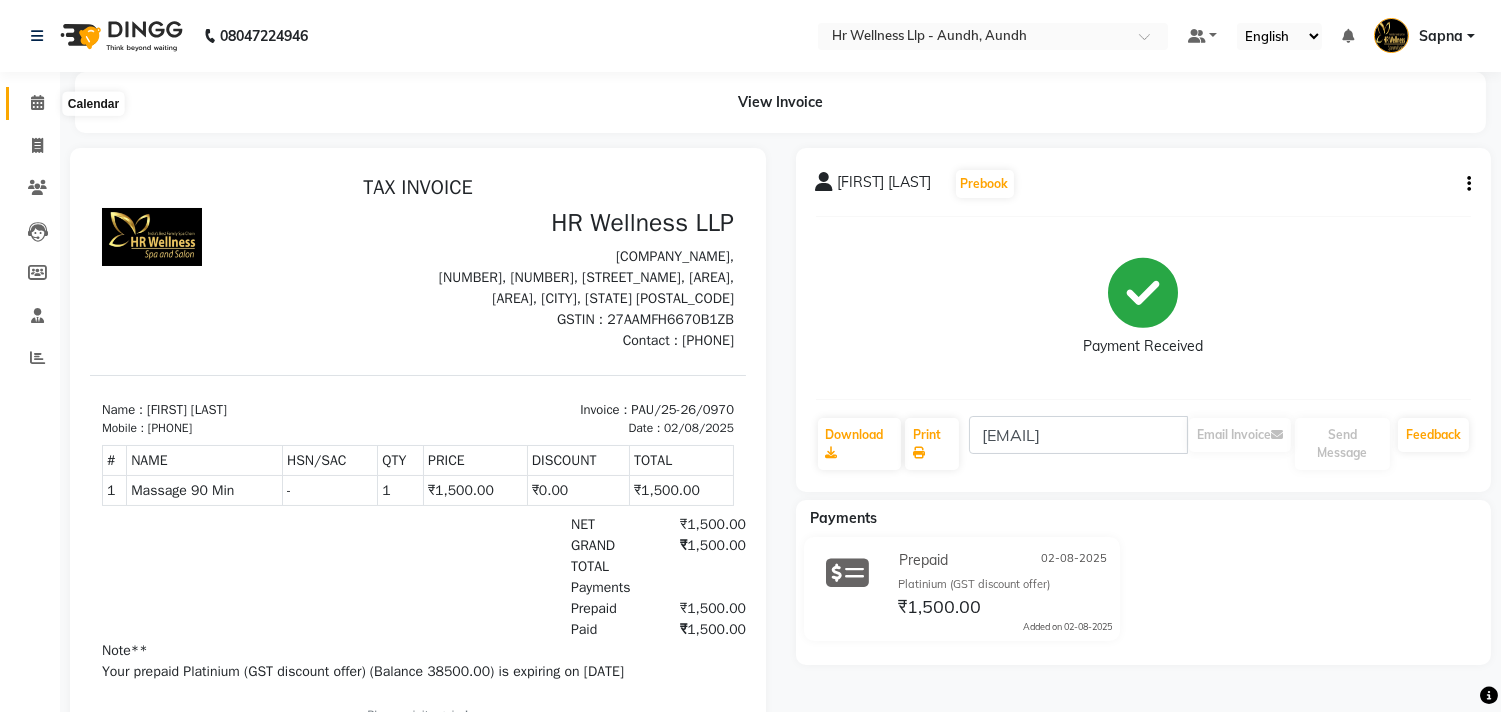 click 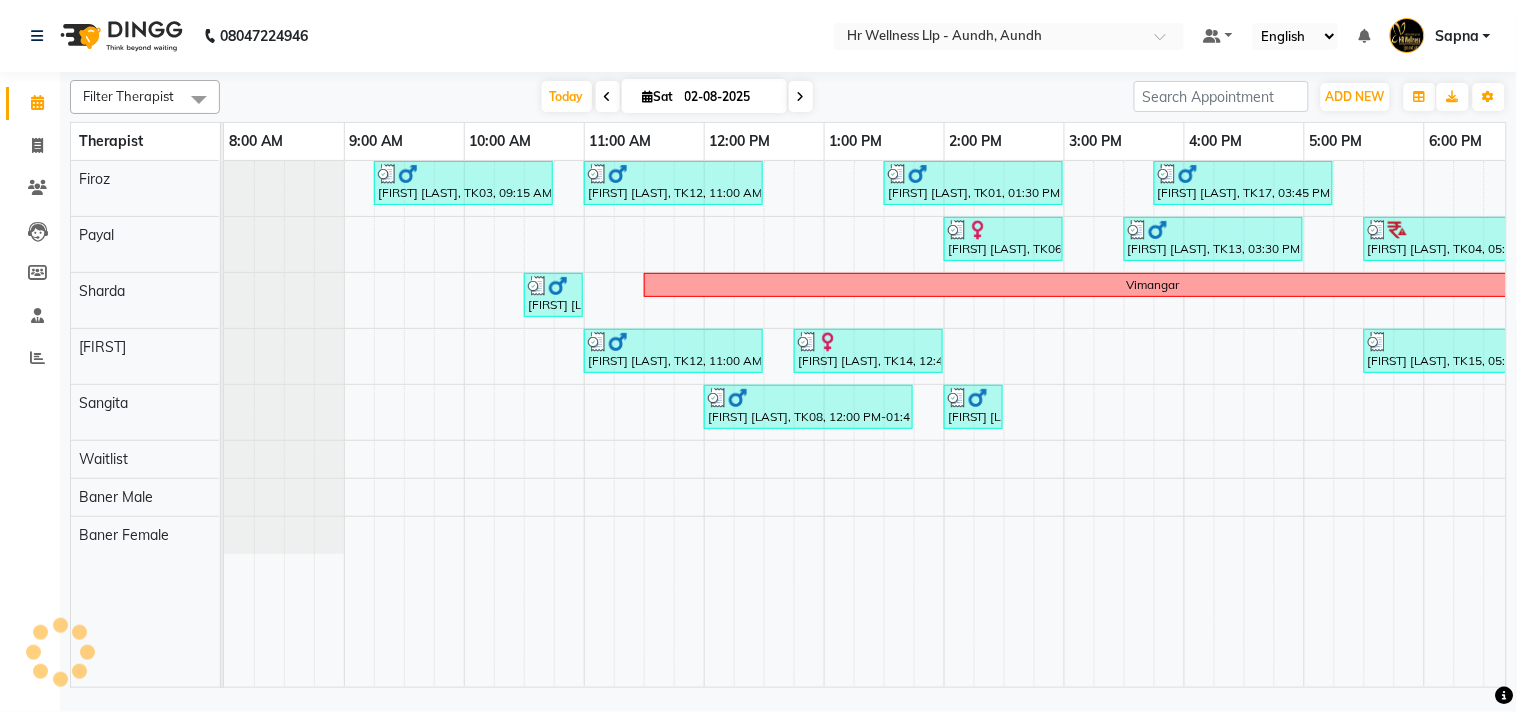 scroll, scrollTop: 0, scrollLeft: 277, axis: horizontal 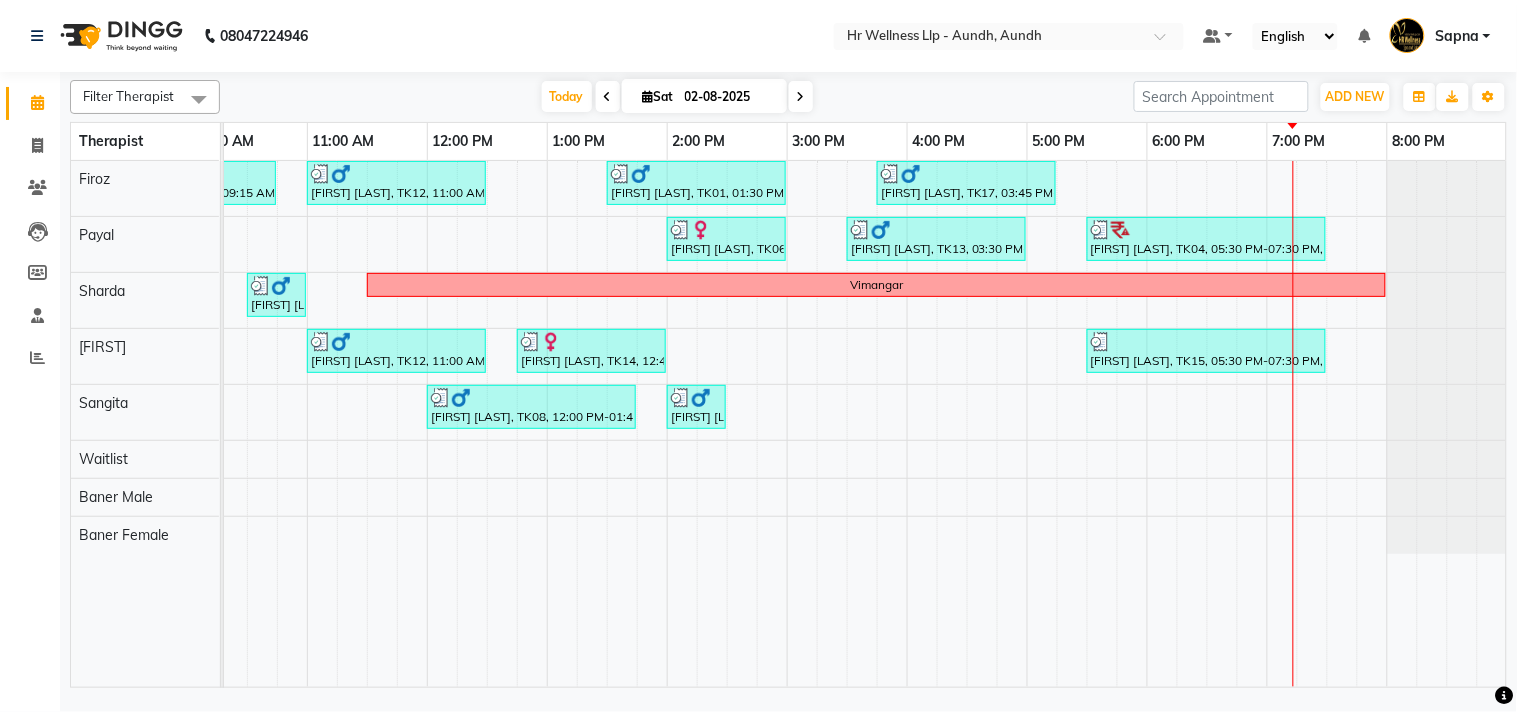 click at bounding box center [801, 97] 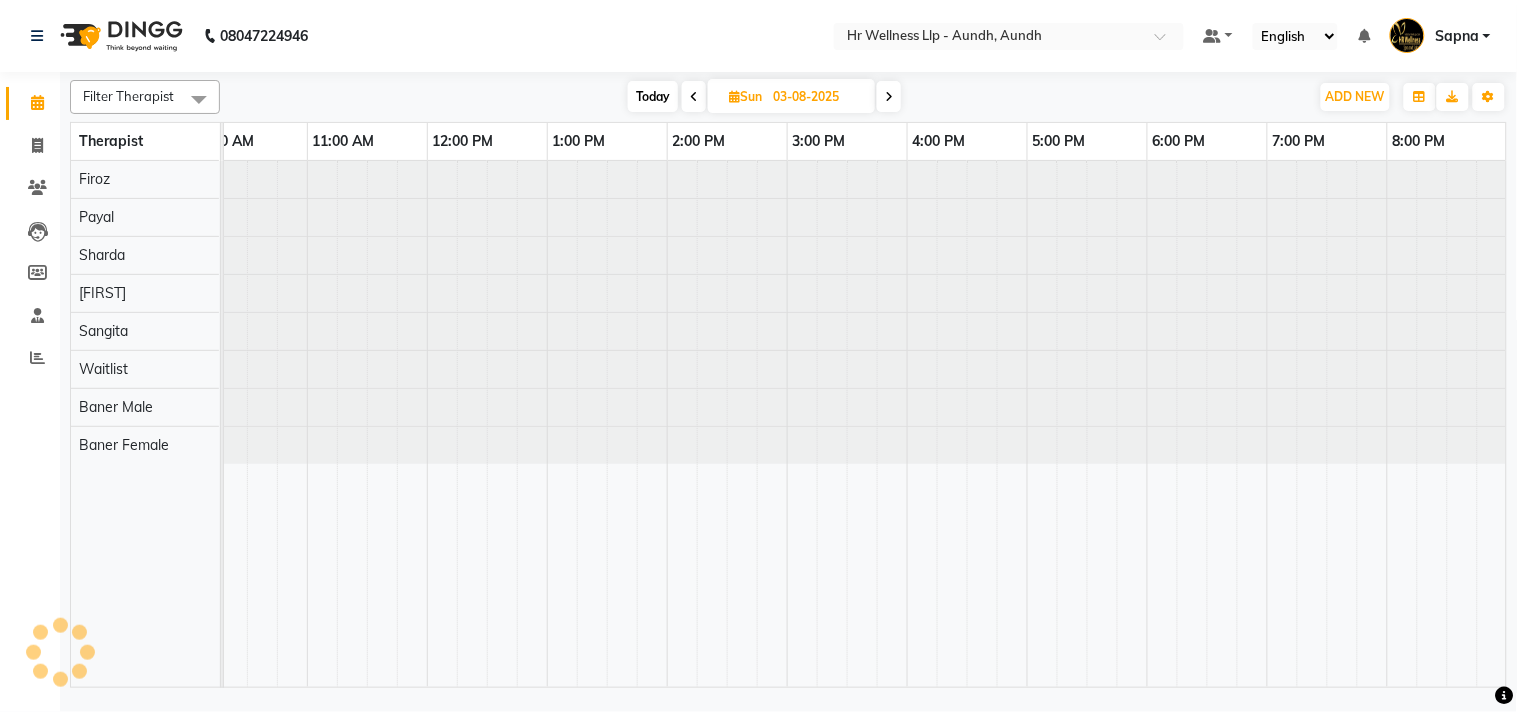scroll, scrollTop: 0, scrollLeft: 0, axis: both 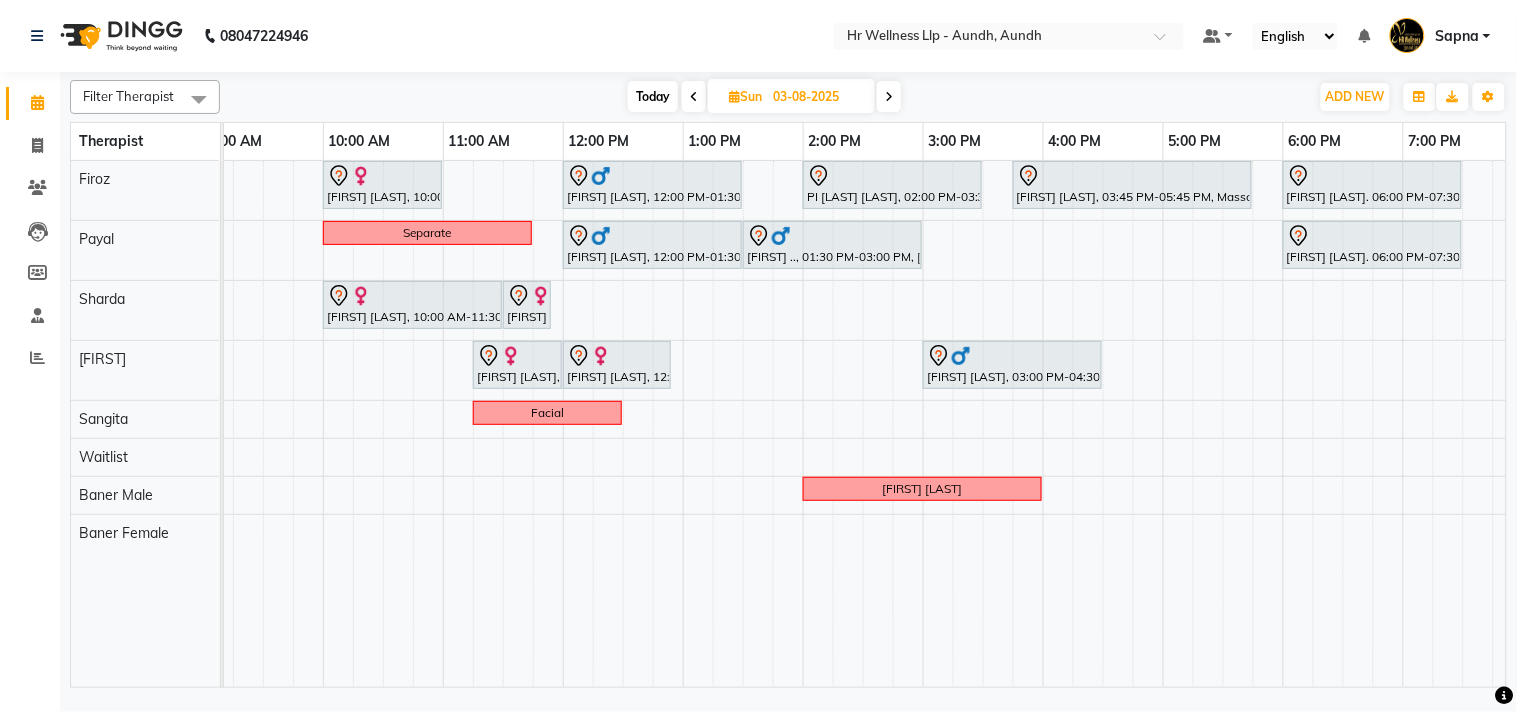 click on "Today" at bounding box center [653, 96] 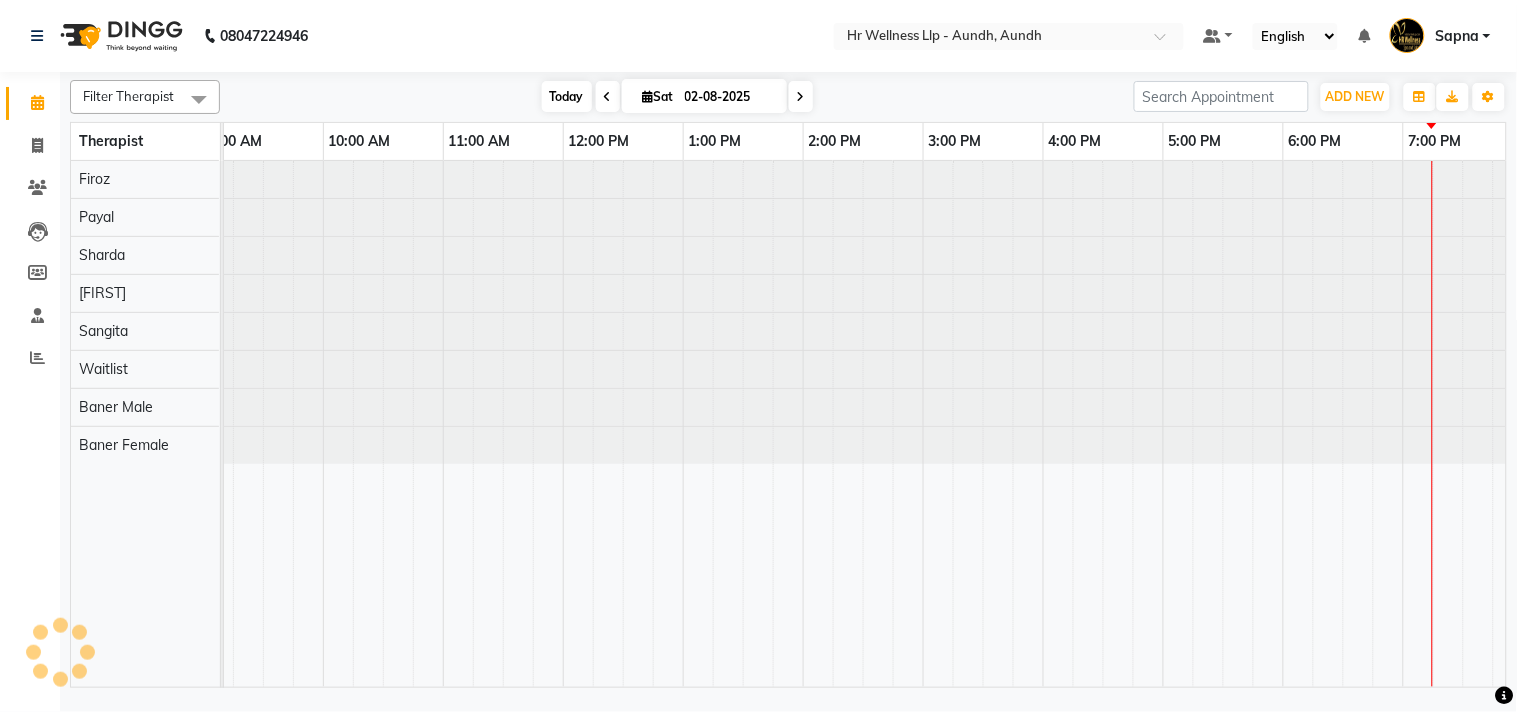 scroll, scrollTop: 0, scrollLeft: 0, axis: both 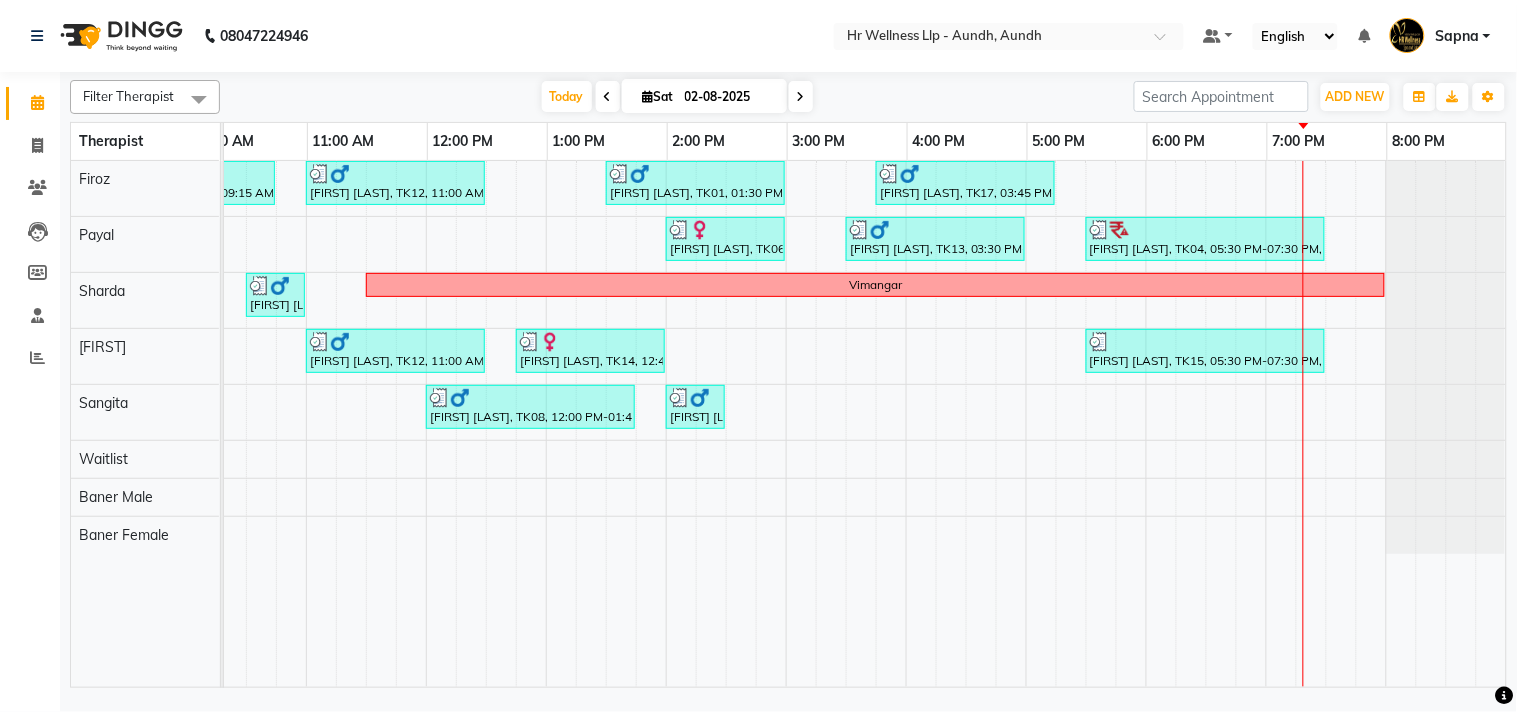 click at bounding box center [801, 97] 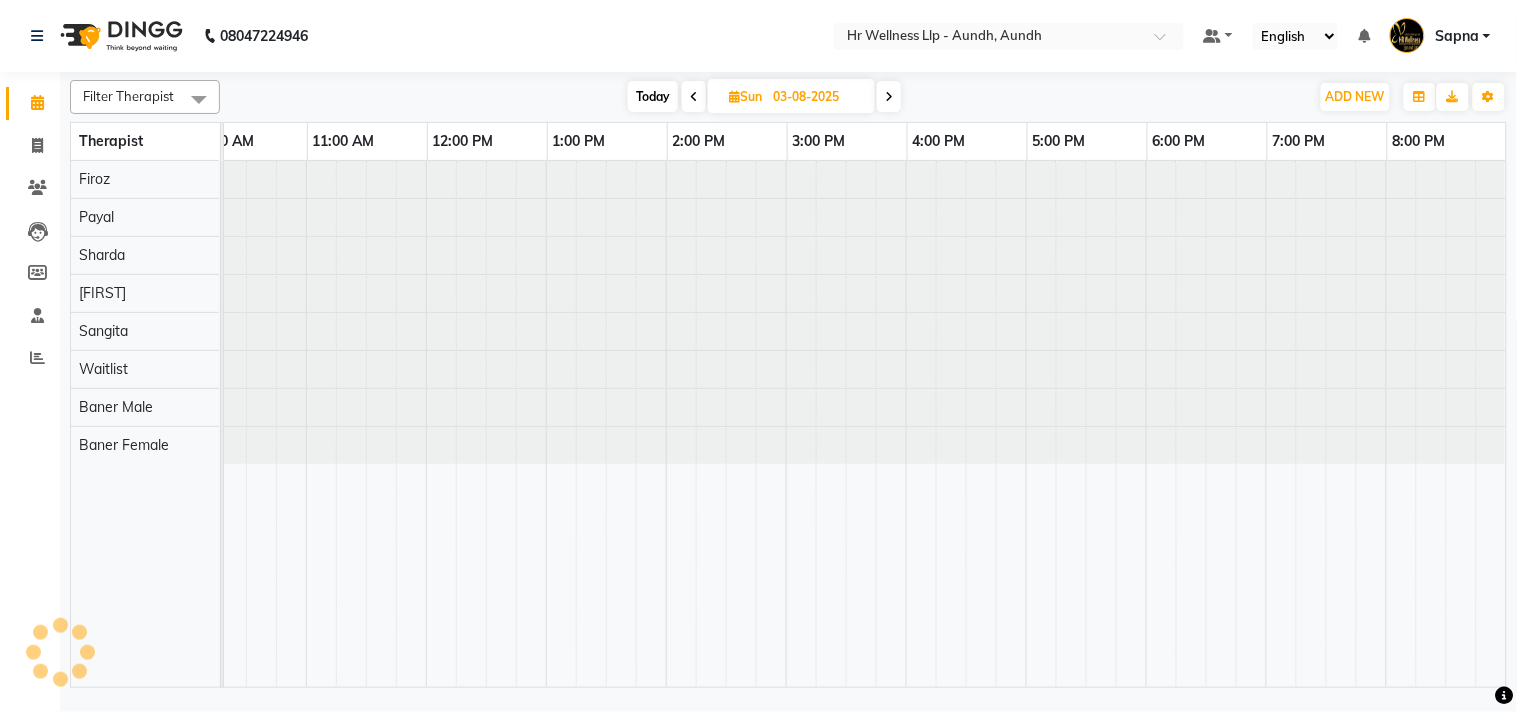 scroll, scrollTop: 0, scrollLeft: 0, axis: both 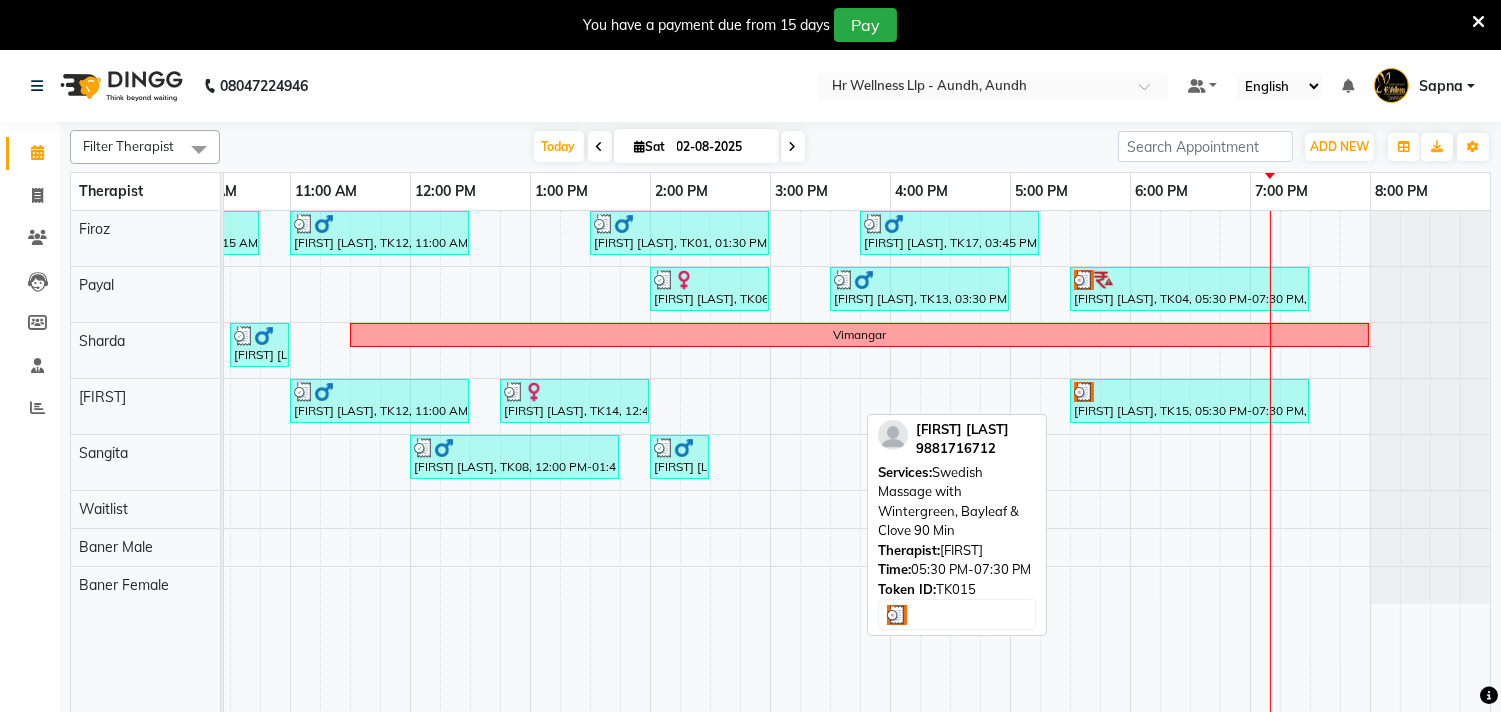 click on "[FIRST] [LAST], TK15, 05:30 PM-07:30 PM, [SERVICE] with [PRODUCT] and [PRODUCT] [DURATION]" at bounding box center [1189, 401] 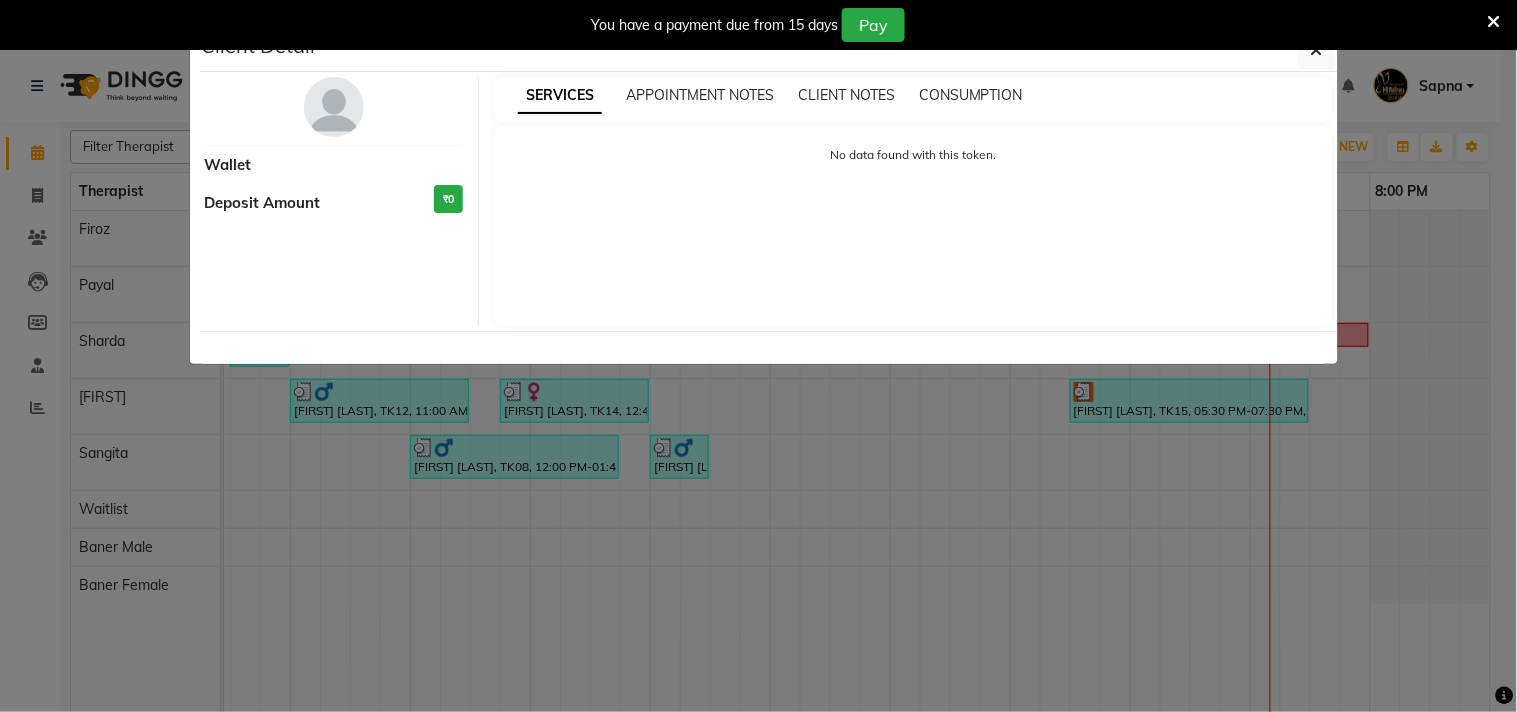 select on "3" 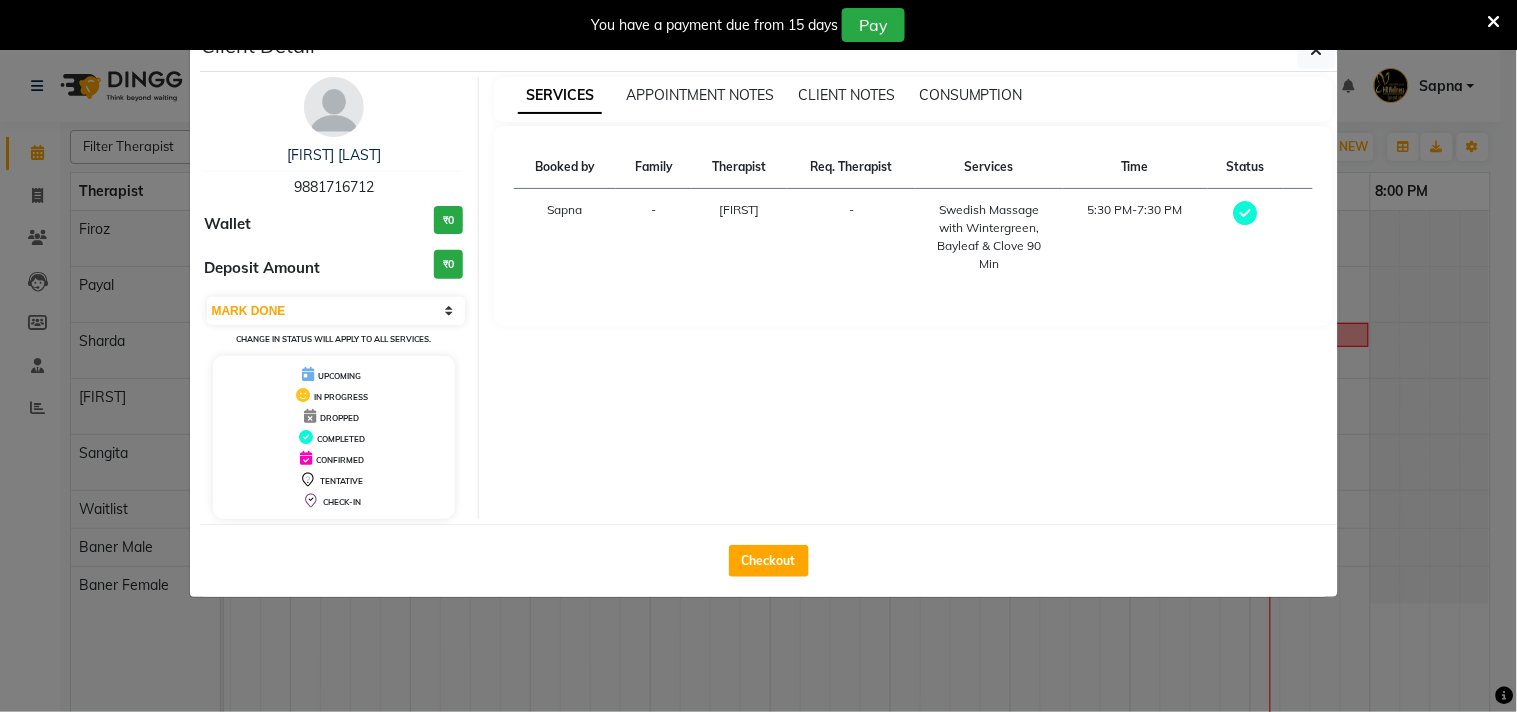scroll, scrollTop: 0, scrollLeft: 293, axis: horizontal 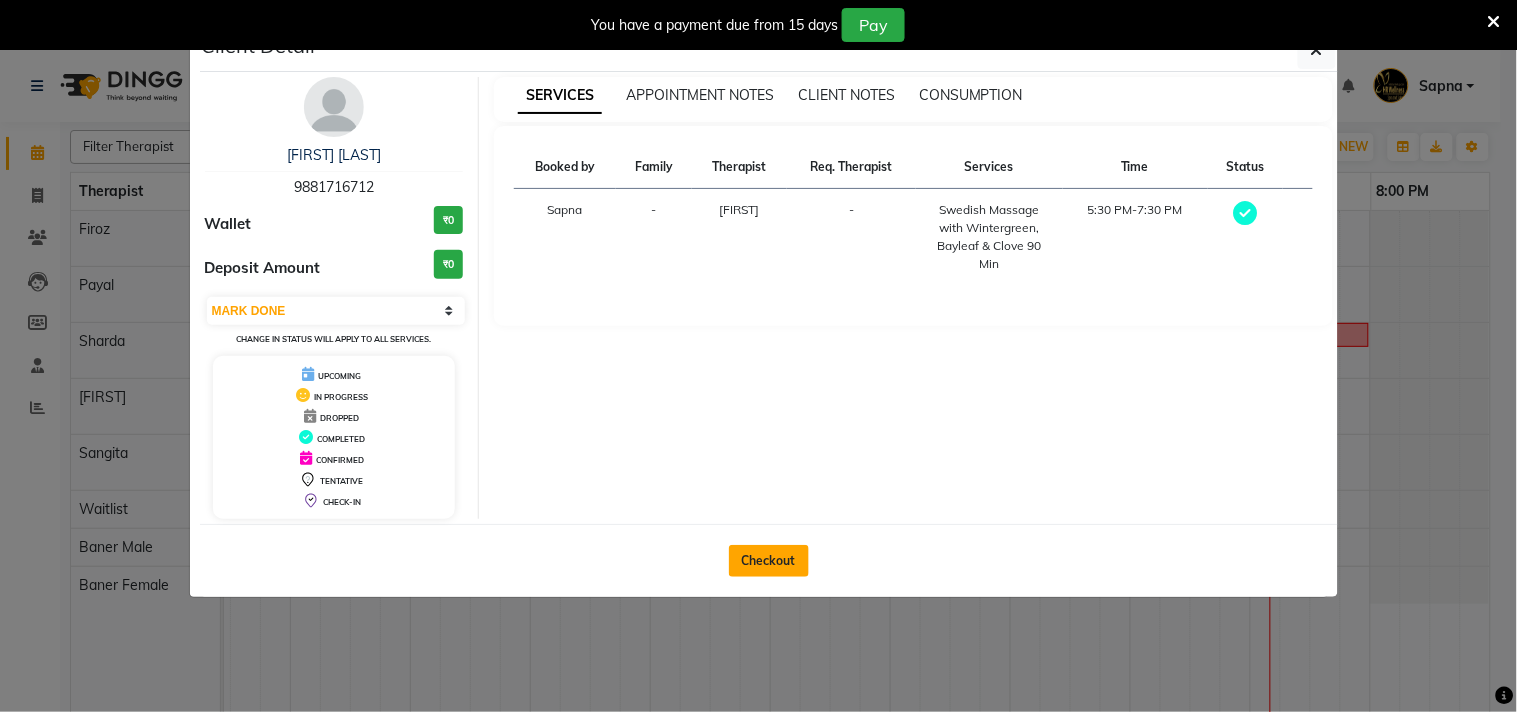 click on "Checkout" 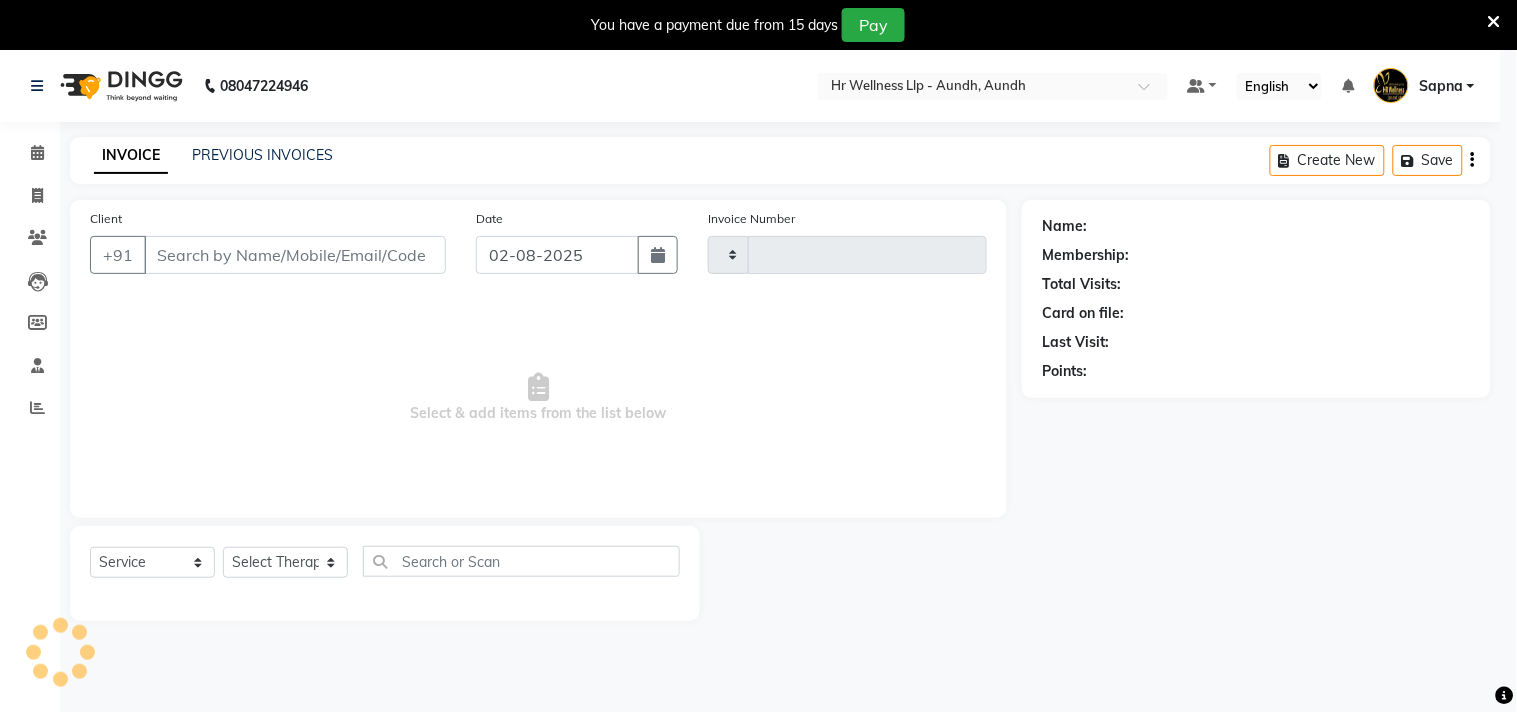 type on "0969" 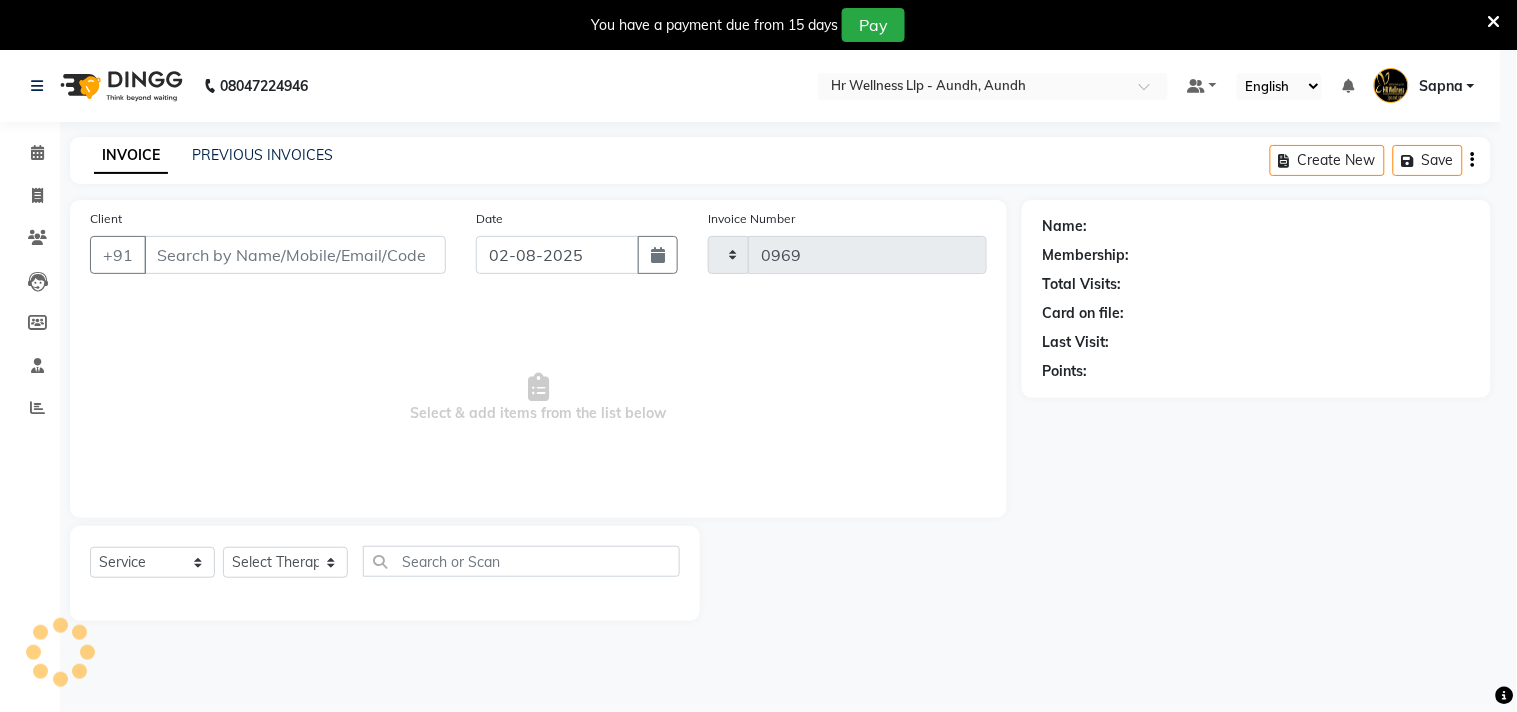 select on "4288" 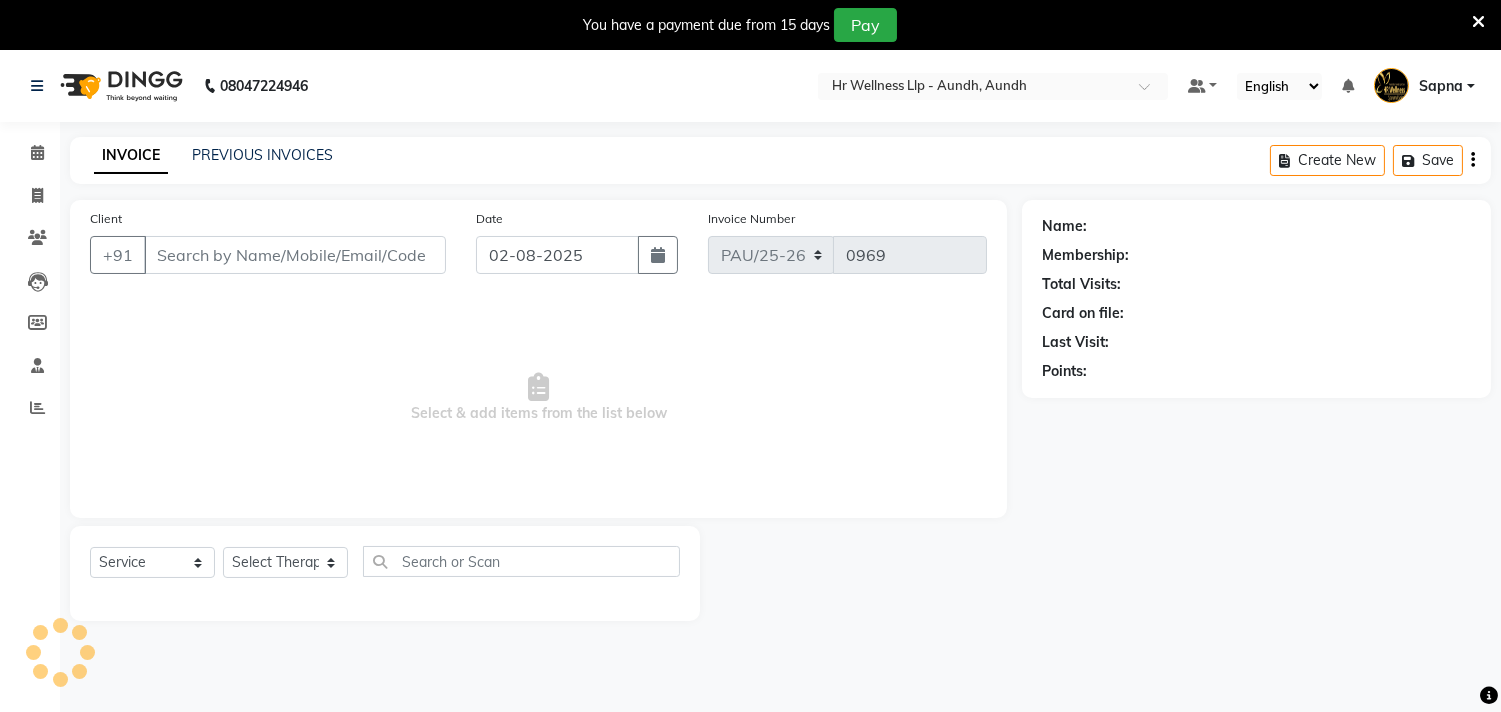 type on "9881716712" 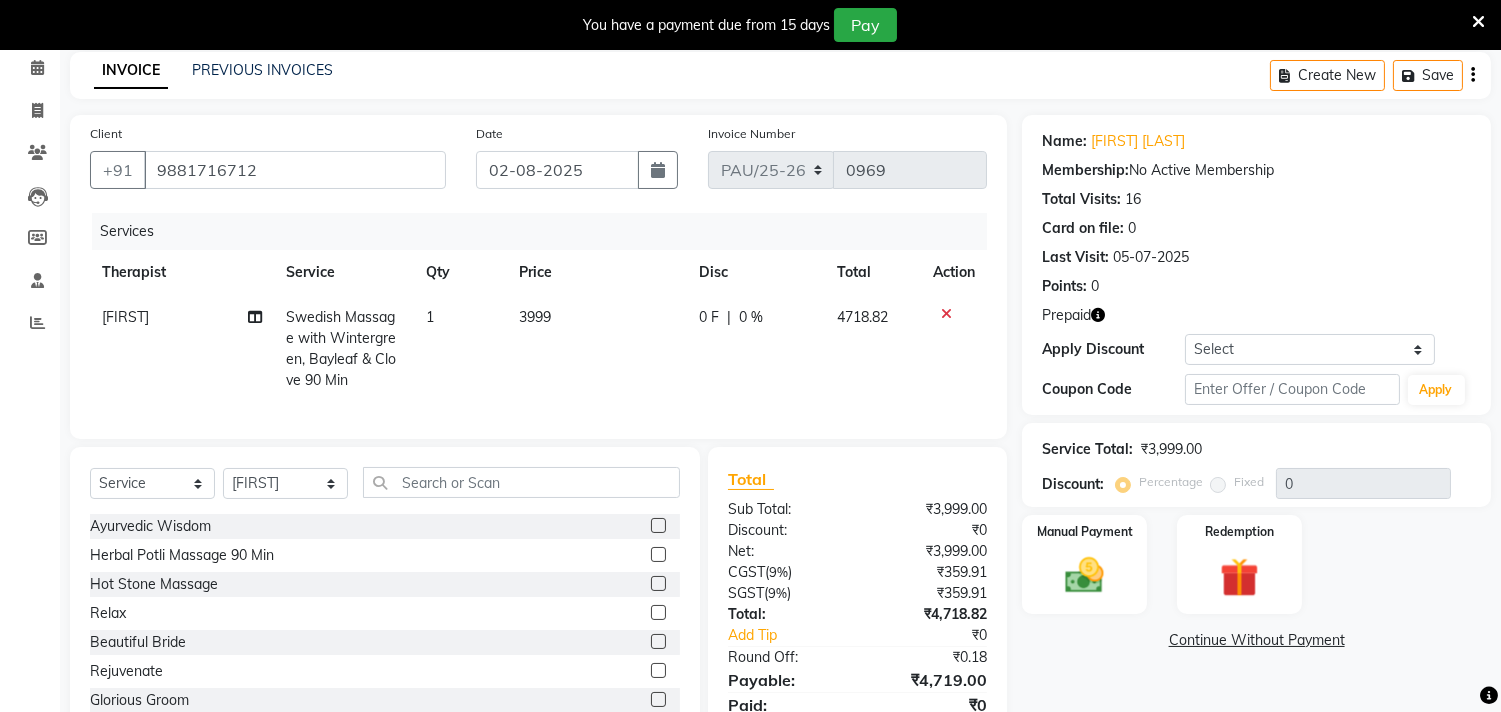scroll, scrollTop: 182, scrollLeft: 0, axis: vertical 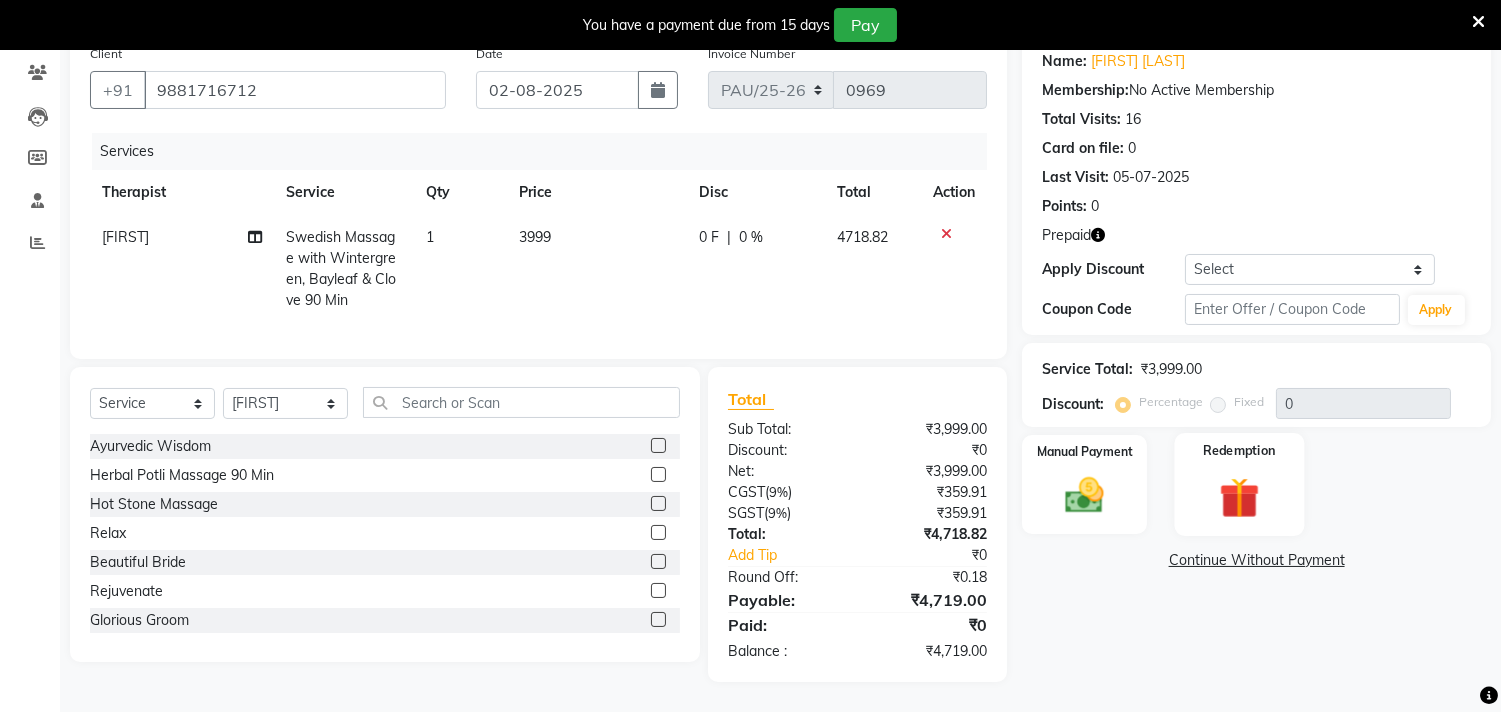 click 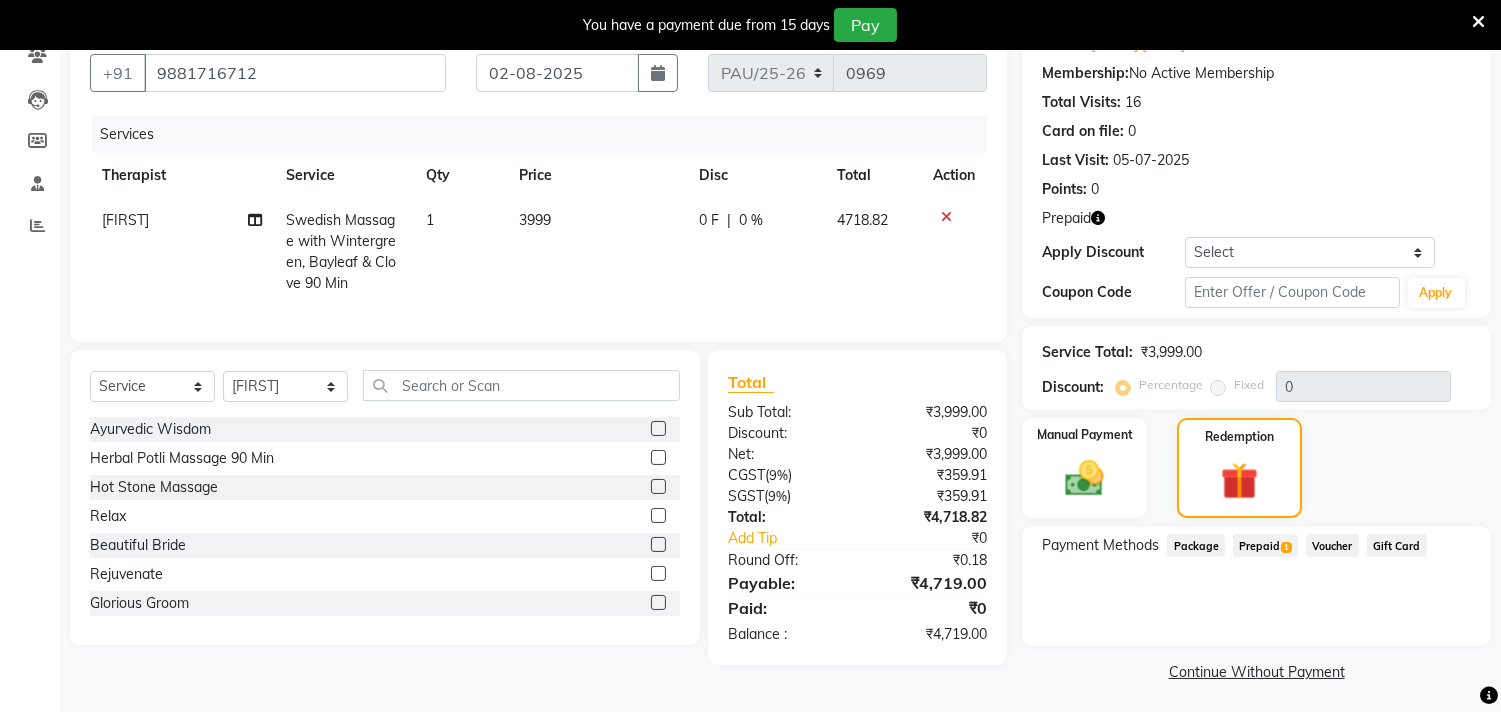 click on "Prepaid  1" 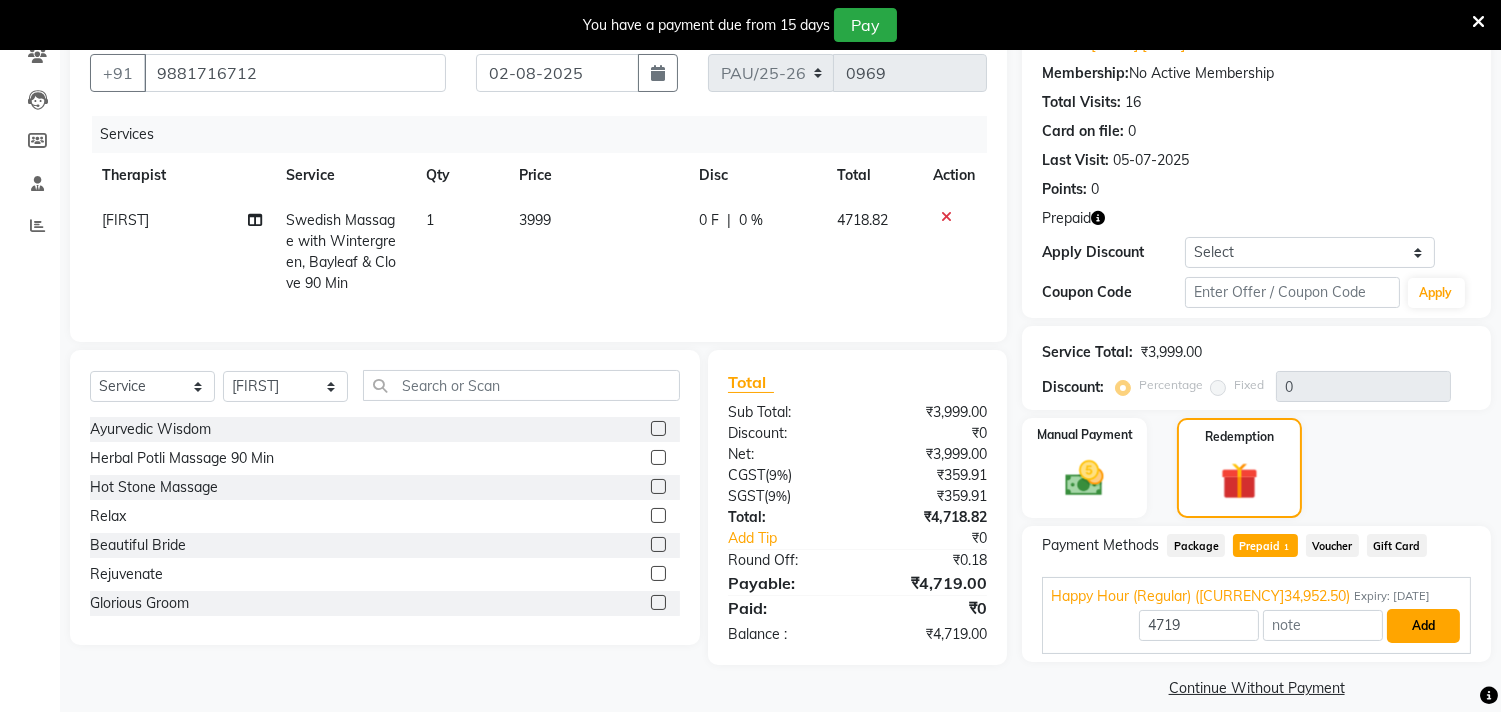 click on "Add" at bounding box center [1423, 626] 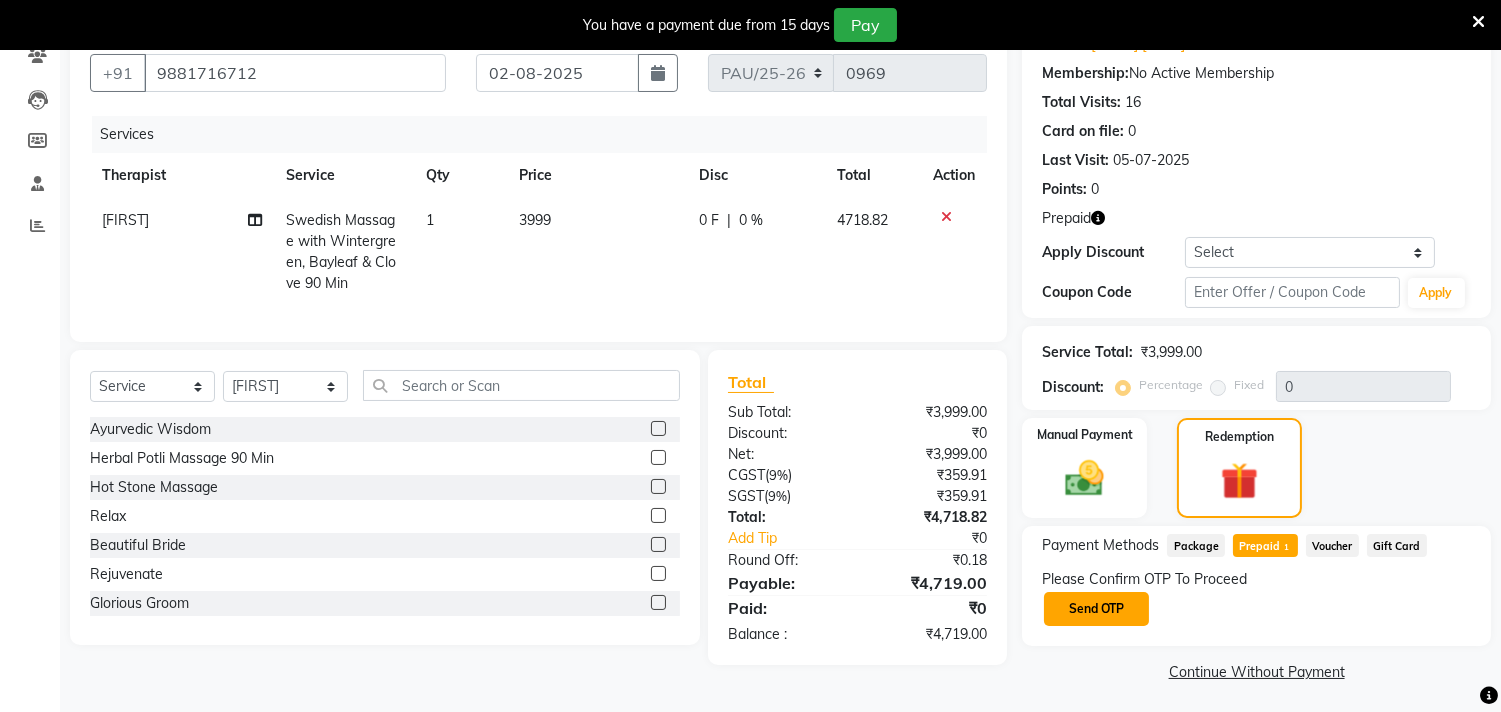 click on "Send OTP" 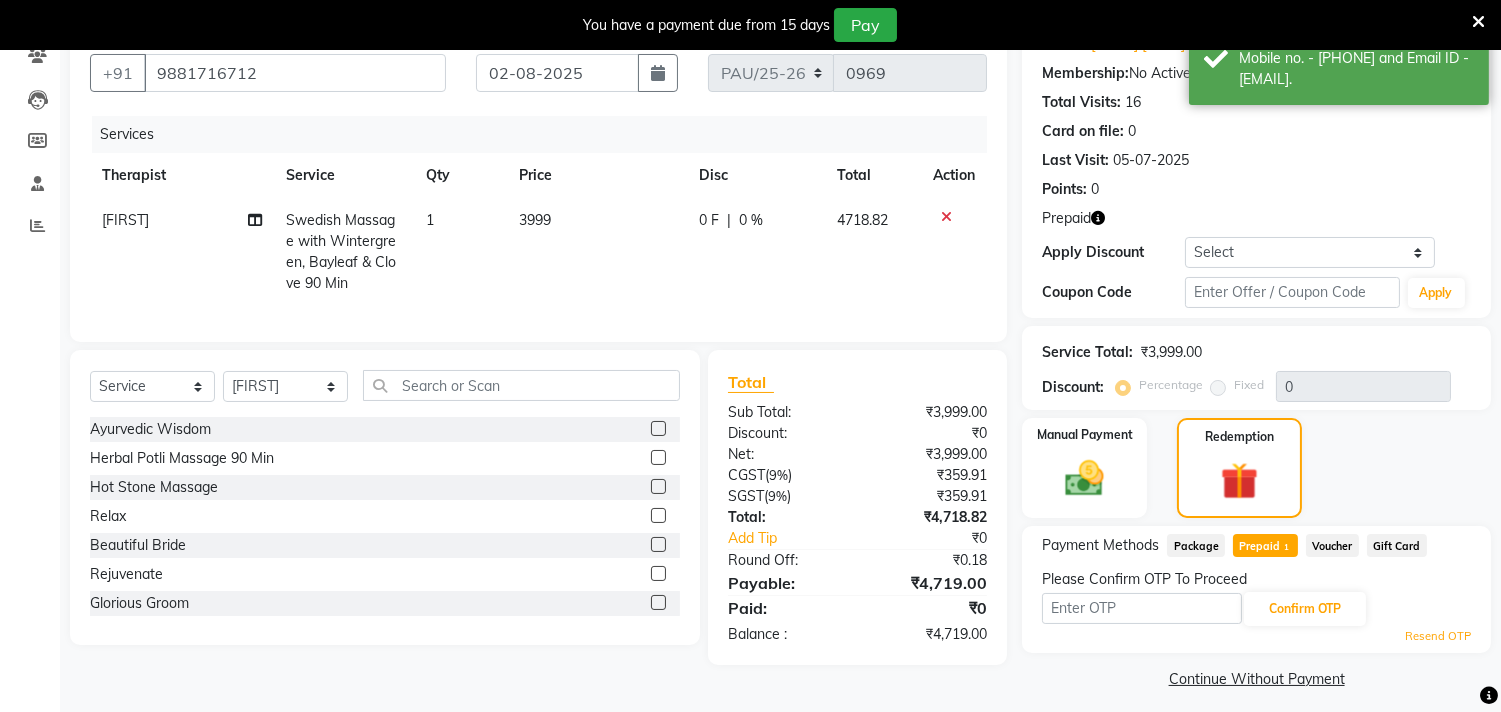 click at bounding box center [1142, 608] 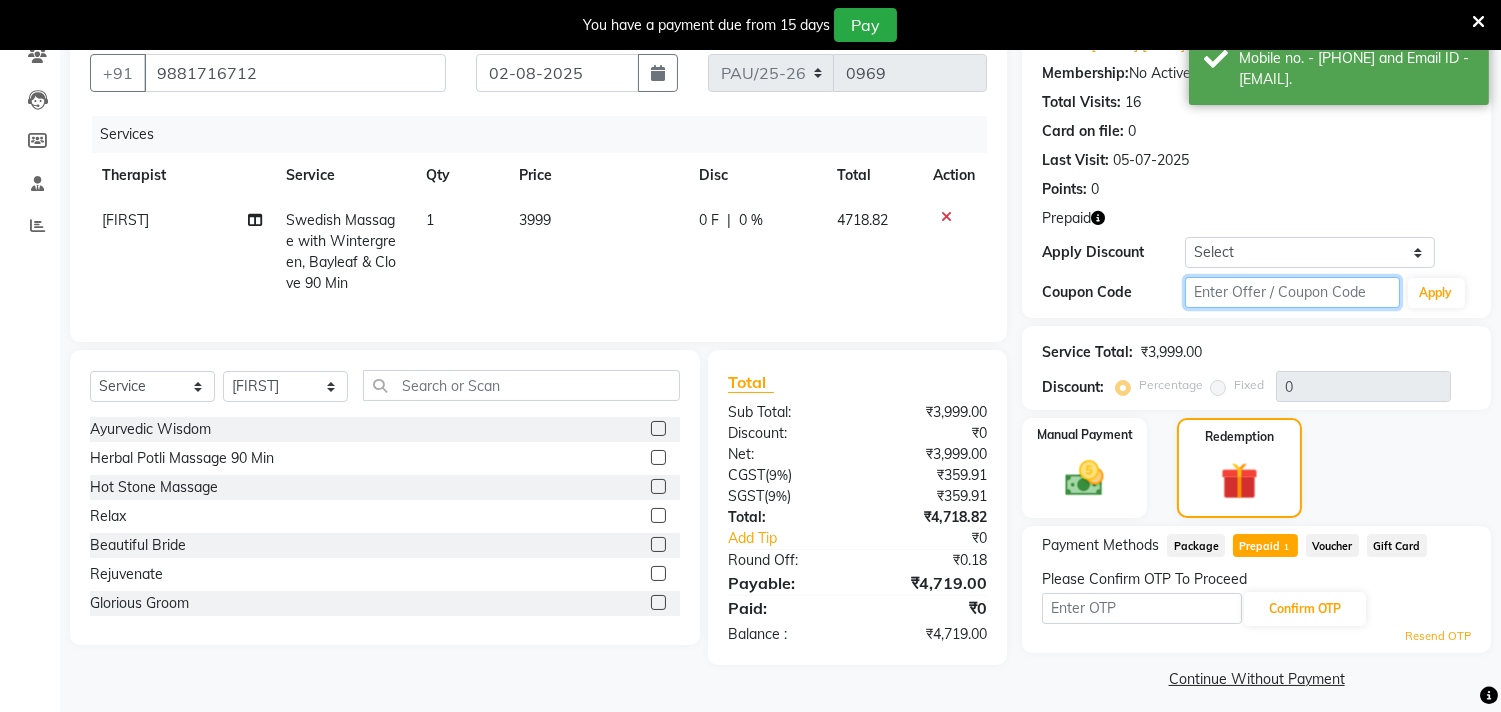 click 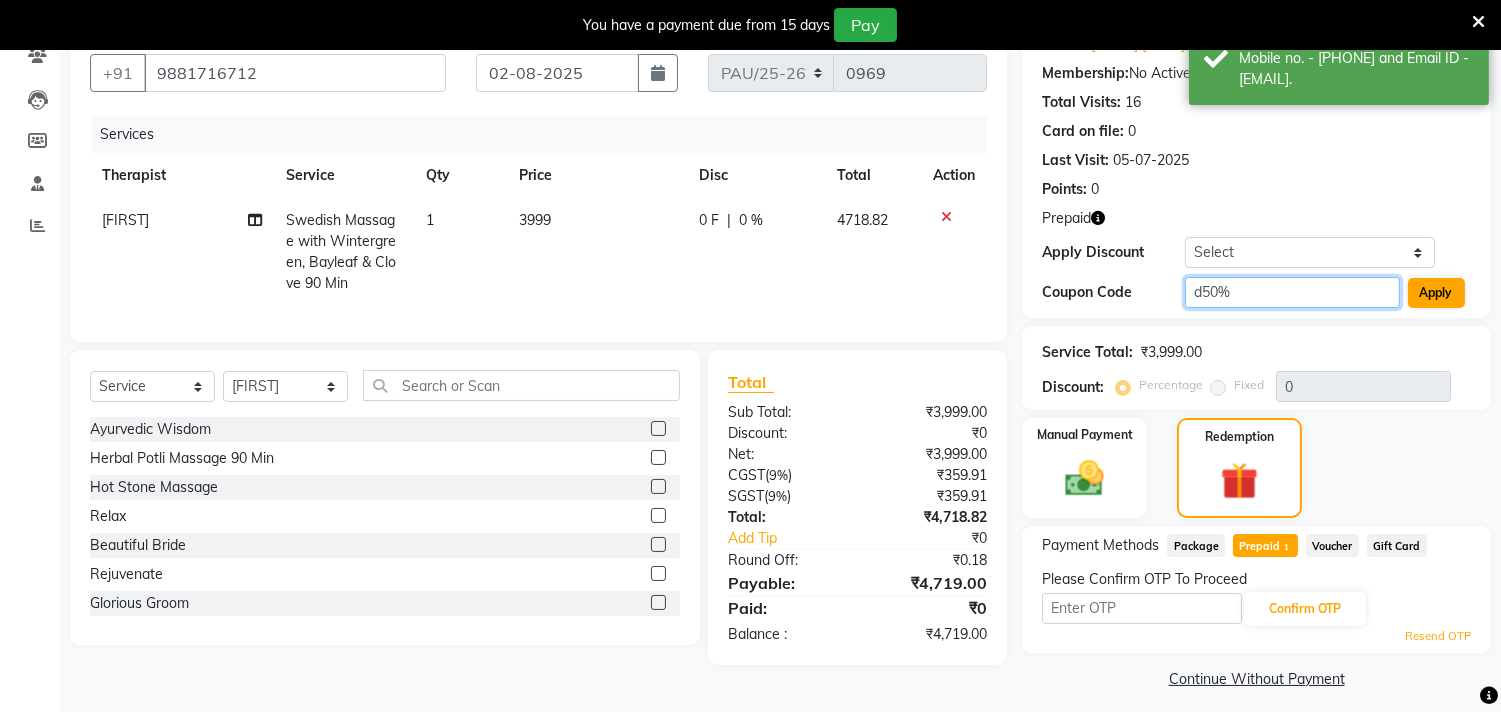 type on "d50%" 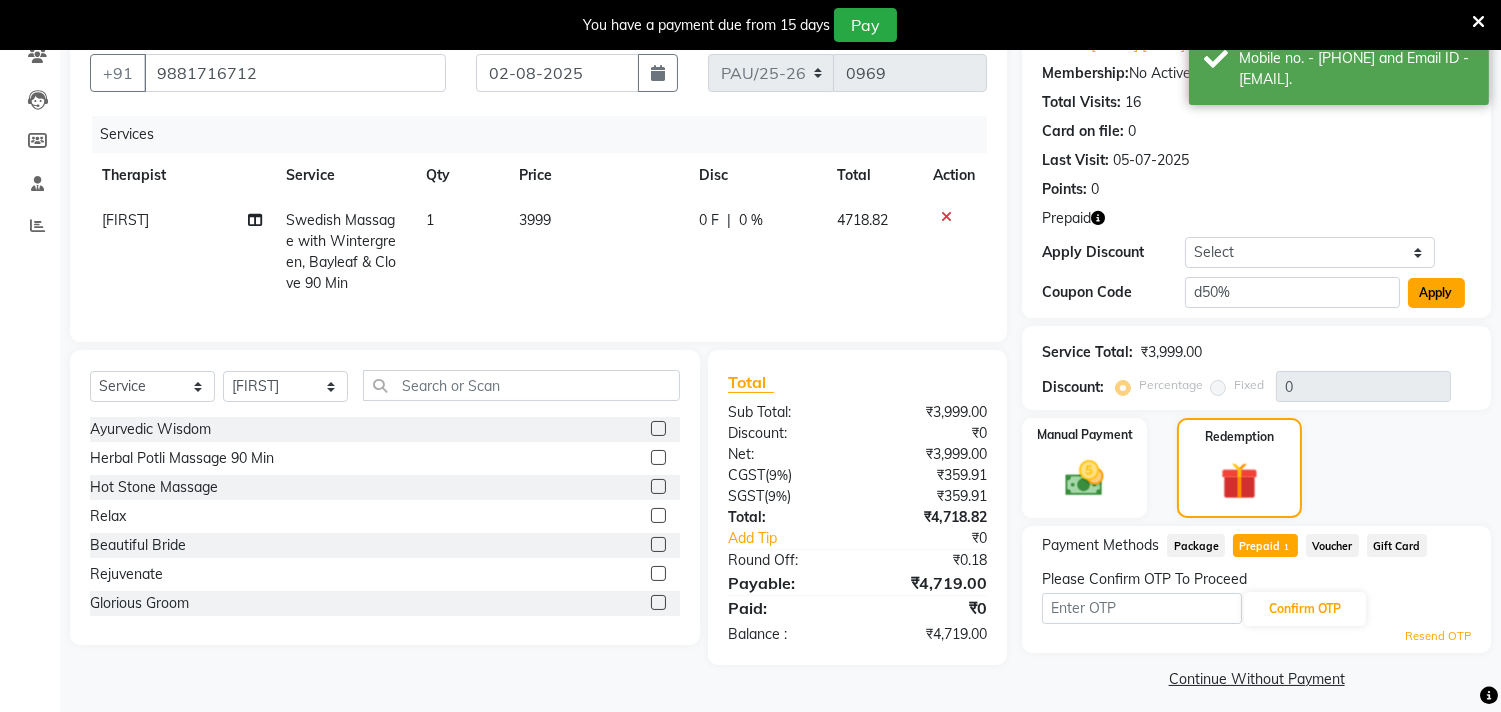 click on "Apply" 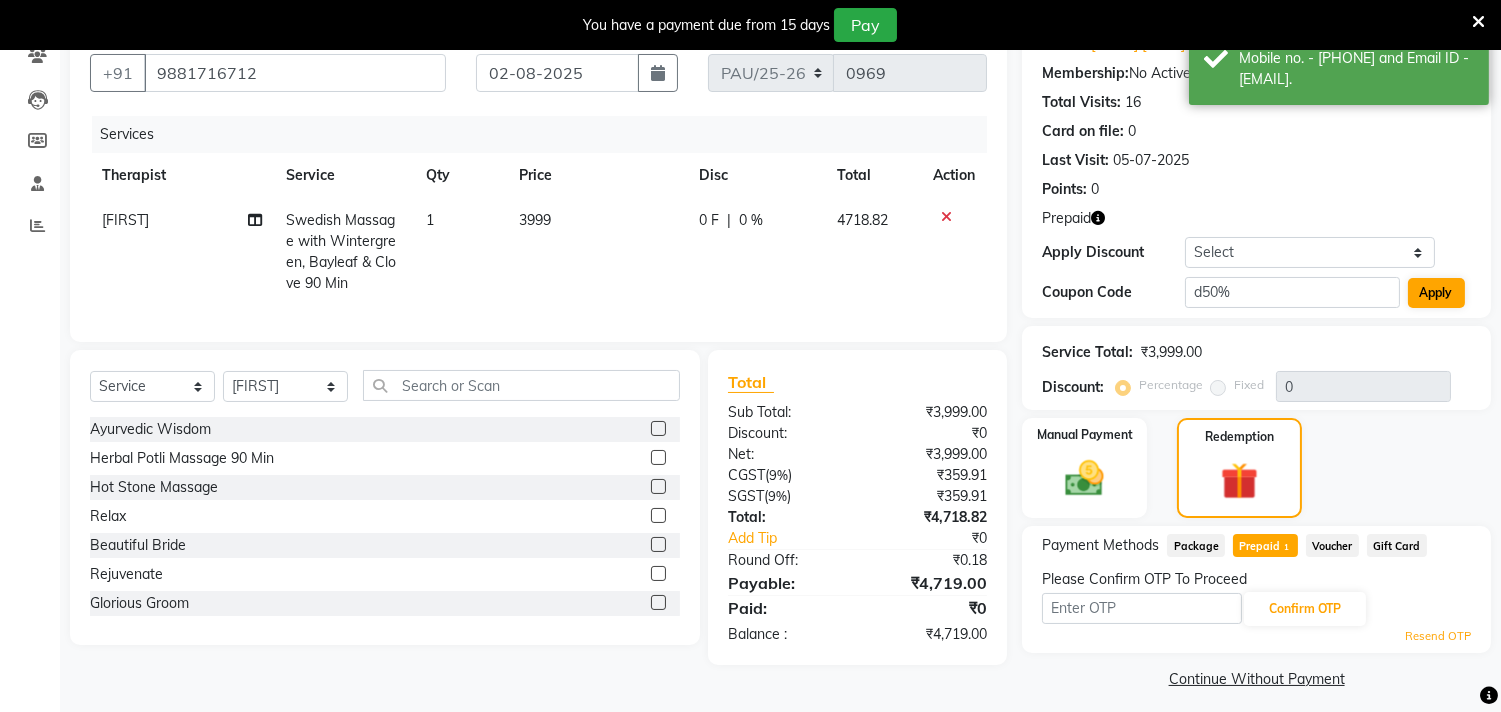 type on "50" 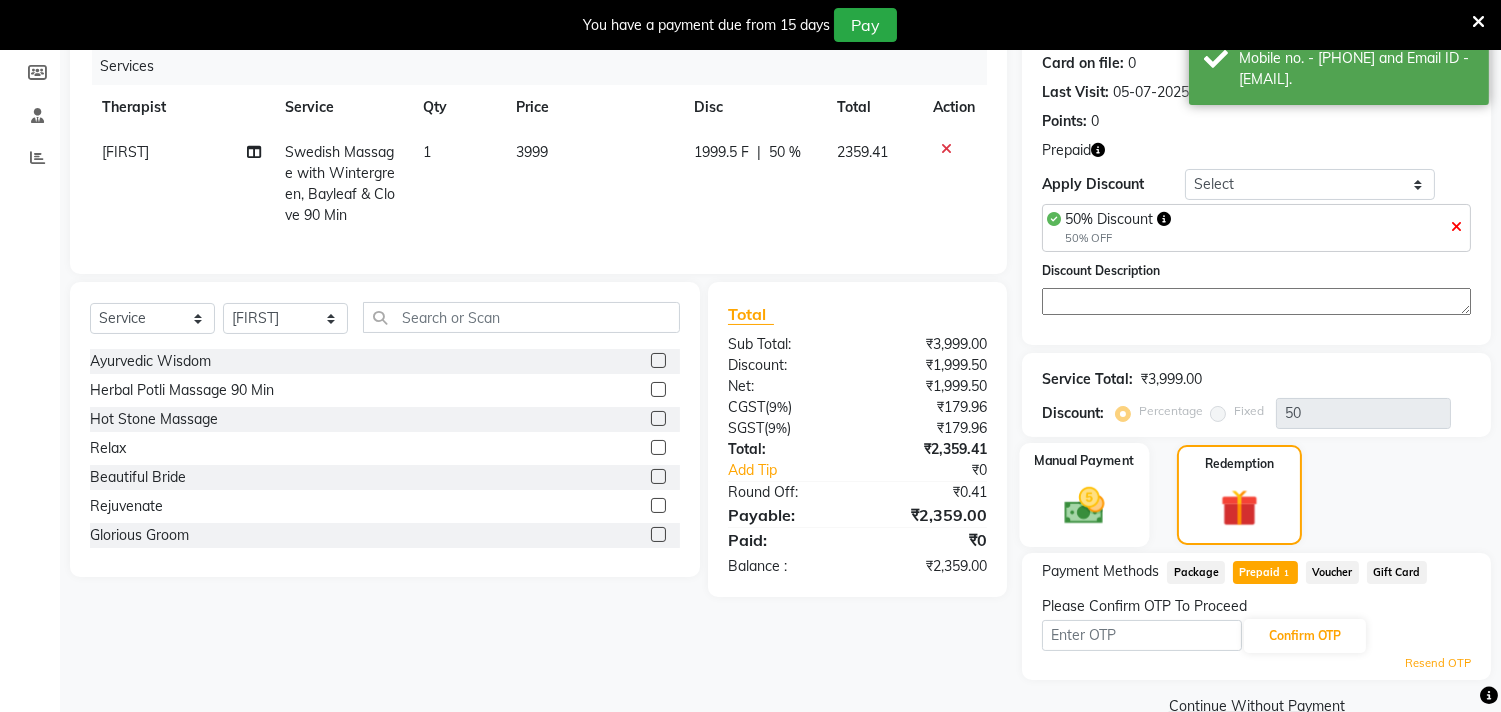 scroll, scrollTop: 287, scrollLeft: 0, axis: vertical 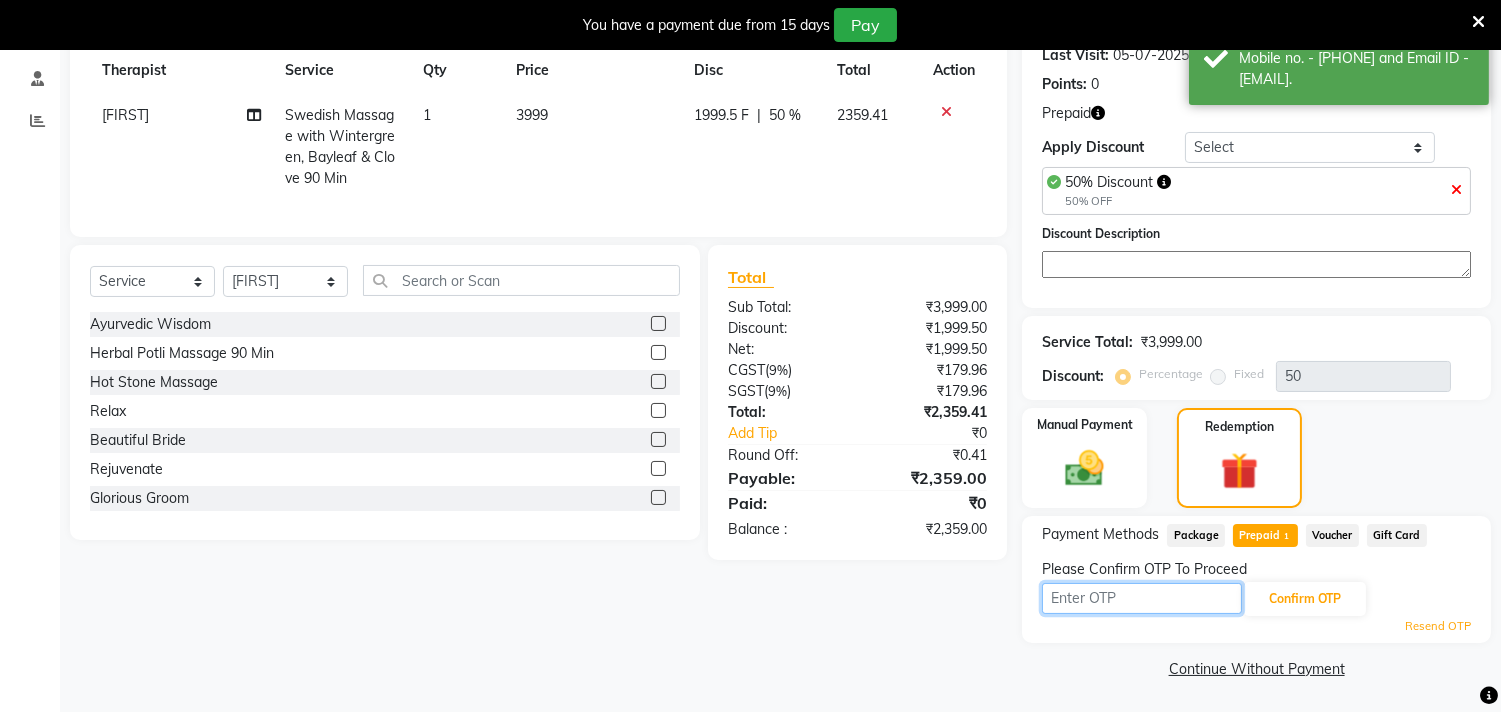 click at bounding box center (1142, 598) 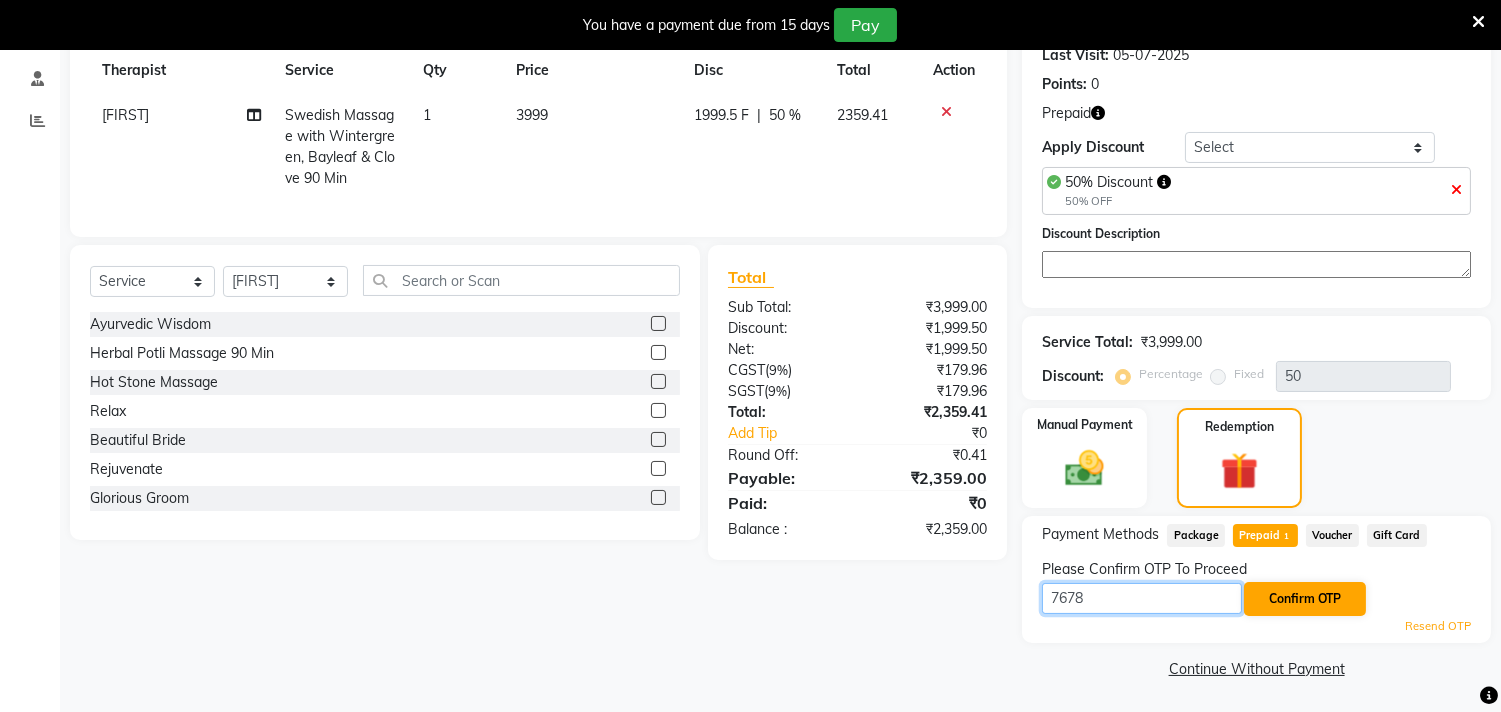 type on "7678" 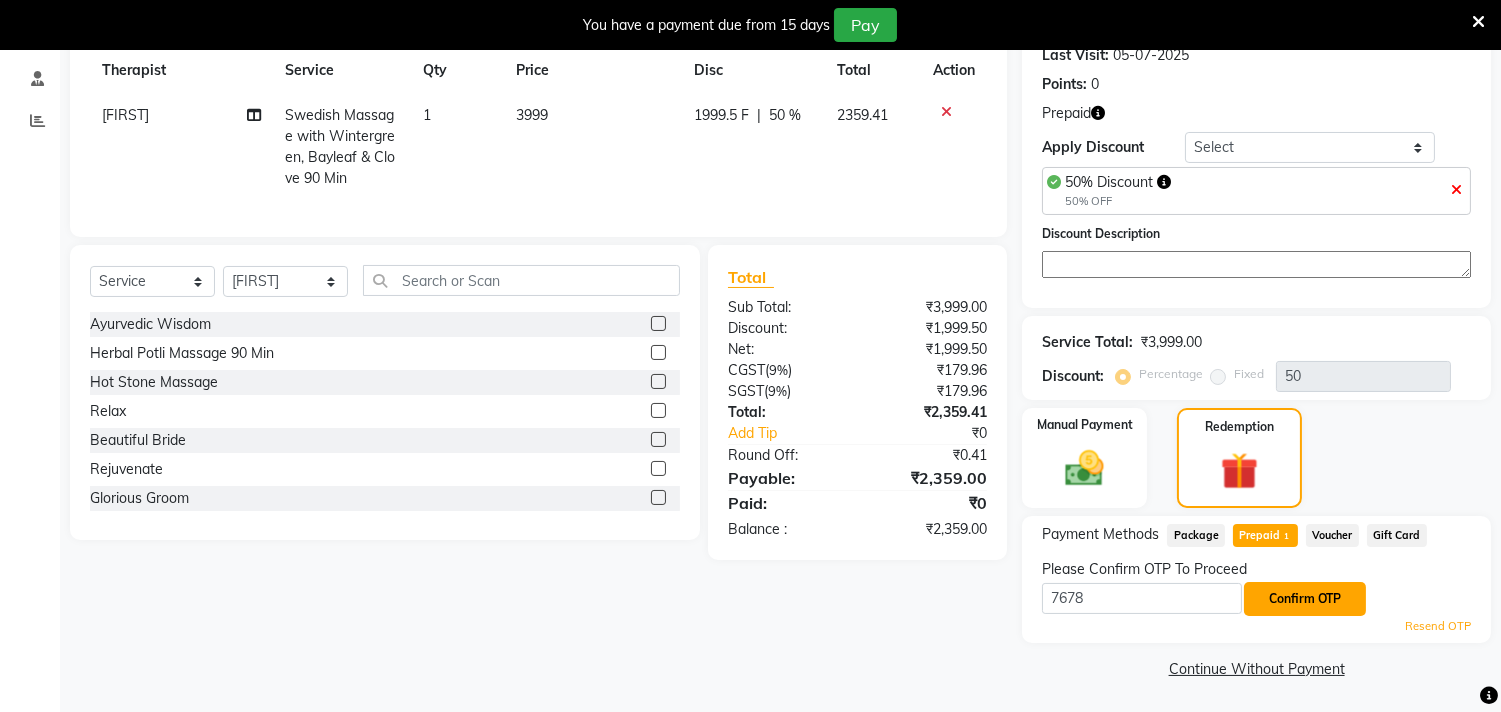 click on "Confirm OTP" 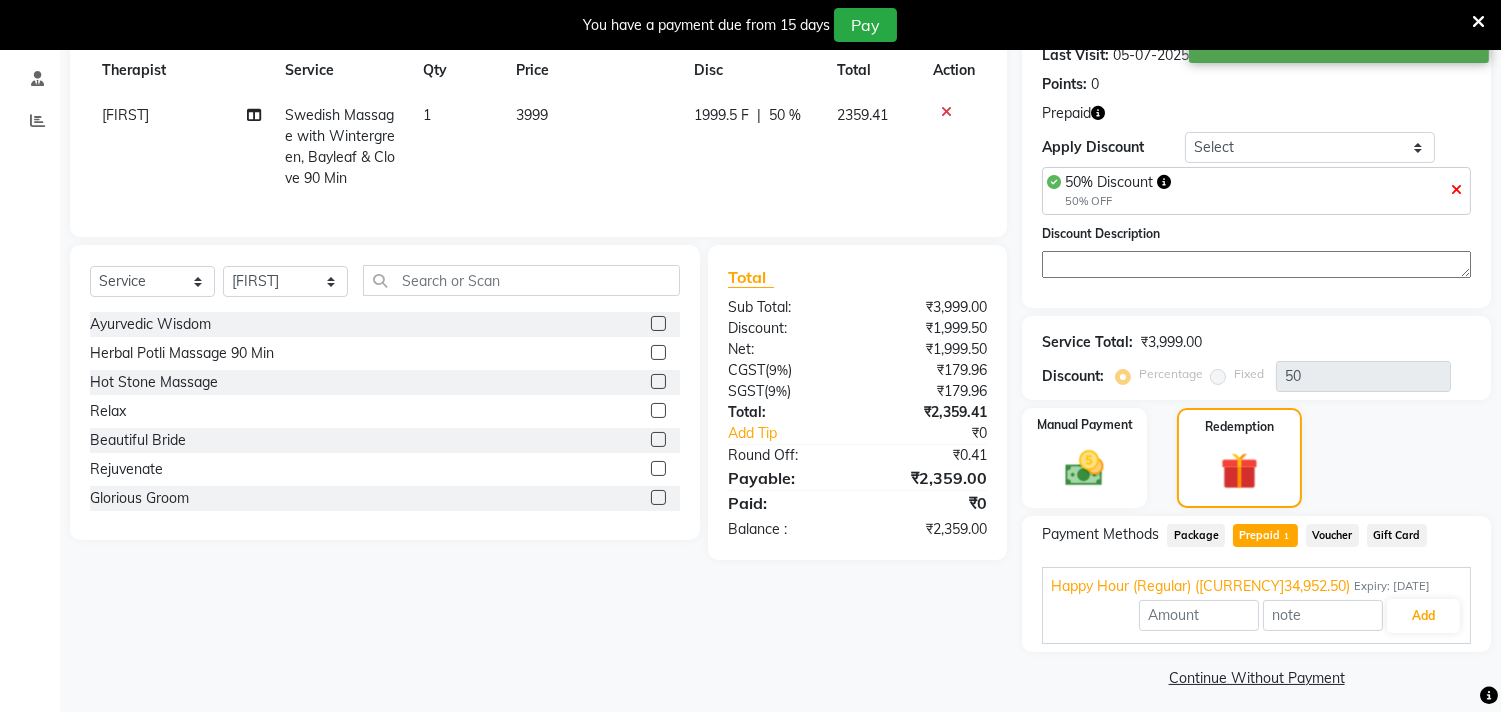 scroll, scrollTop: 296, scrollLeft: 0, axis: vertical 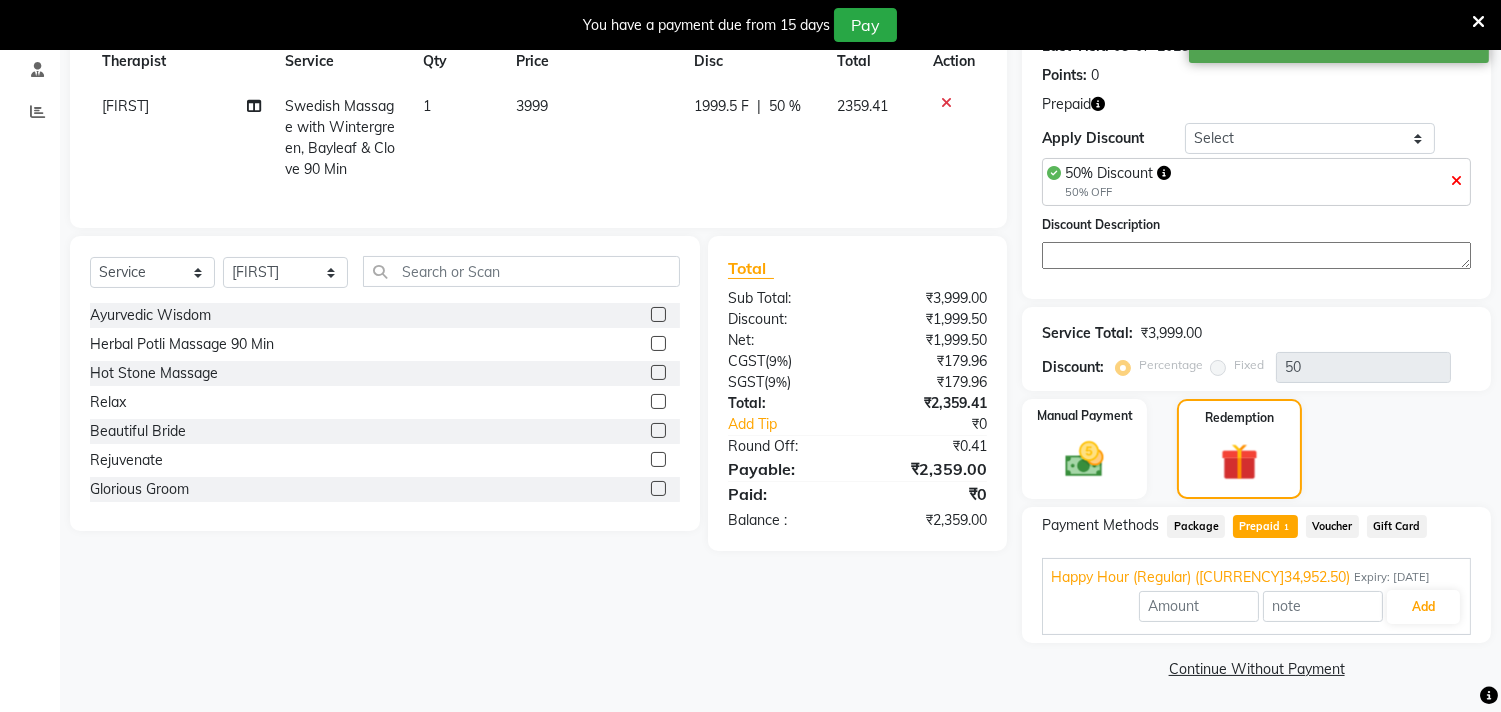 click on "Voucher" 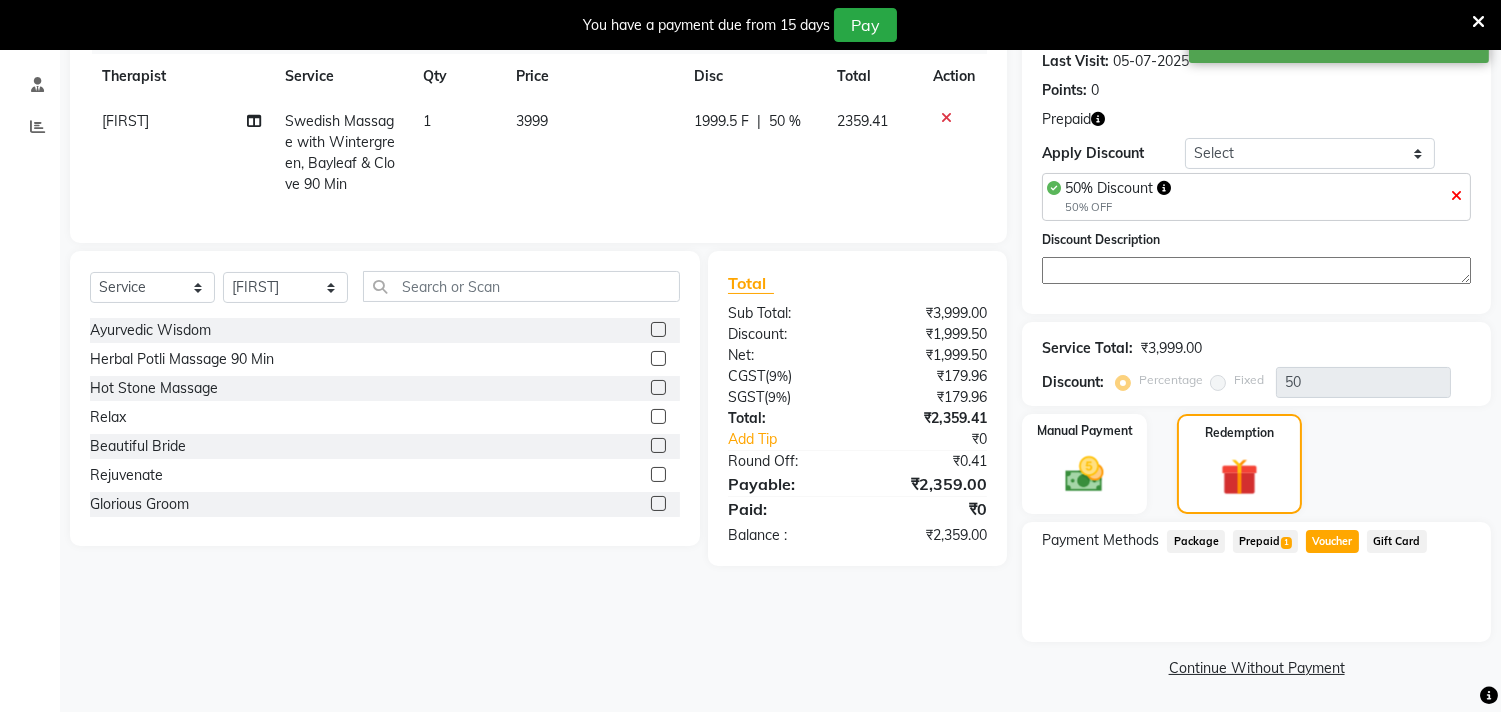 click on "Prepaid  1" 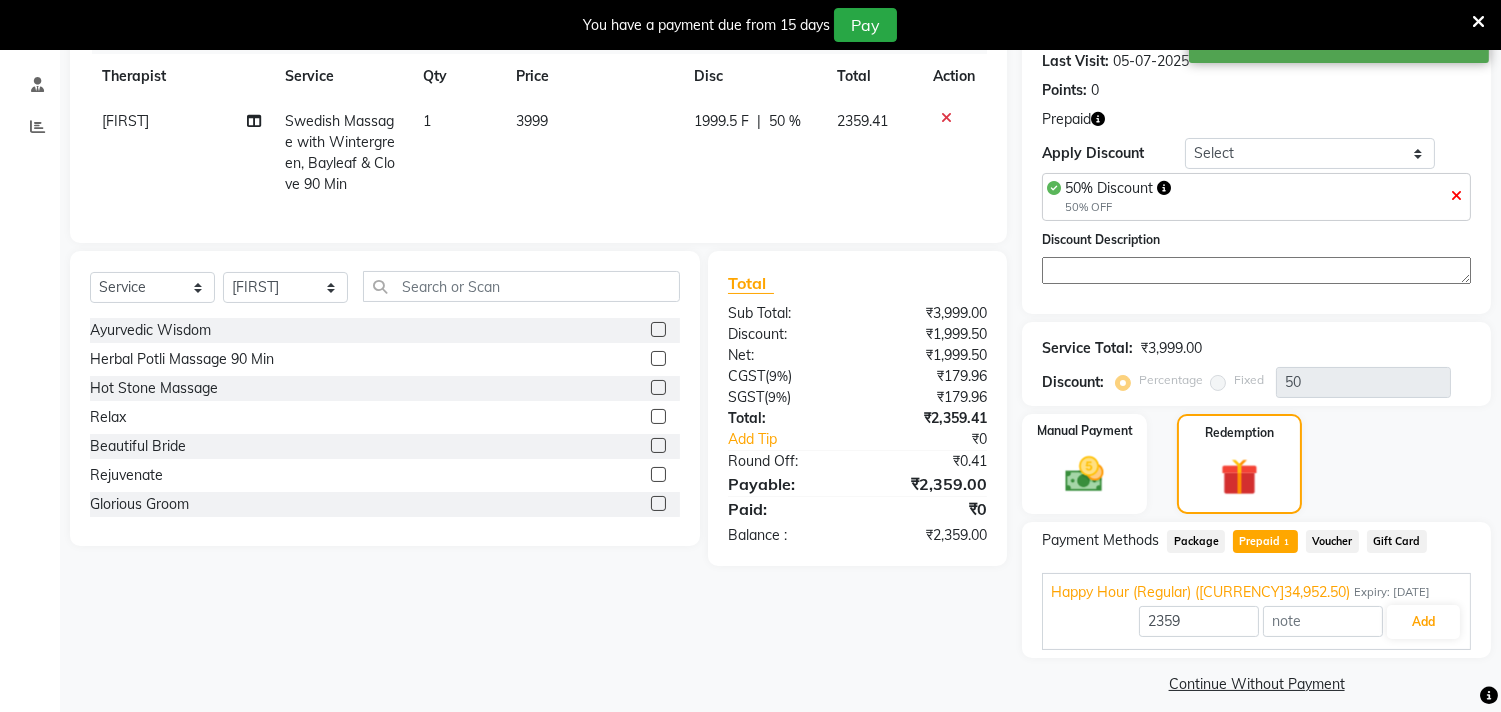 scroll, scrollTop: 296, scrollLeft: 0, axis: vertical 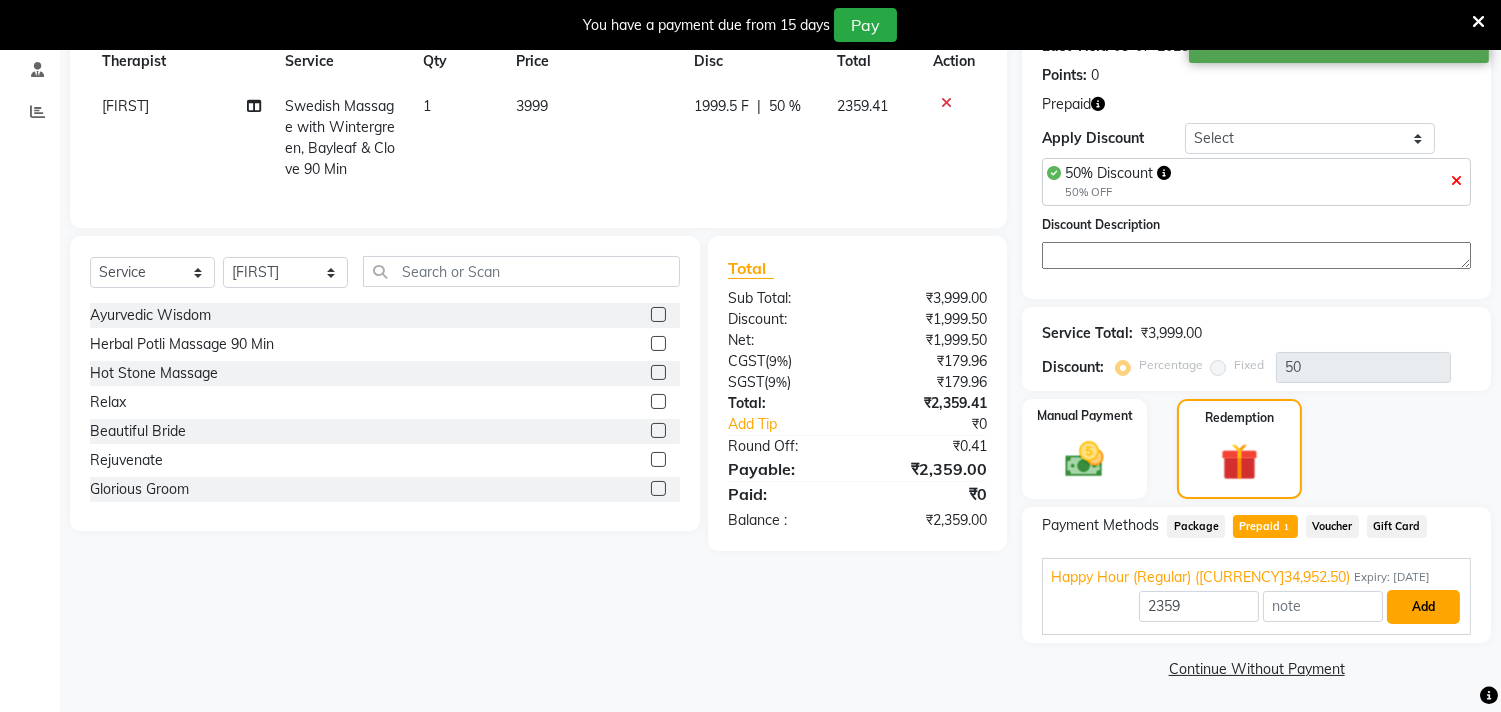 click on "Add" at bounding box center (1423, 607) 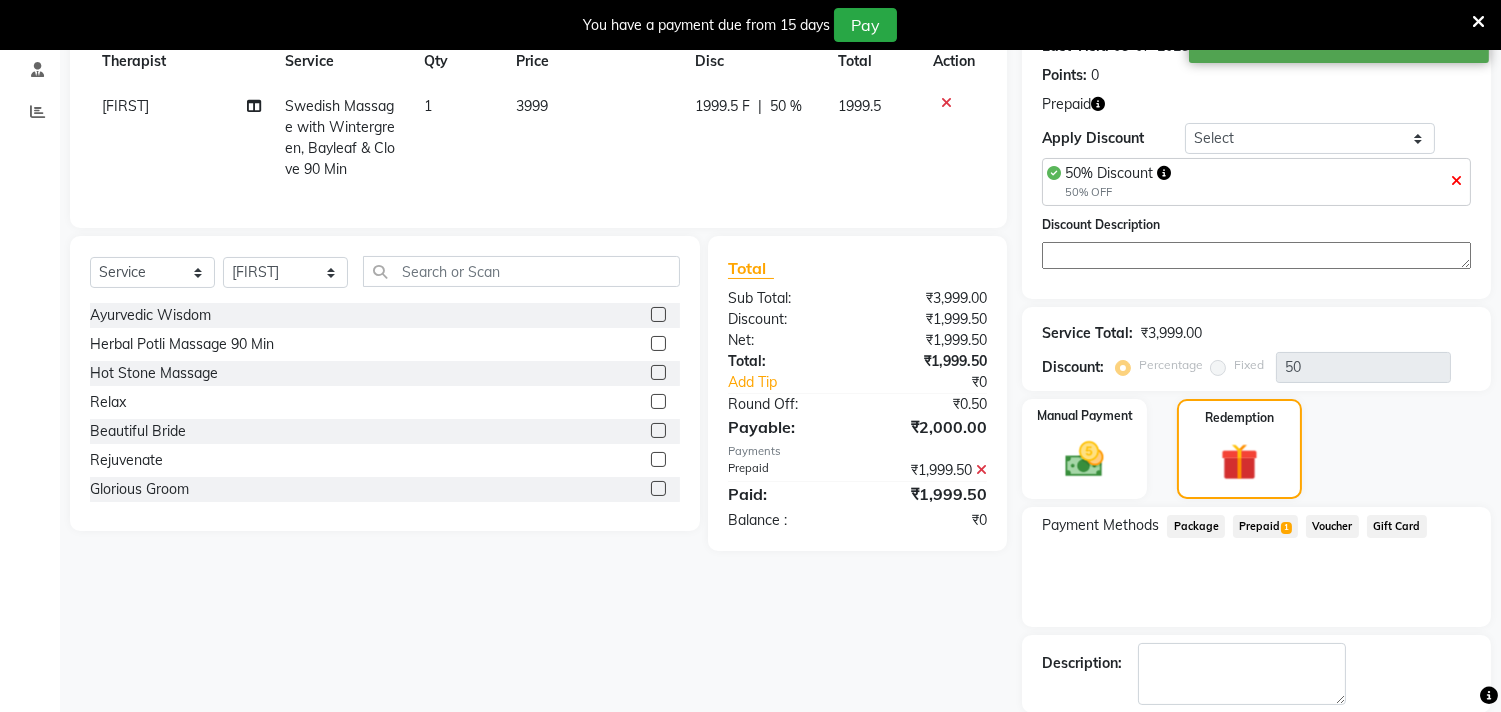 scroll, scrollTop: 394, scrollLeft: 0, axis: vertical 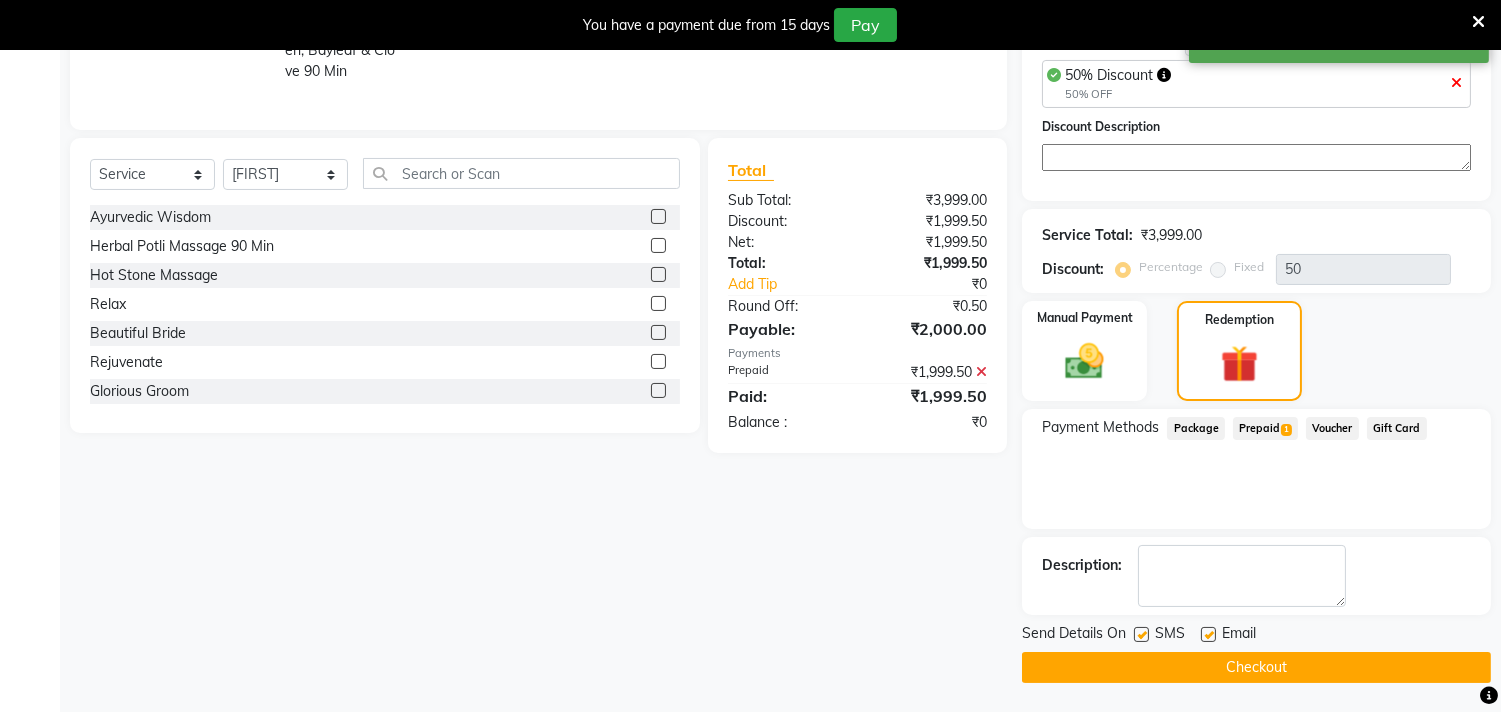 click 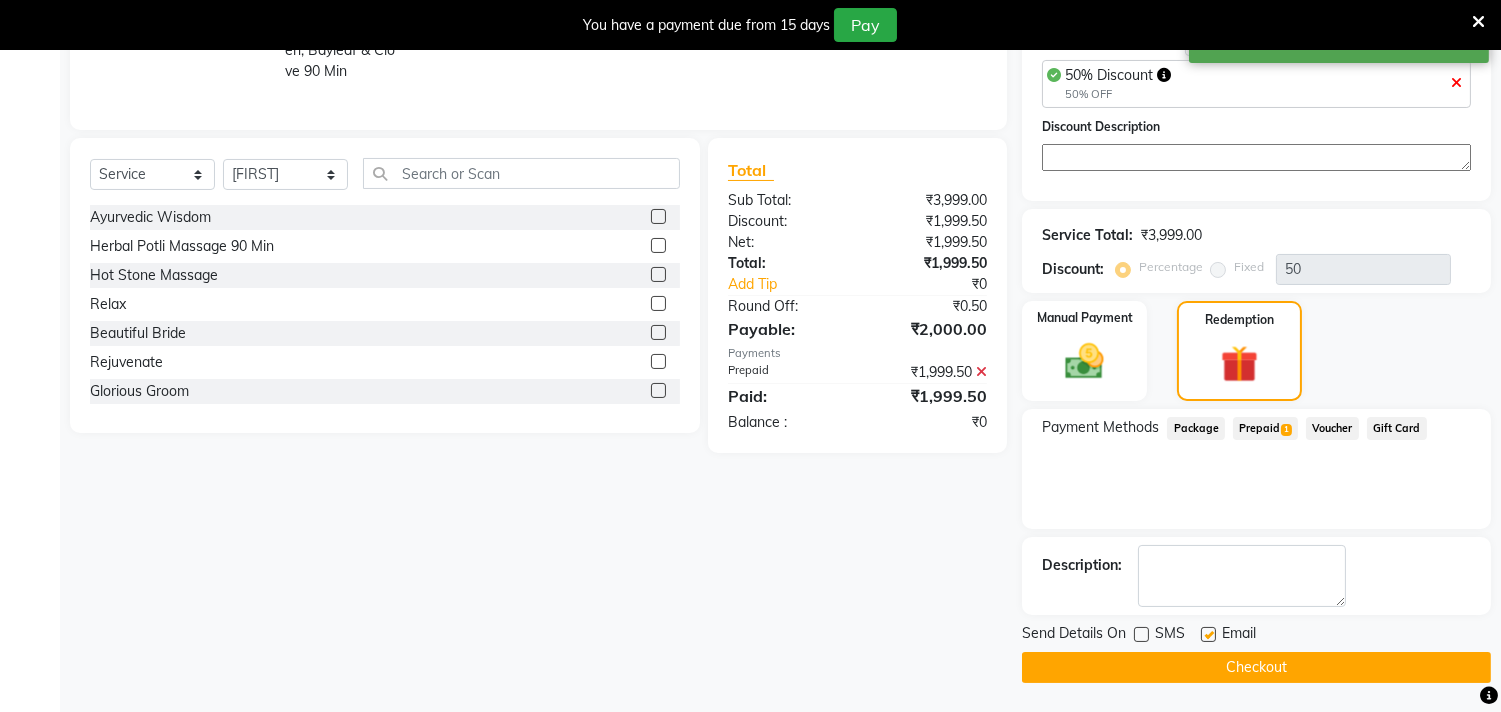 click 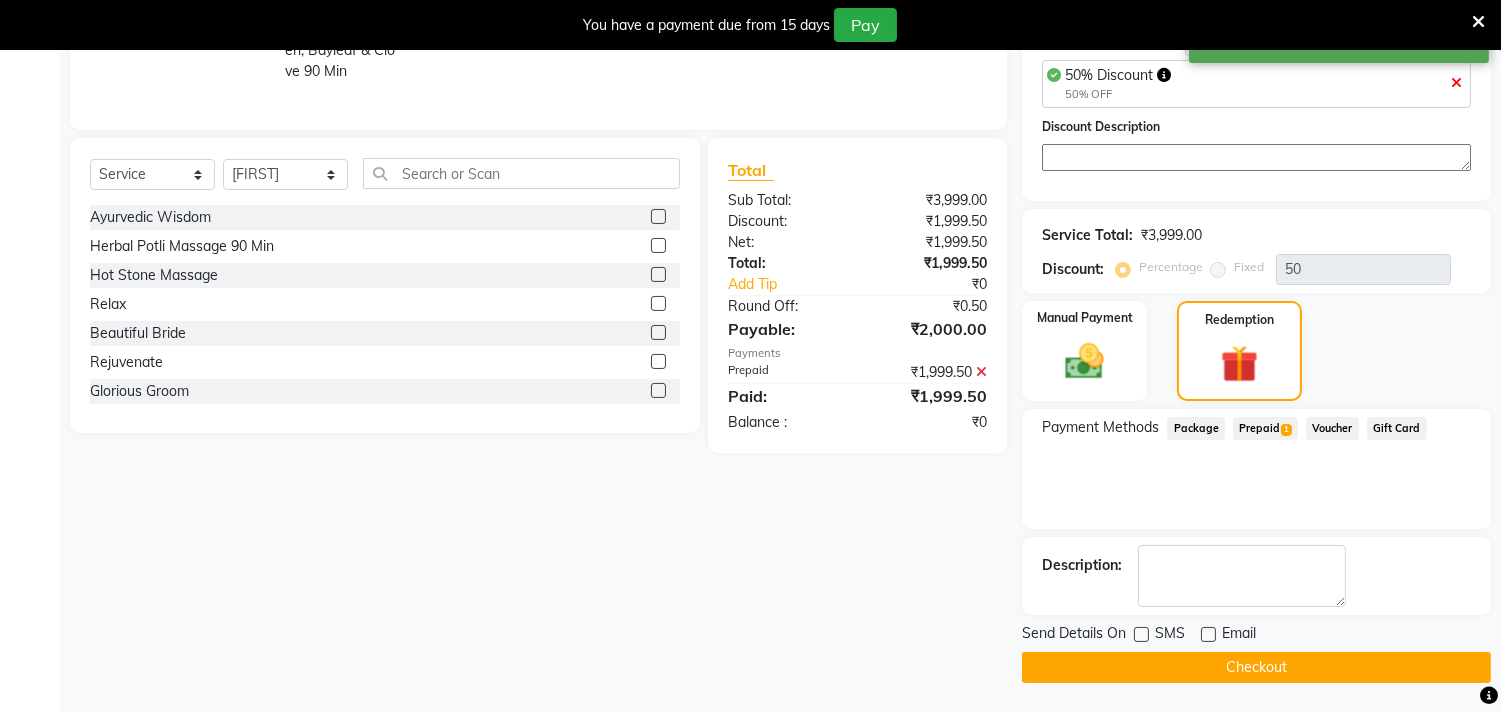 click on "Checkout" 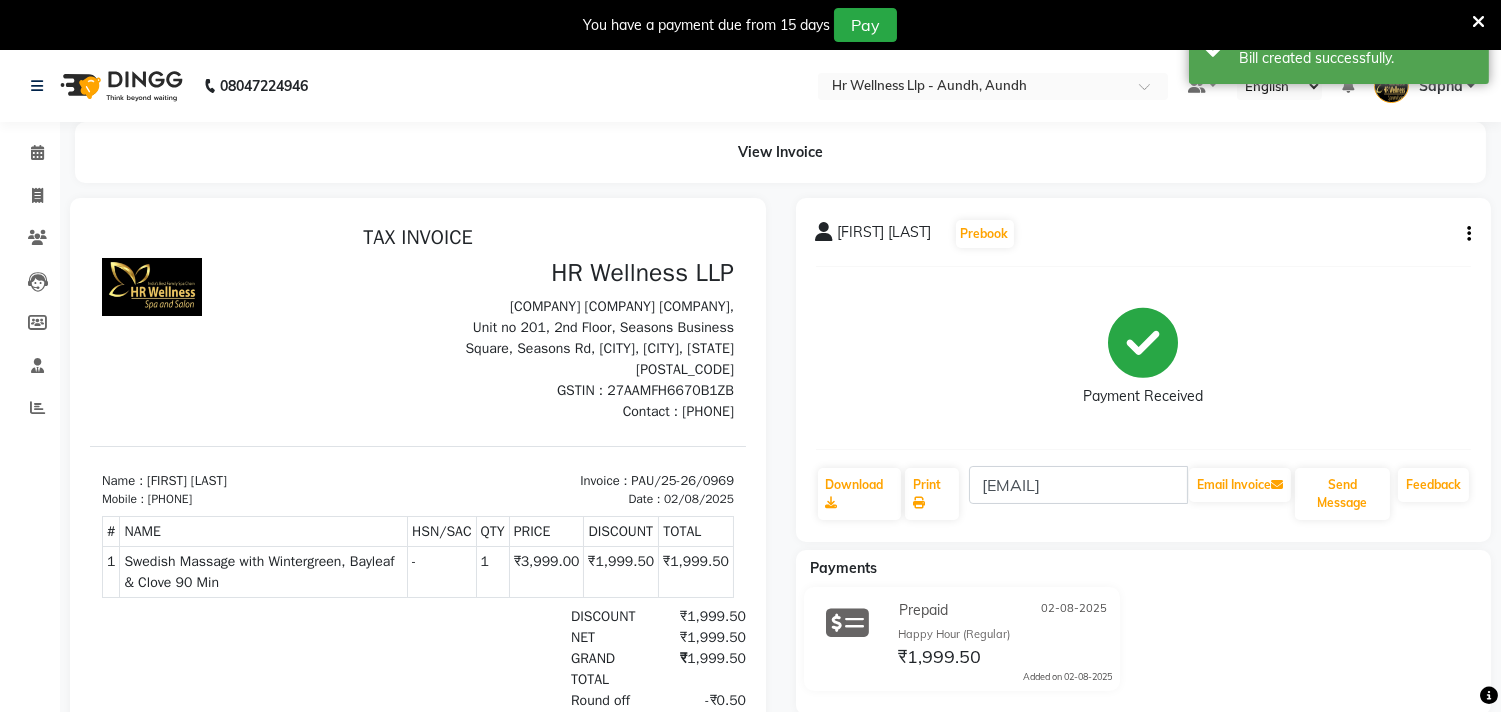 scroll, scrollTop: 0, scrollLeft: 0, axis: both 